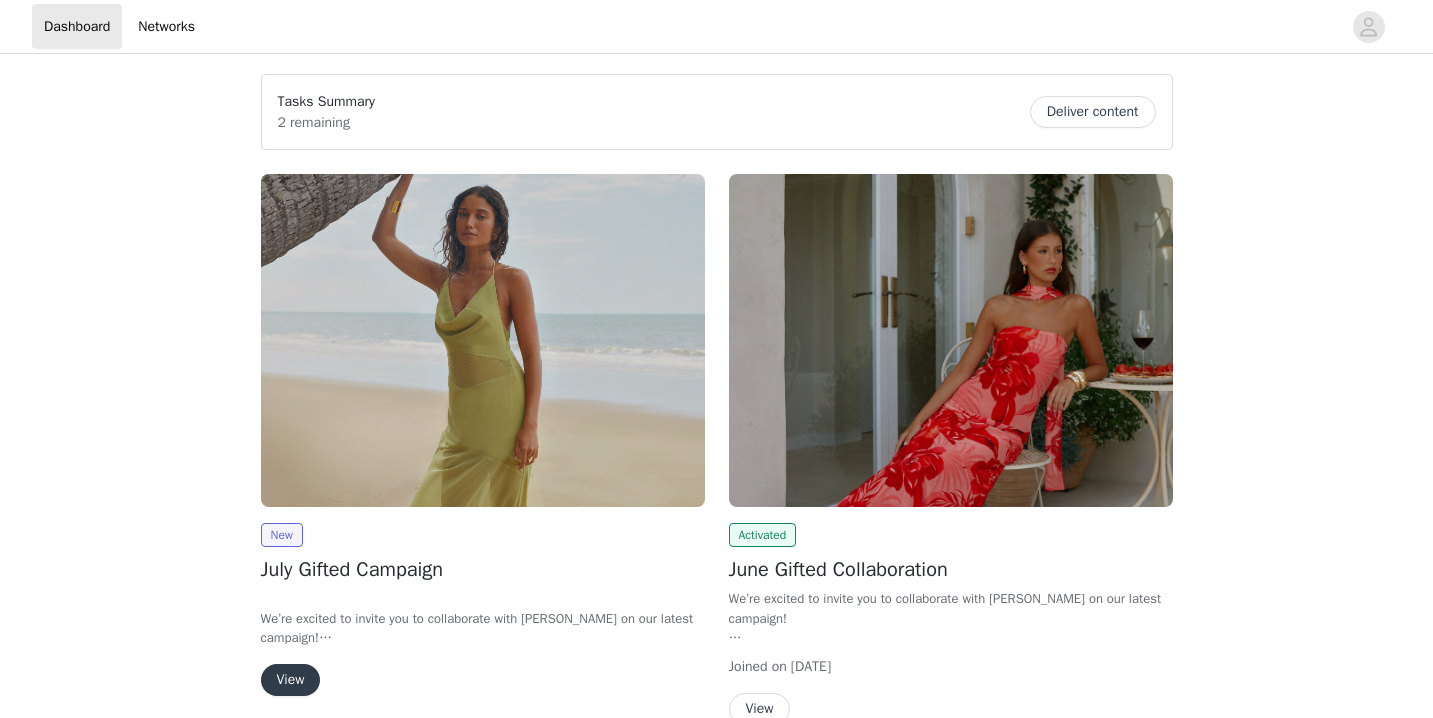 scroll, scrollTop: 0, scrollLeft: 0, axis: both 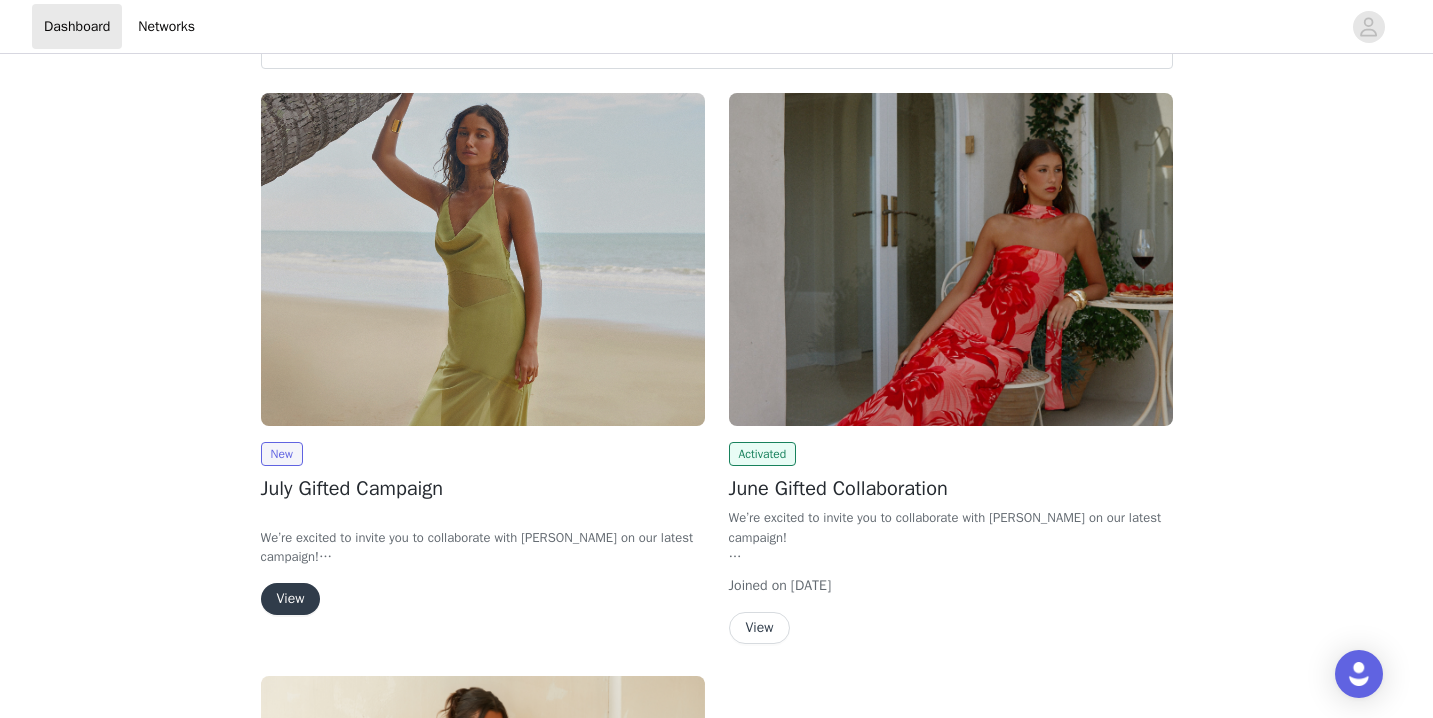 click on "View" at bounding box center [291, 599] 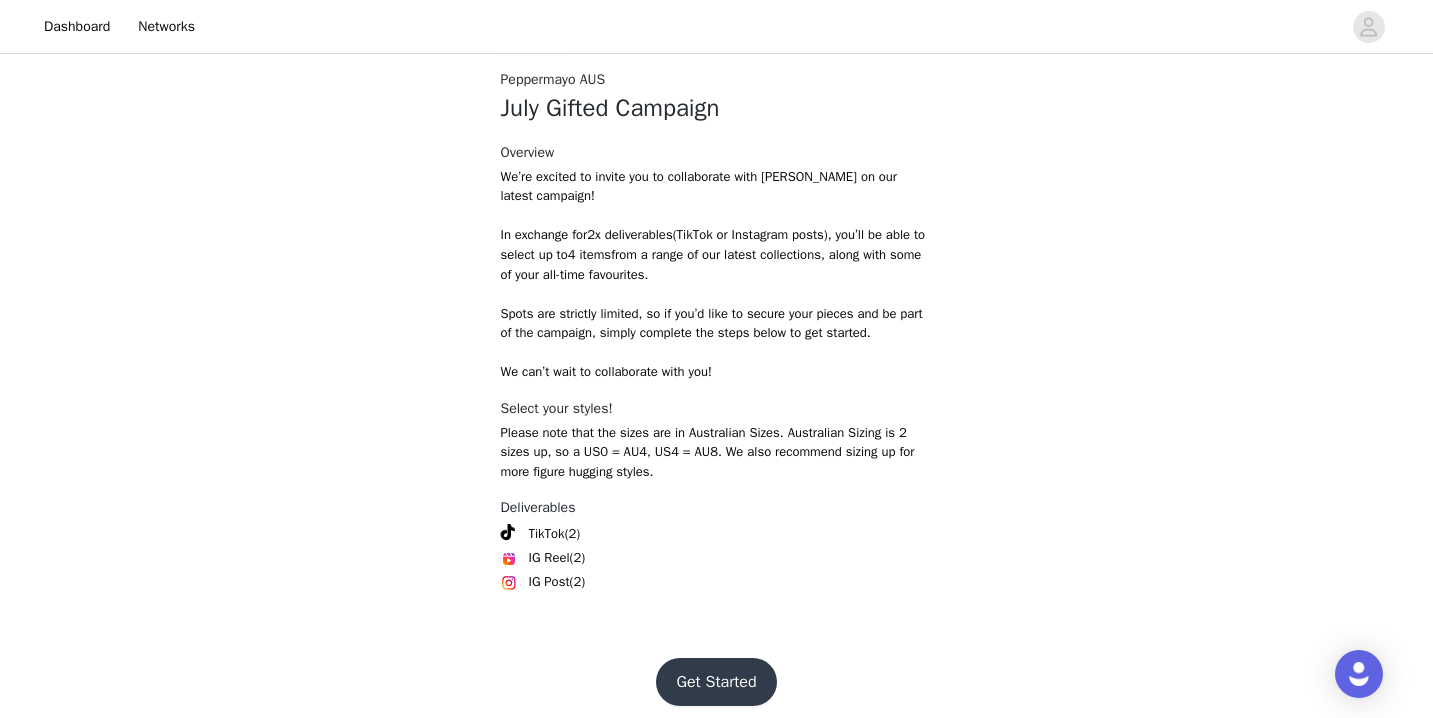 scroll, scrollTop: 777, scrollLeft: 0, axis: vertical 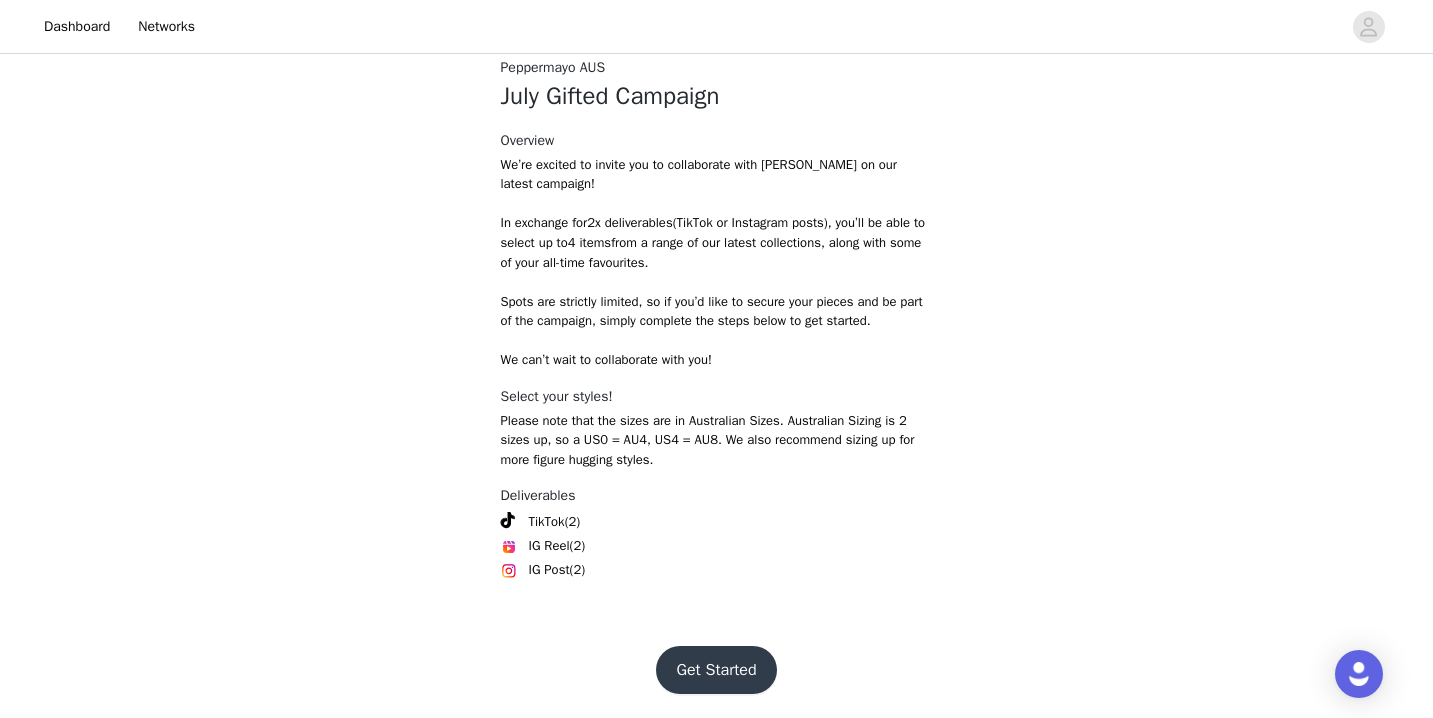 click on "Get Started" at bounding box center [716, 670] 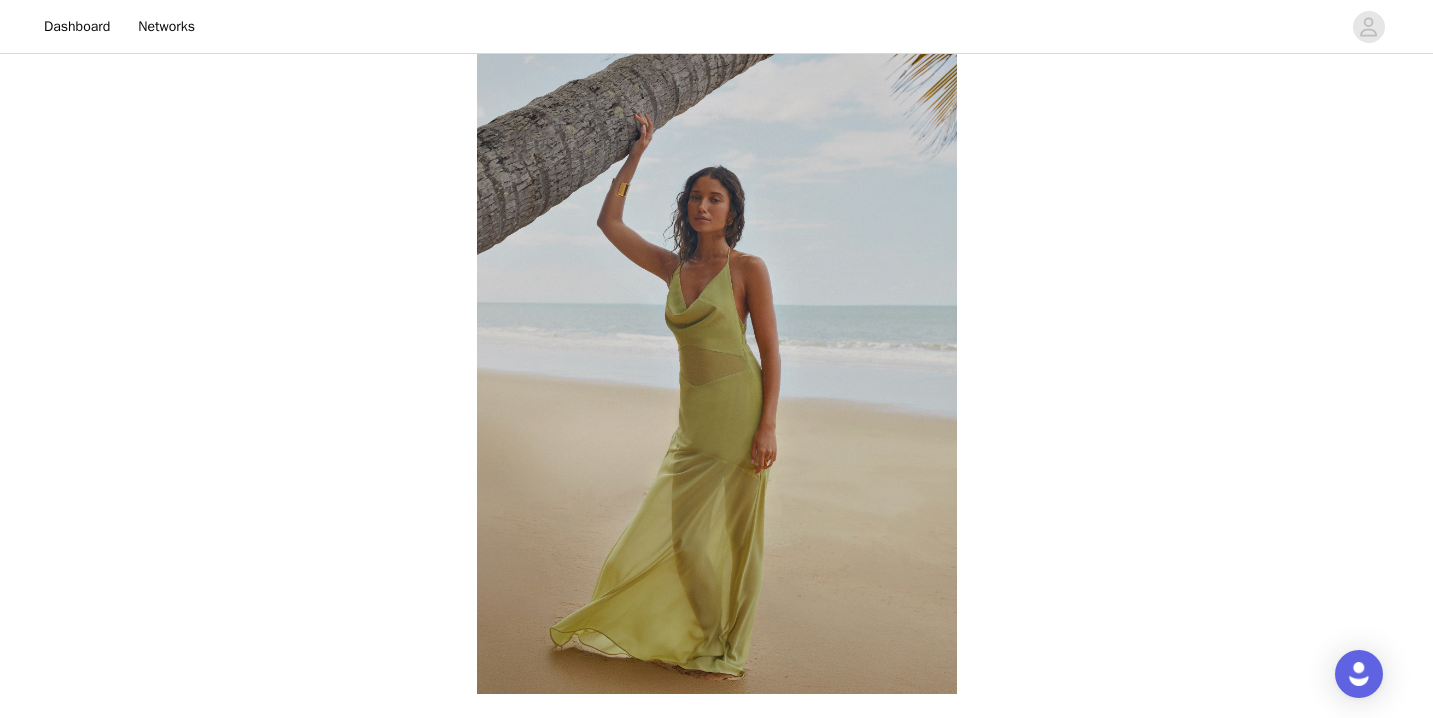 scroll, scrollTop: 777, scrollLeft: 0, axis: vertical 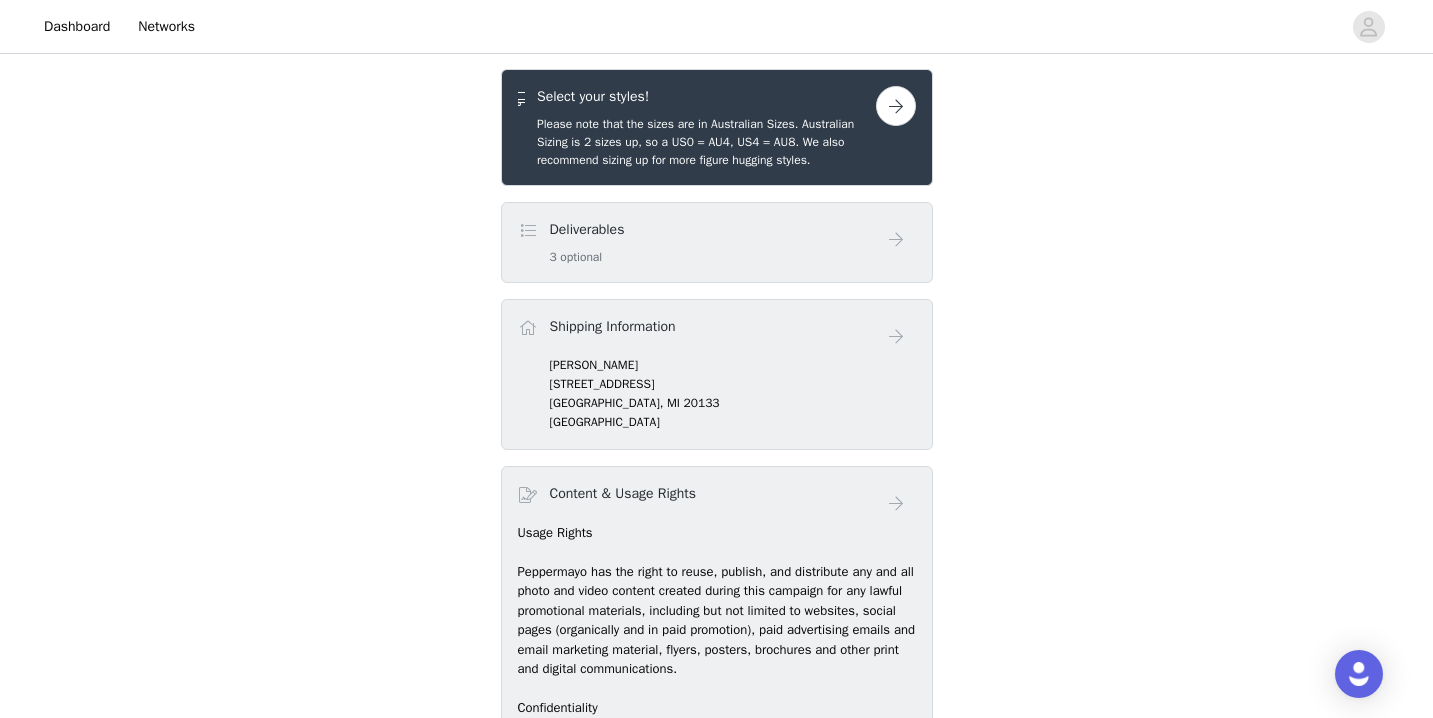 click at bounding box center [896, 106] 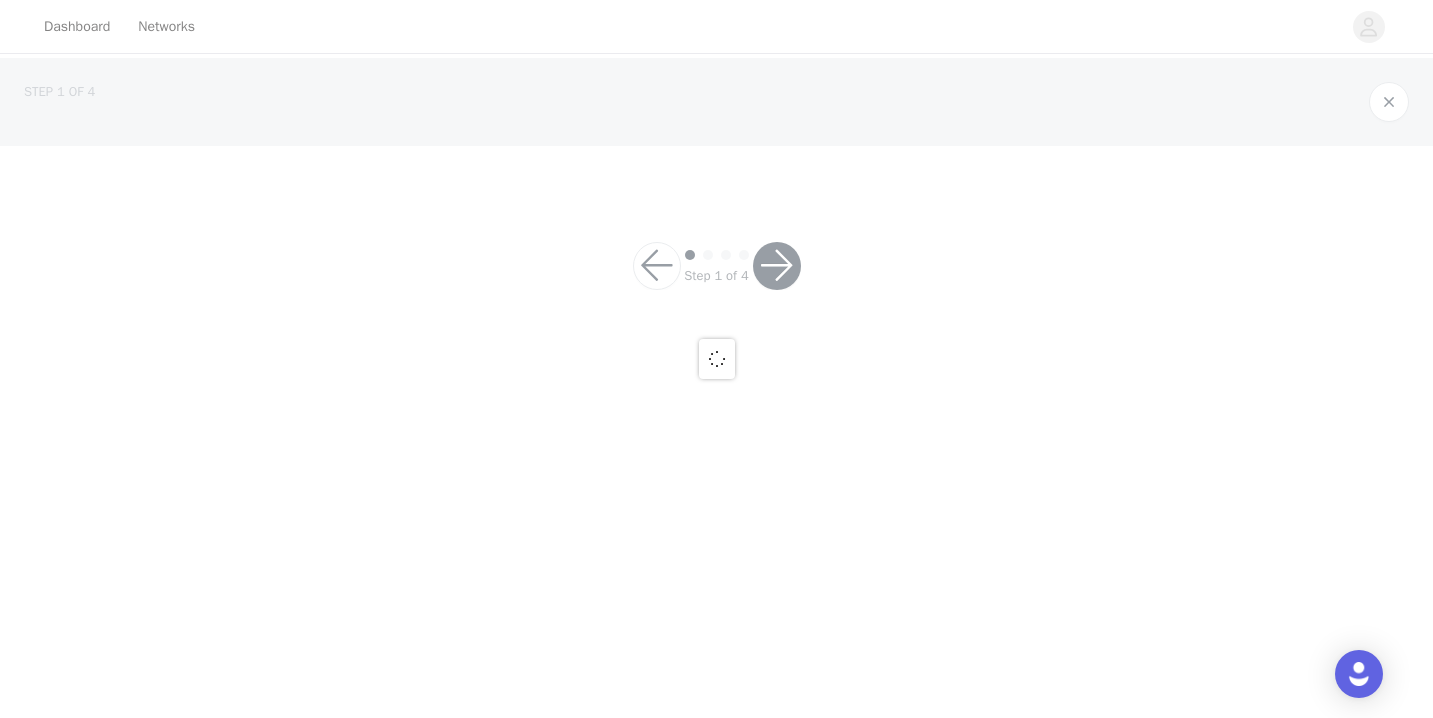 scroll, scrollTop: 0, scrollLeft: 0, axis: both 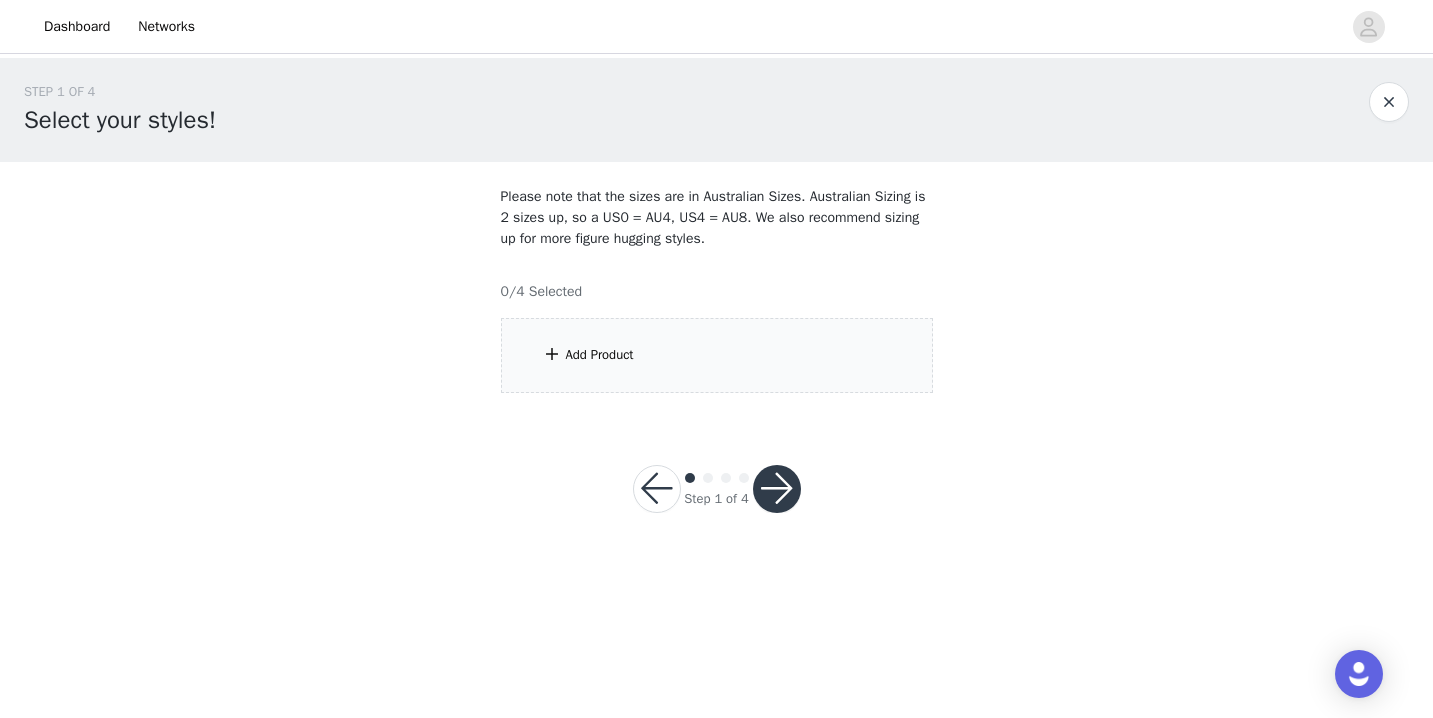 click on "Add Product" at bounding box center (717, 355) 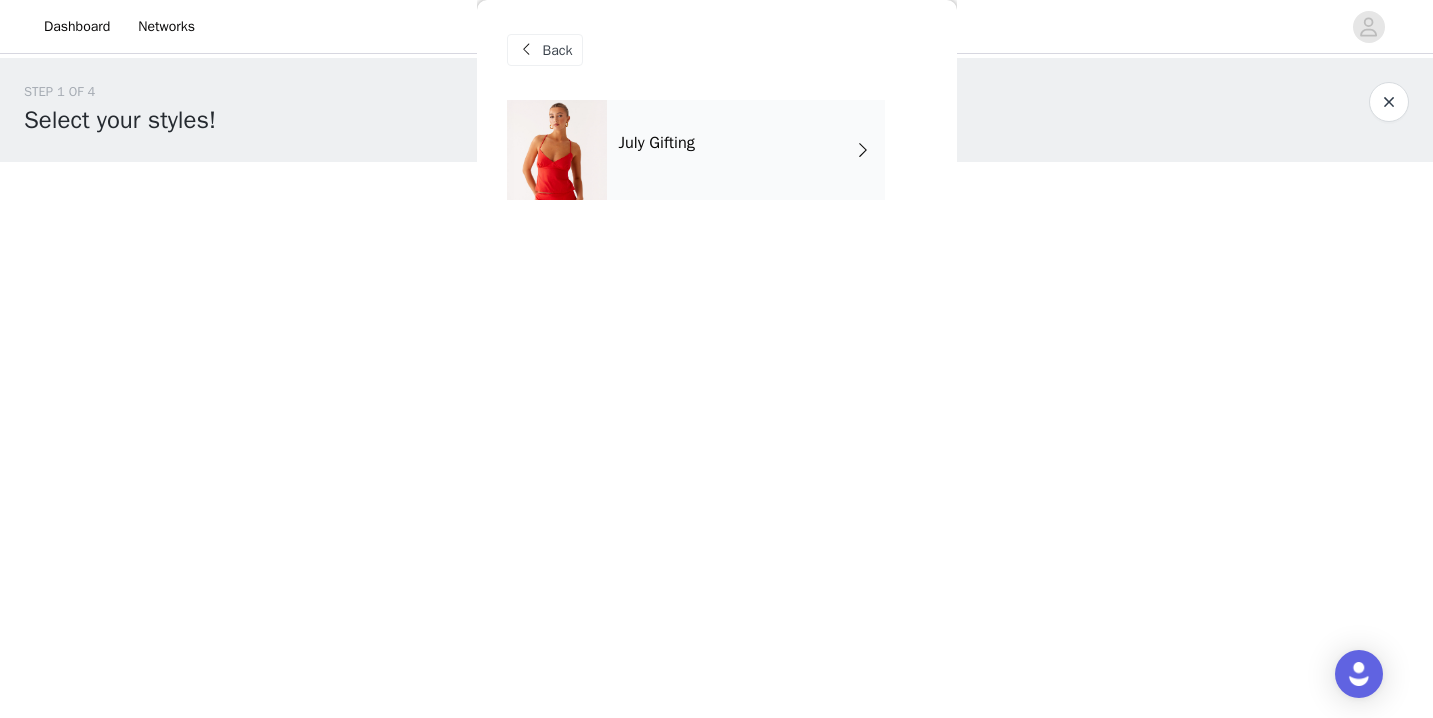 click on "July Gifting" at bounding box center [746, 150] 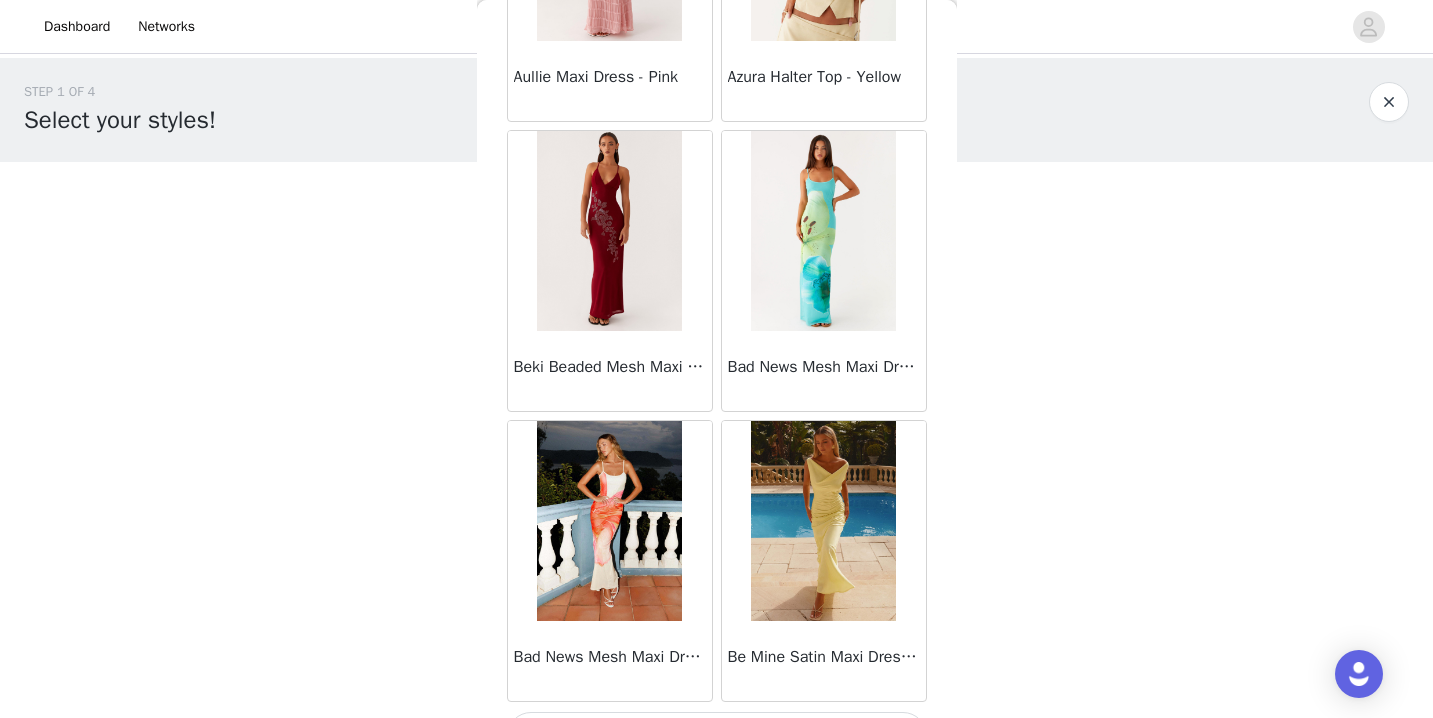 scroll, scrollTop: 2342, scrollLeft: 0, axis: vertical 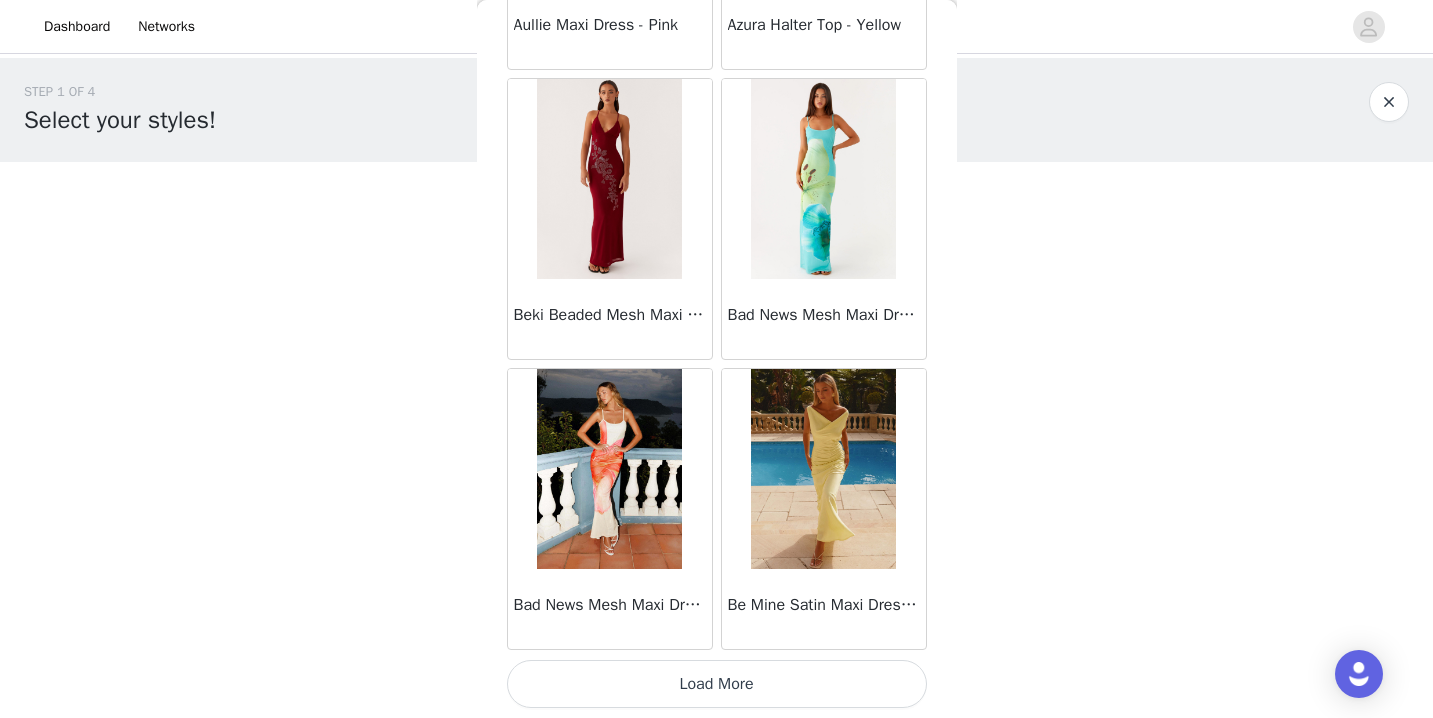 click on "Load More" at bounding box center (717, 684) 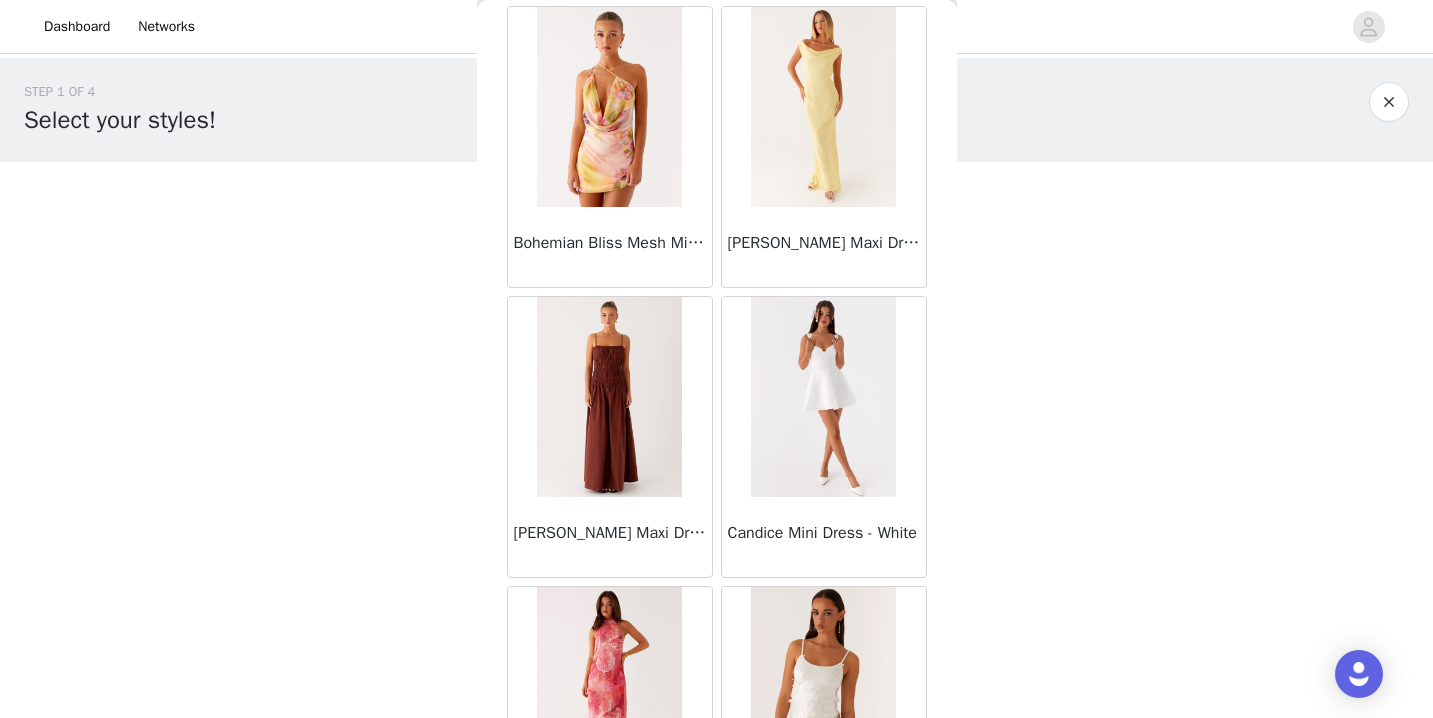 scroll, scrollTop: 5242, scrollLeft: 0, axis: vertical 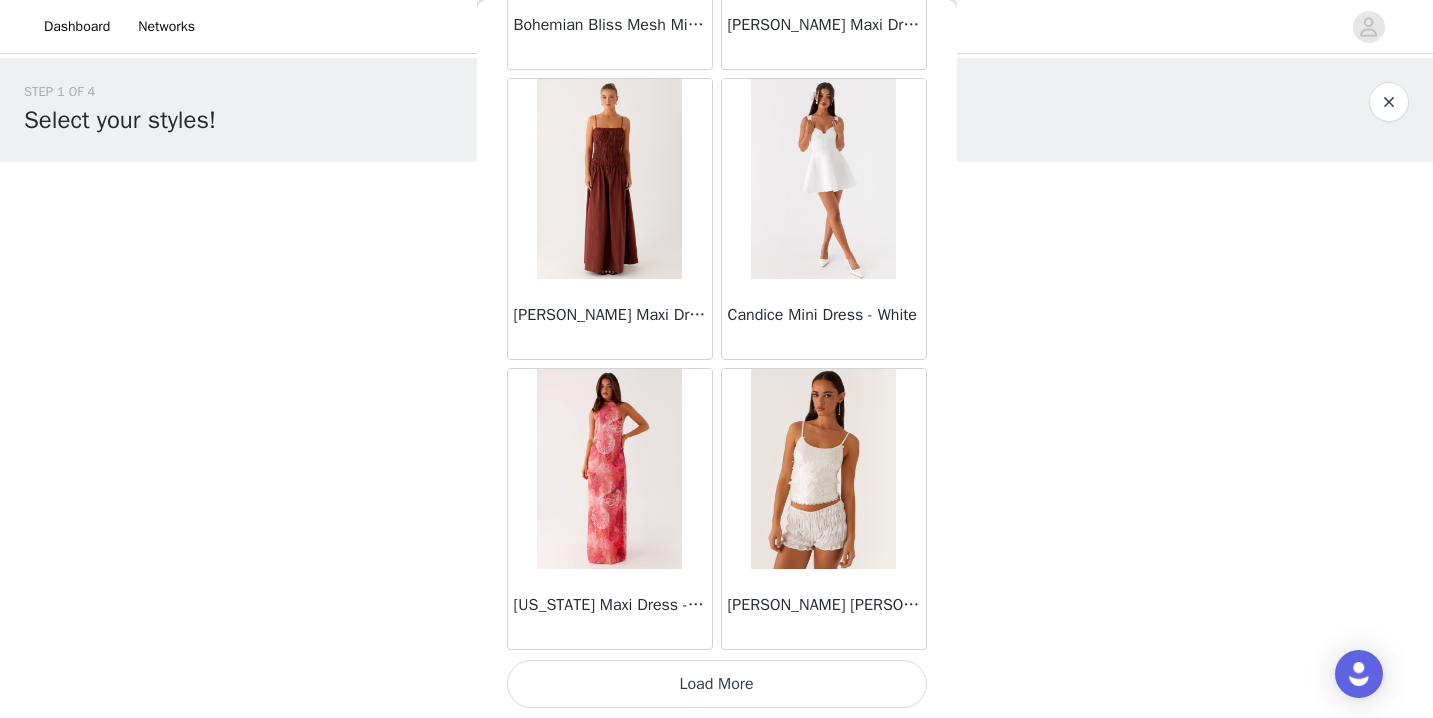 click on "Load More" at bounding box center (717, 684) 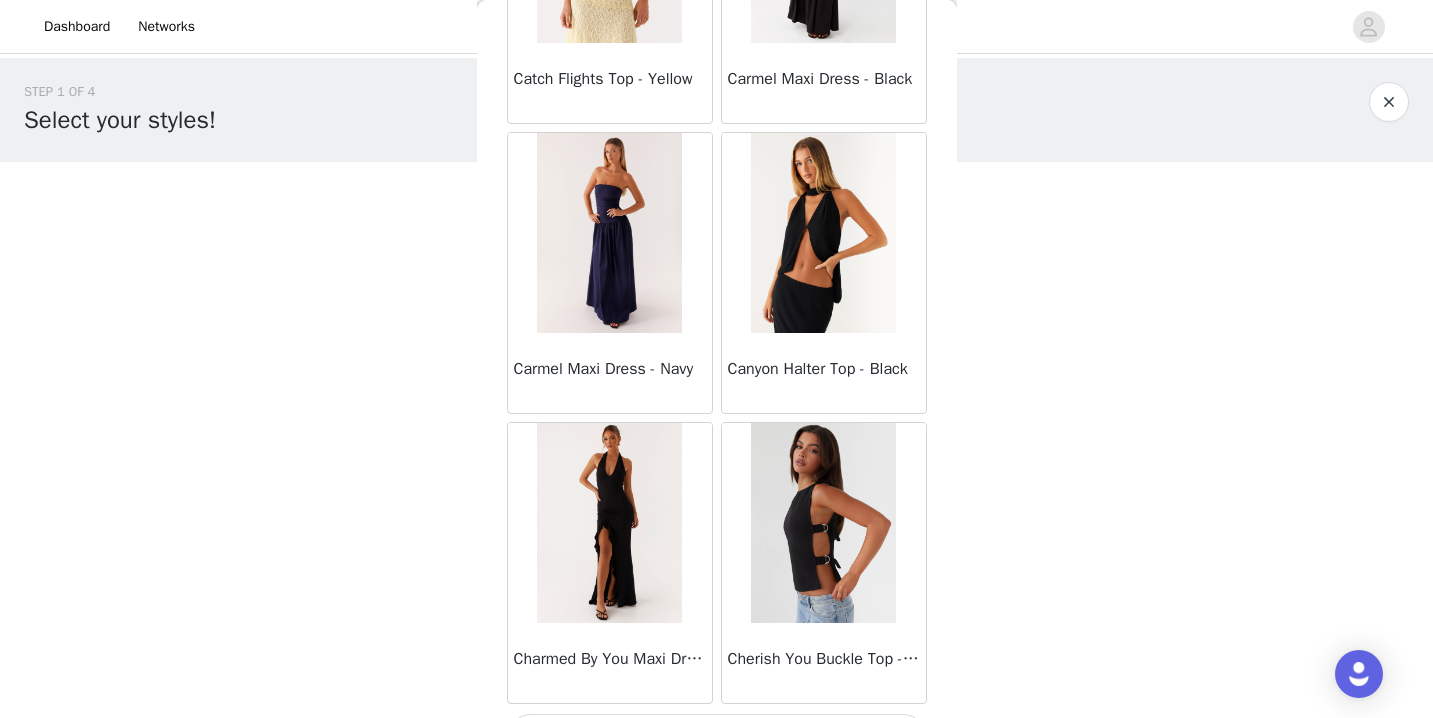scroll, scrollTop: 8142, scrollLeft: 0, axis: vertical 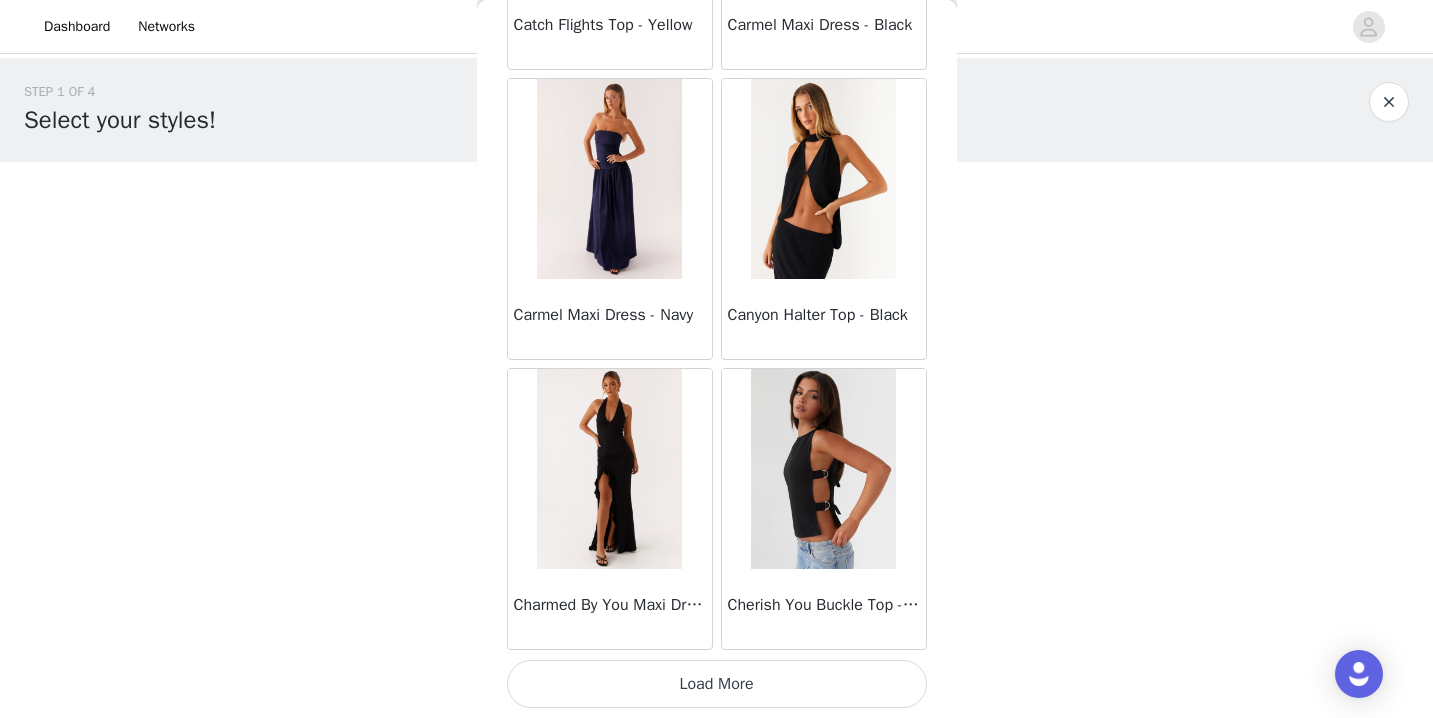 click on "Load More" at bounding box center (717, 684) 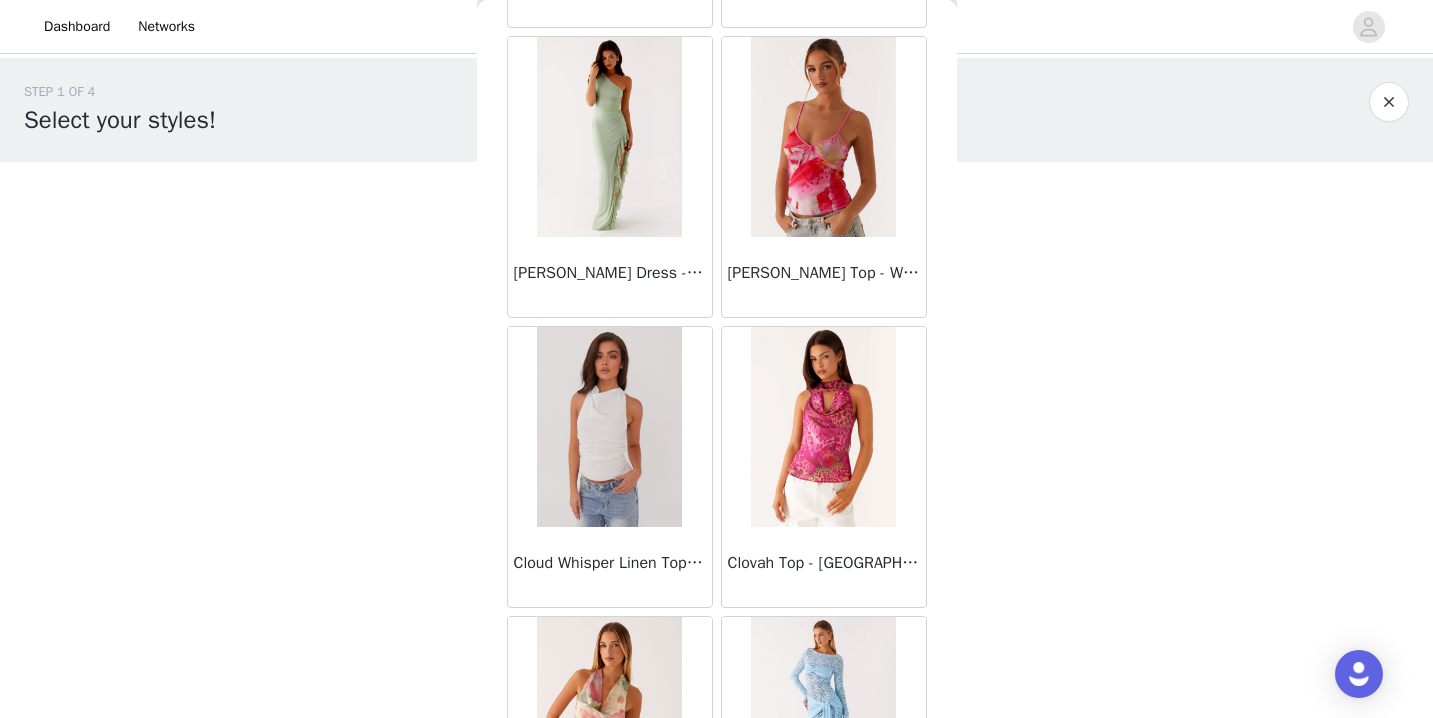 scroll, scrollTop: 11042, scrollLeft: 0, axis: vertical 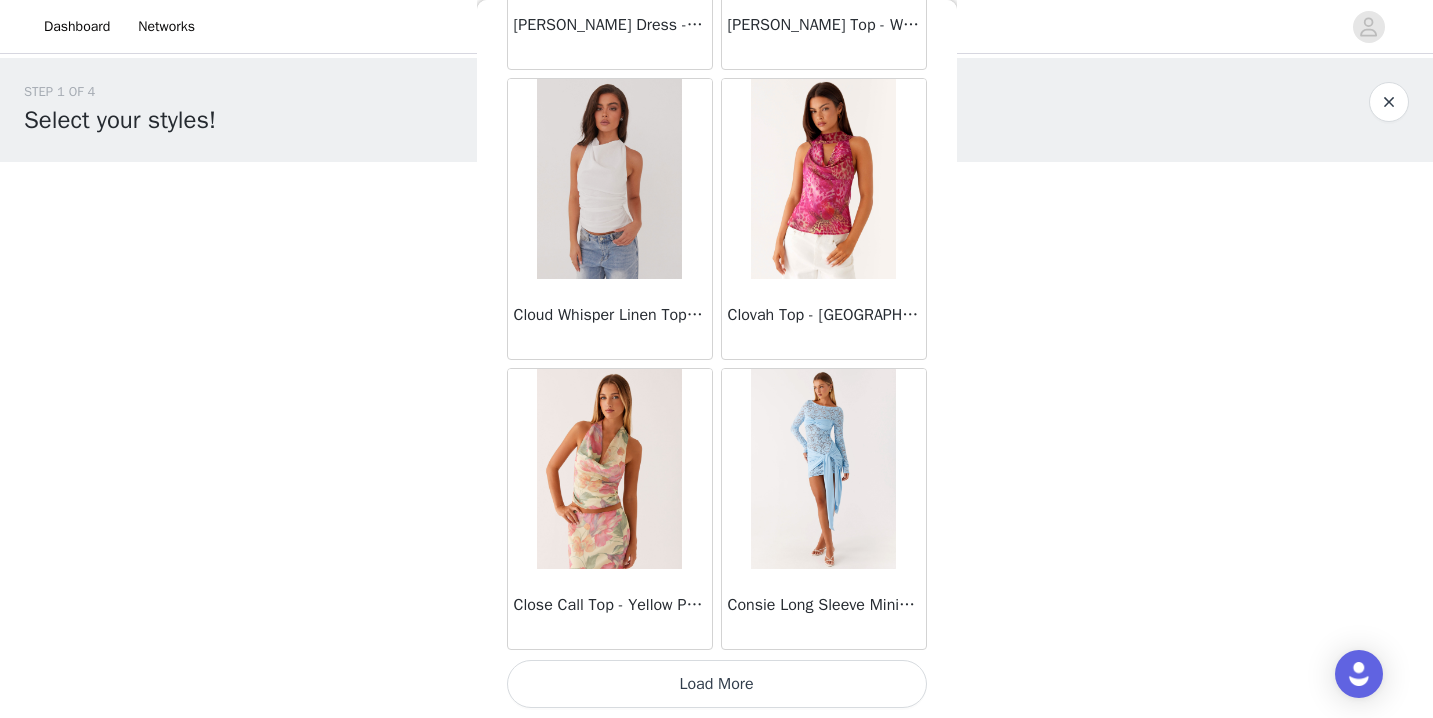click on "Load More" at bounding box center (717, 684) 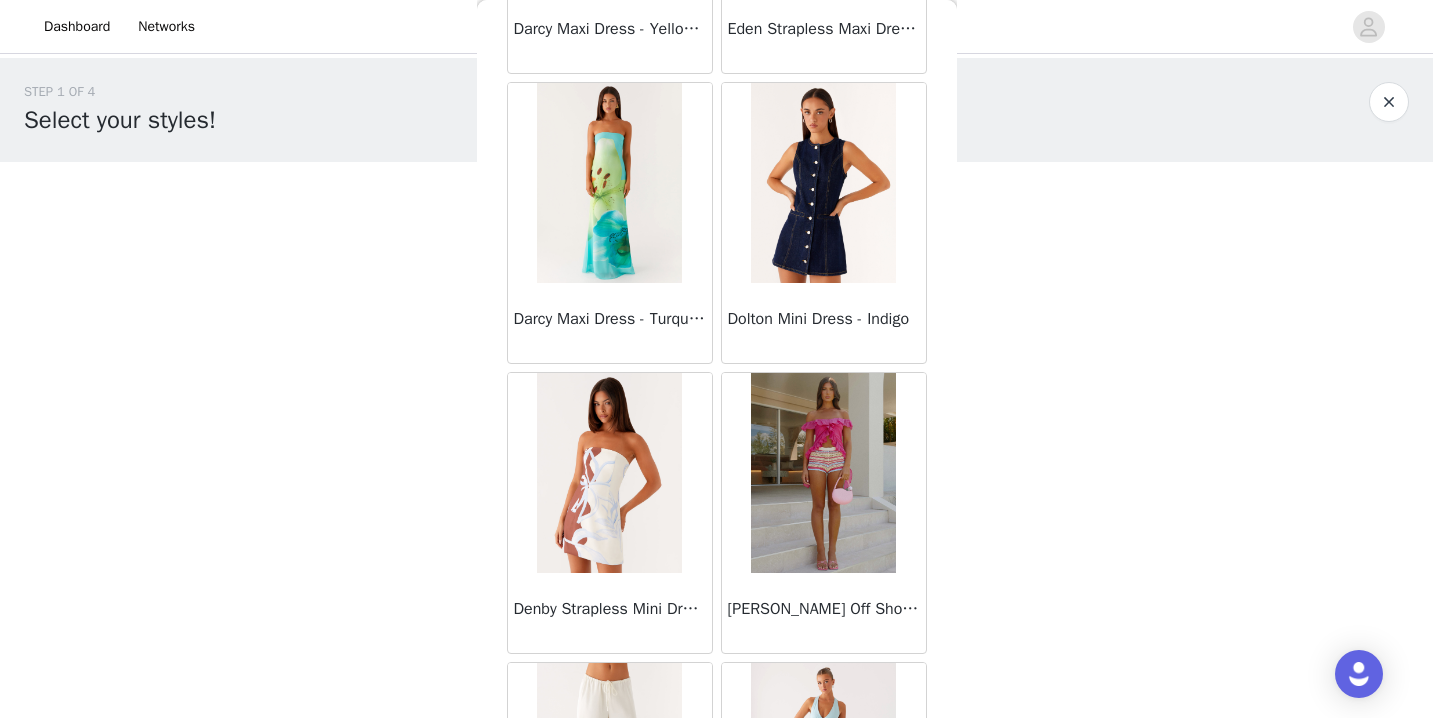 scroll, scrollTop: 13942, scrollLeft: 0, axis: vertical 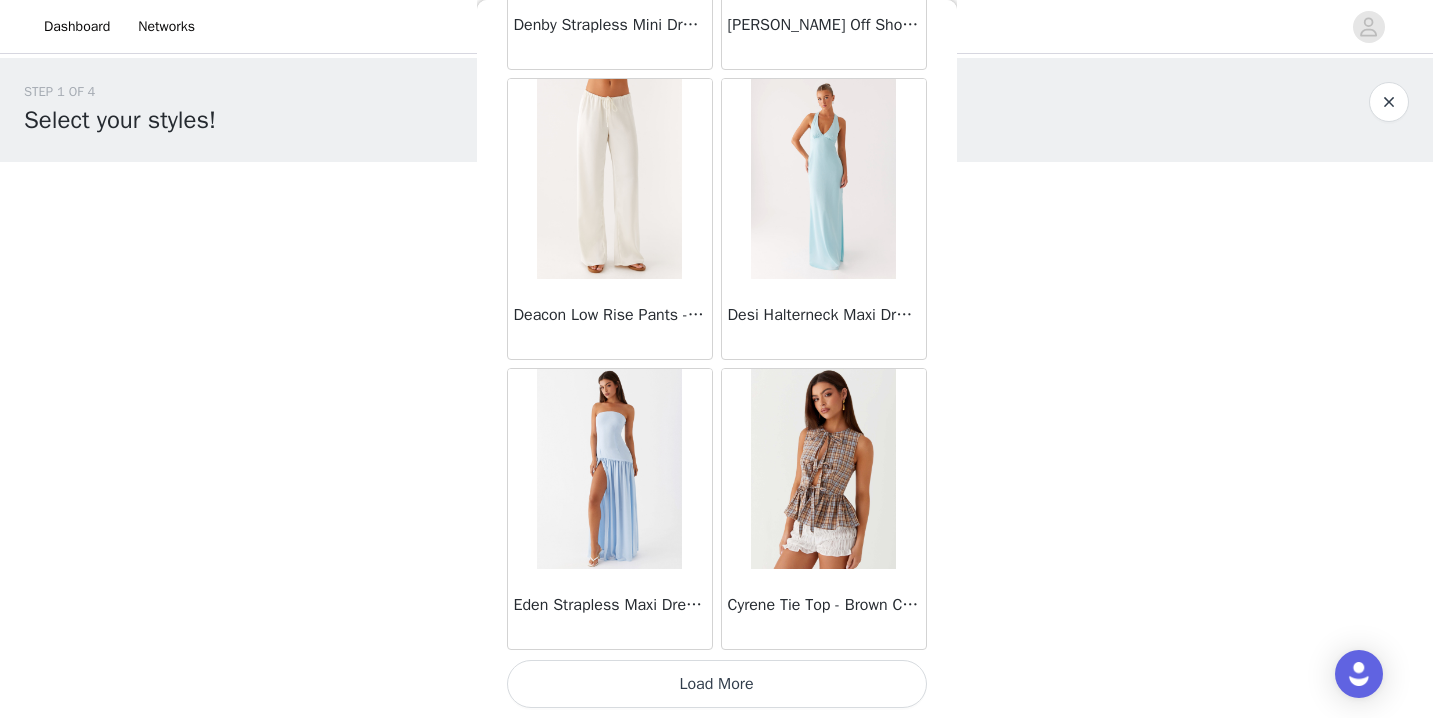 click on "Load More" at bounding box center (717, 684) 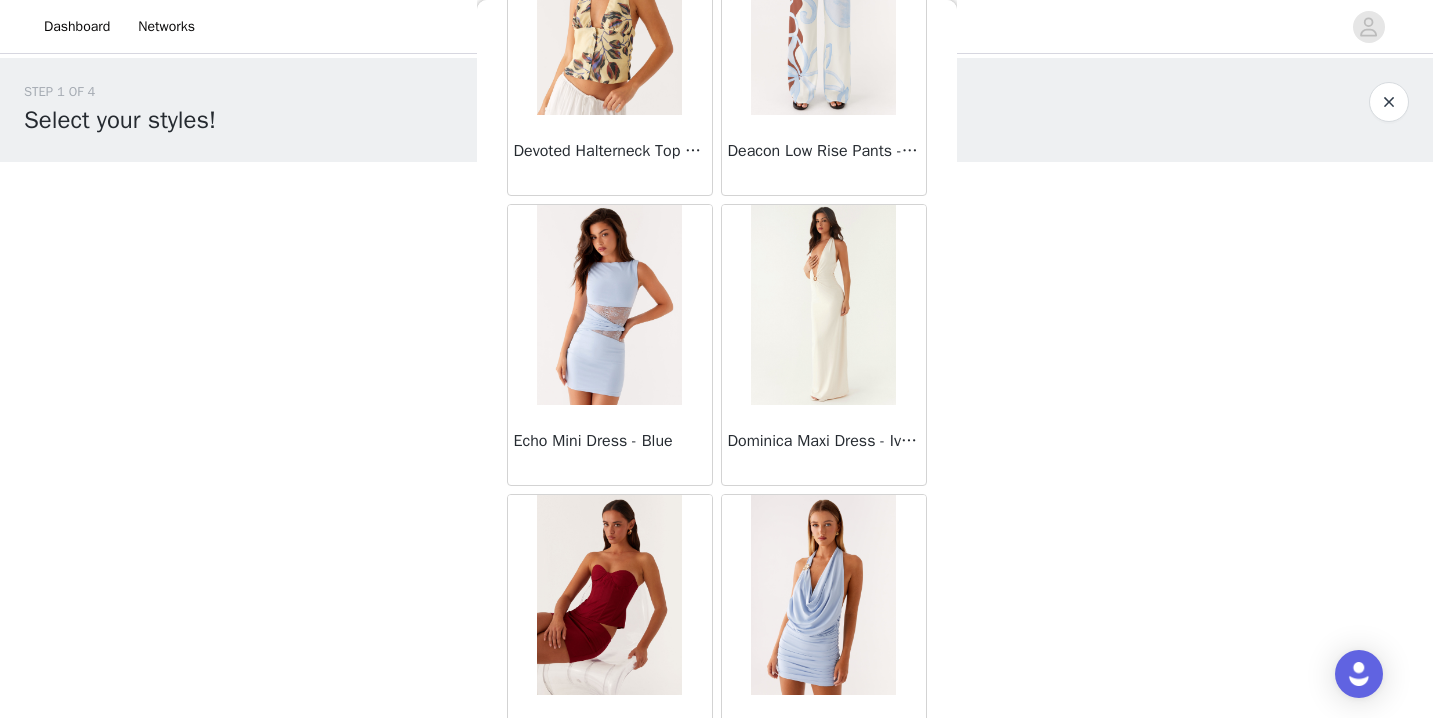 scroll, scrollTop: 16842, scrollLeft: 0, axis: vertical 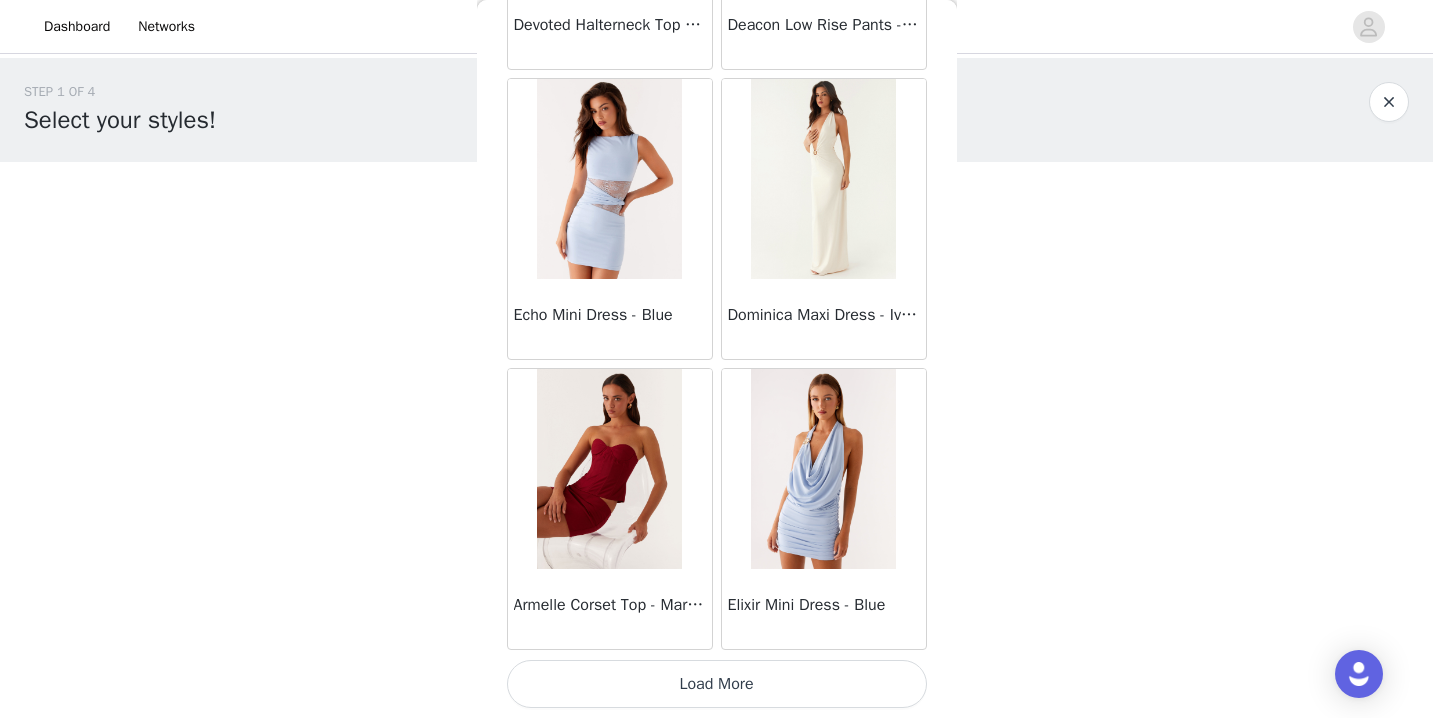 click on "Load More" at bounding box center (717, 684) 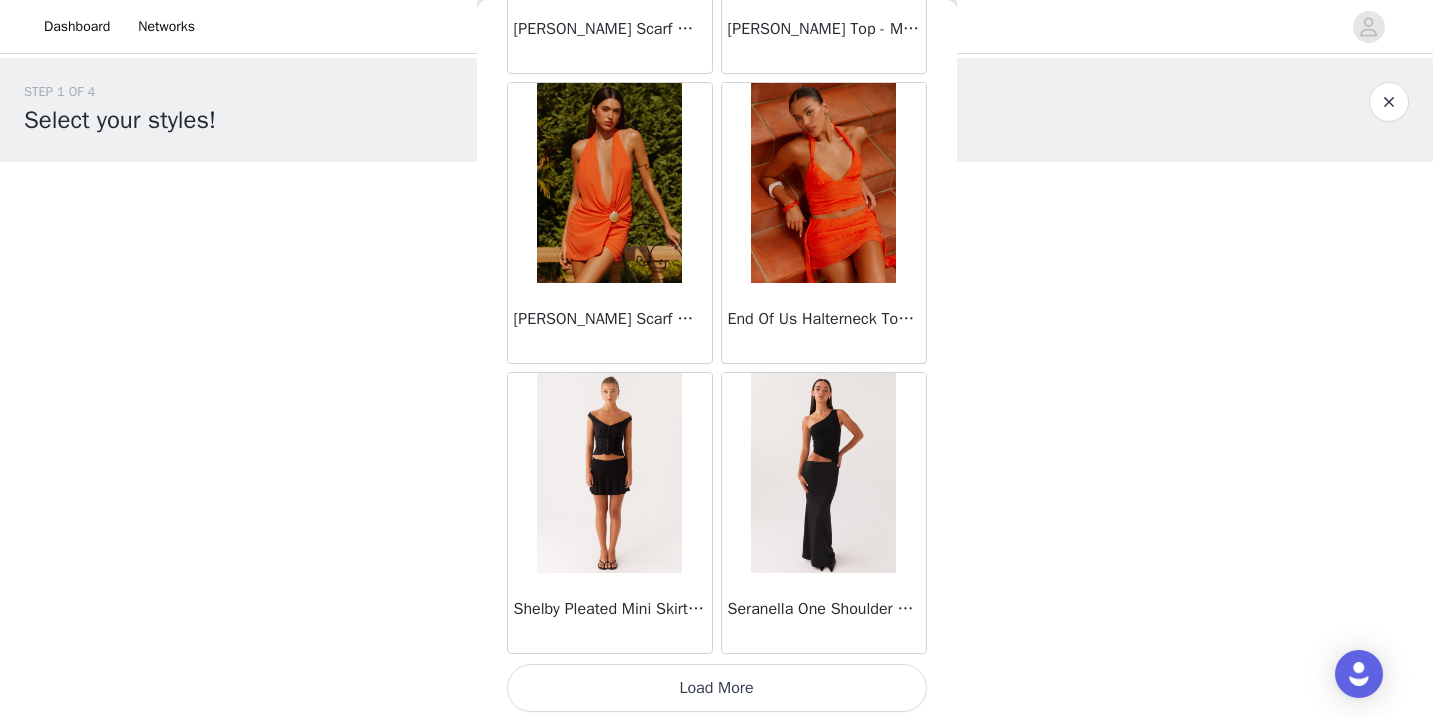 scroll, scrollTop: 19742, scrollLeft: 0, axis: vertical 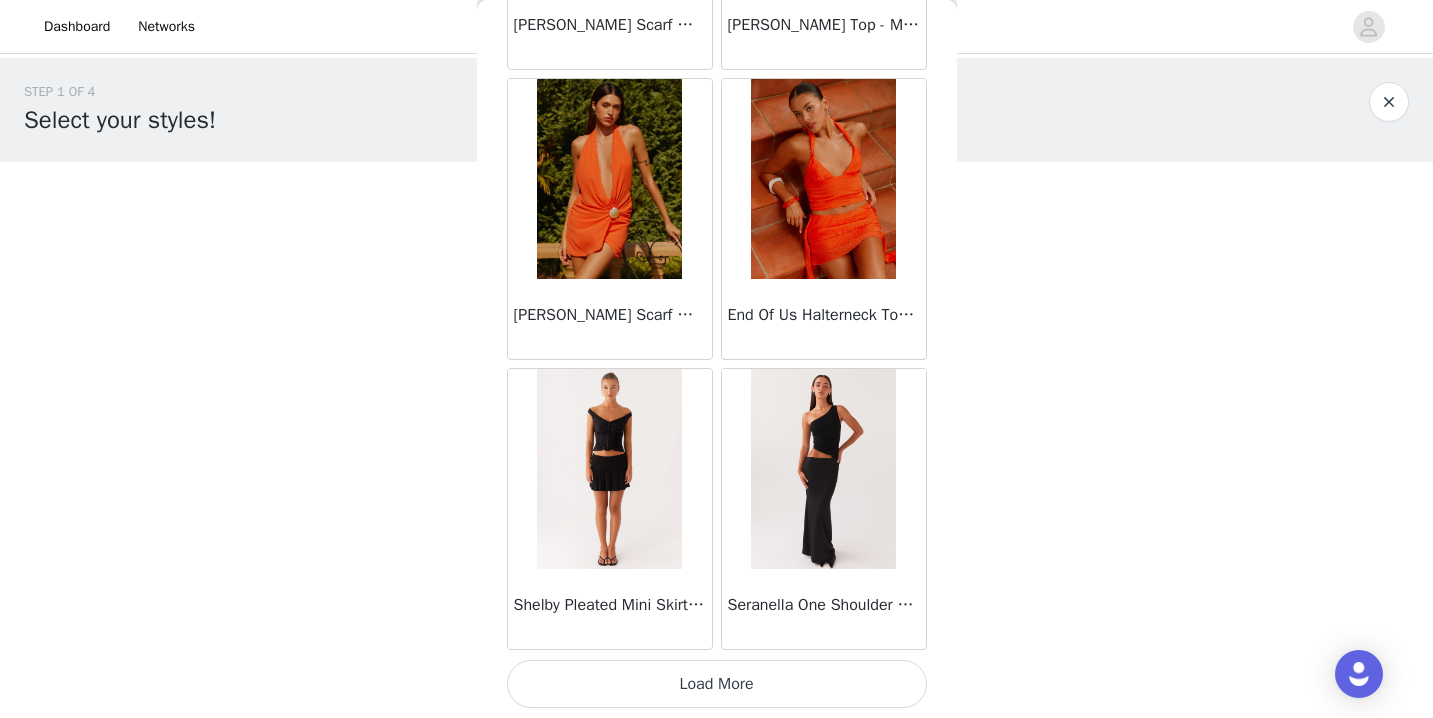 click on "Load More" at bounding box center [717, 684] 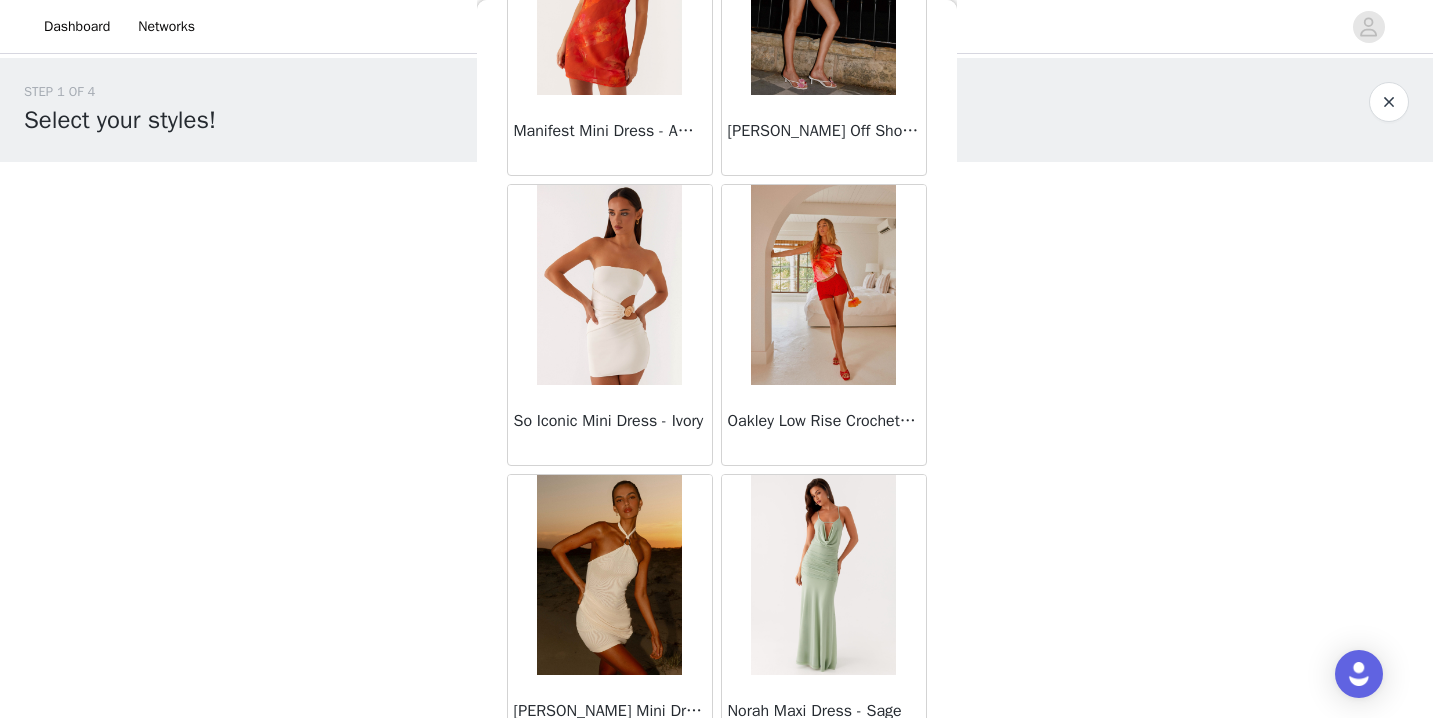 scroll, scrollTop: 22642, scrollLeft: 0, axis: vertical 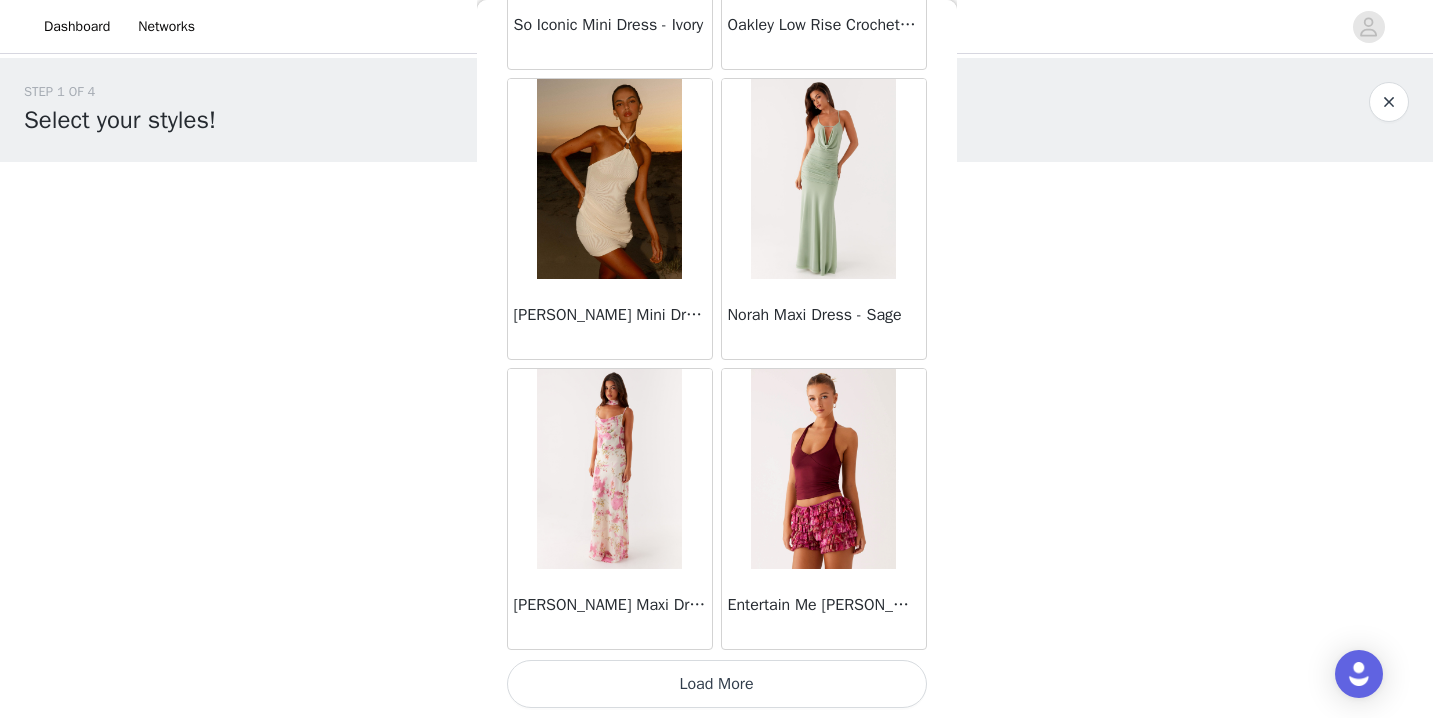 click on "Load More" at bounding box center [717, 684] 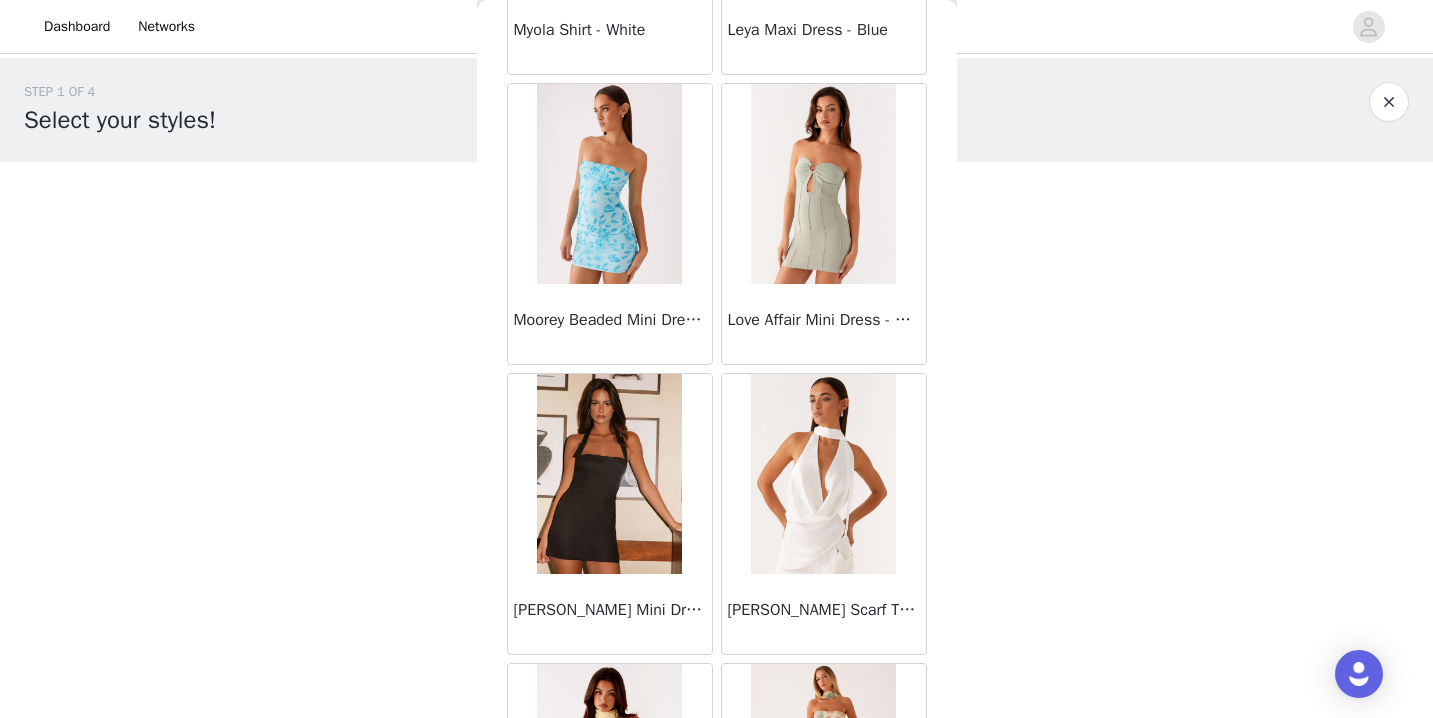 scroll, scrollTop: 25542, scrollLeft: 0, axis: vertical 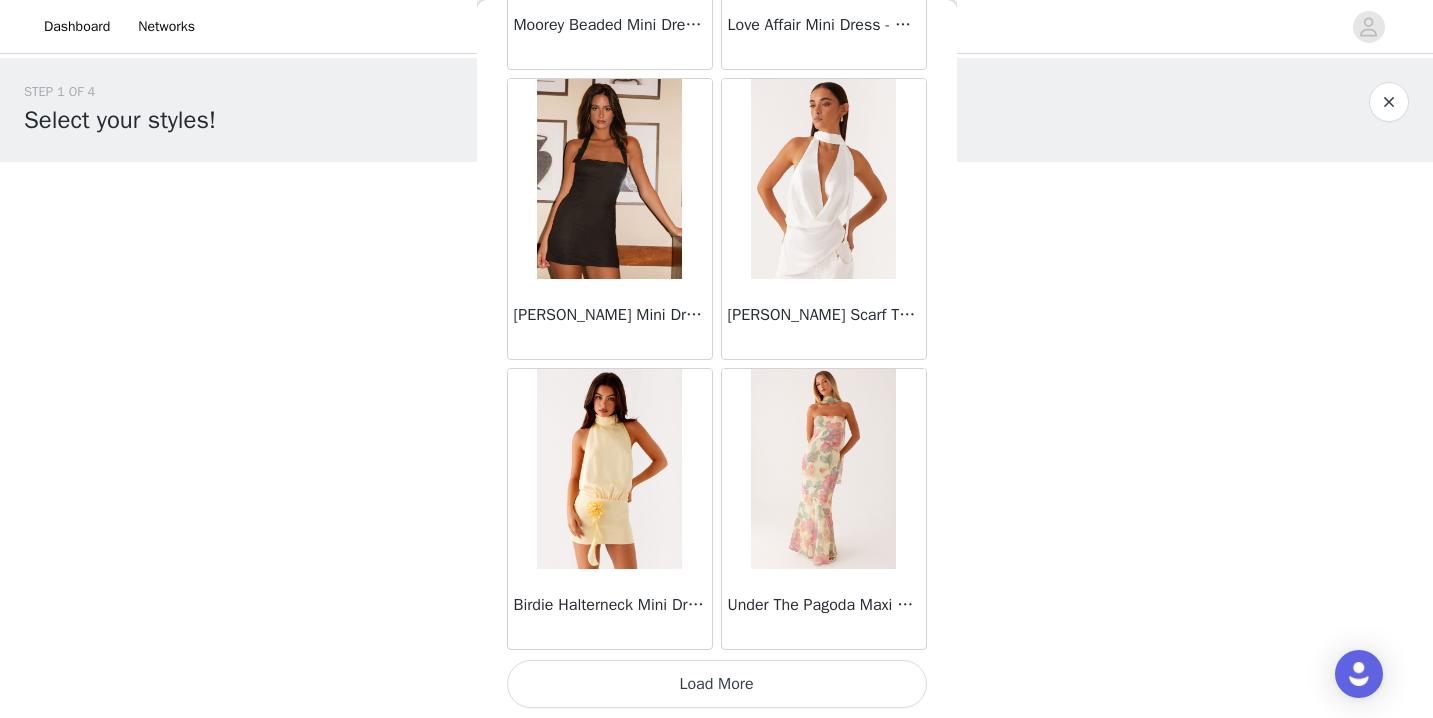 click on "Load More" at bounding box center (717, 684) 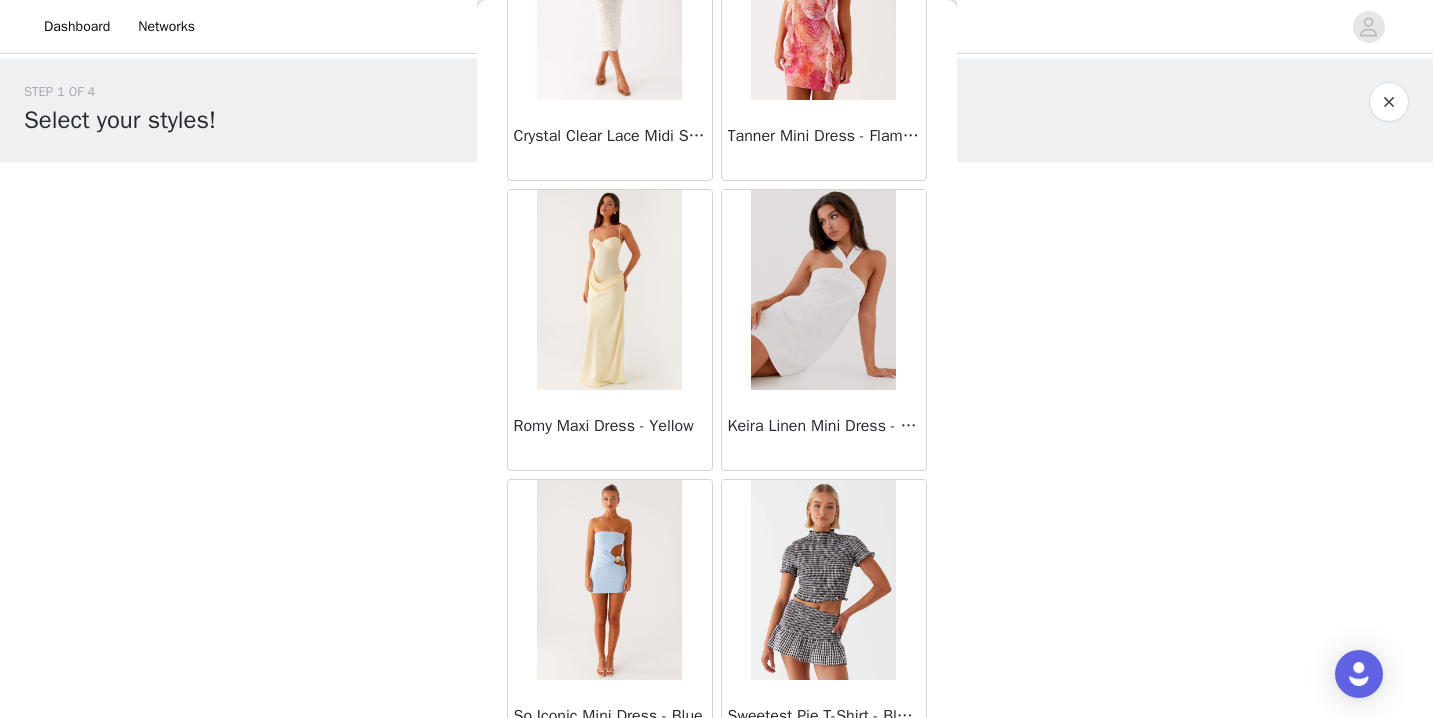 scroll, scrollTop: 28442, scrollLeft: 0, axis: vertical 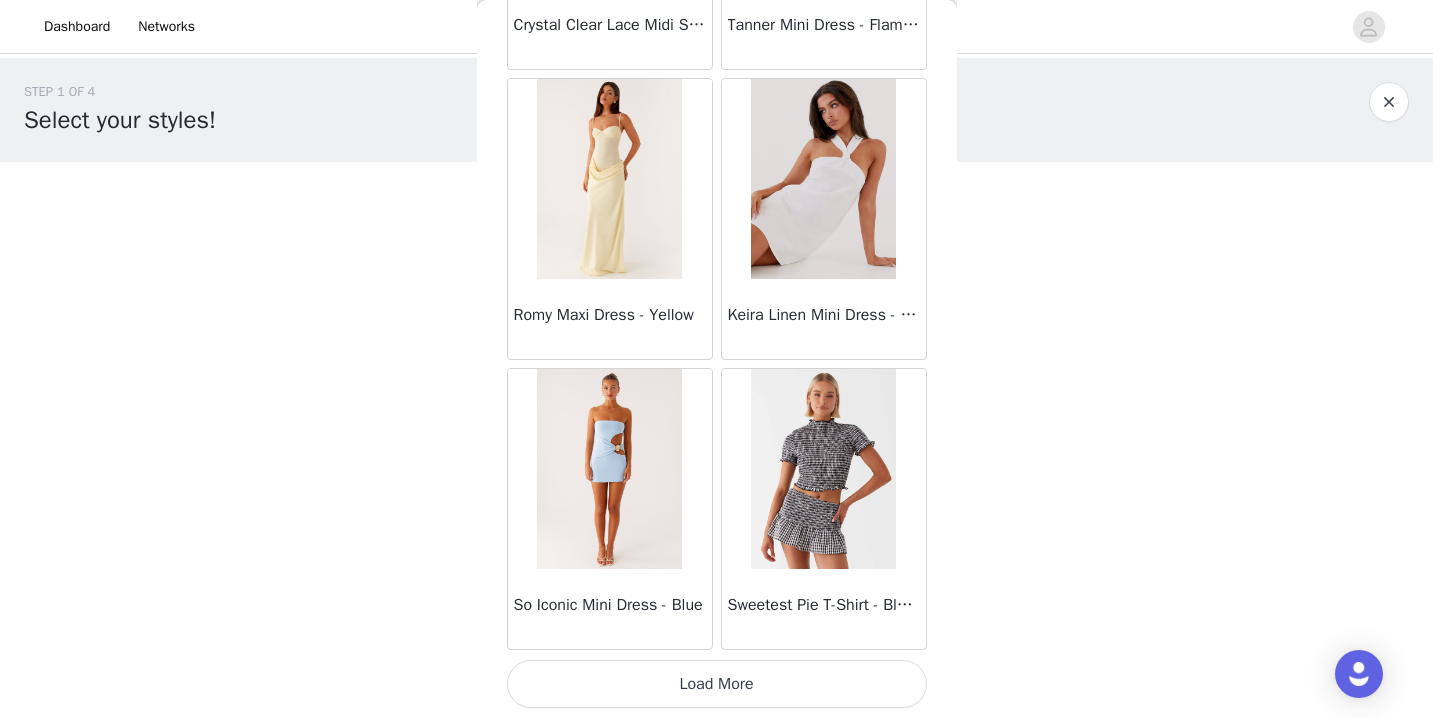 click on "Load More" at bounding box center [717, 684] 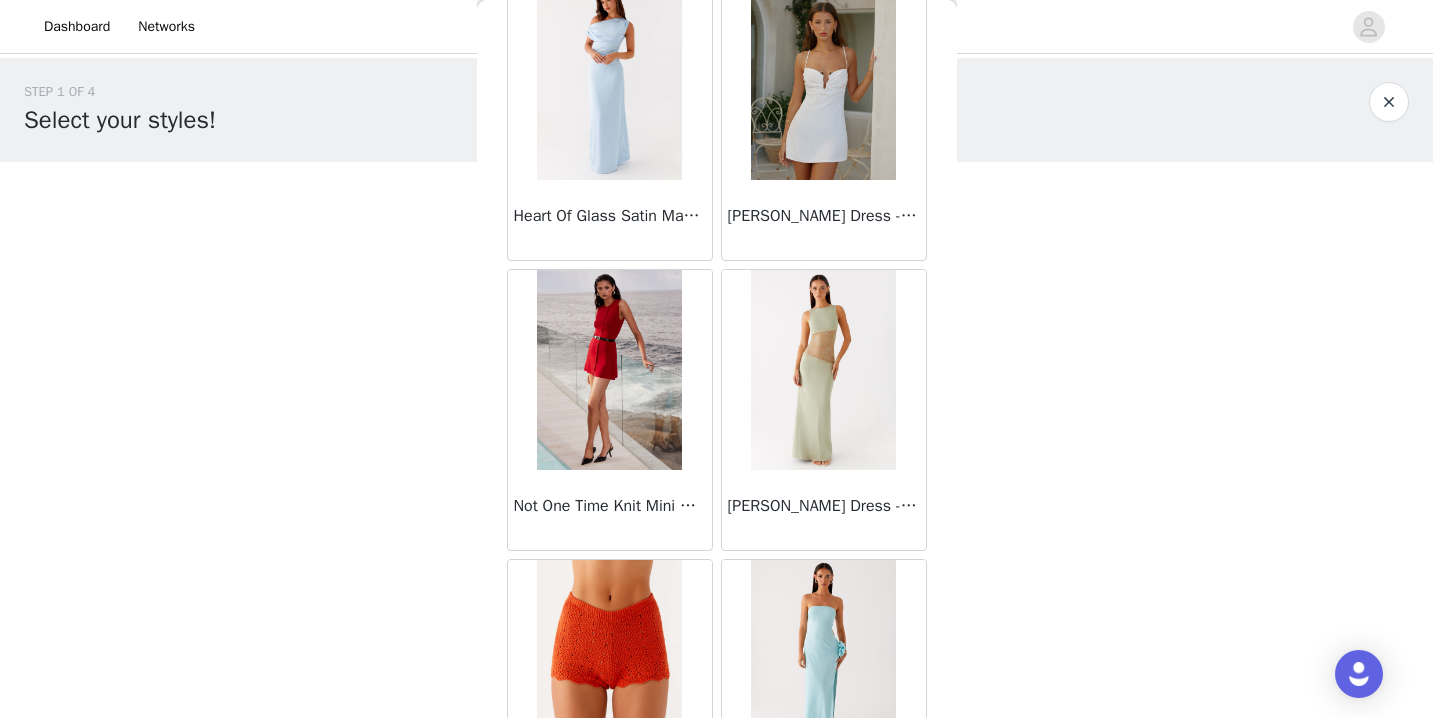 scroll, scrollTop: 31342, scrollLeft: 0, axis: vertical 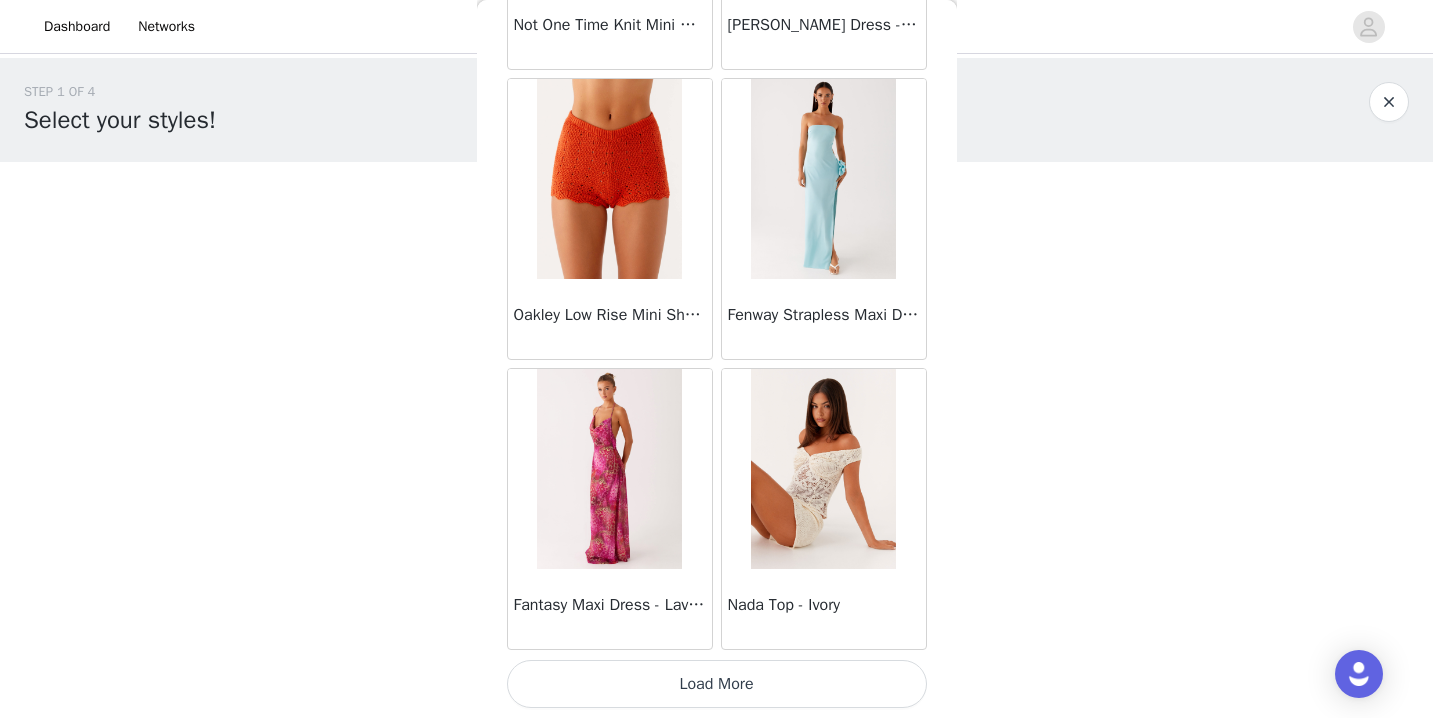 click on "Load More" at bounding box center (717, 684) 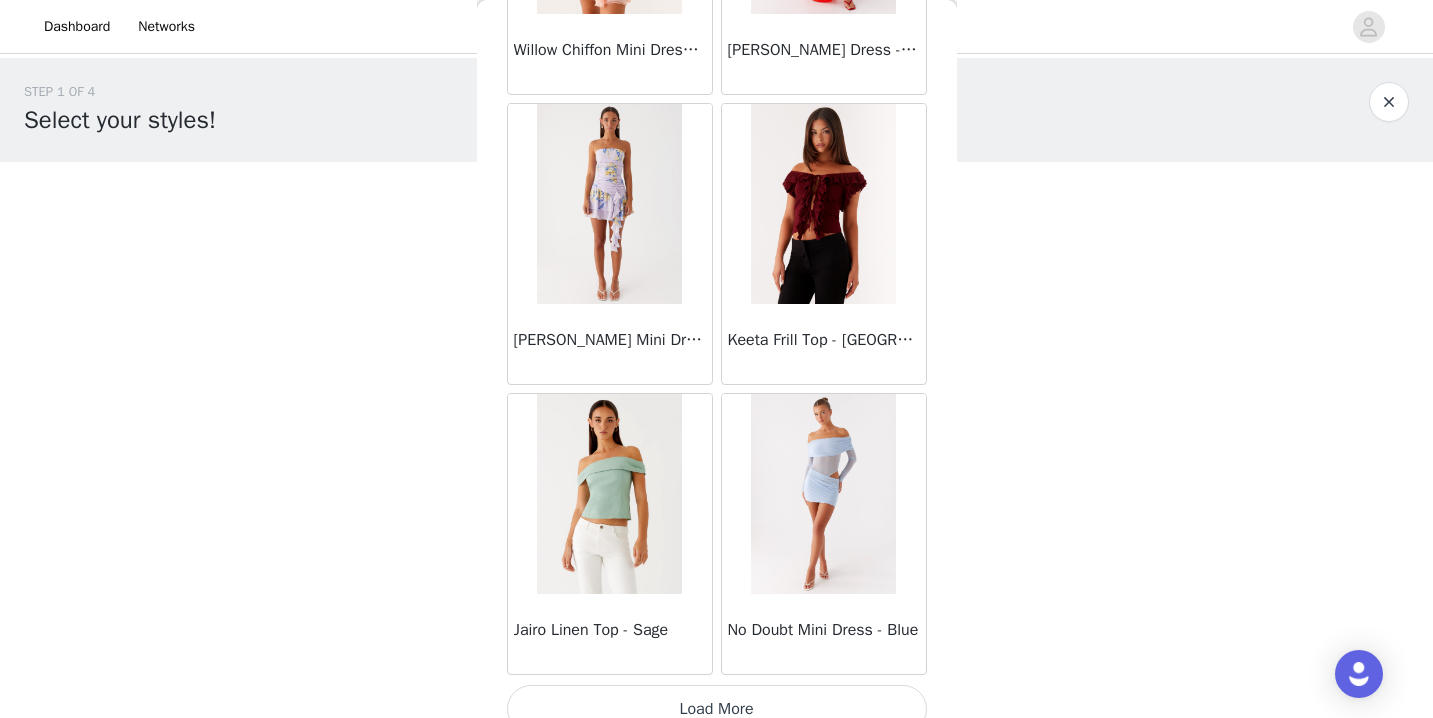 scroll, scrollTop: 34242, scrollLeft: 0, axis: vertical 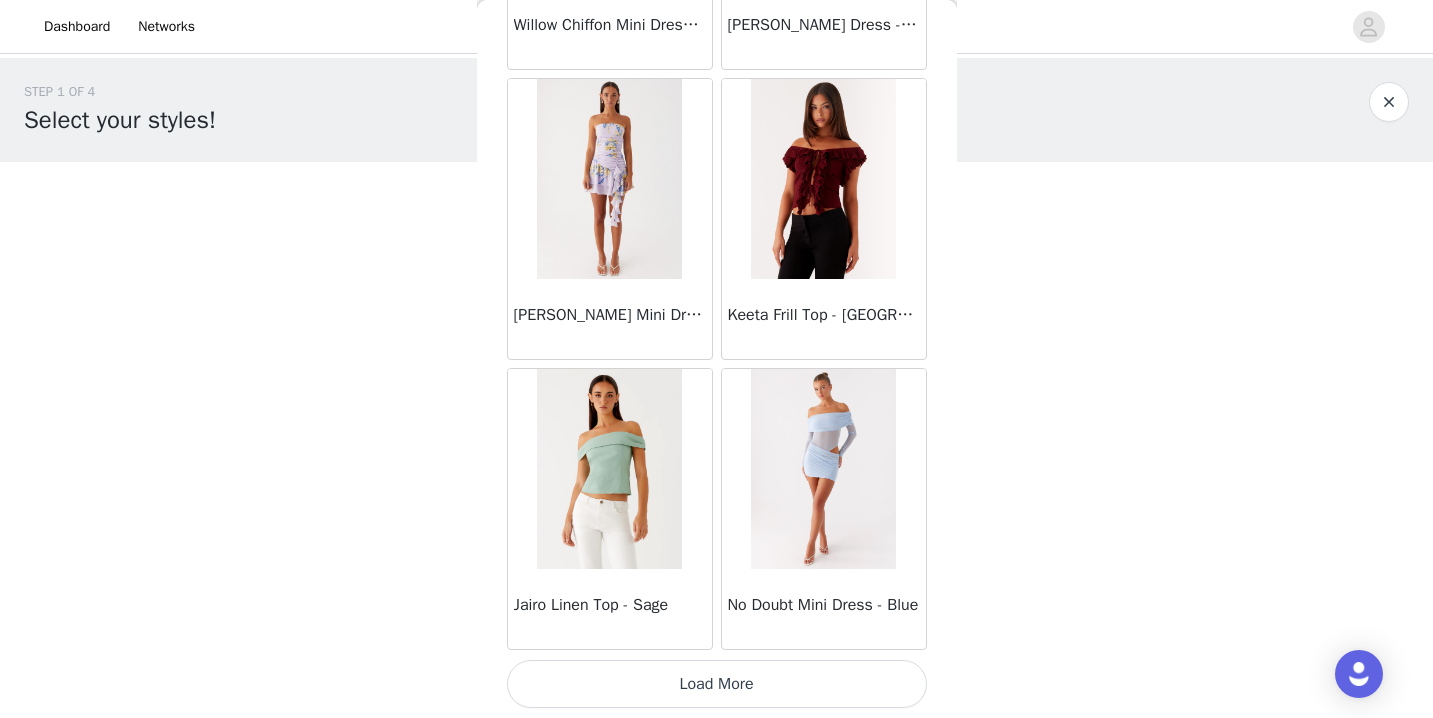 click on "Load More" at bounding box center (717, 684) 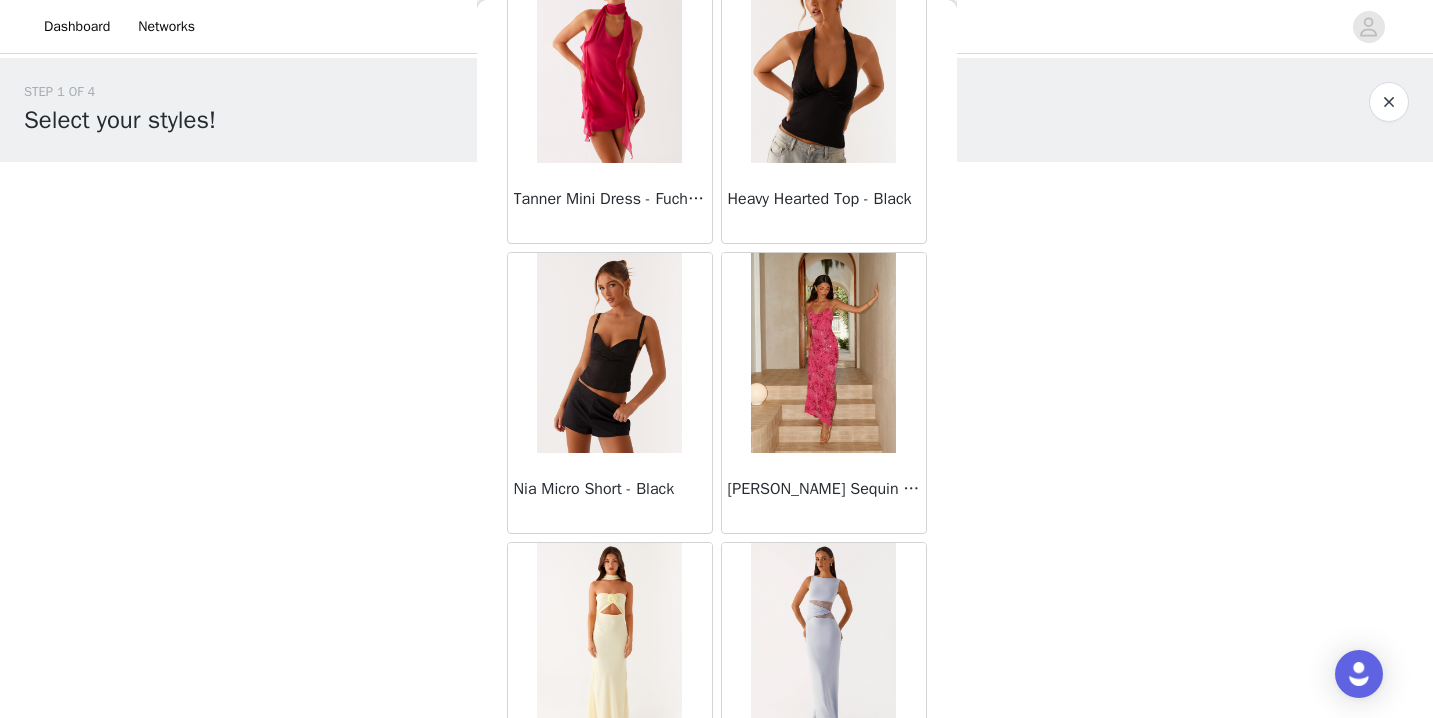 scroll, scrollTop: 37142, scrollLeft: 0, axis: vertical 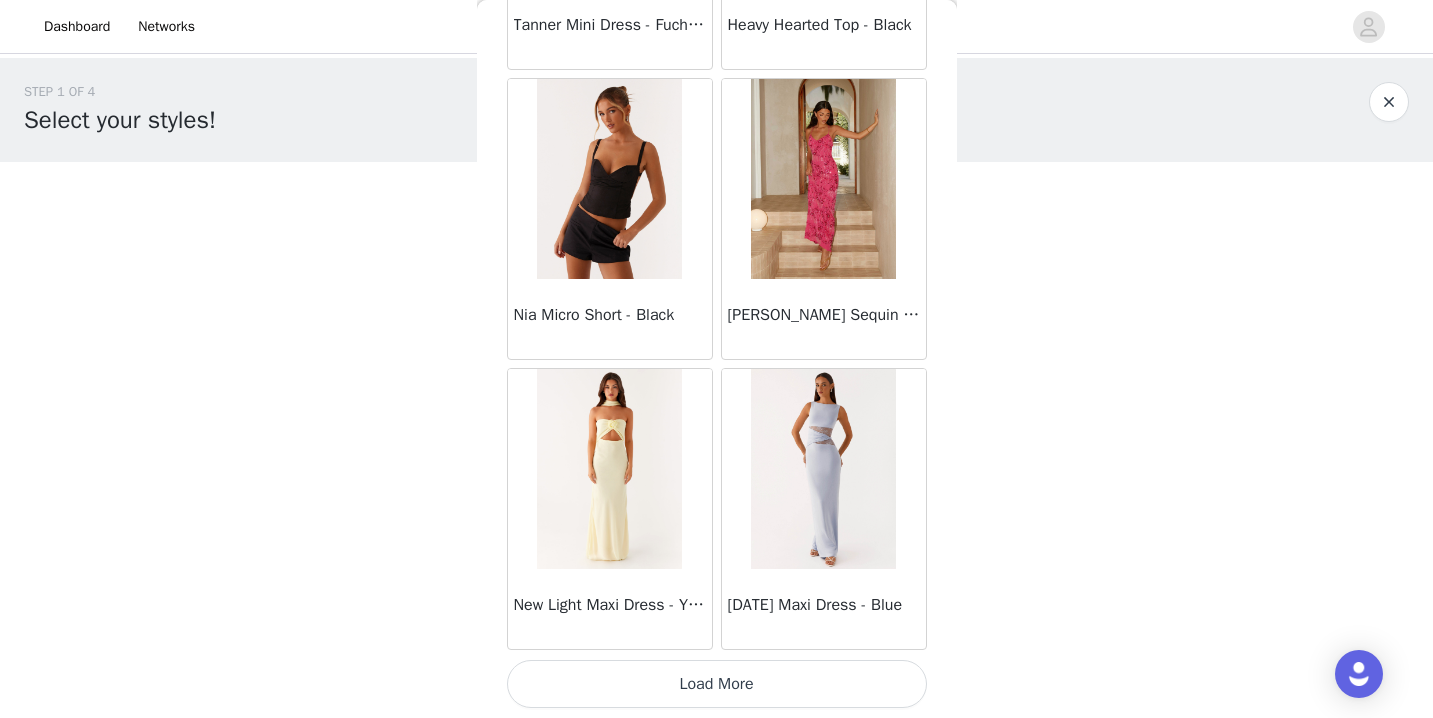 click on "Load More" at bounding box center [717, 684] 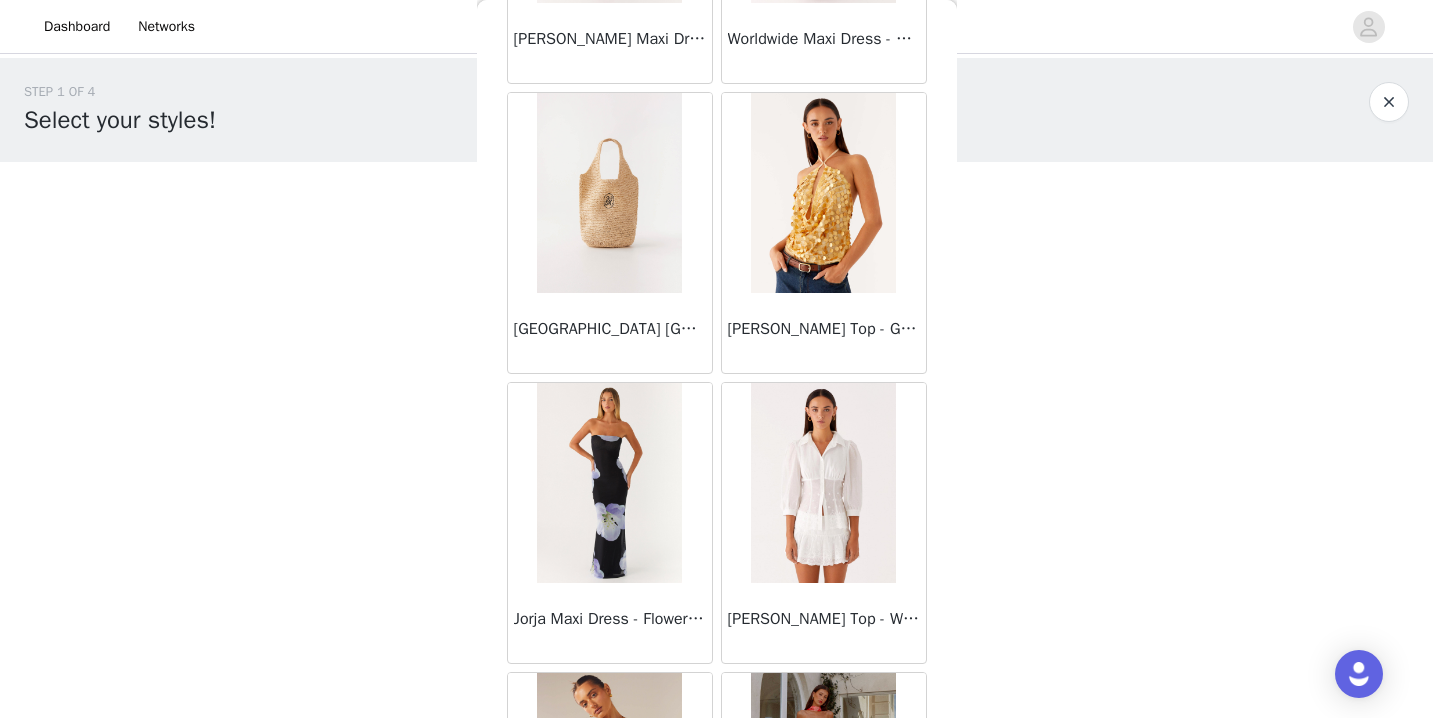 scroll, scrollTop: 40042, scrollLeft: 0, axis: vertical 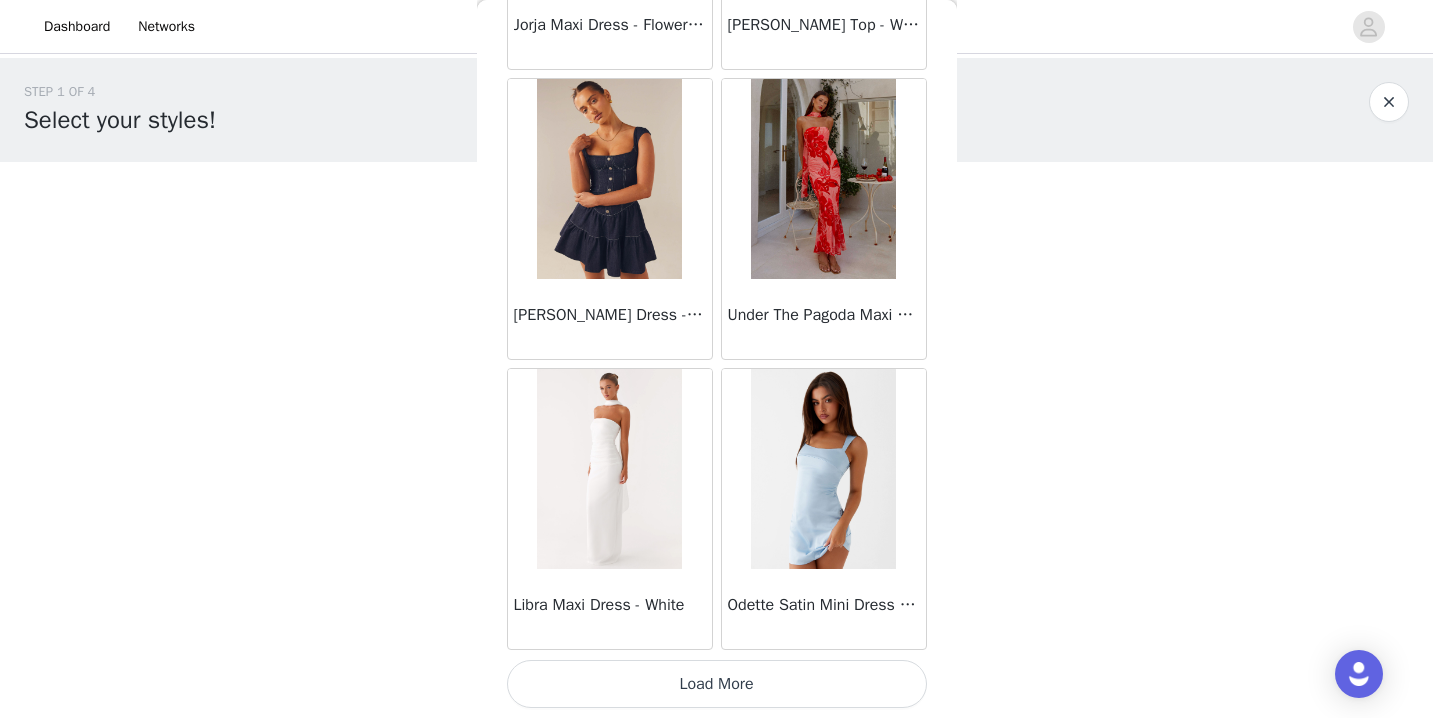 click on "Load More" at bounding box center [717, 684] 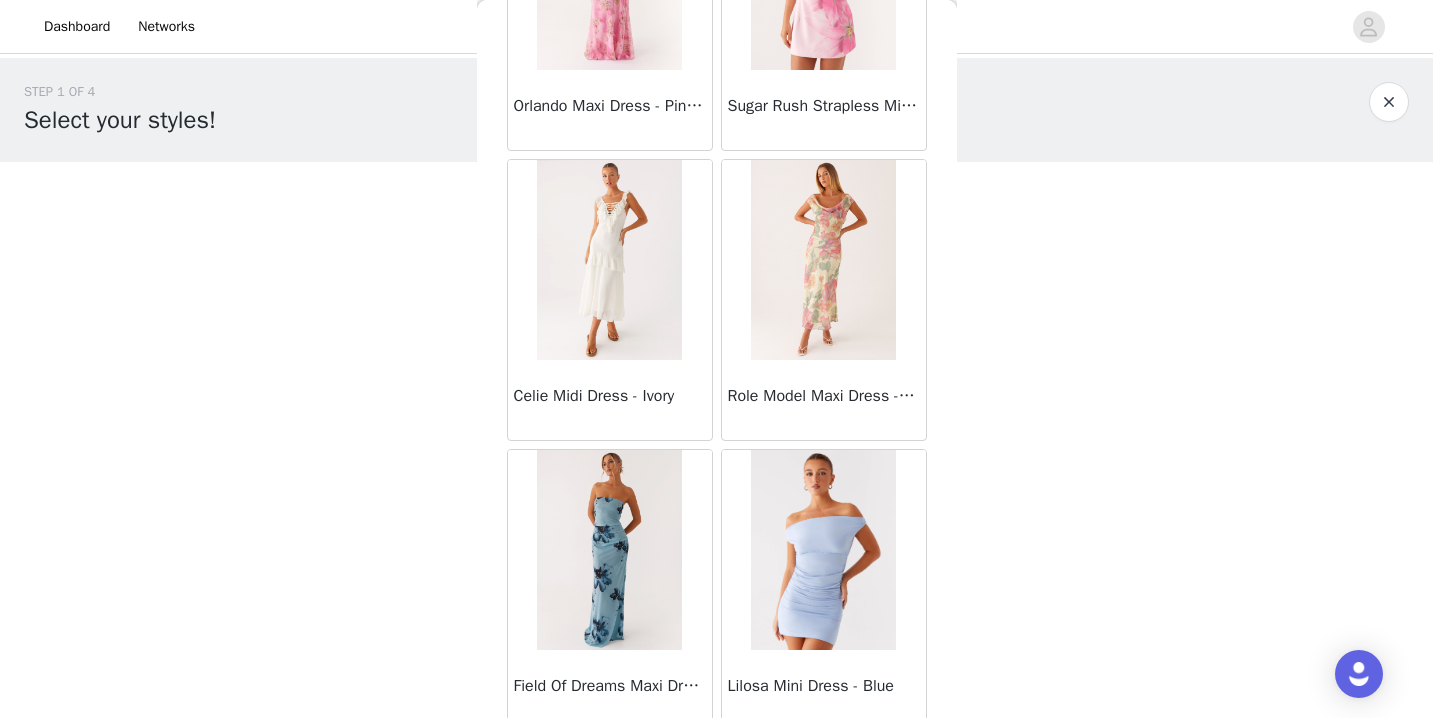 scroll, scrollTop: 42942, scrollLeft: 0, axis: vertical 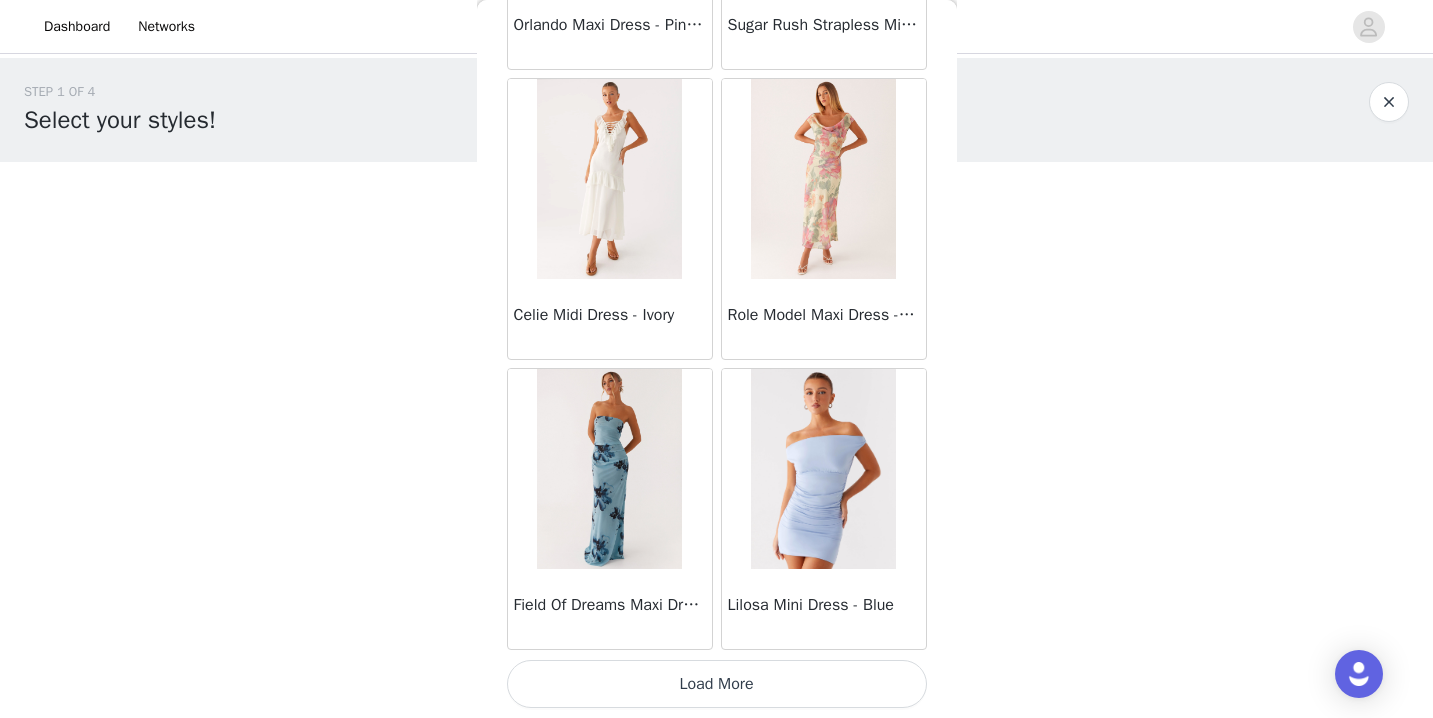 click on "Load More" at bounding box center [717, 684] 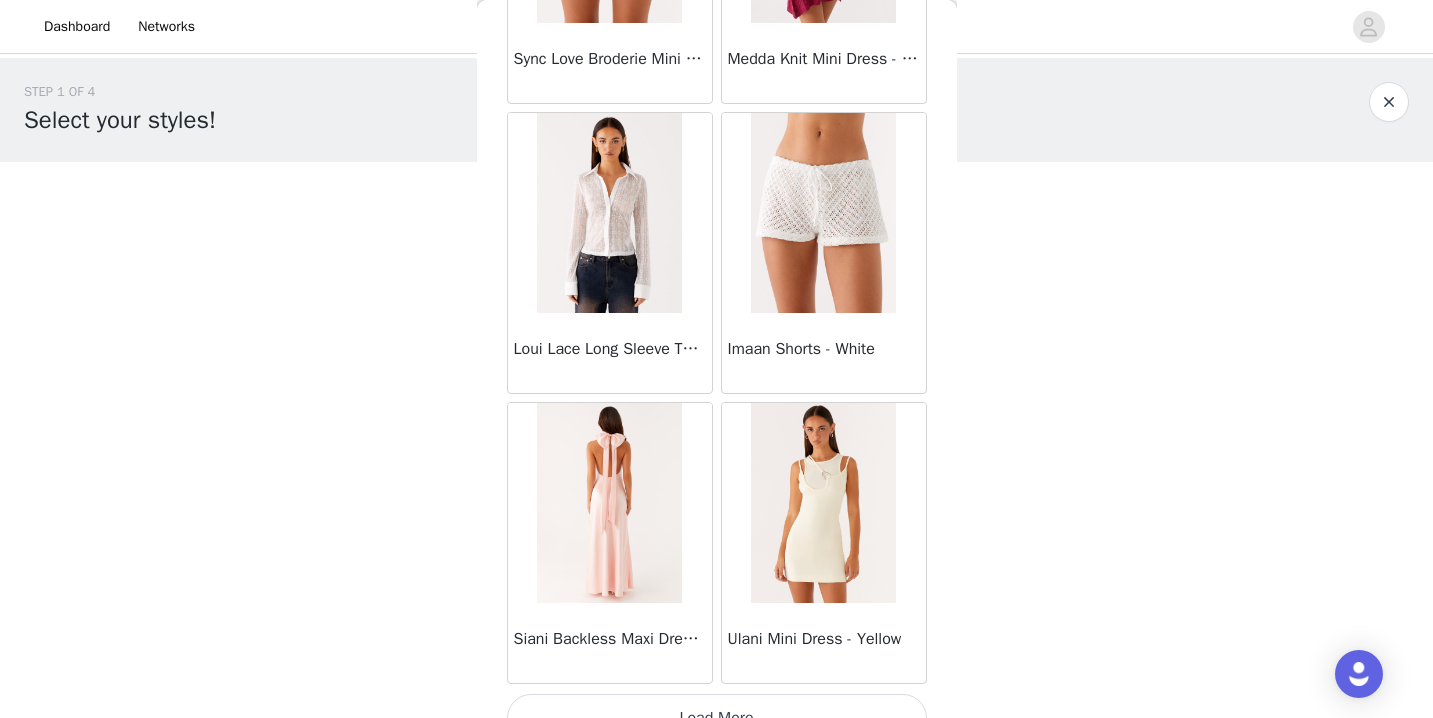 scroll, scrollTop: 45842, scrollLeft: 0, axis: vertical 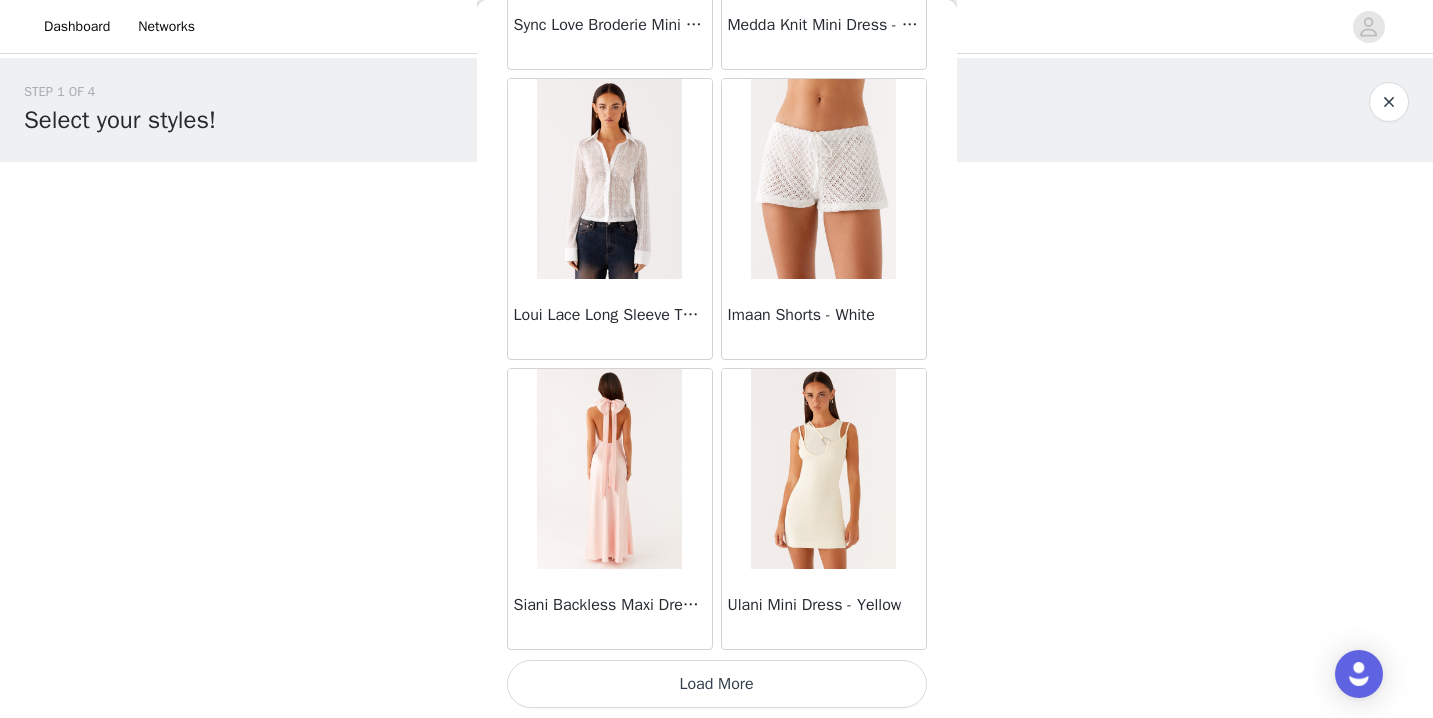 click on "Load More" at bounding box center (717, 684) 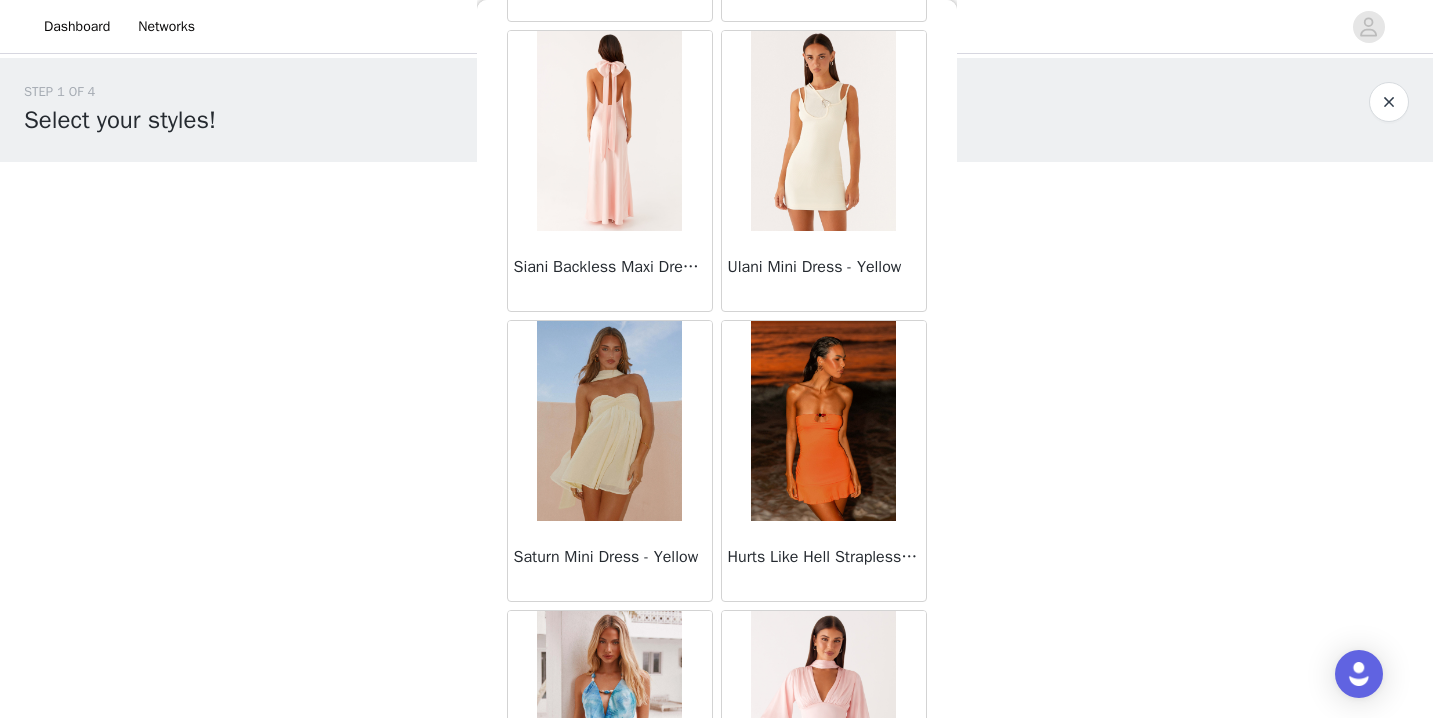 scroll, scrollTop: 46179, scrollLeft: 0, axis: vertical 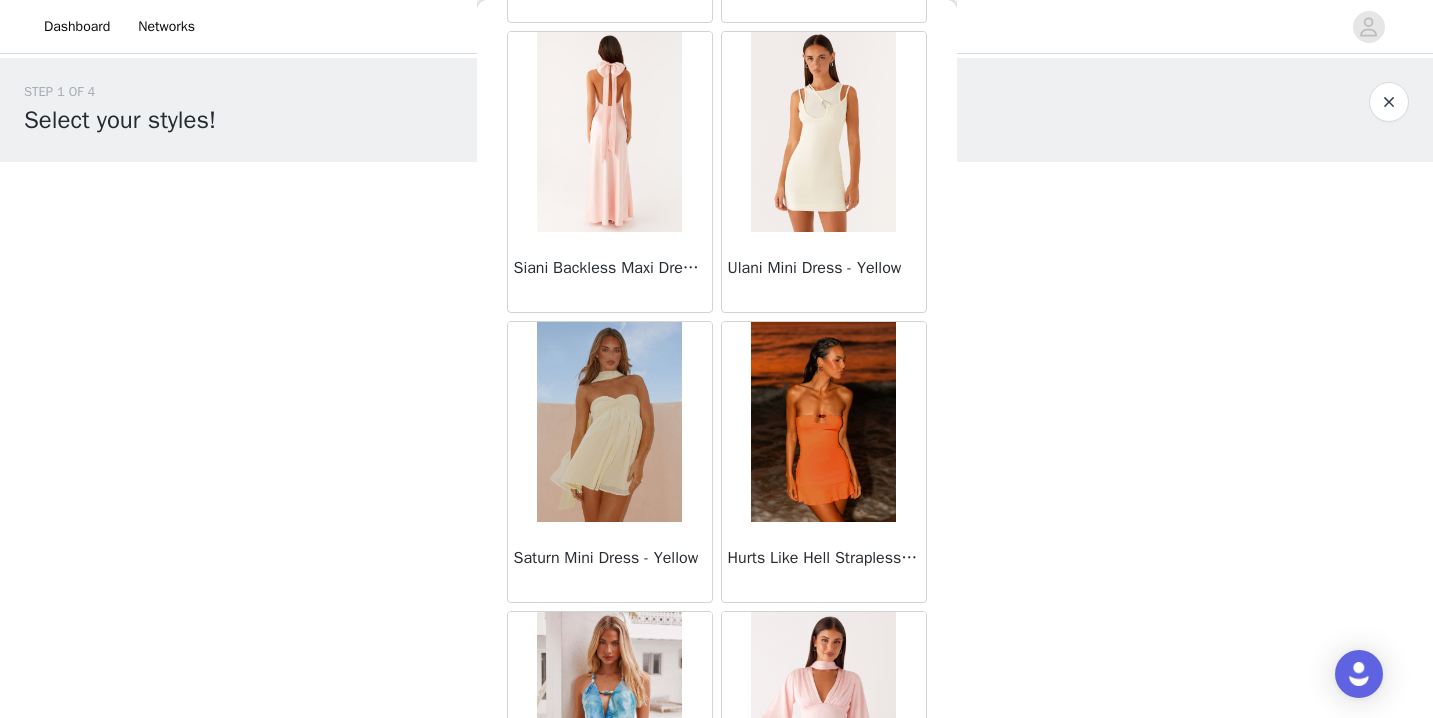 click at bounding box center [609, 422] 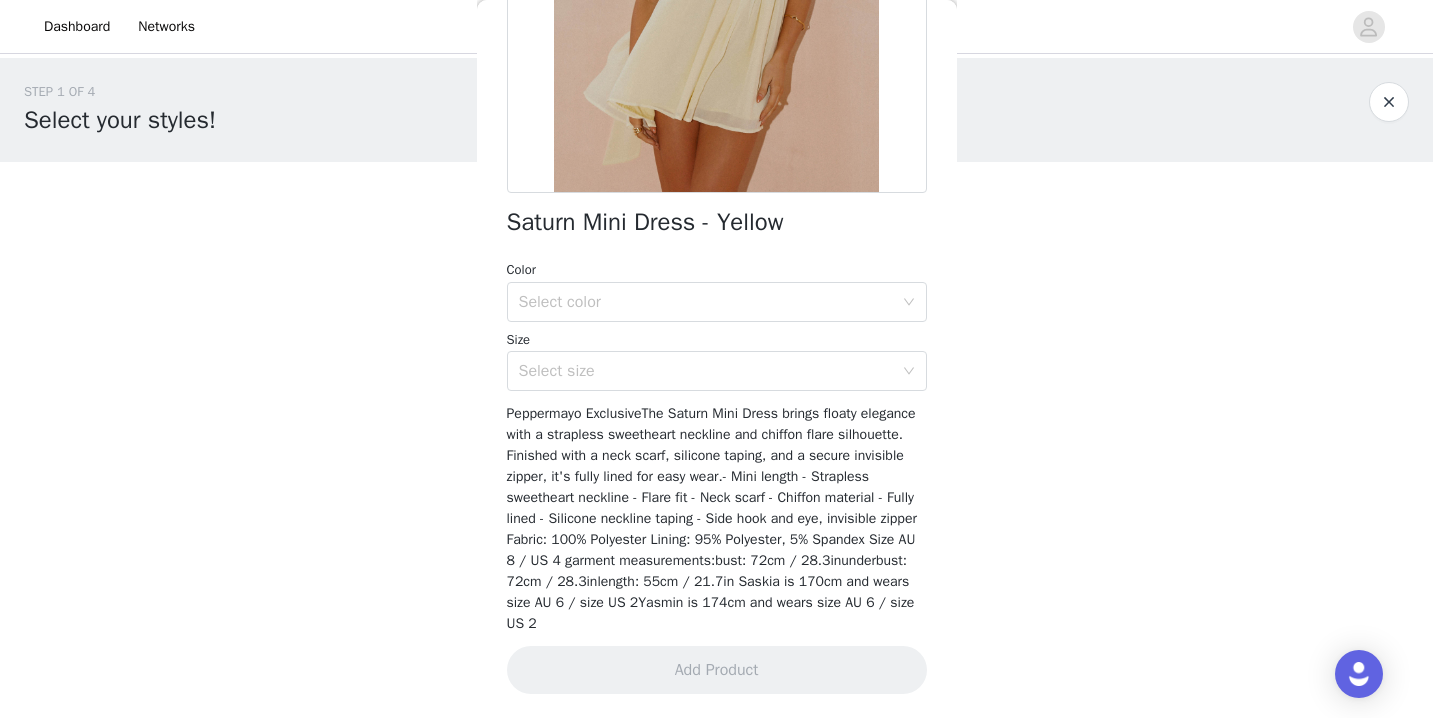 scroll, scrollTop: 357, scrollLeft: 0, axis: vertical 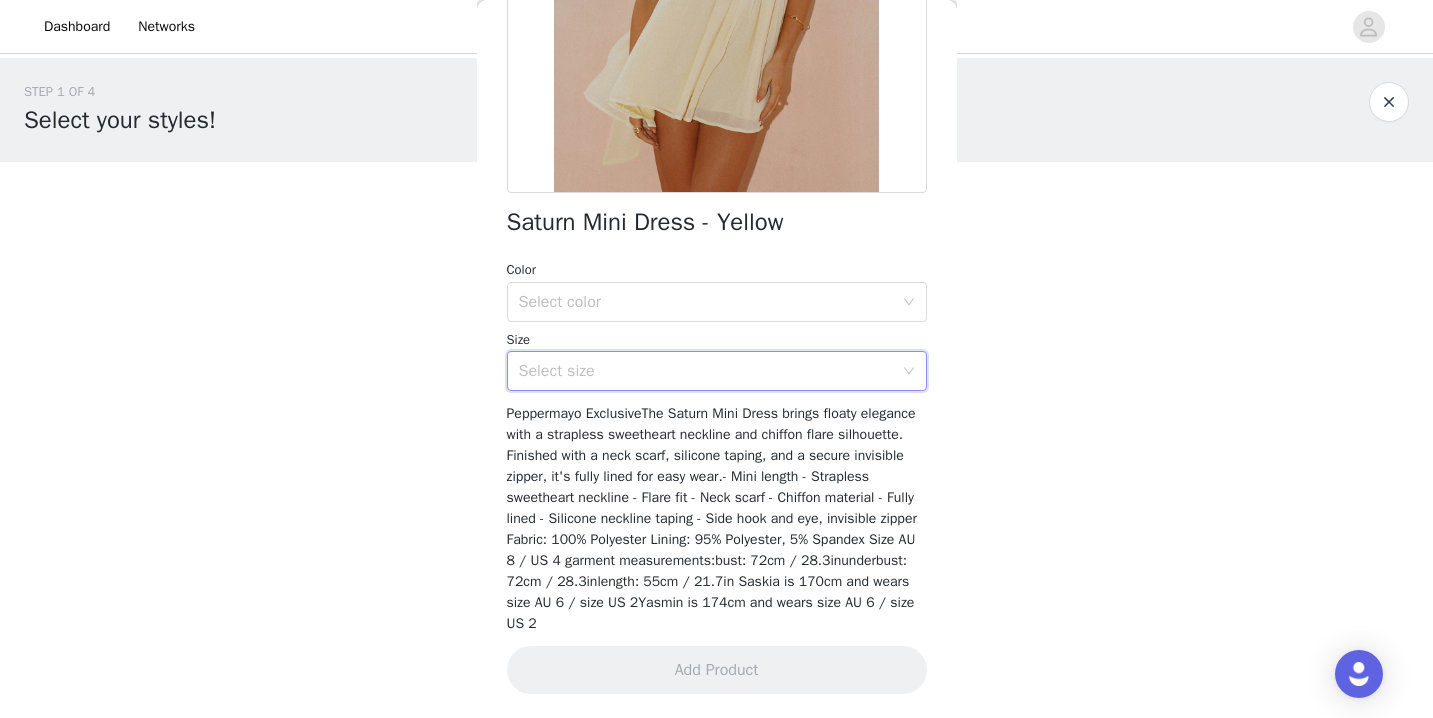 click on "Select size" at bounding box center (710, 371) 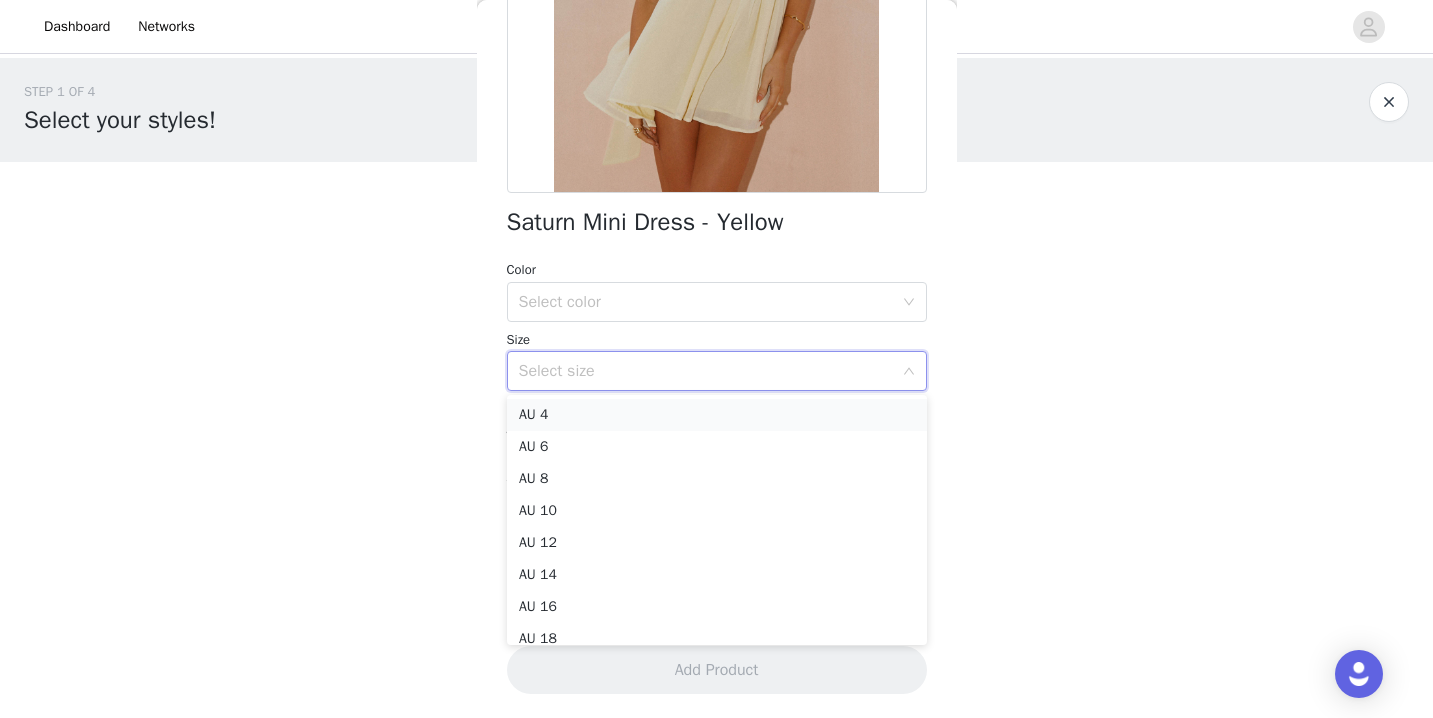 click on "AU 4" at bounding box center (717, 415) 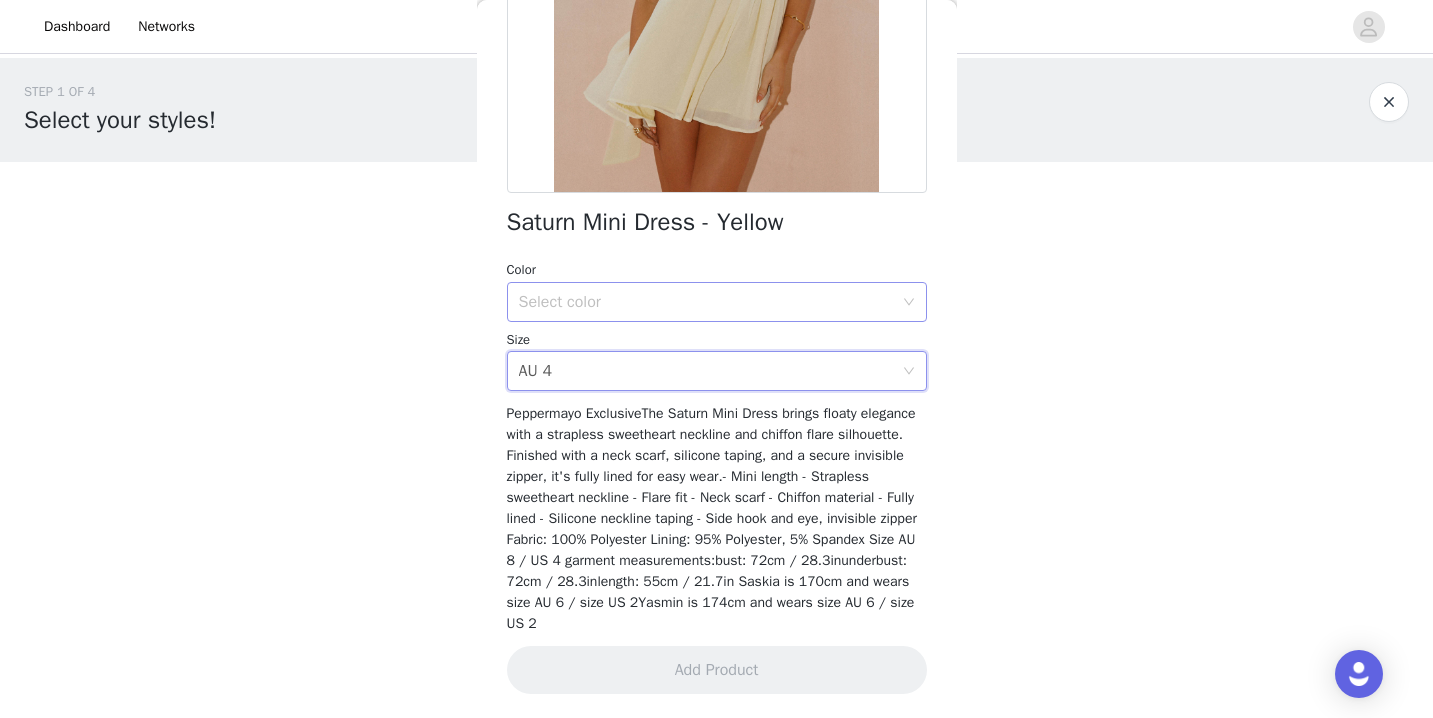 click on "Select color" at bounding box center [706, 302] 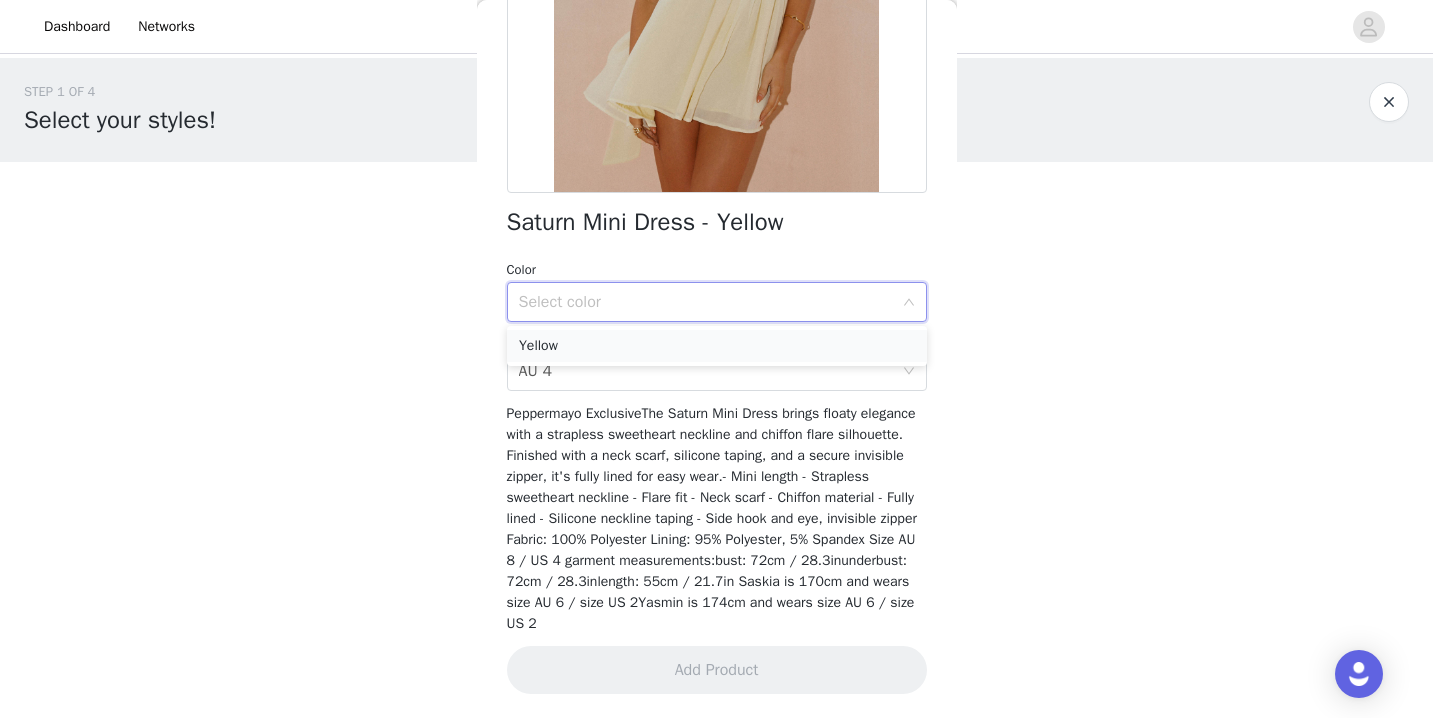 click on "Yellow" at bounding box center (717, 346) 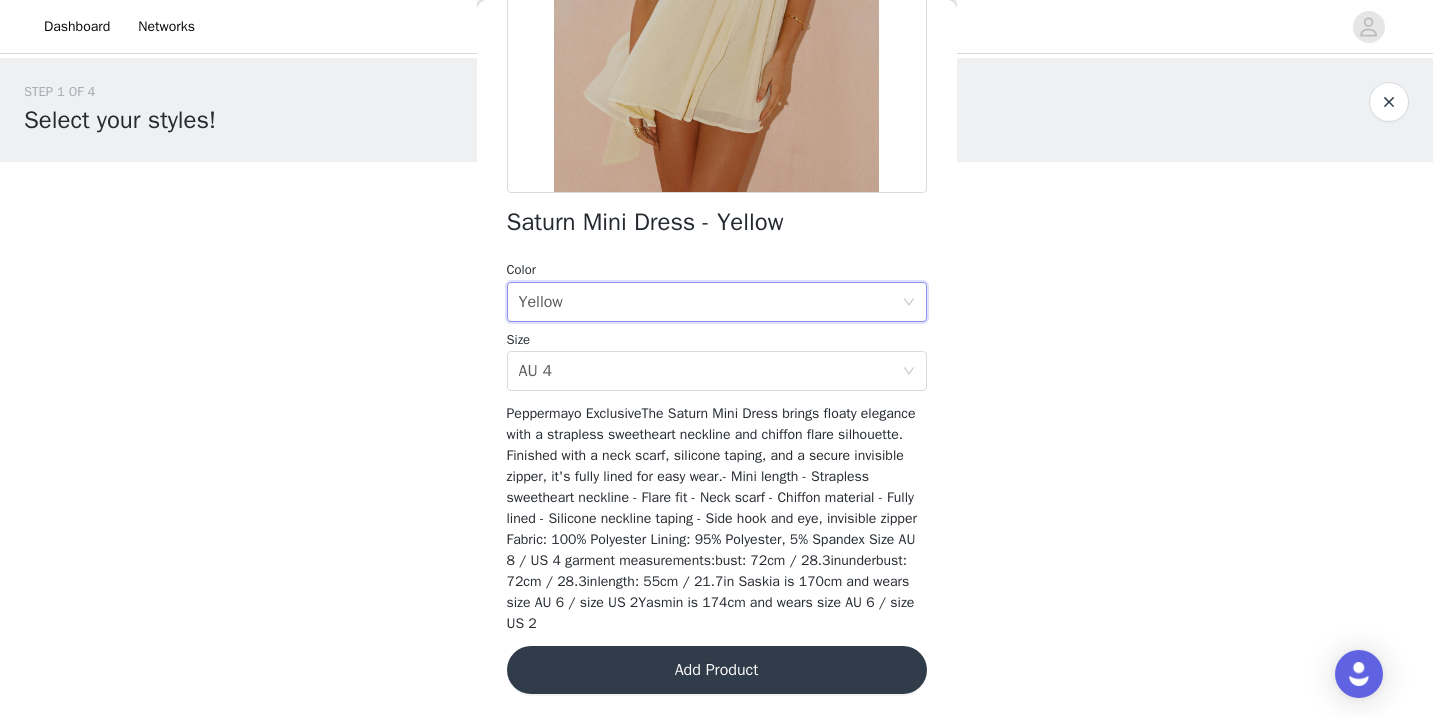 click on "Add Product" at bounding box center [717, 670] 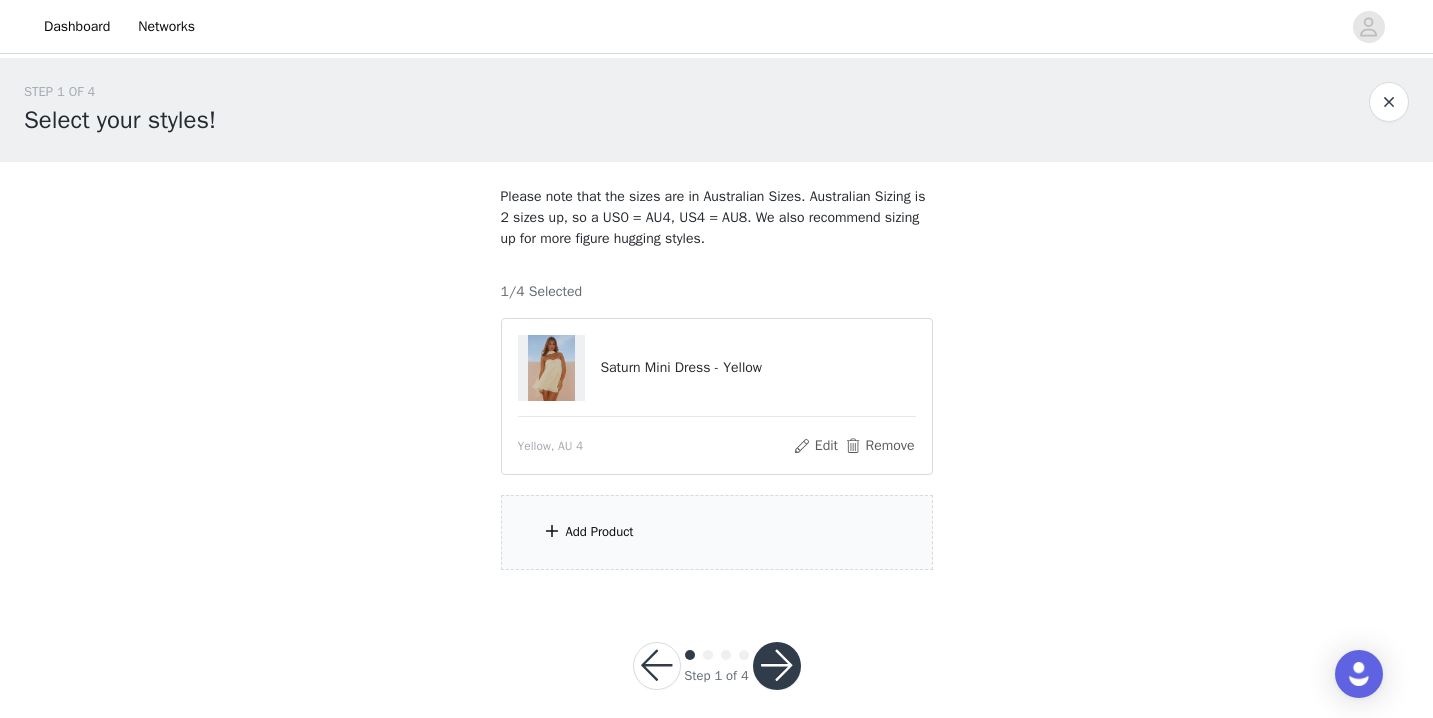 click on "Add Product" at bounding box center [717, 532] 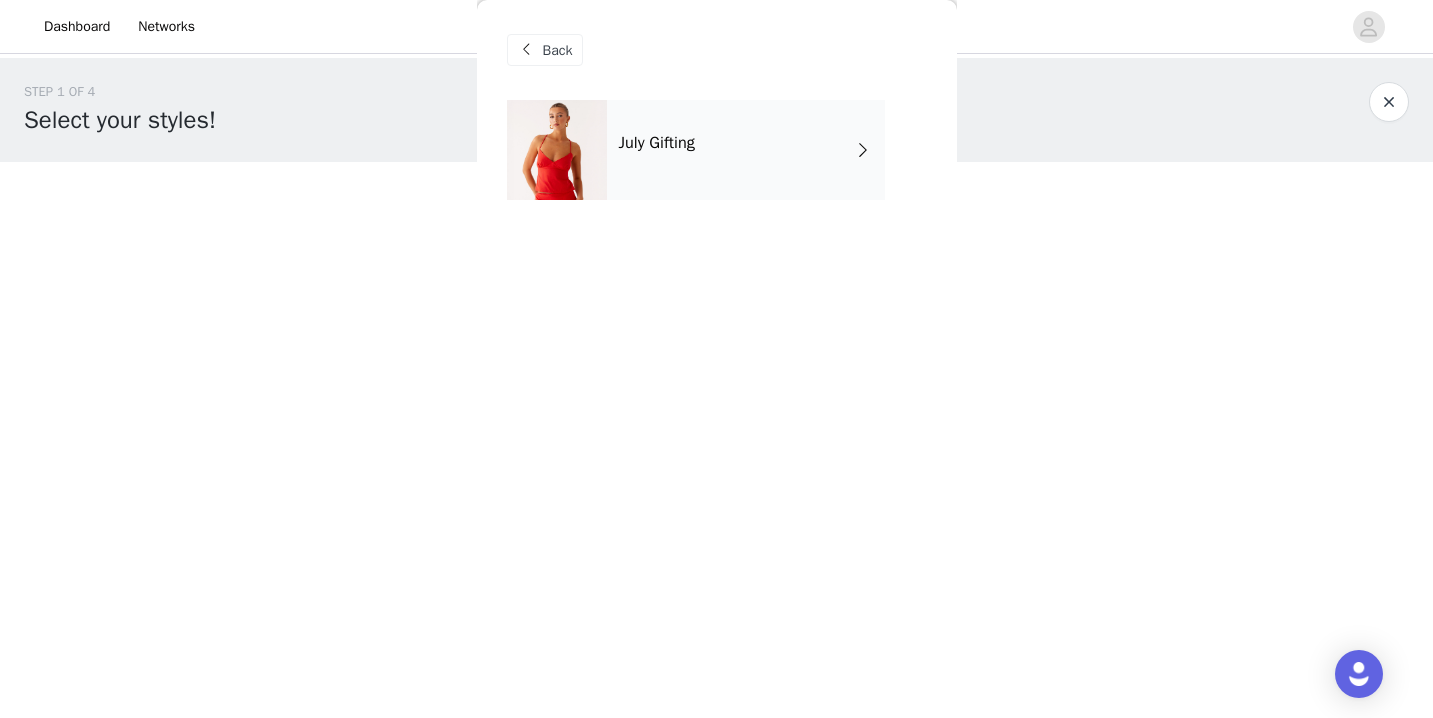 click on "July Gifting" at bounding box center (746, 150) 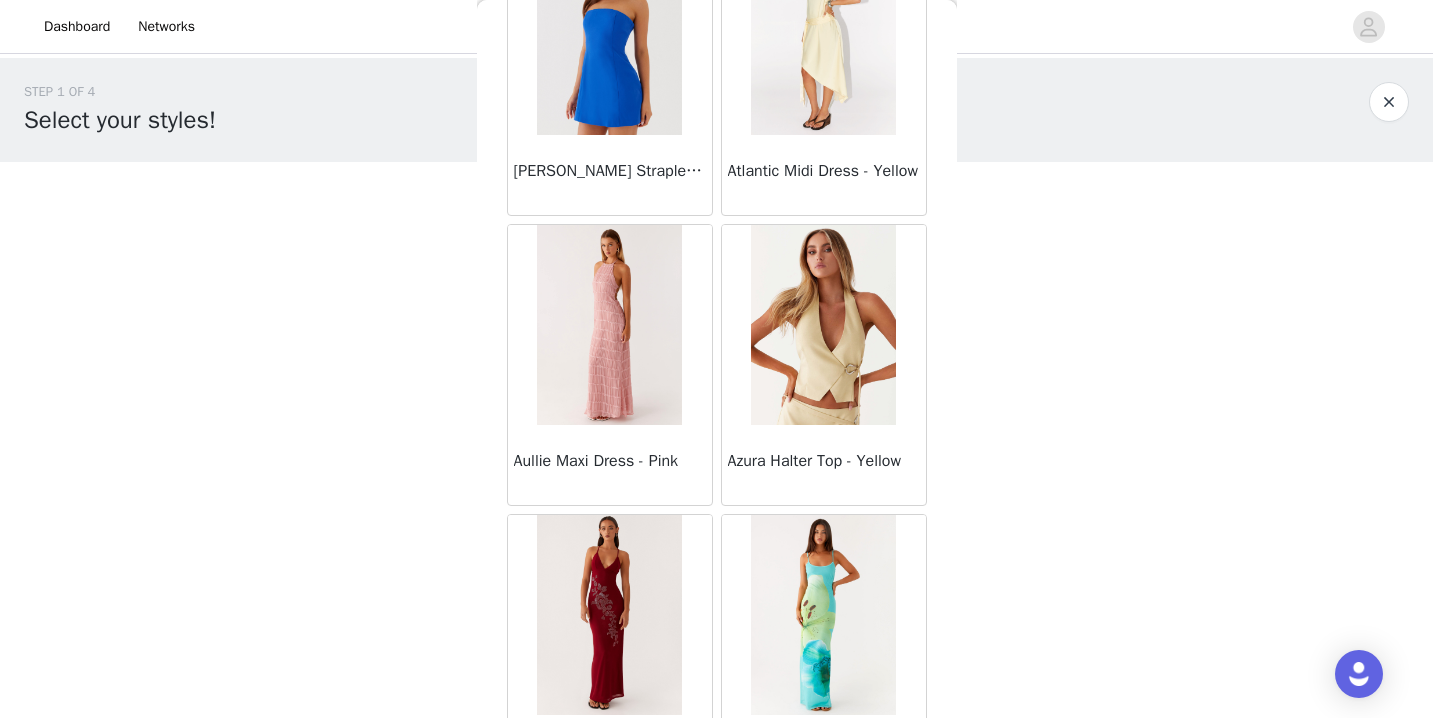scroll, scrollTop: 2342, scrollLeft: 0, axis: vertical 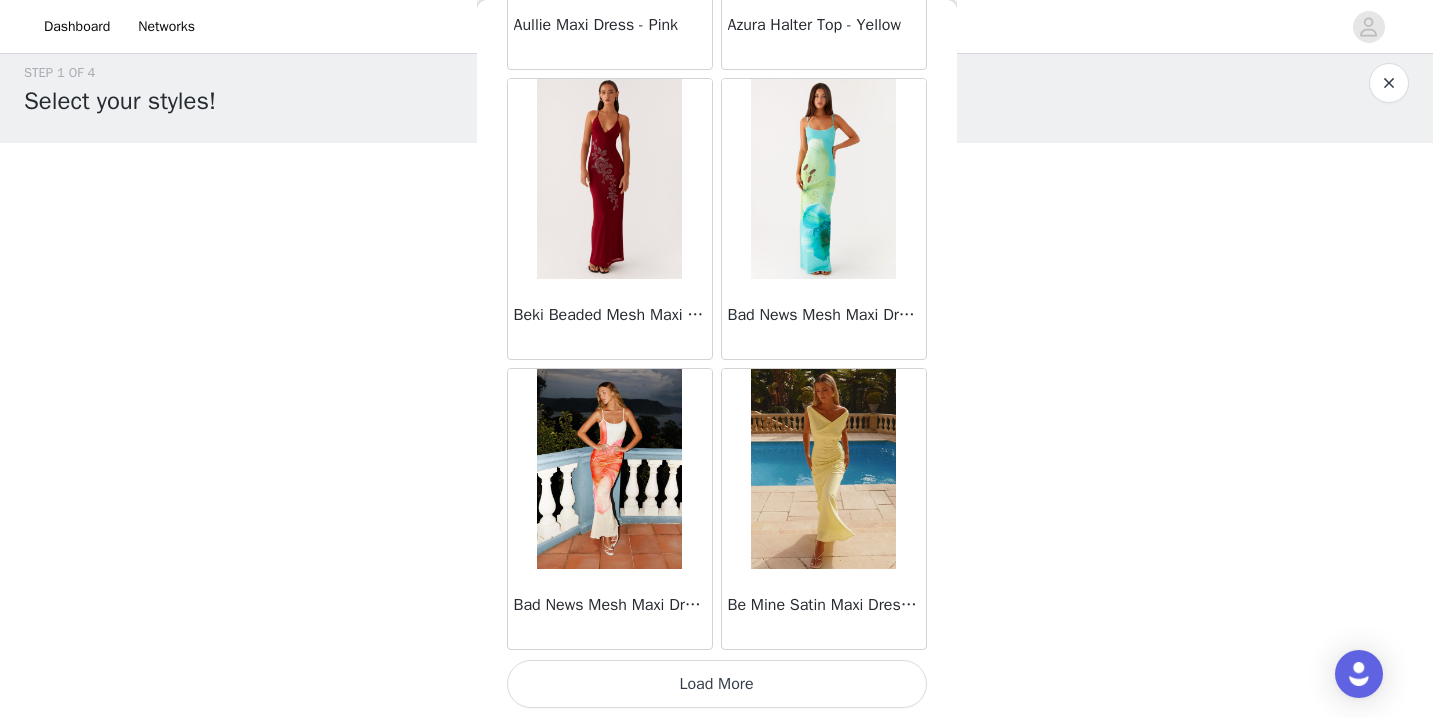 click on "Load More" at bounding box center (717, 684) 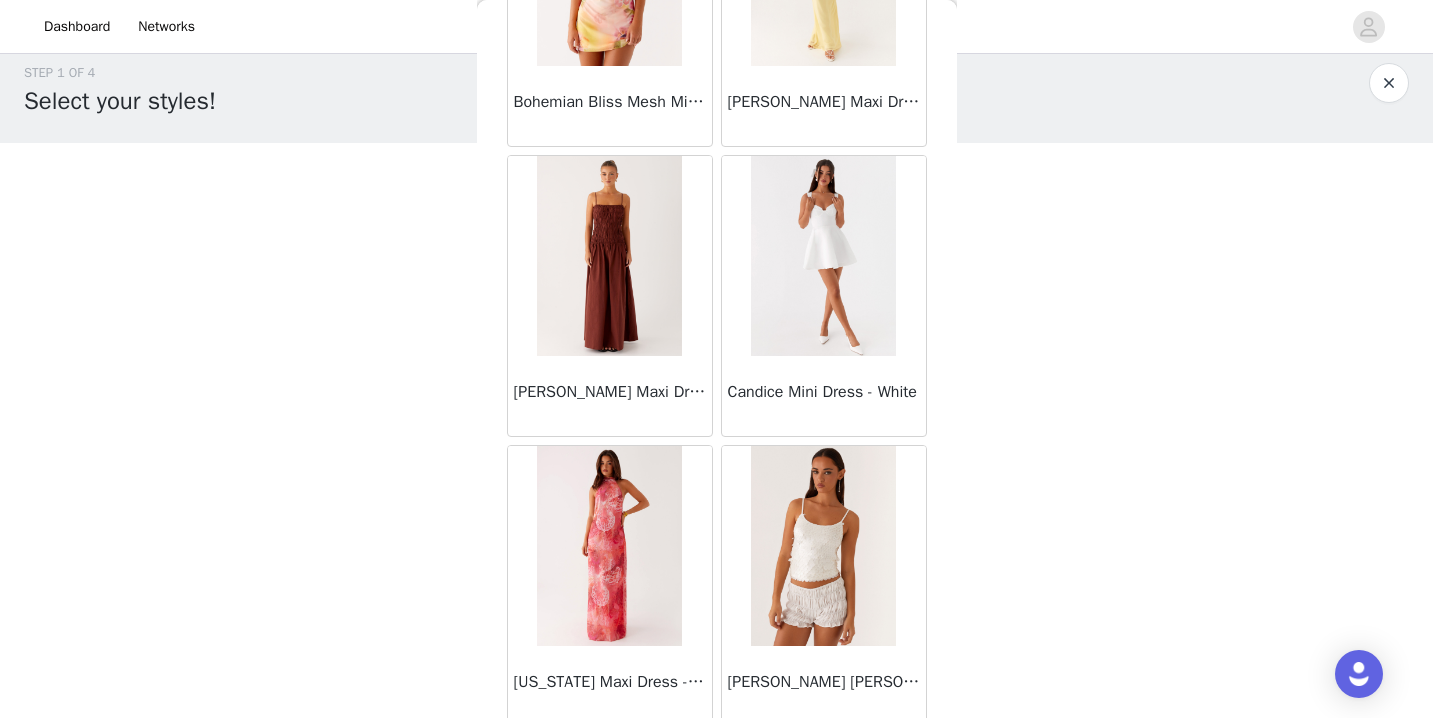 scroll, scrollTop: 5242, scrollLeft: 0, axis: vertical 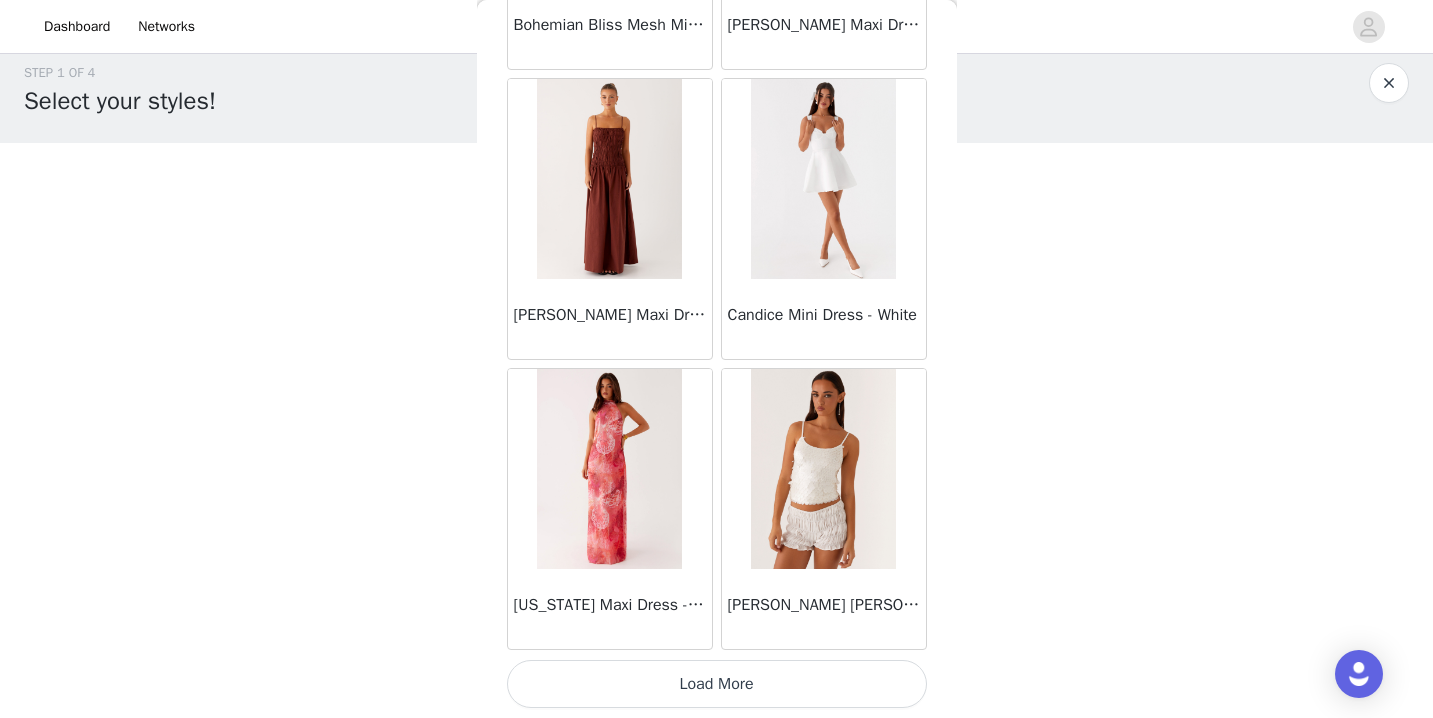 click on "Load More" at bounding box center (717, 684) 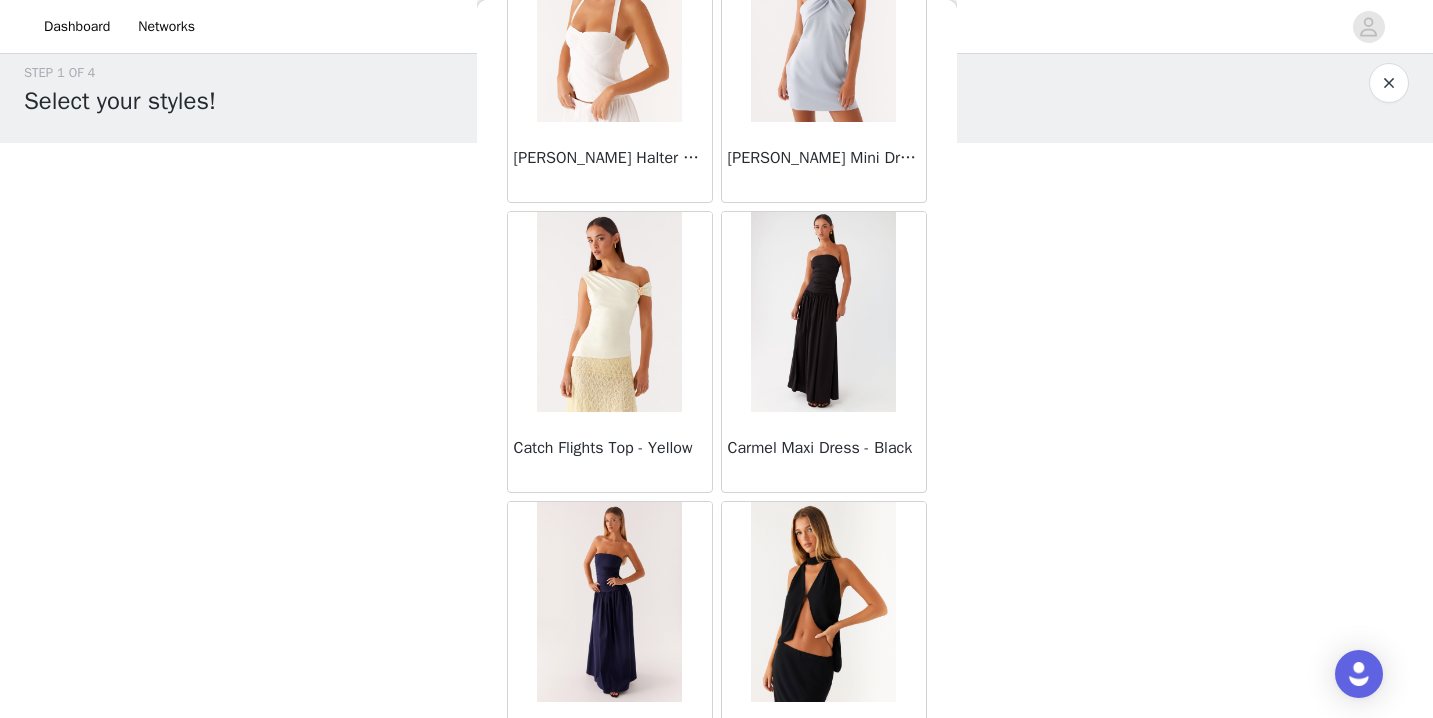scroll, scrollTop: 8142, scrollLeft: 0, axis: vertical 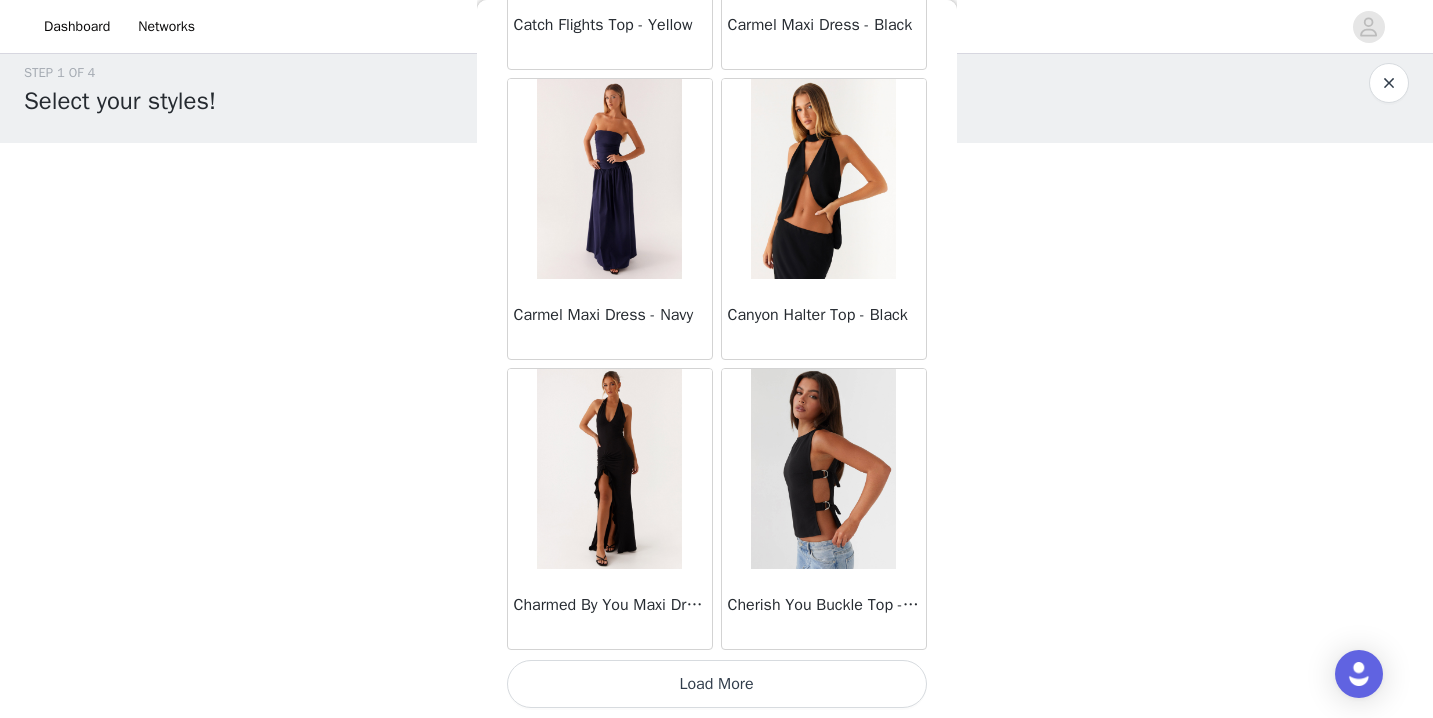 click on "Load More" at bounding box center [717, 684] 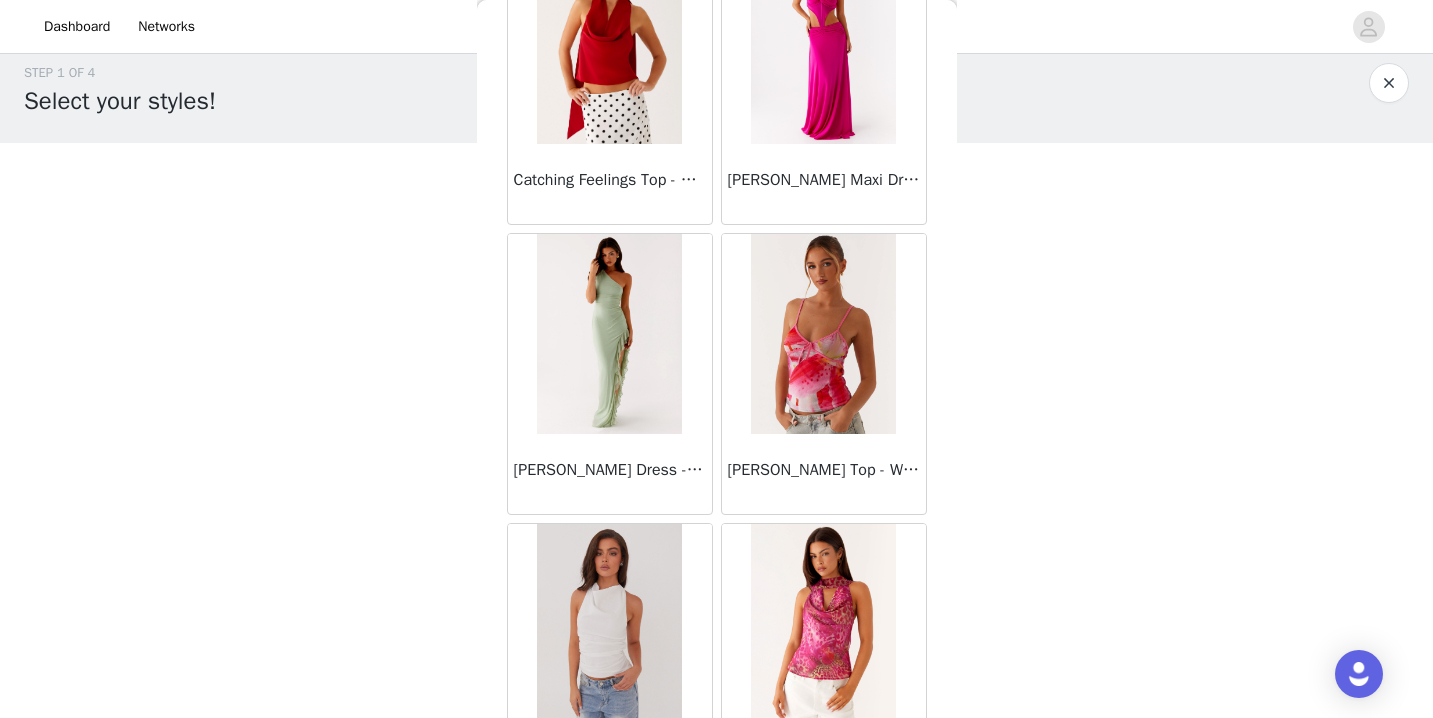 scroll, scrollTop: 11042, scrollLeft: 0, axis: vertical 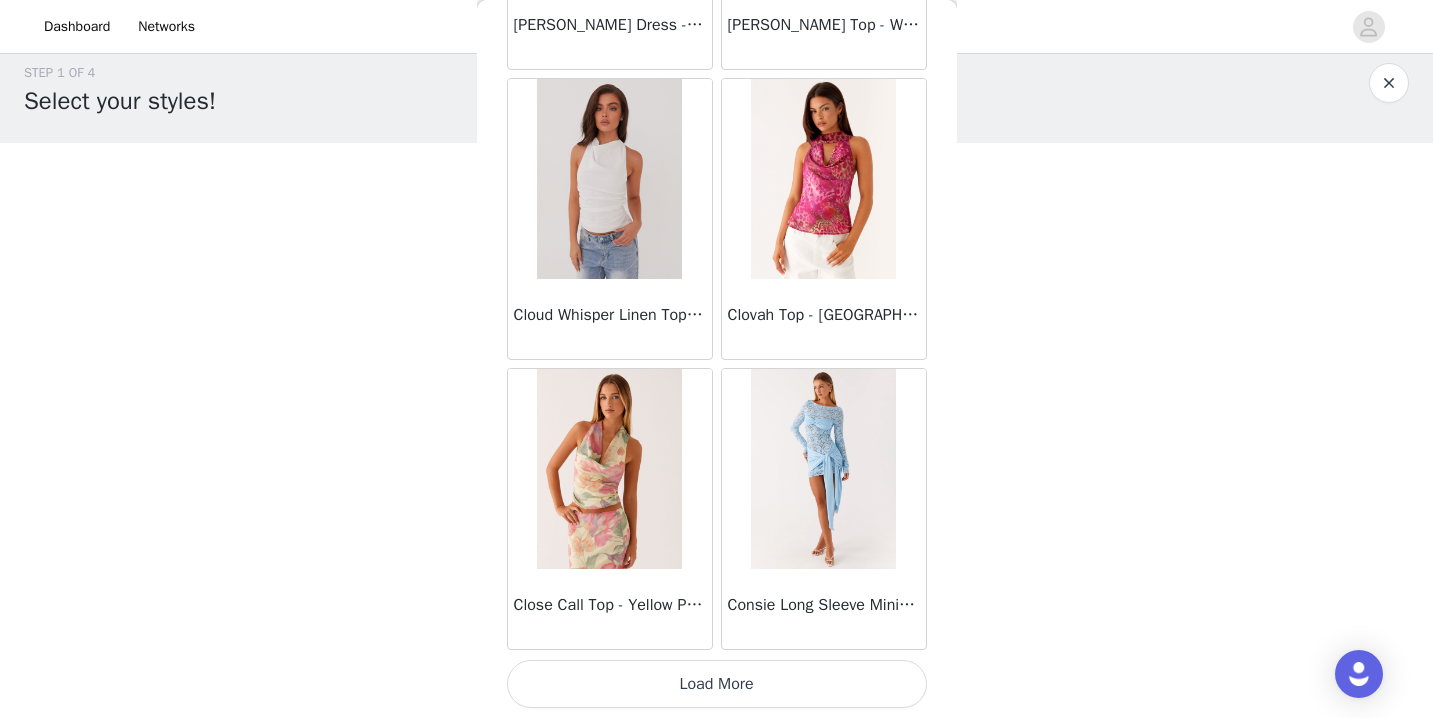 click on "Load More" at bounding box center [717, 684] 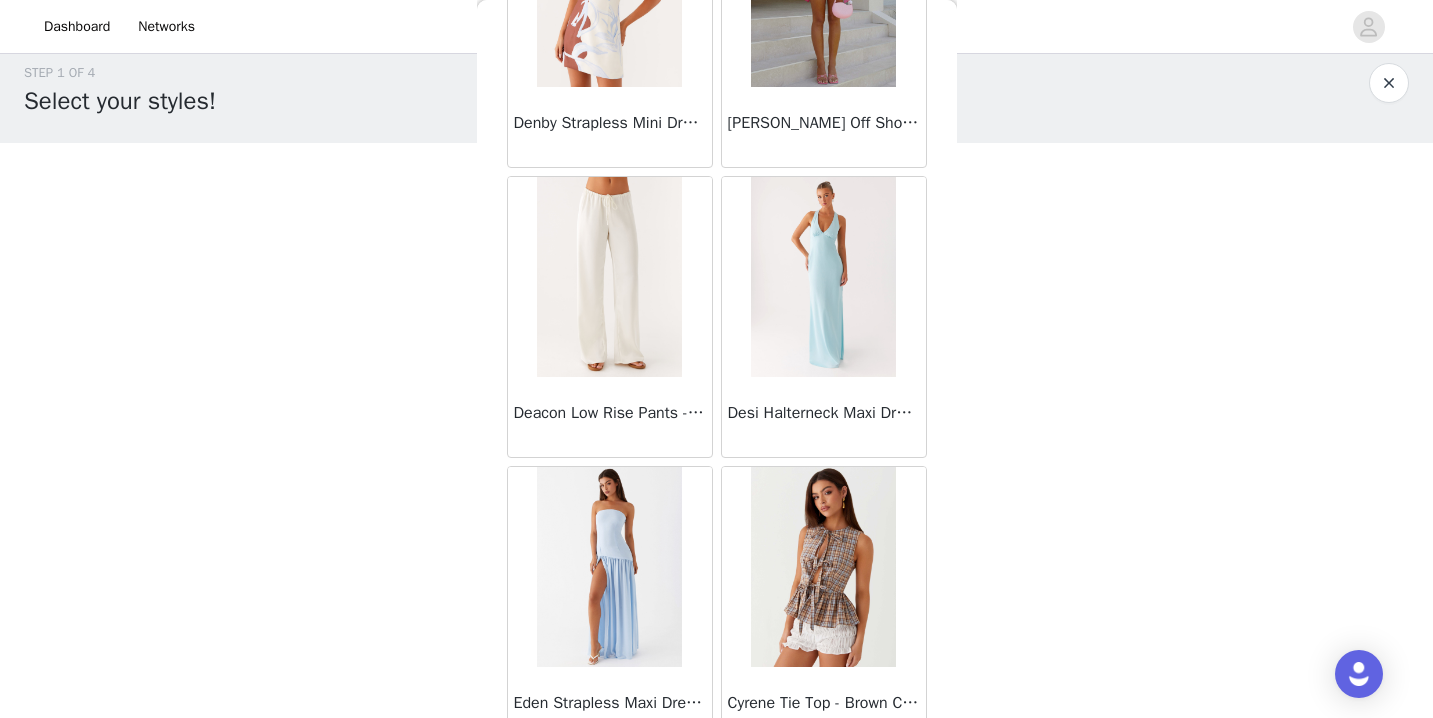 scroll, scrollTop: 13942, scrollLeft: 0, axis: vertical 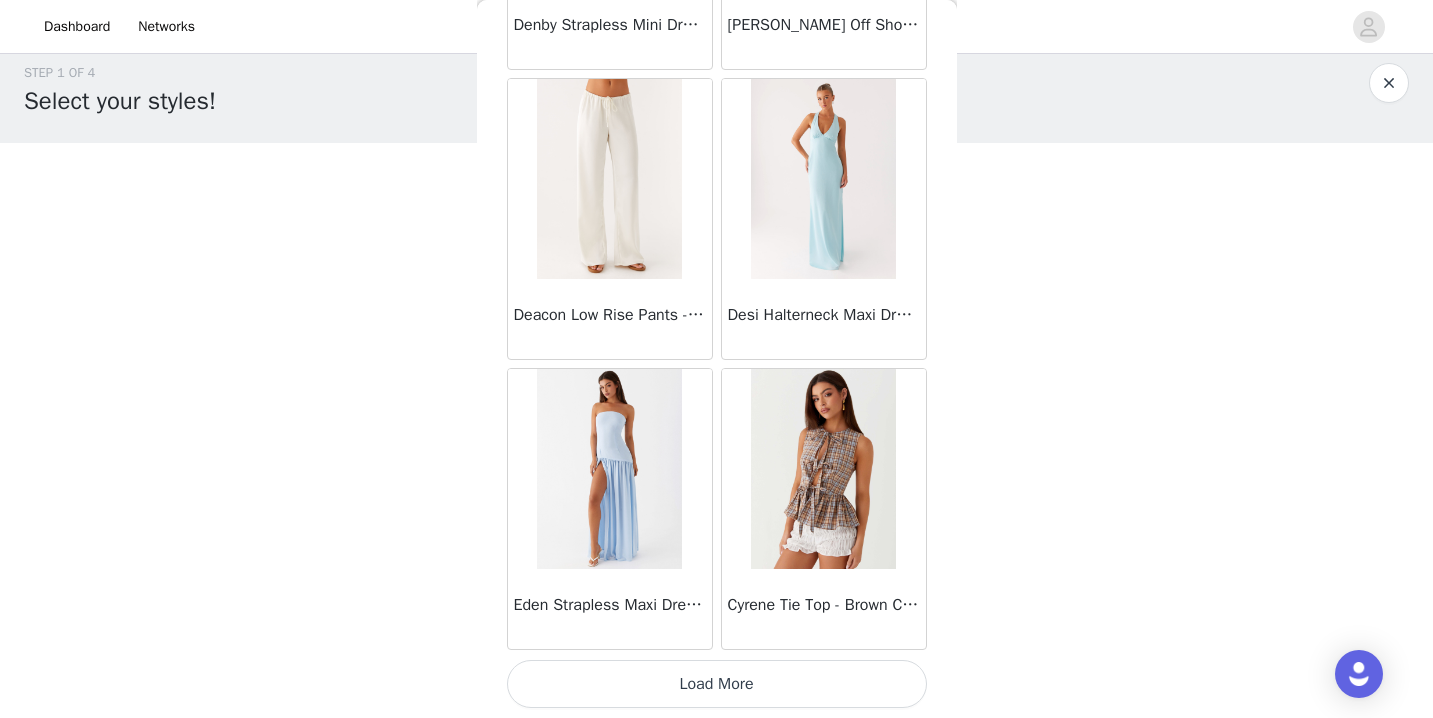 click on "Load More" at bounding box center (717, 684) 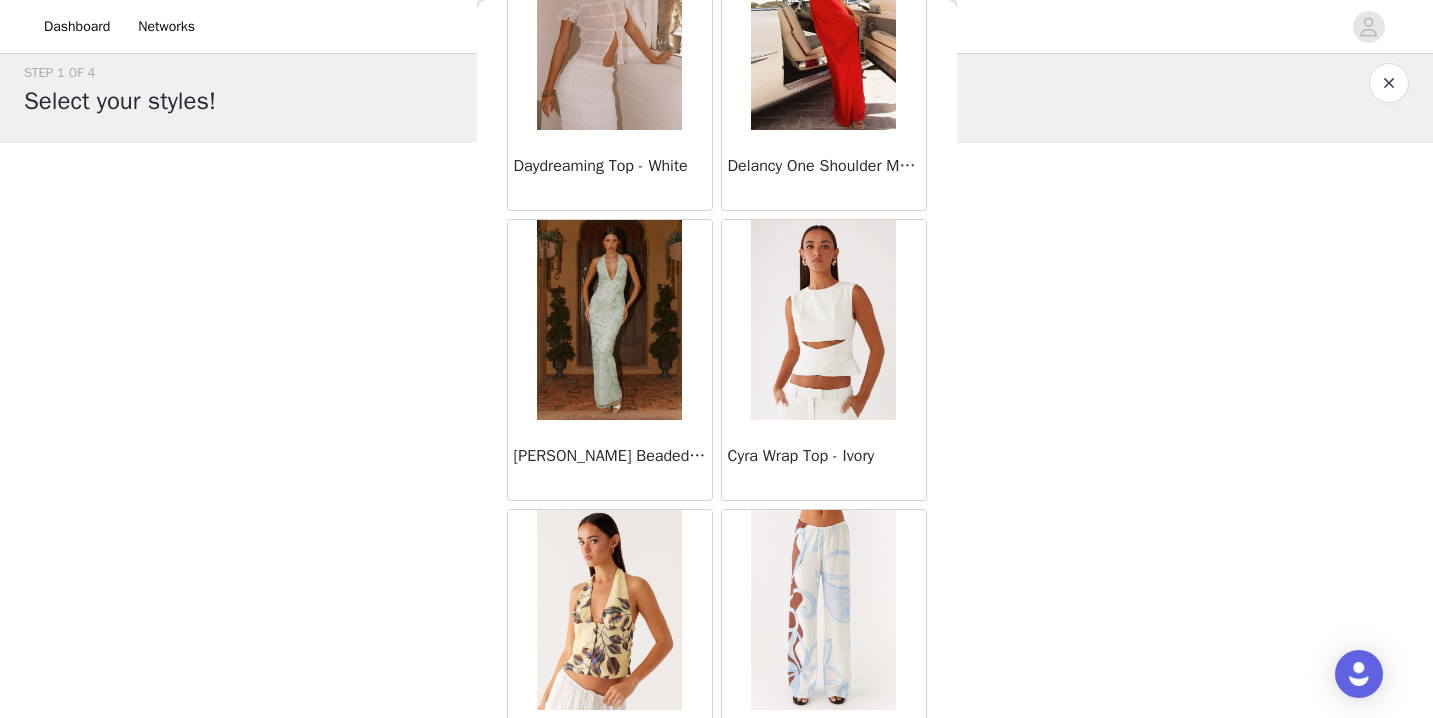 scroll, scrollTop: 16842, scrollLeft: 0, axis: vertical 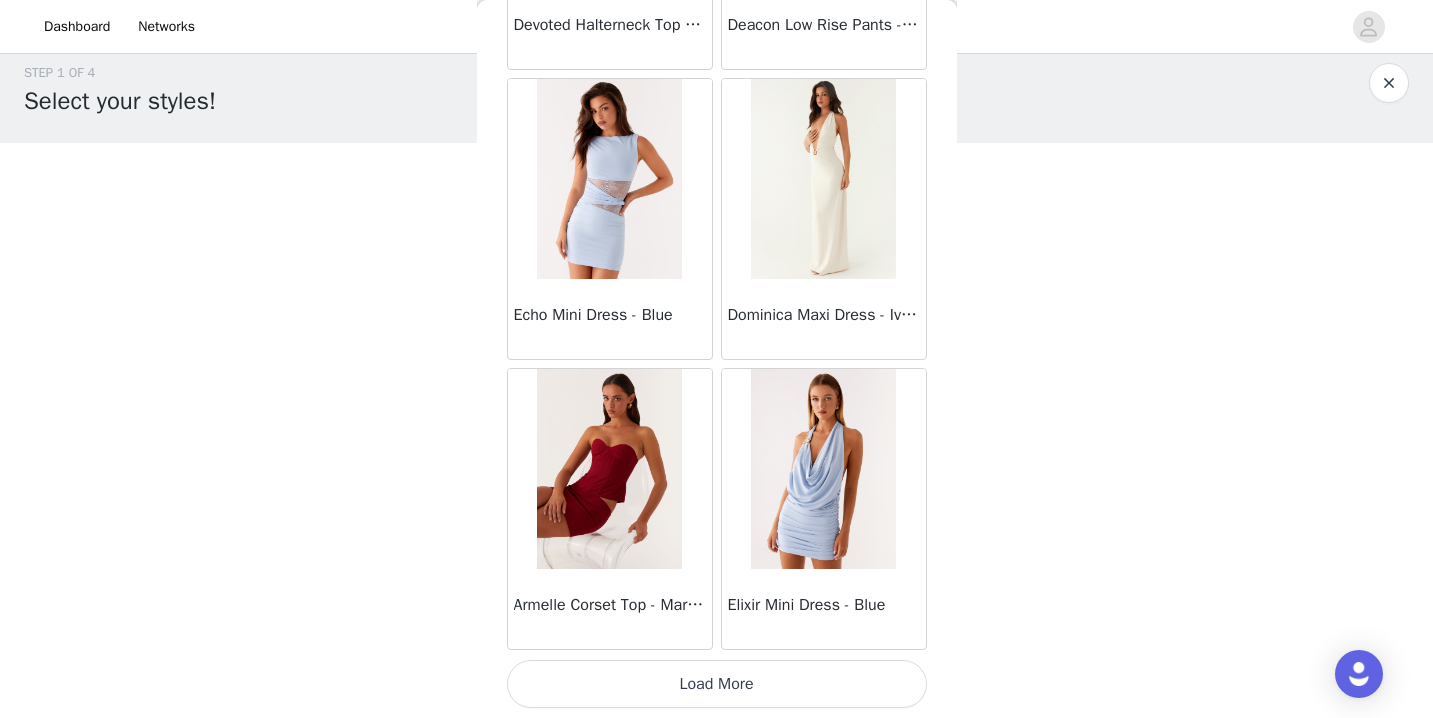click on "Load More" at bounding box center [717, 684] 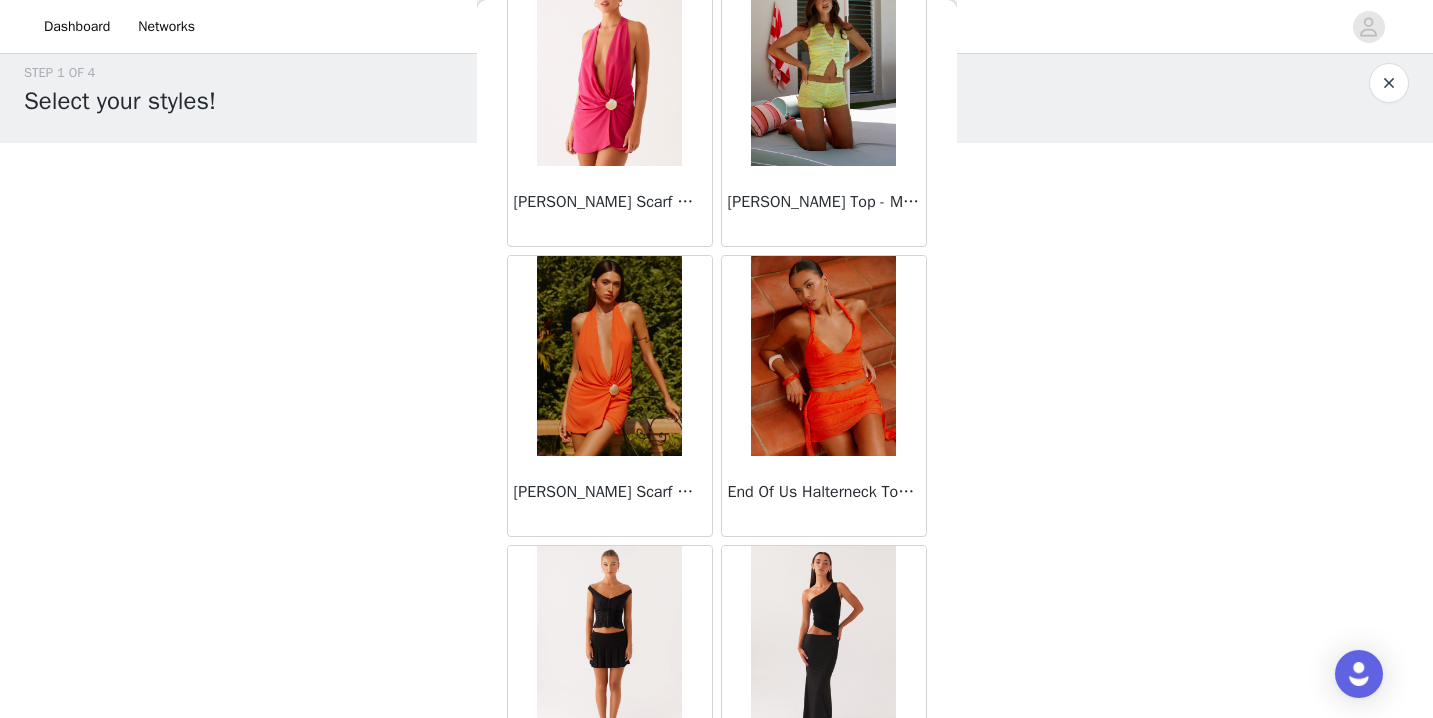 scroll, scrollTop: 19742, scrollLeft: 0, axis: vertical 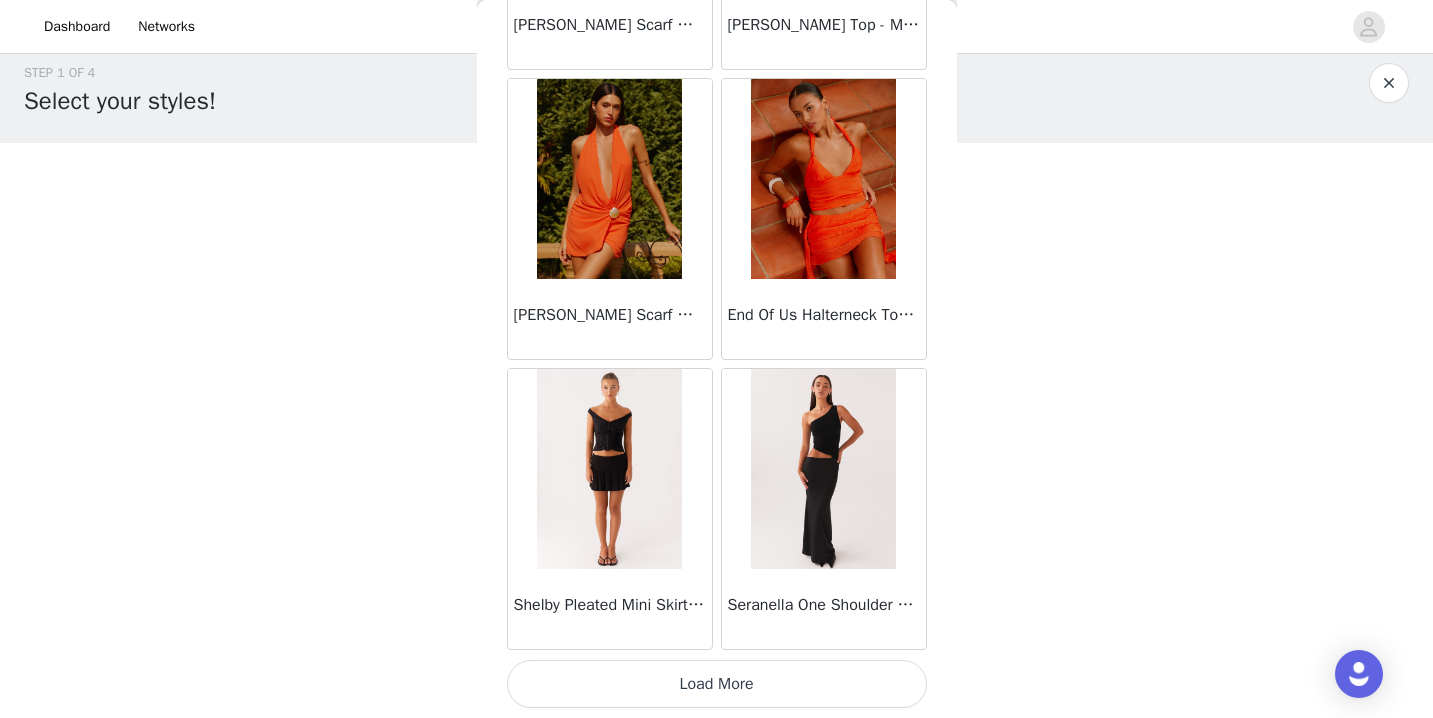 click on "Load More" at bounding box center (717, 684) 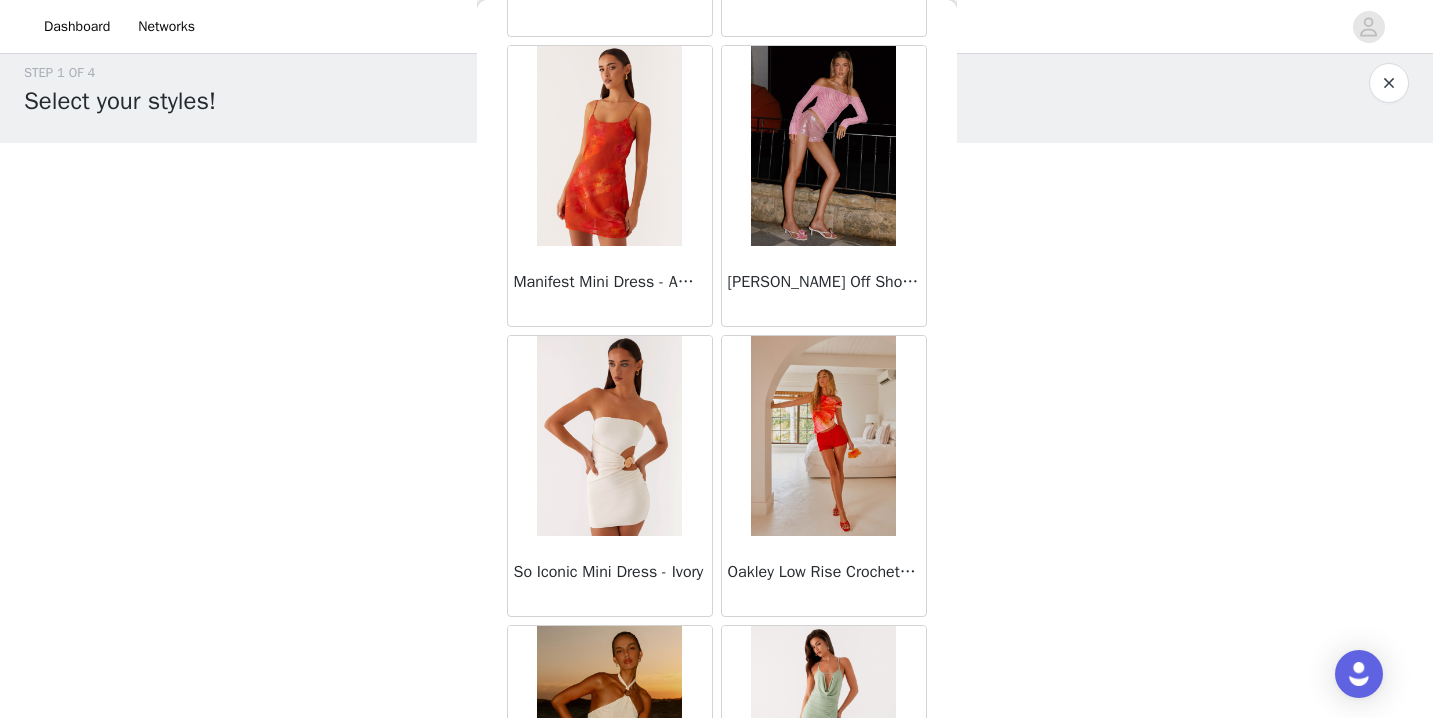 scroll, scrollTop: 22642, scrollLeft: 0, axis: vertical 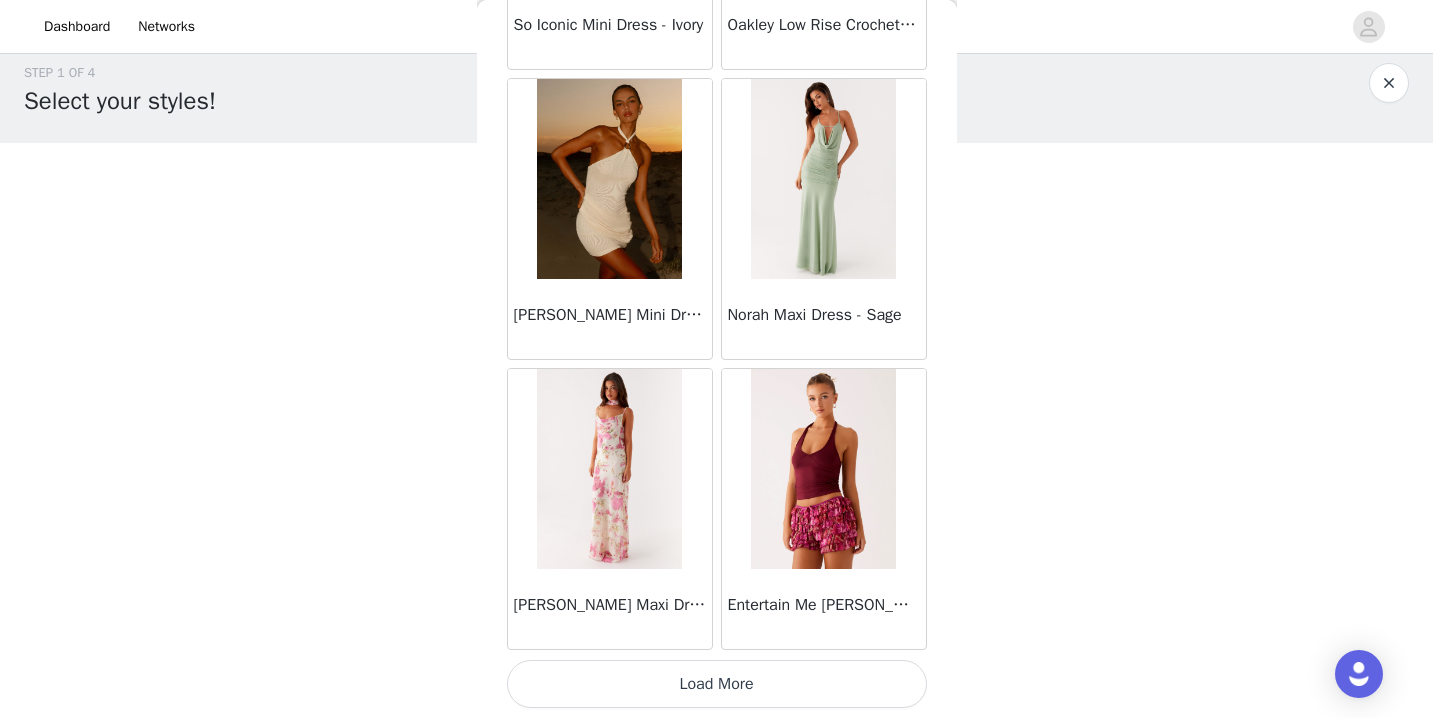 click on "Load More" at bounding box center [717, 684] 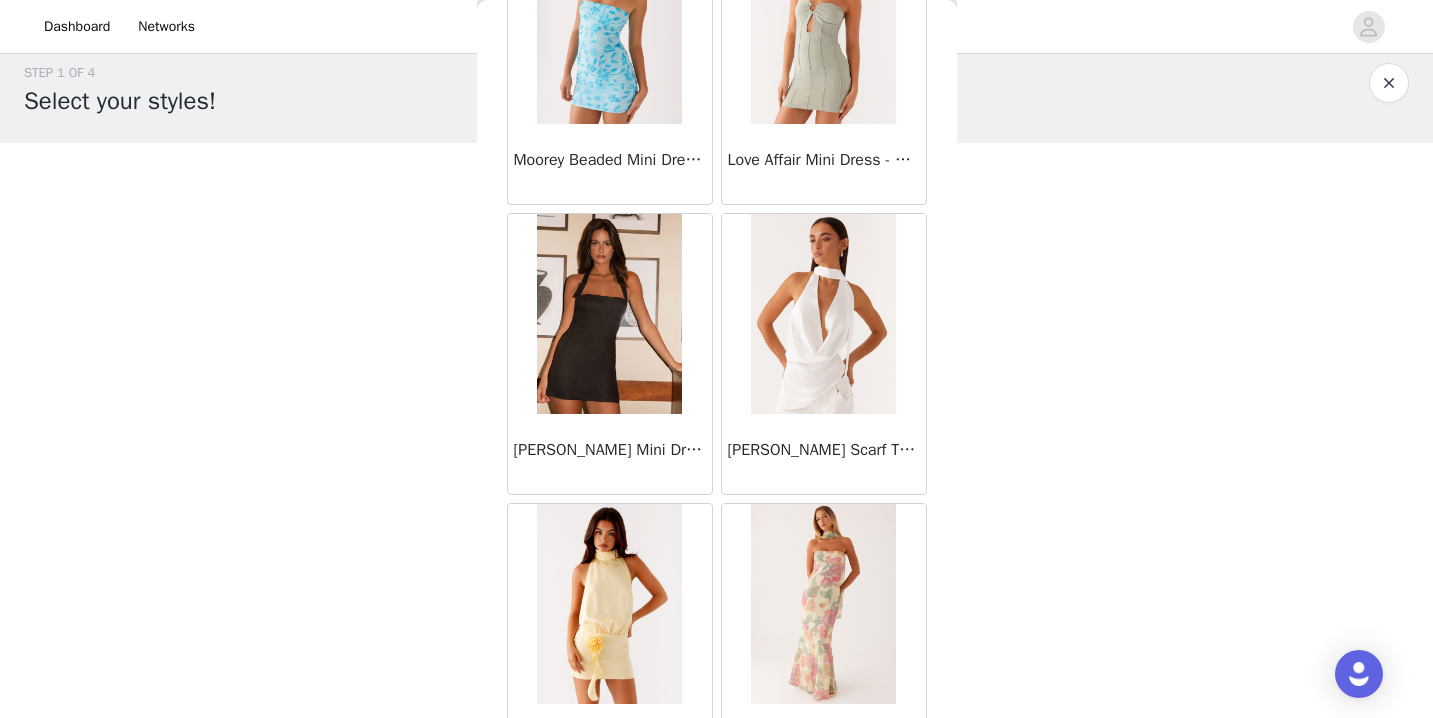 scroll, scrollTop: 25542, scrollLeft: 0, axis: vertical 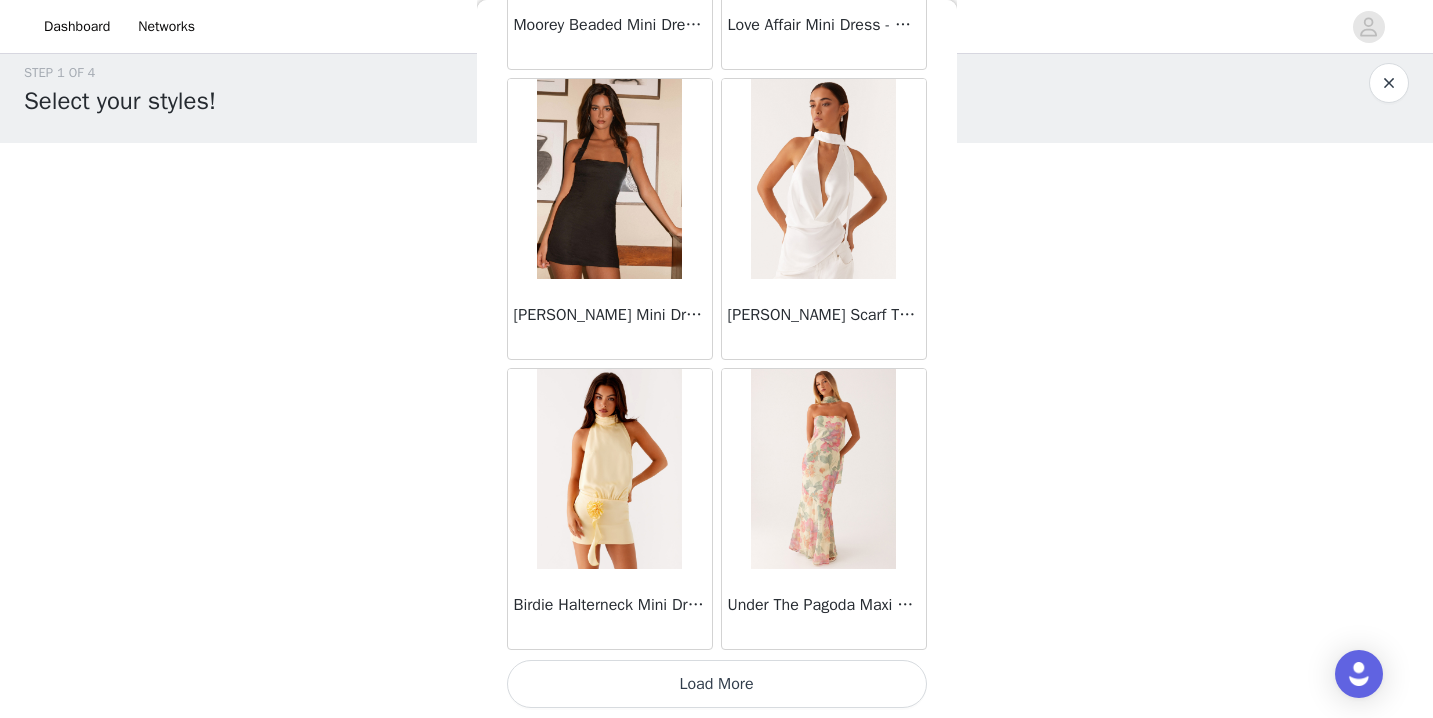 click on "Load More" at bounding box center [717, 684] 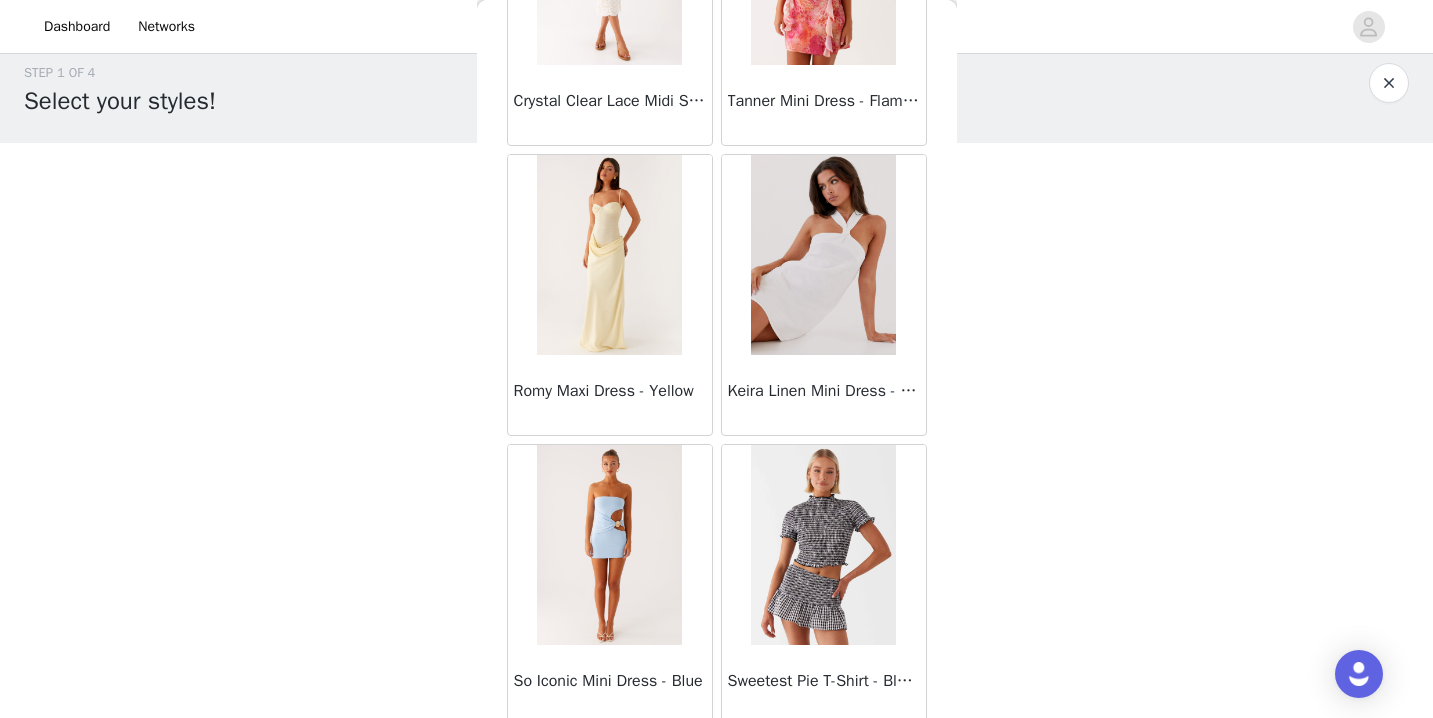 scroll, scrollTop: 28442, scrollLeft: 0, axis: vertical 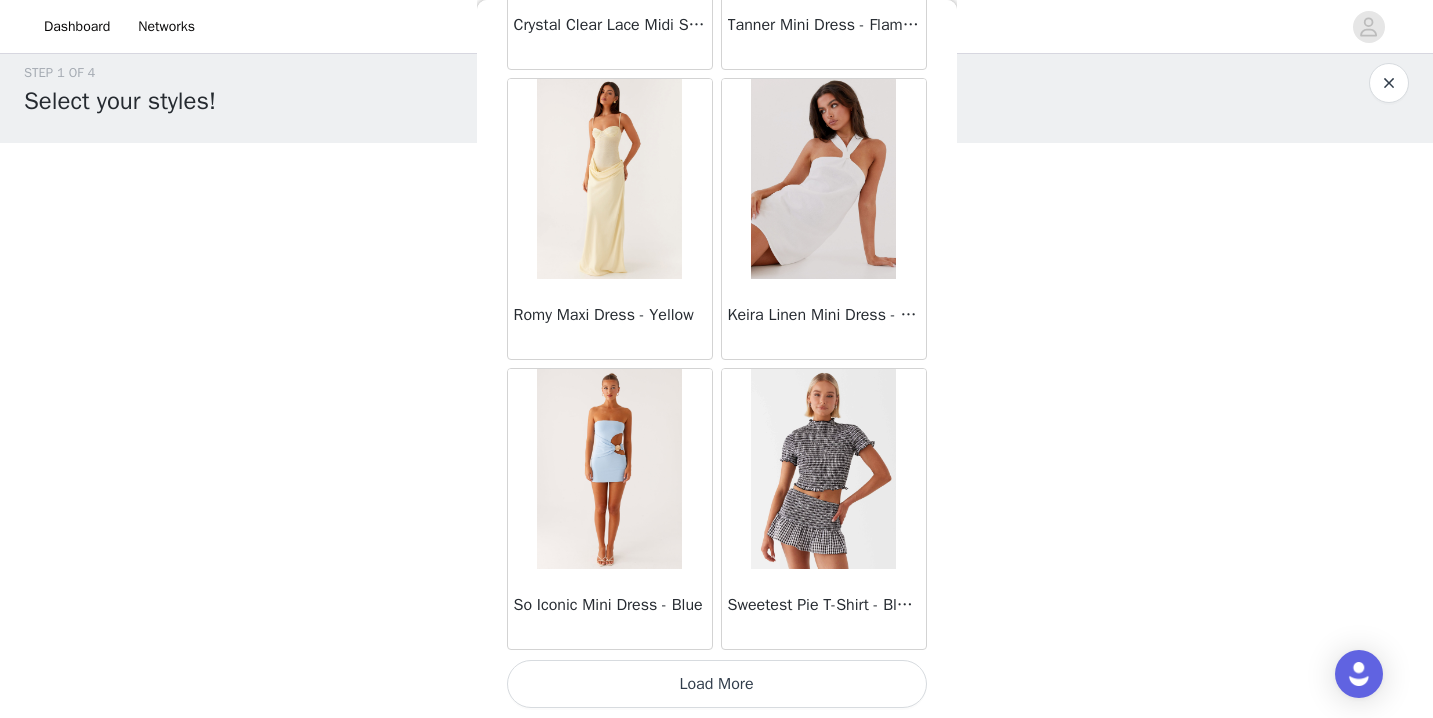 click on "Load More" at bounding box center (717, 684) 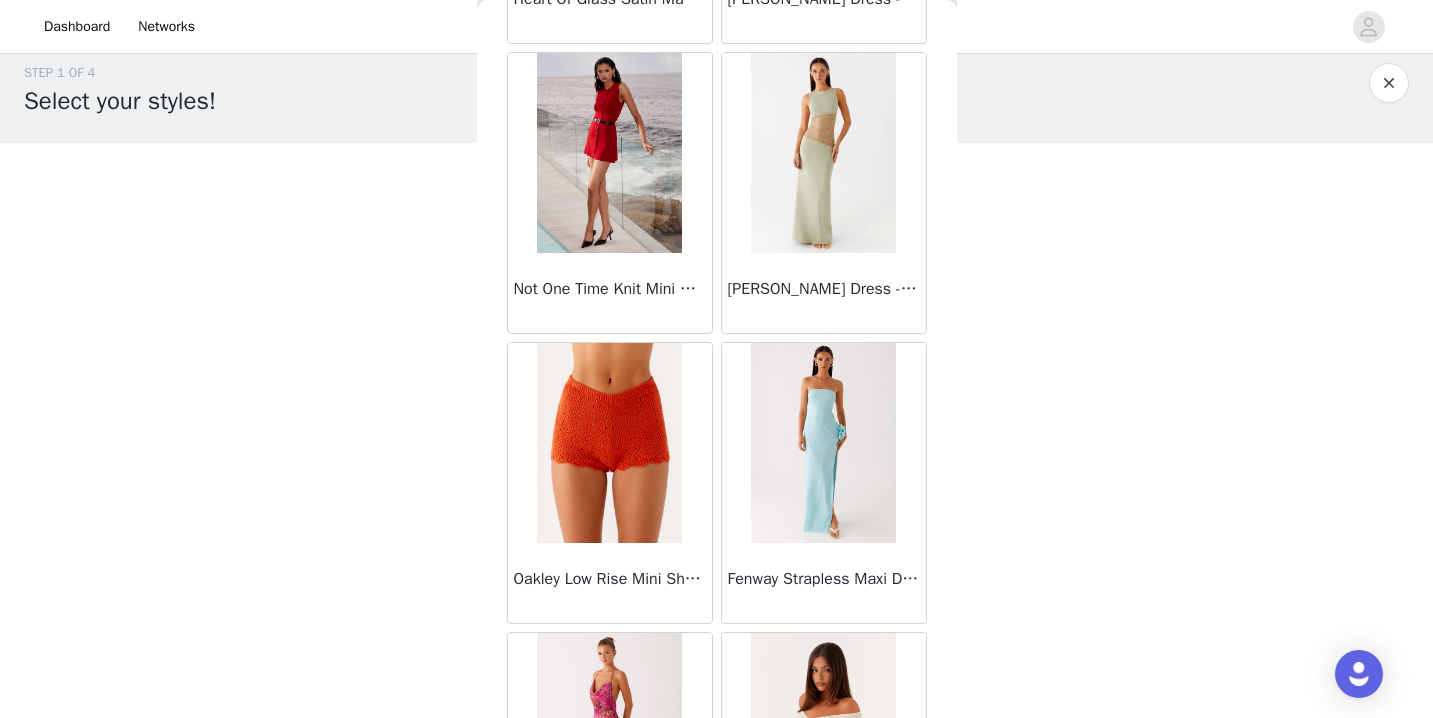 scroll, scrollTop: 31342, scrollLeft: 0, axis: vertical 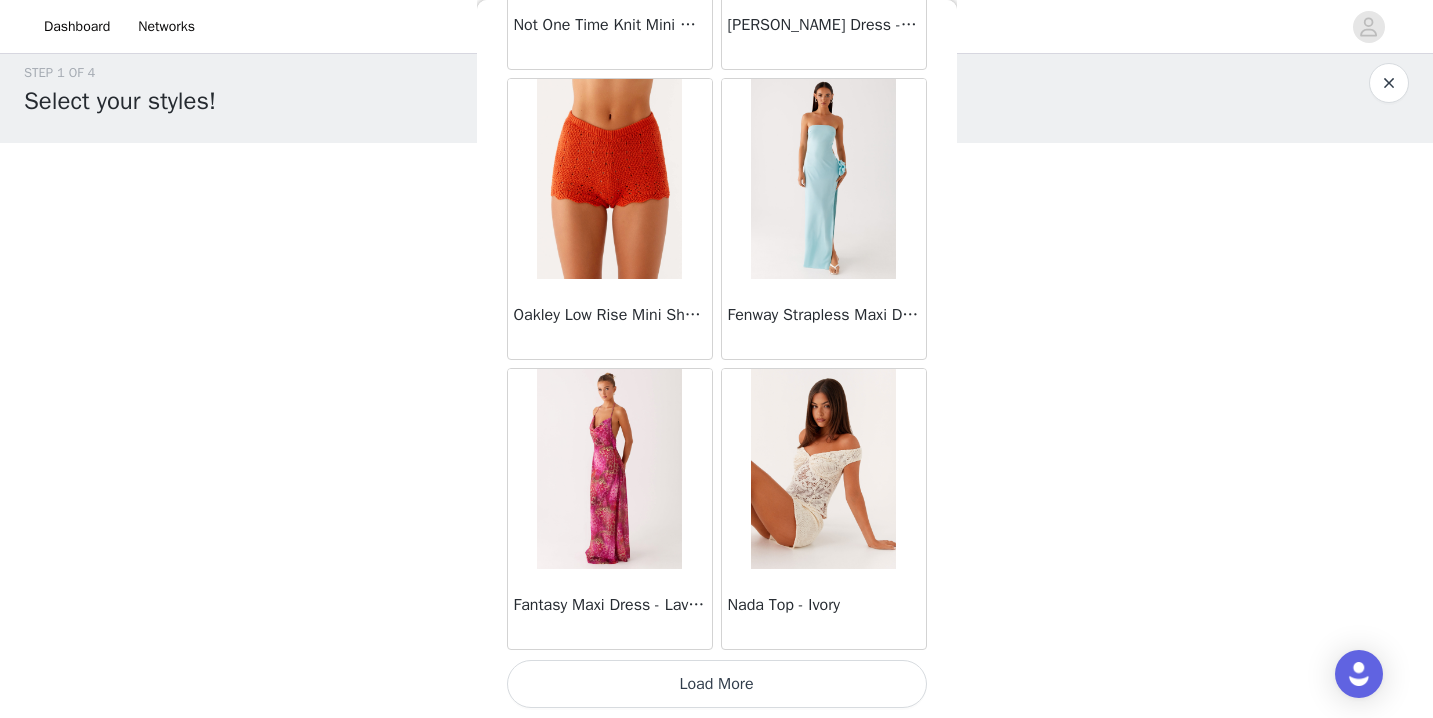 click on "Load More" at bounding box center [717, 684] 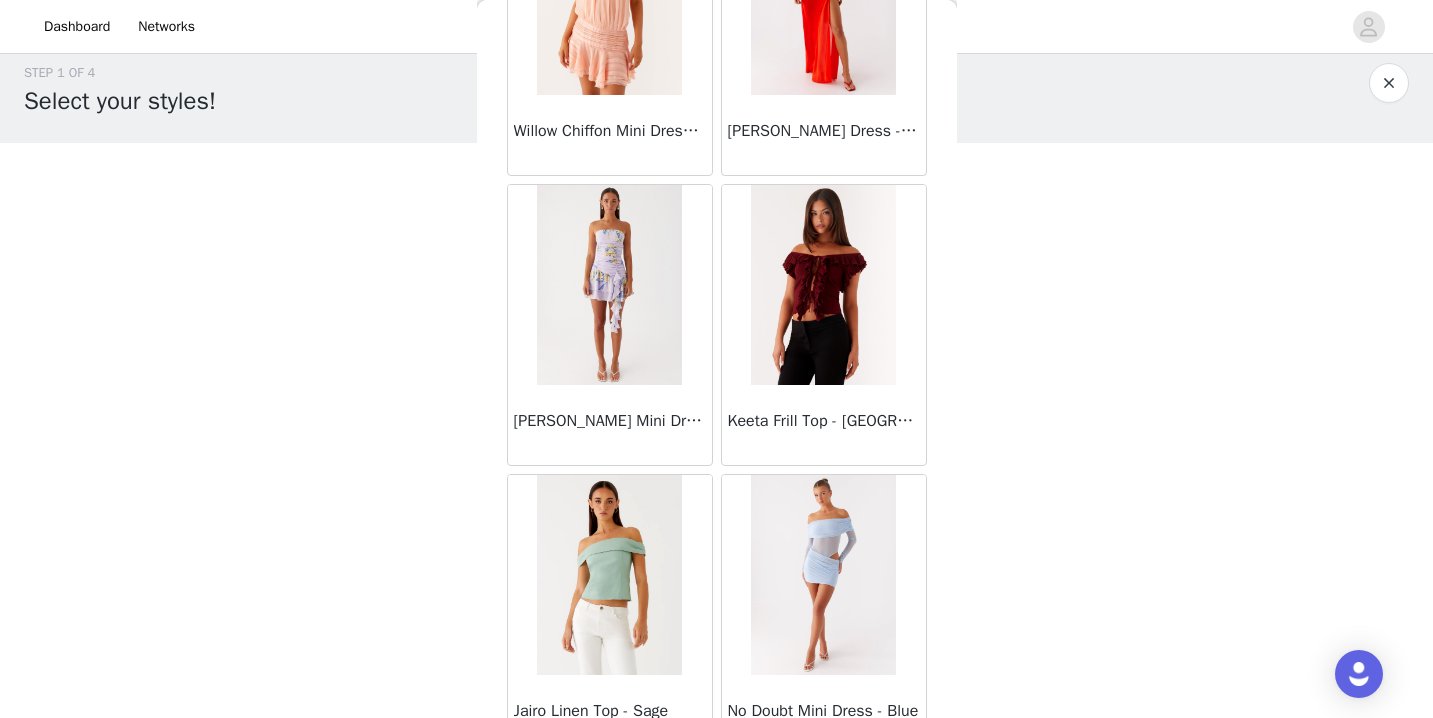 scroll, scrollTop: 34242, scrollLeft: 0, axis: vertical 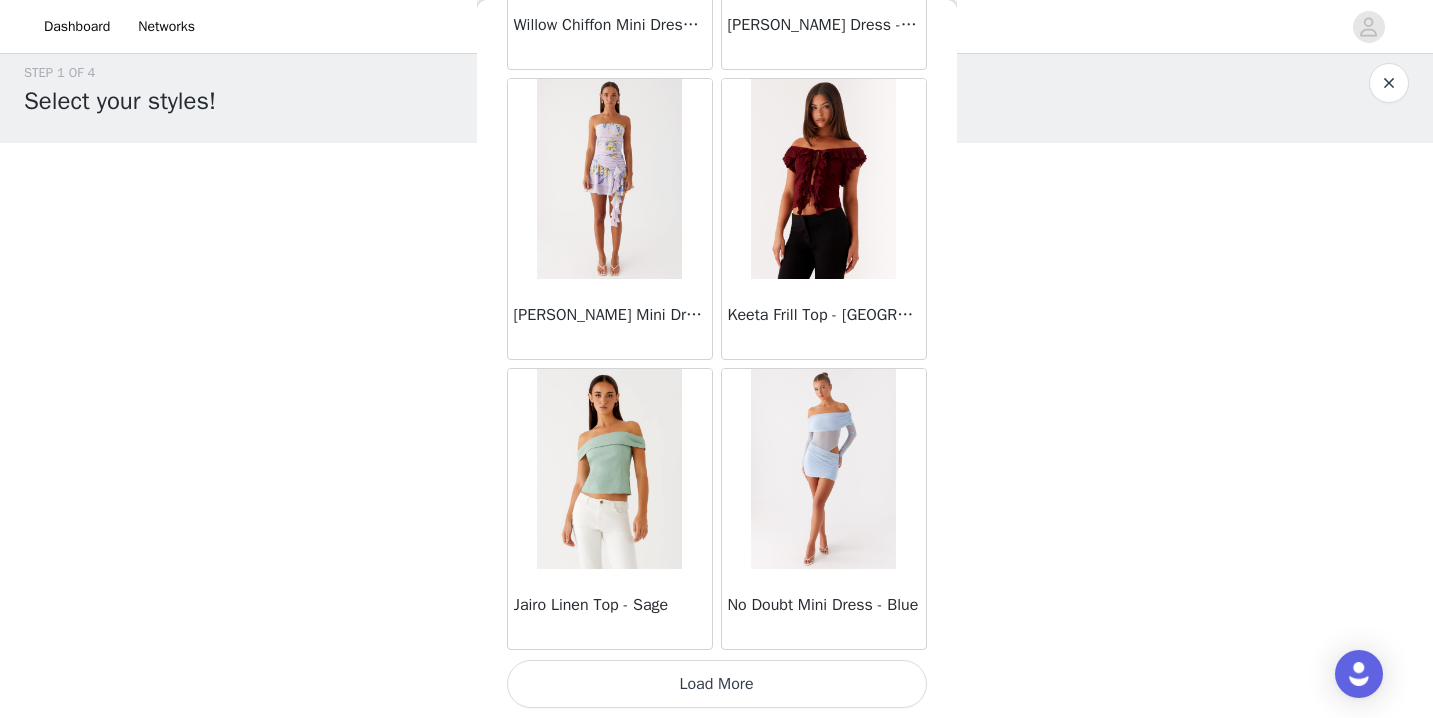 click on "Load More" at bounding box center (717, 684) 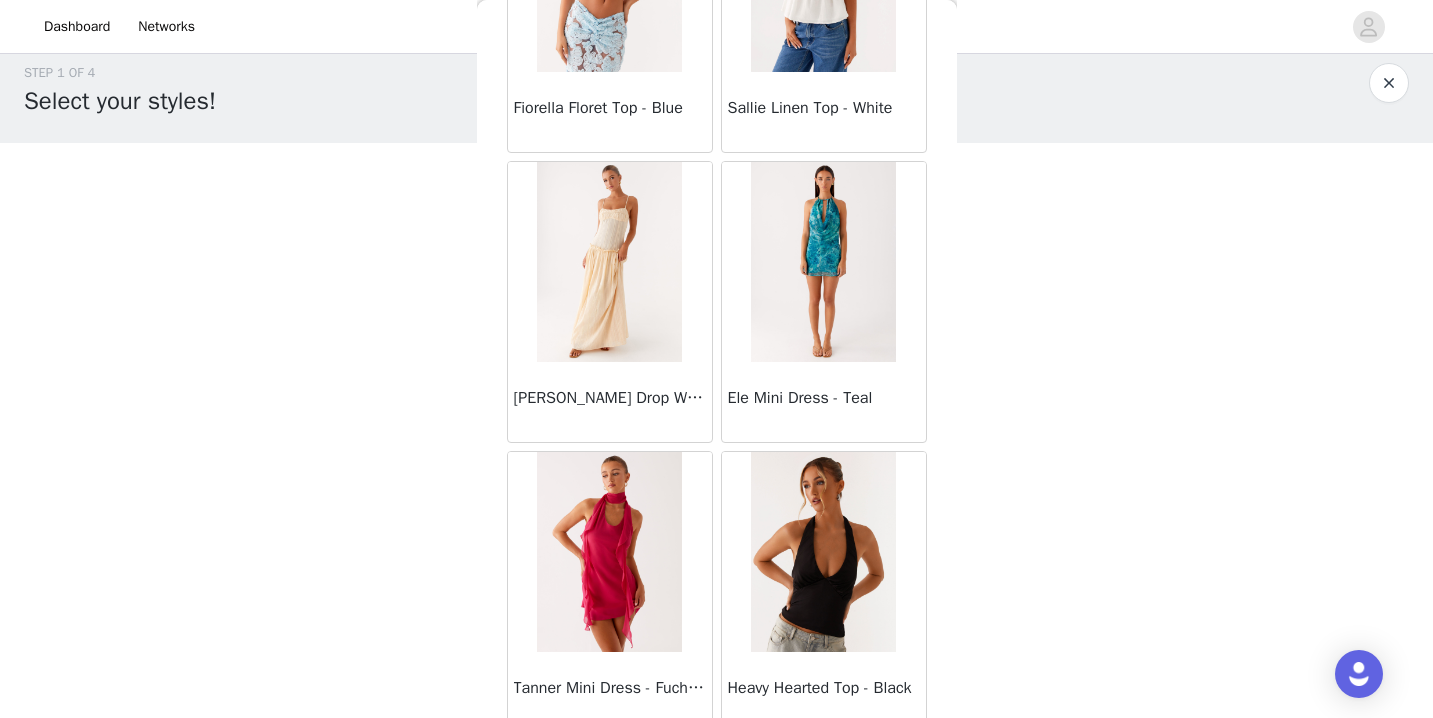 scroll, scrollTop: 37142, scrollLeft: 0, axis: vertical 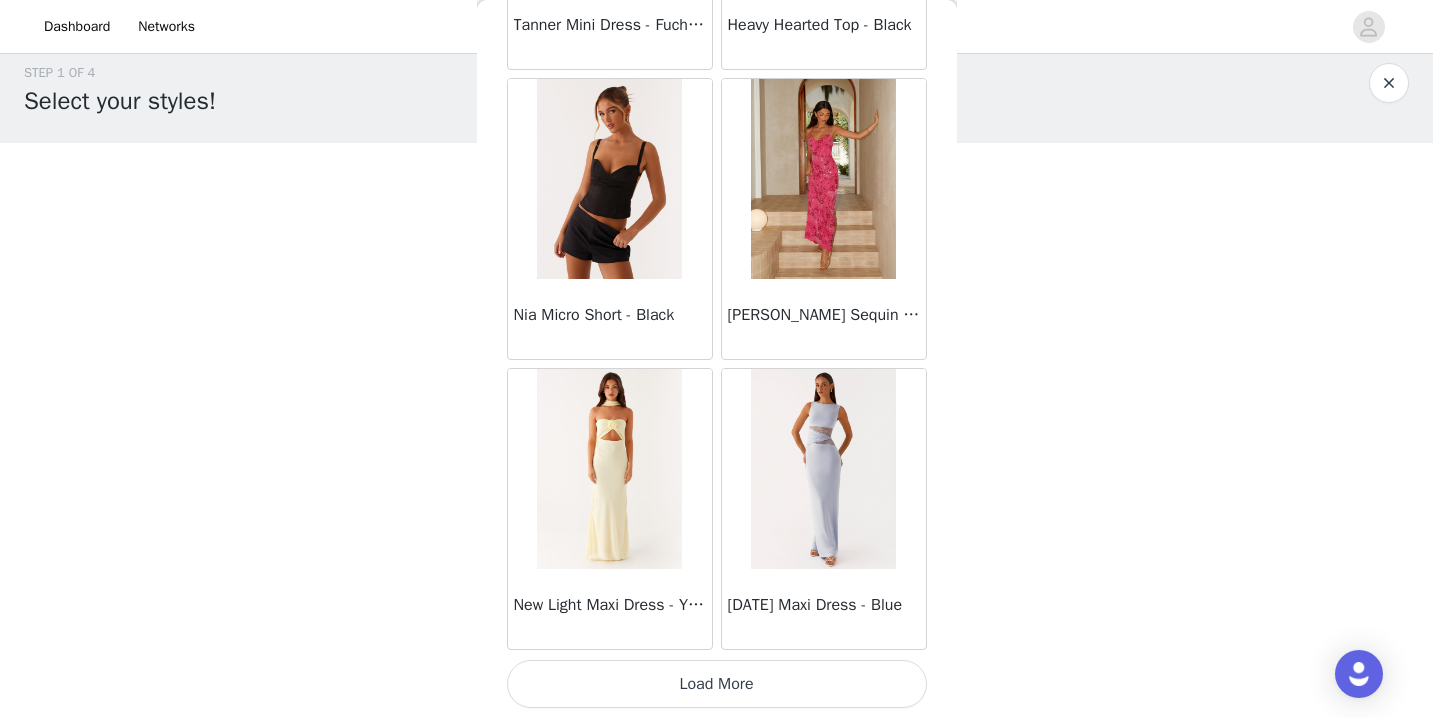 click on "Load More" at bounding box center (717, 684) 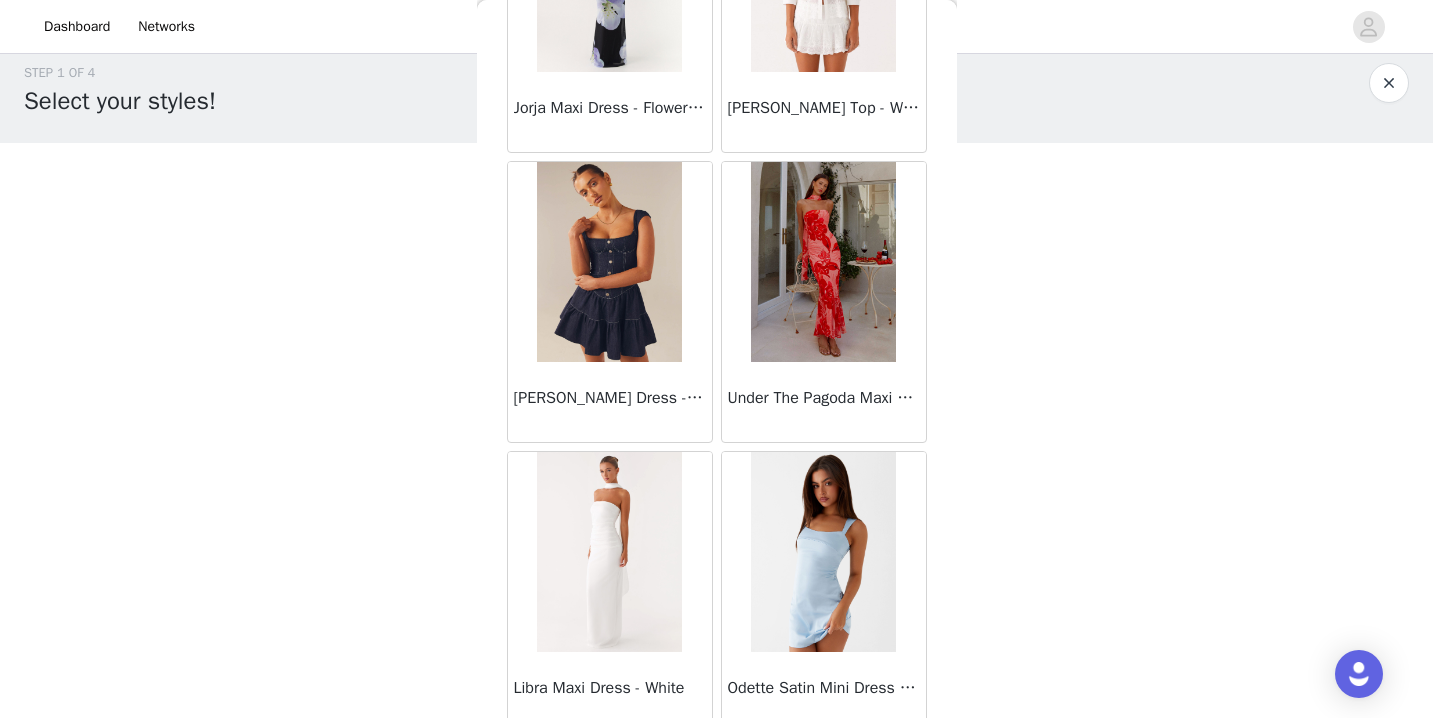 scroll, scrollTop: 40042, scrollLeft: 0, axis: vertical 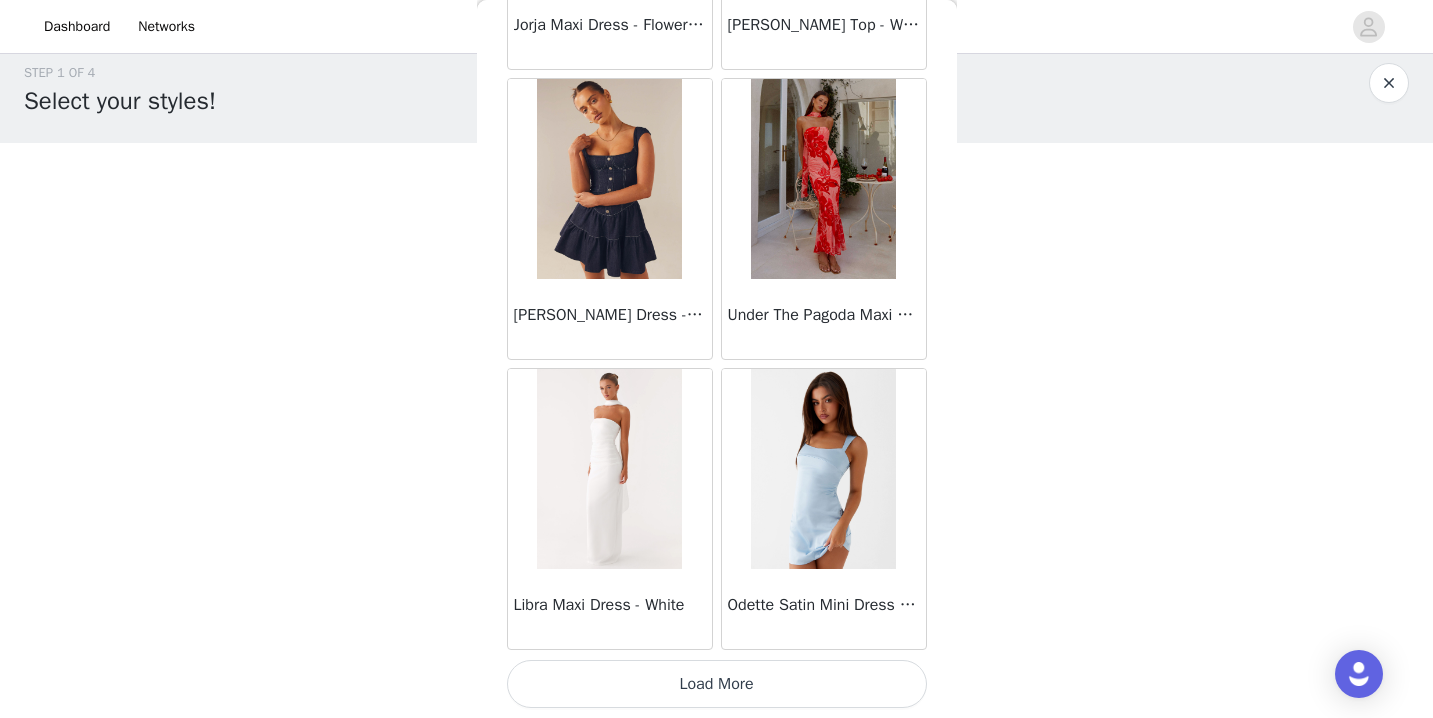 click on "Load More" at bounding box center (717, 684) 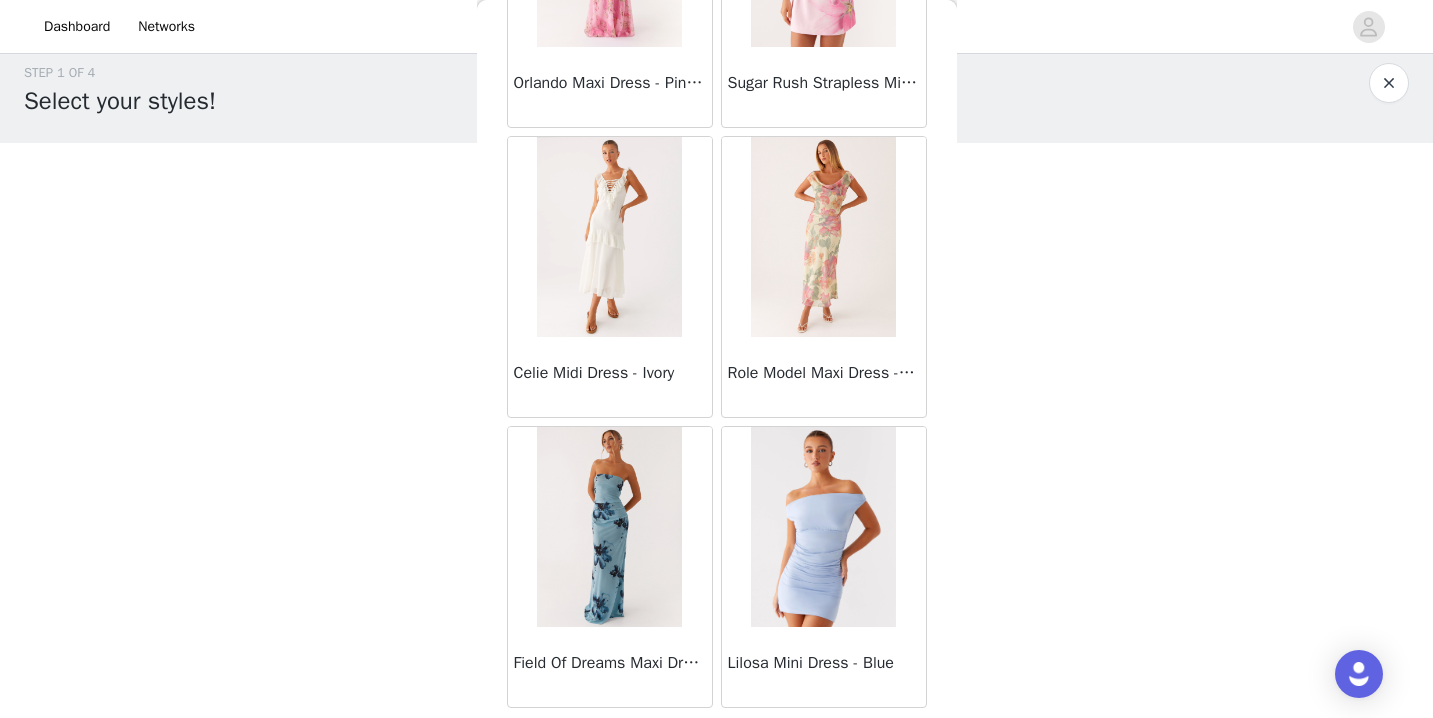 scroll, scrollTop: 42942, scrollLeft: 0, axis: vertical 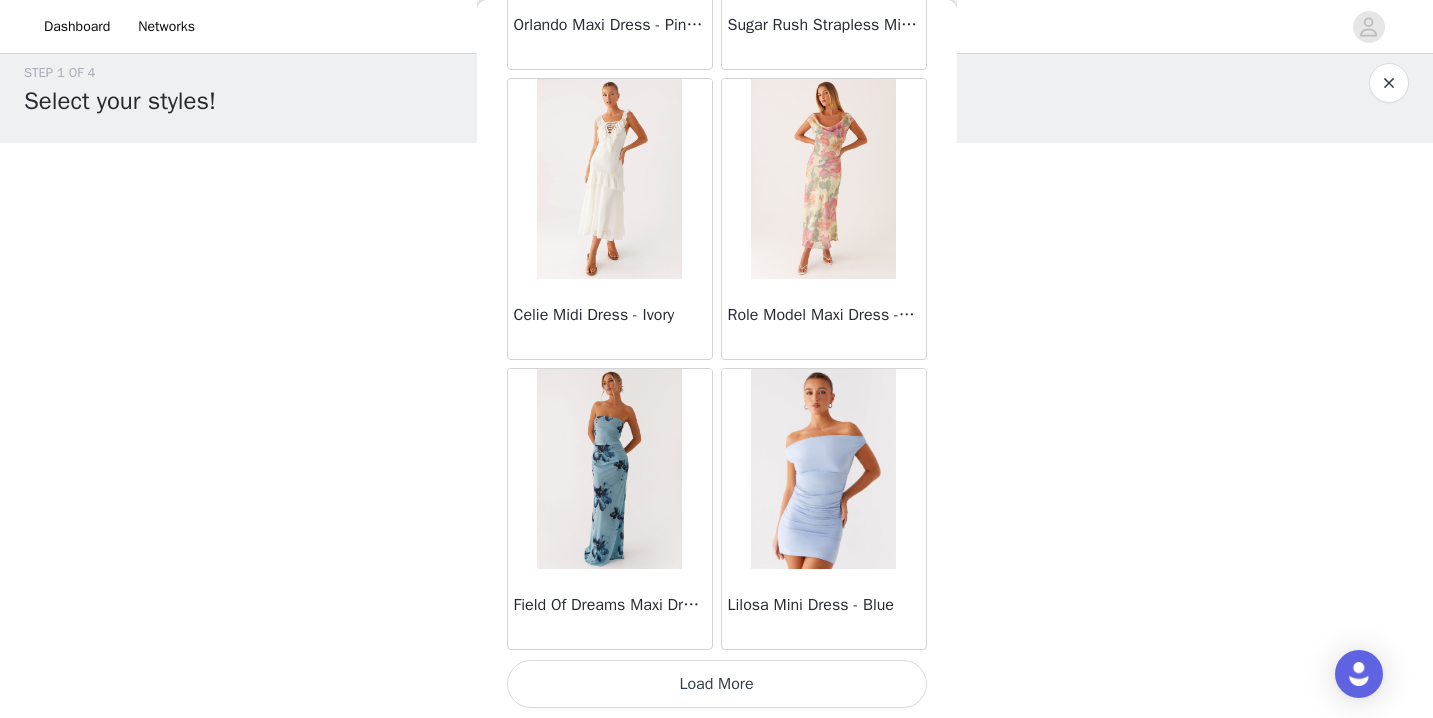 click on "Load More" at bounding box center (717, 684) 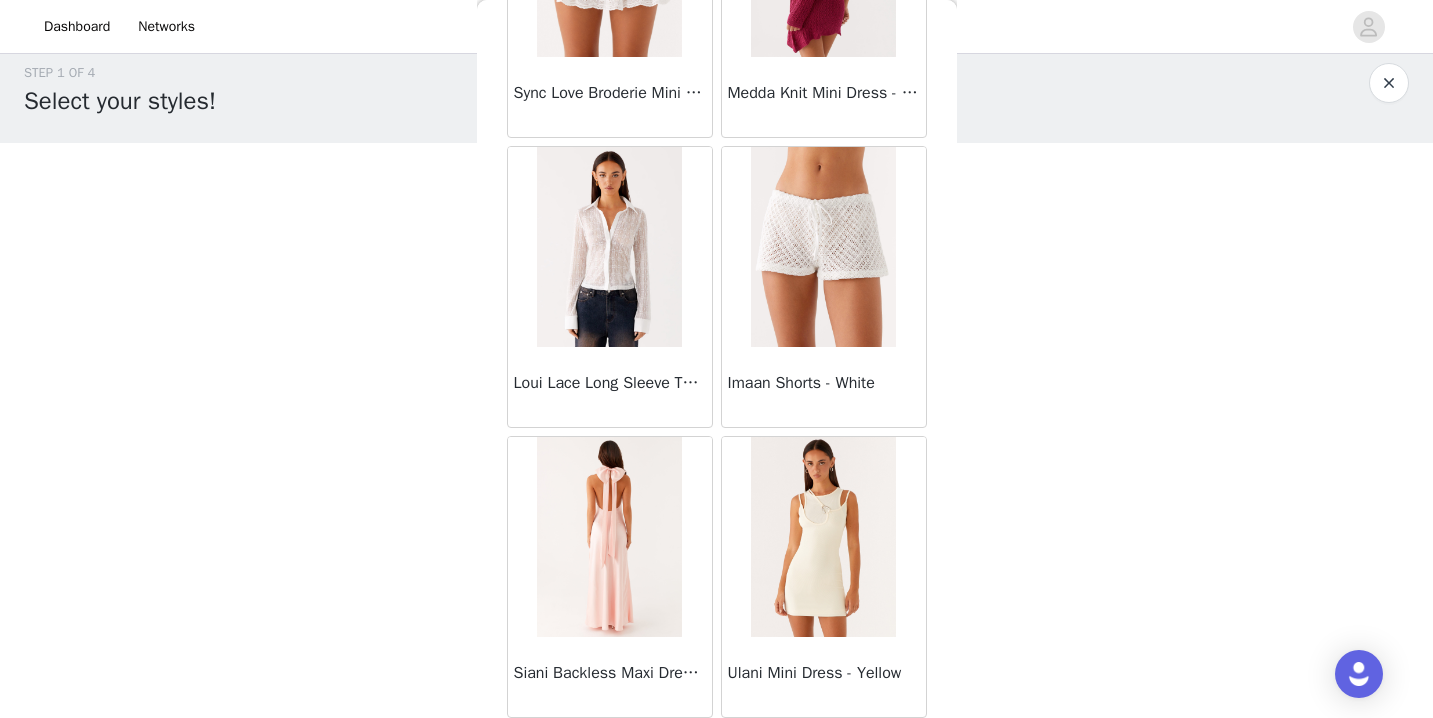 scroll, scrollTop: 45842, scrollLeft: 0, axis: vertical 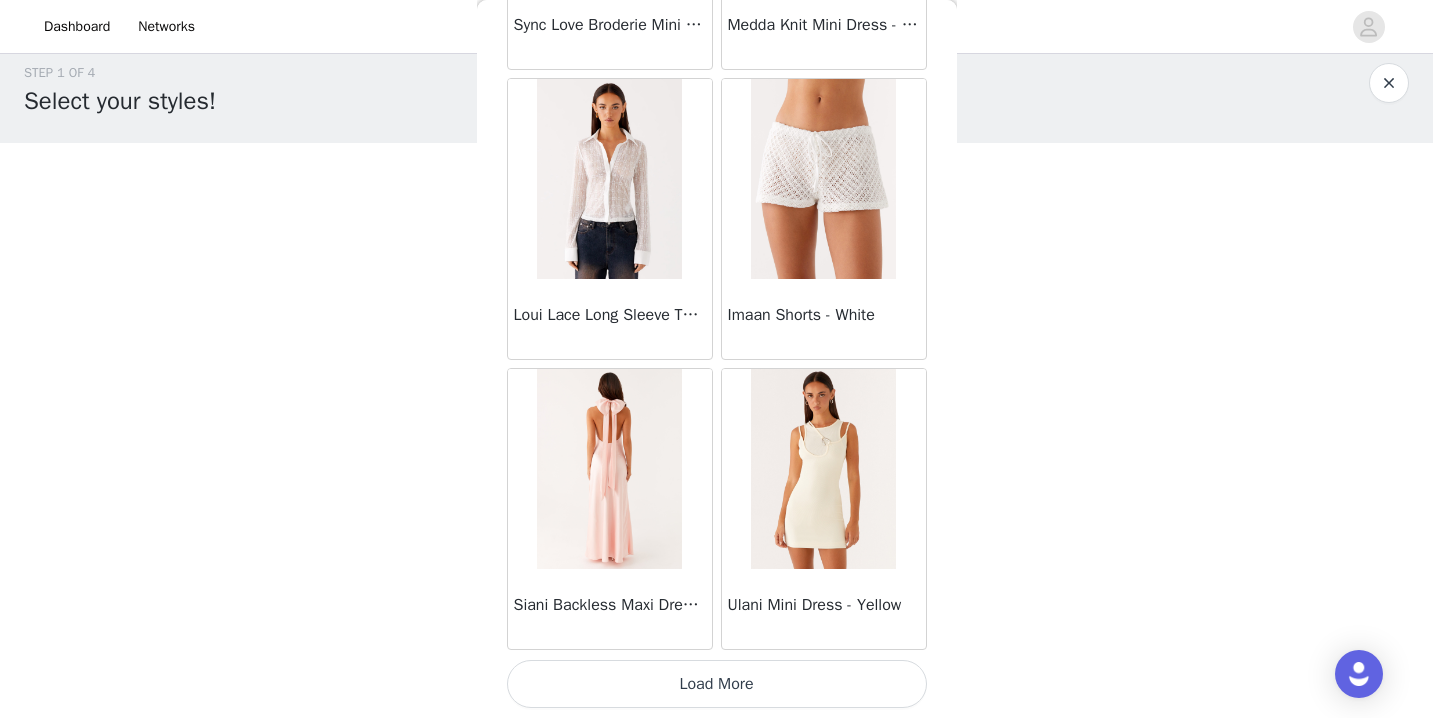 click on "Load More" at bounding box center (717, 684) 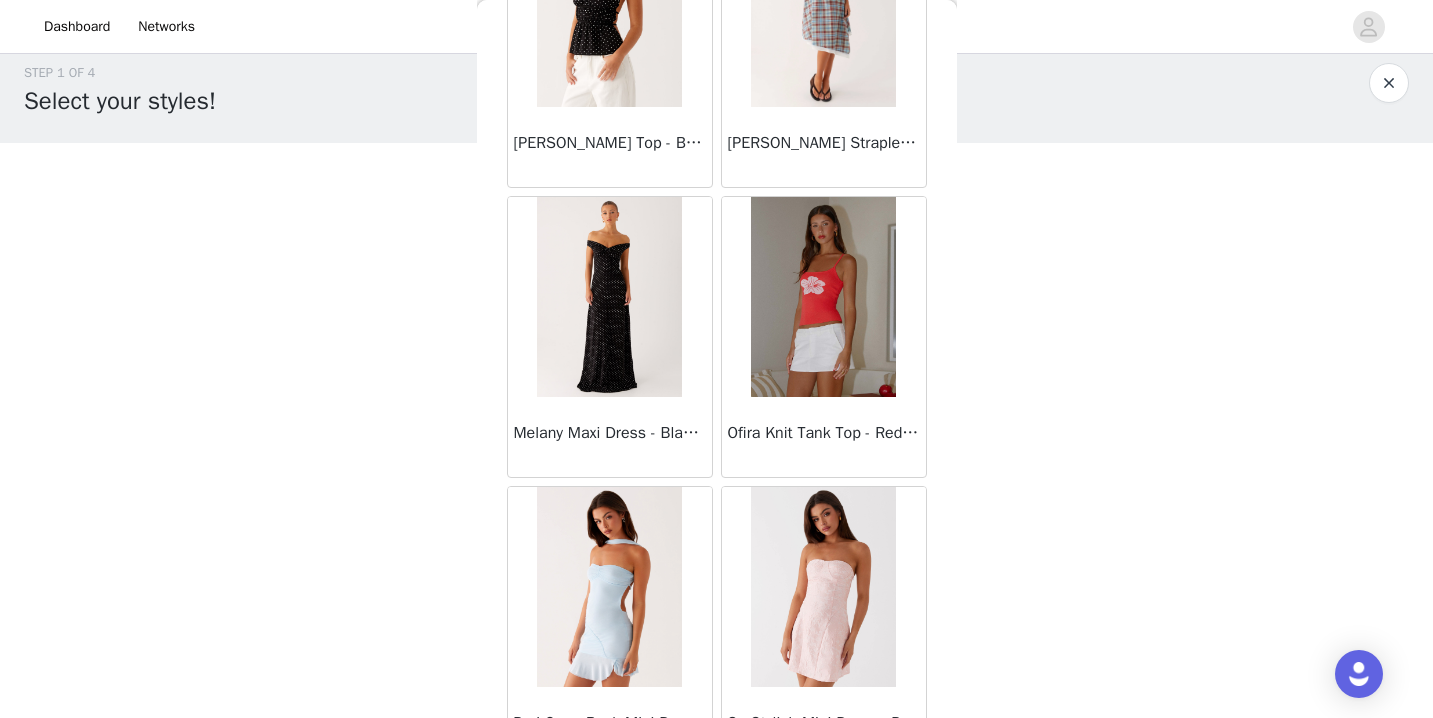 scroll, scrollTop: 48742, scrollLeft: 0, axis: vertical 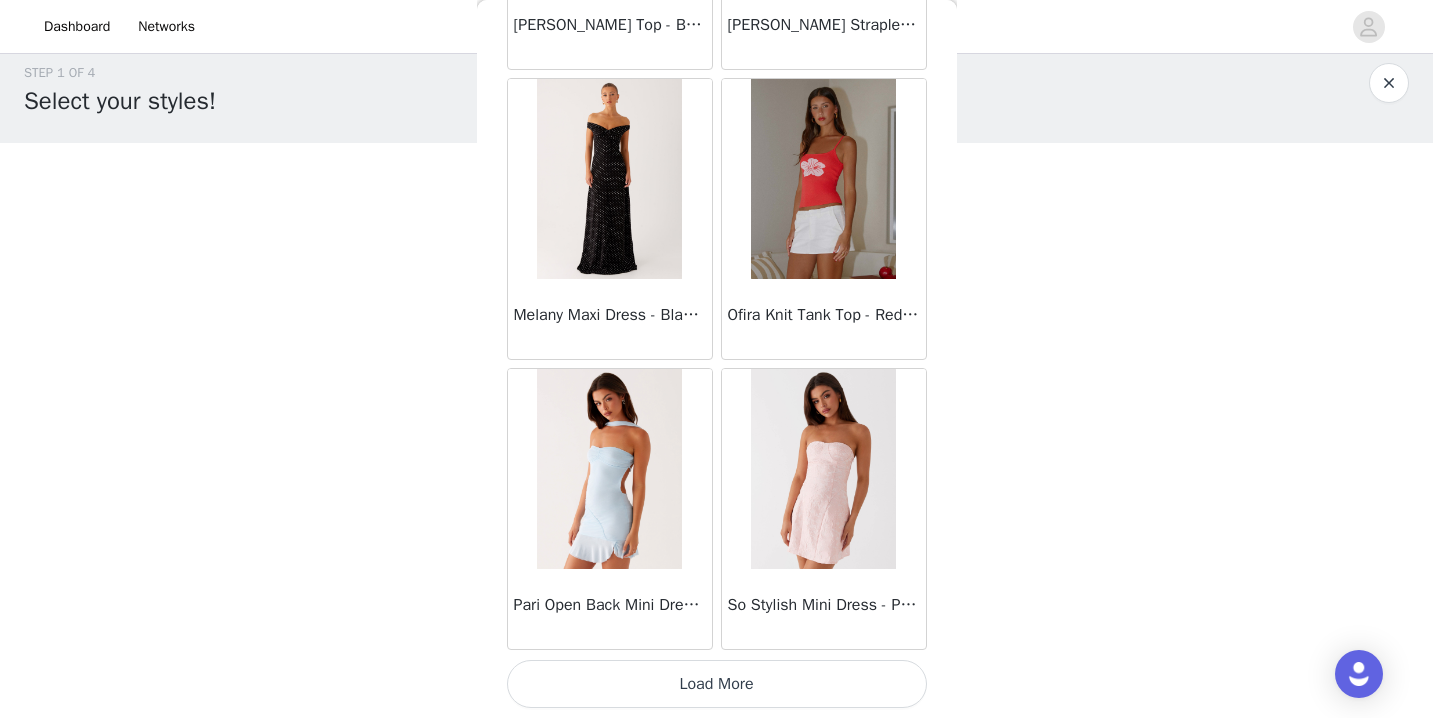 click on "Load More" at bounding box center [717, 684] 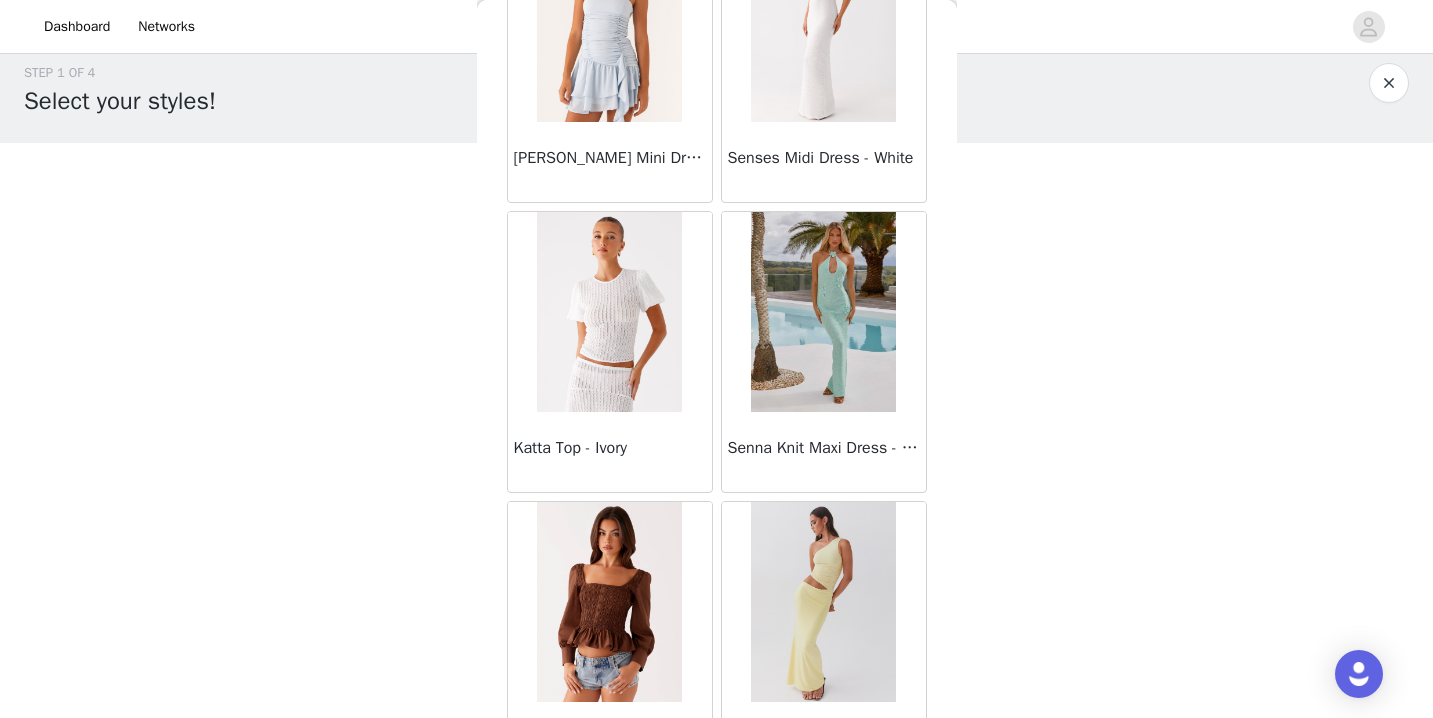 scroll, scrollTop: 51642, scrollLeft: 0, axis: vertical 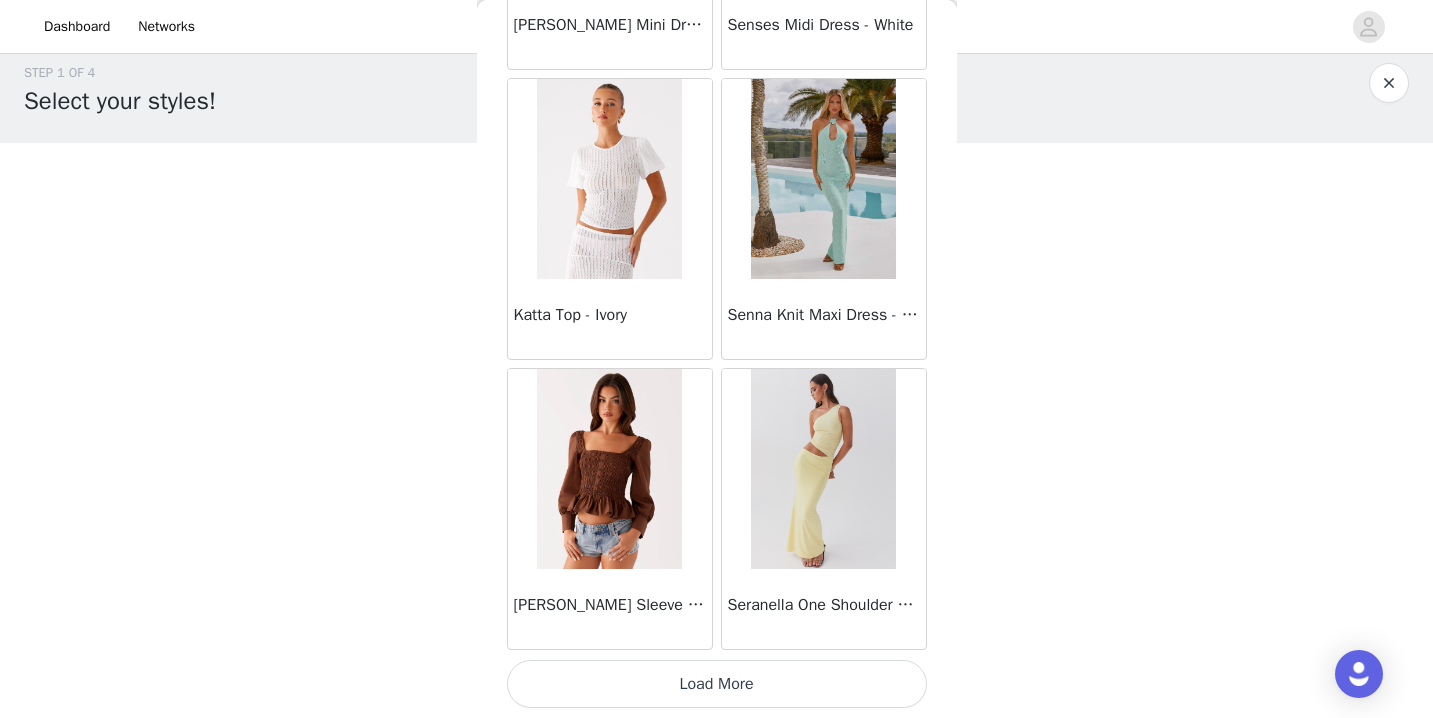 click on "Load More" at bounding box center [717, 684] 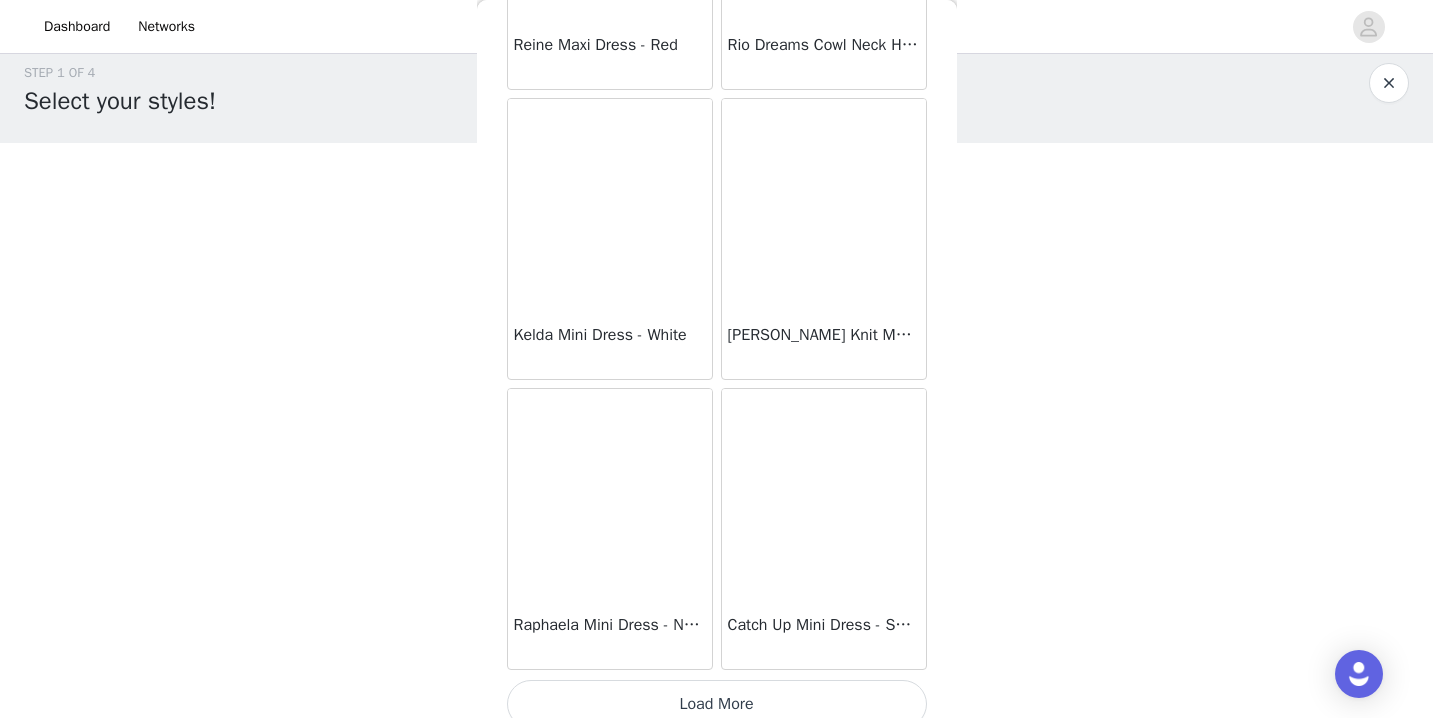 scroll, scrollTop: 54542, scrollLeft: 0, axis: vertical 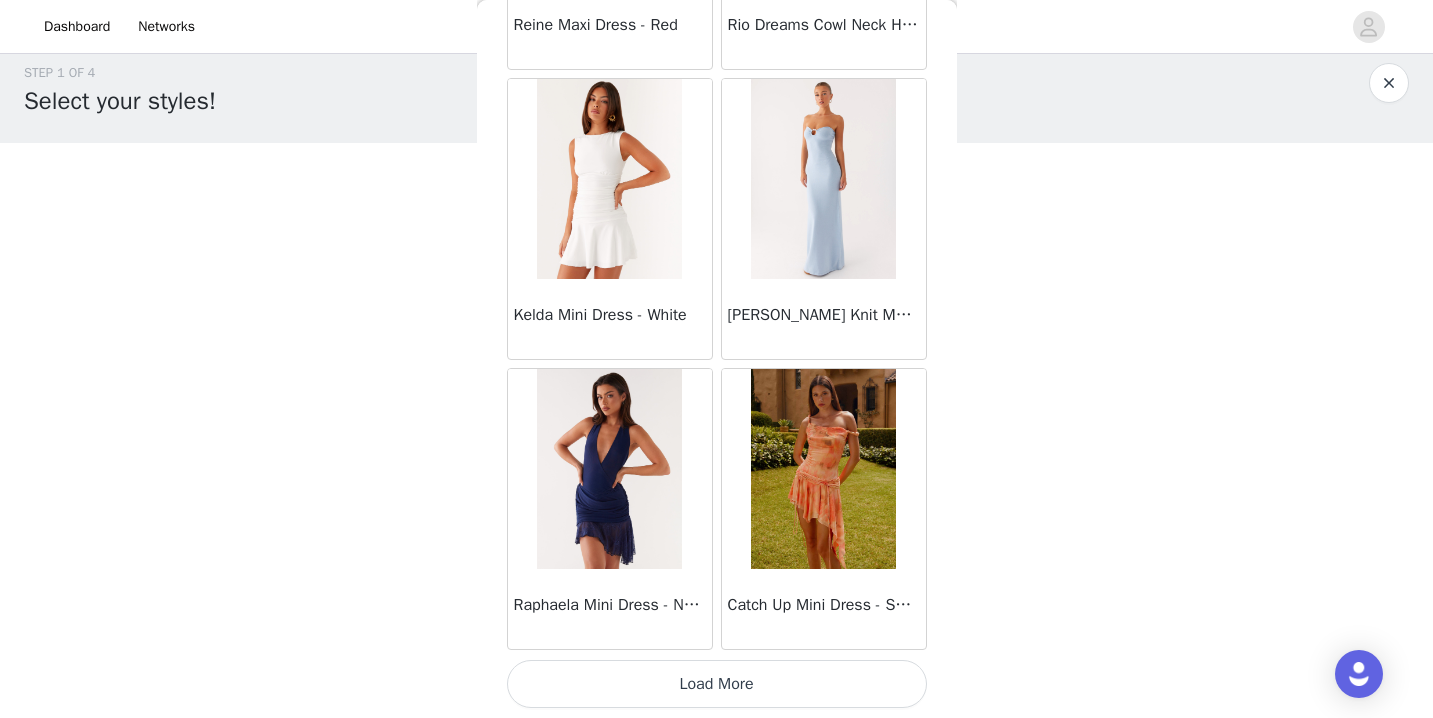 click on "Load More" at bounding box center [717, 684] 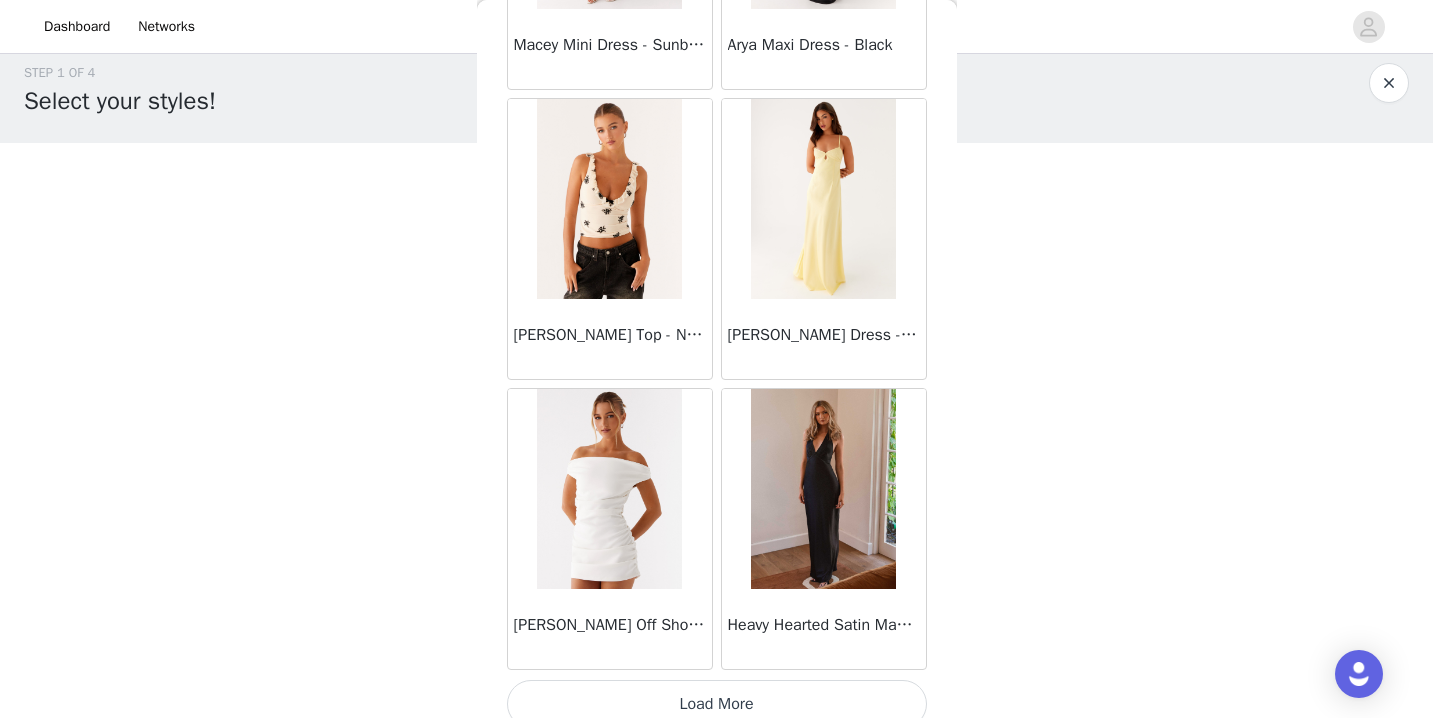 scroll, scrollTop: 57442, scrollLeft: 0, axis: vertical 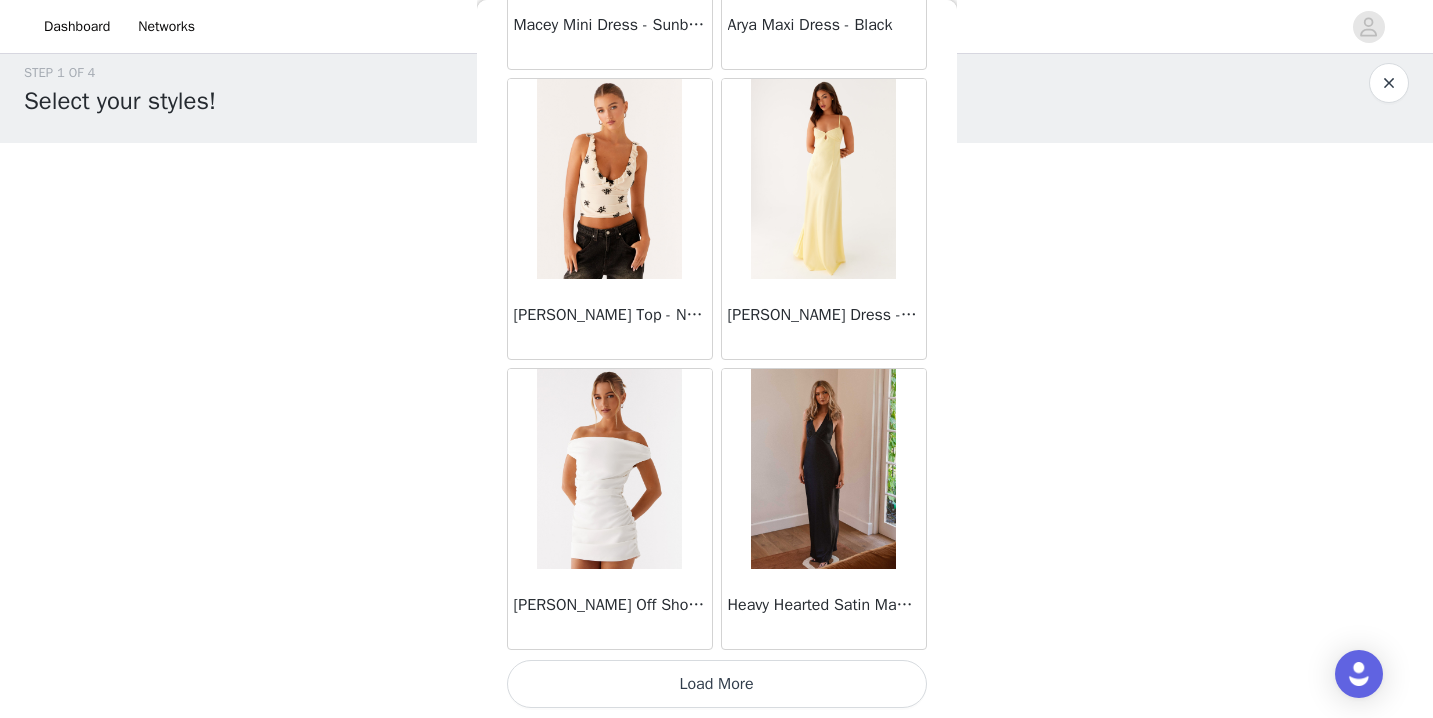 click on "Load More" at bounding box center (717, 684) 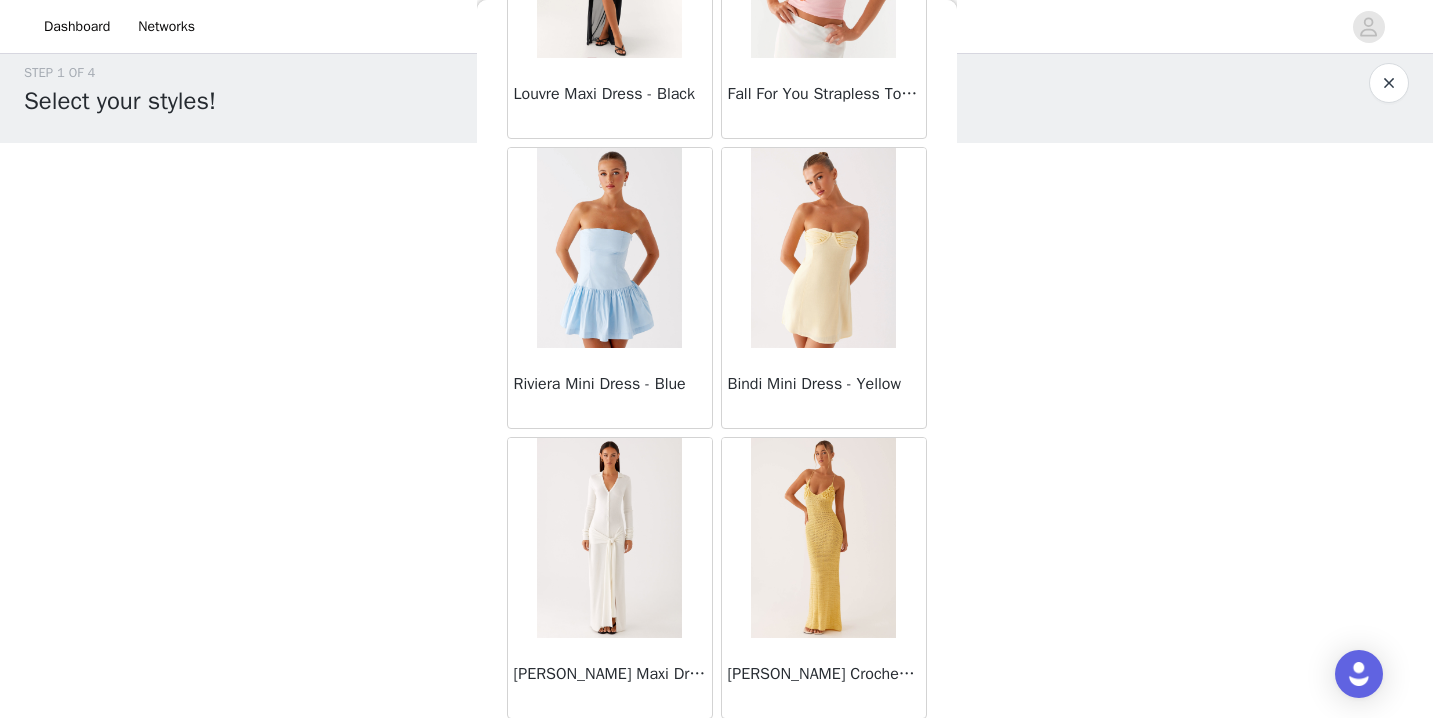 scroll, scrollTop: 60342, scrollLeft: 0, axis: vertical 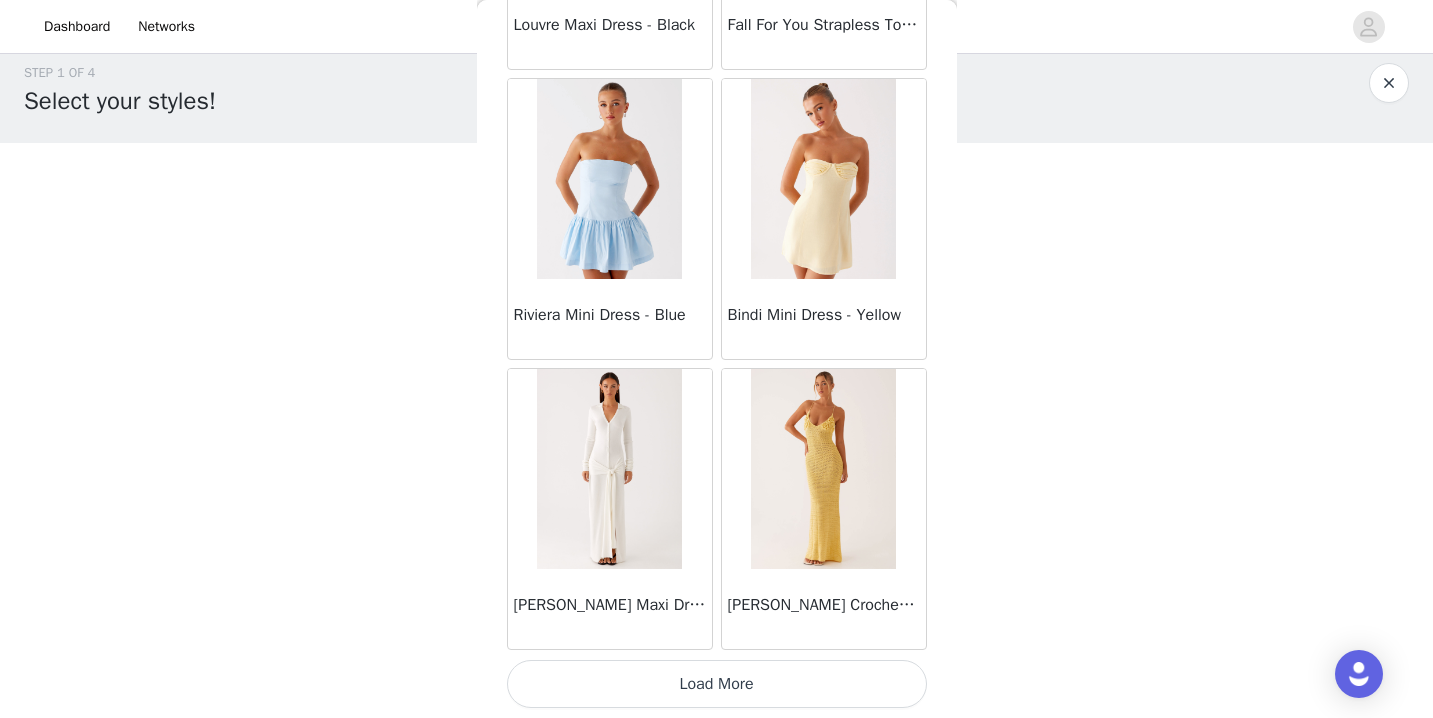 click on "Load More" at bounding box center (717, 684) 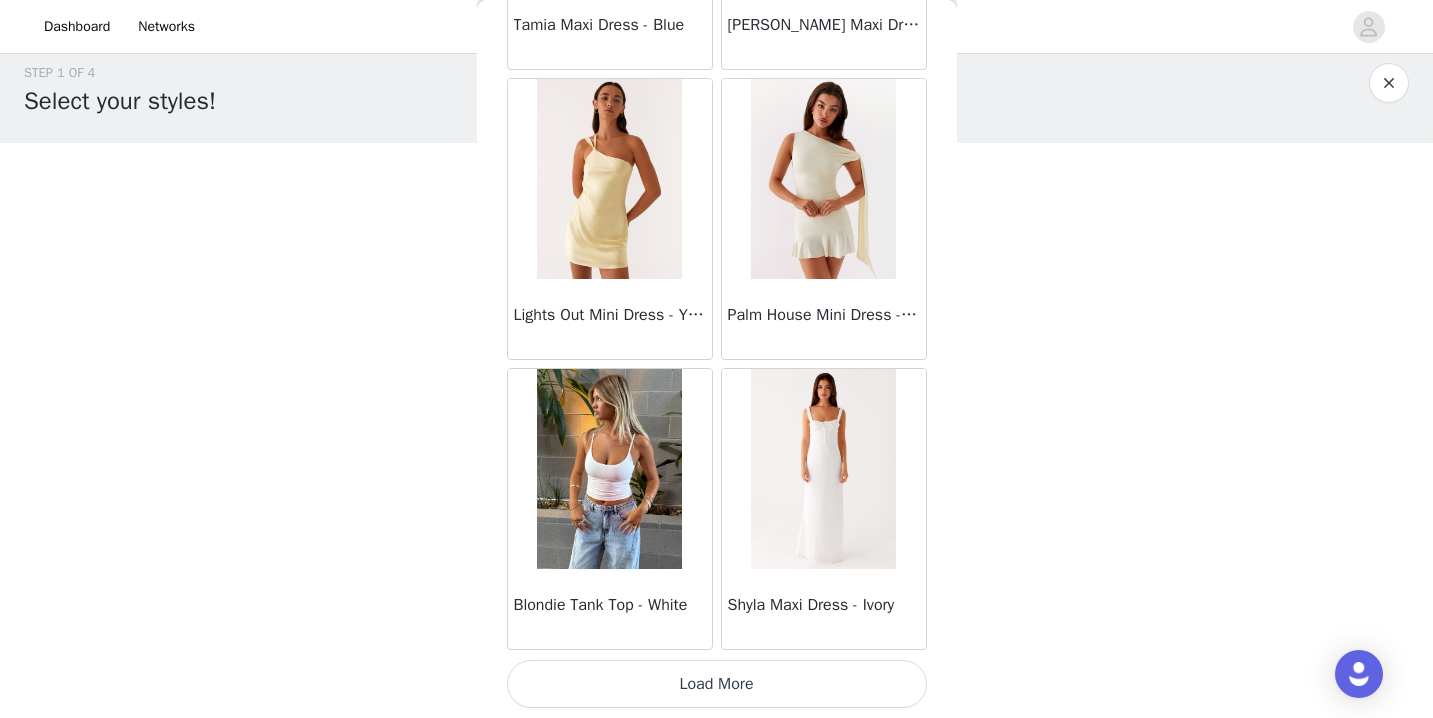 scroll, scrollTop: 63239, scrollLeft: 0, axis: vertical 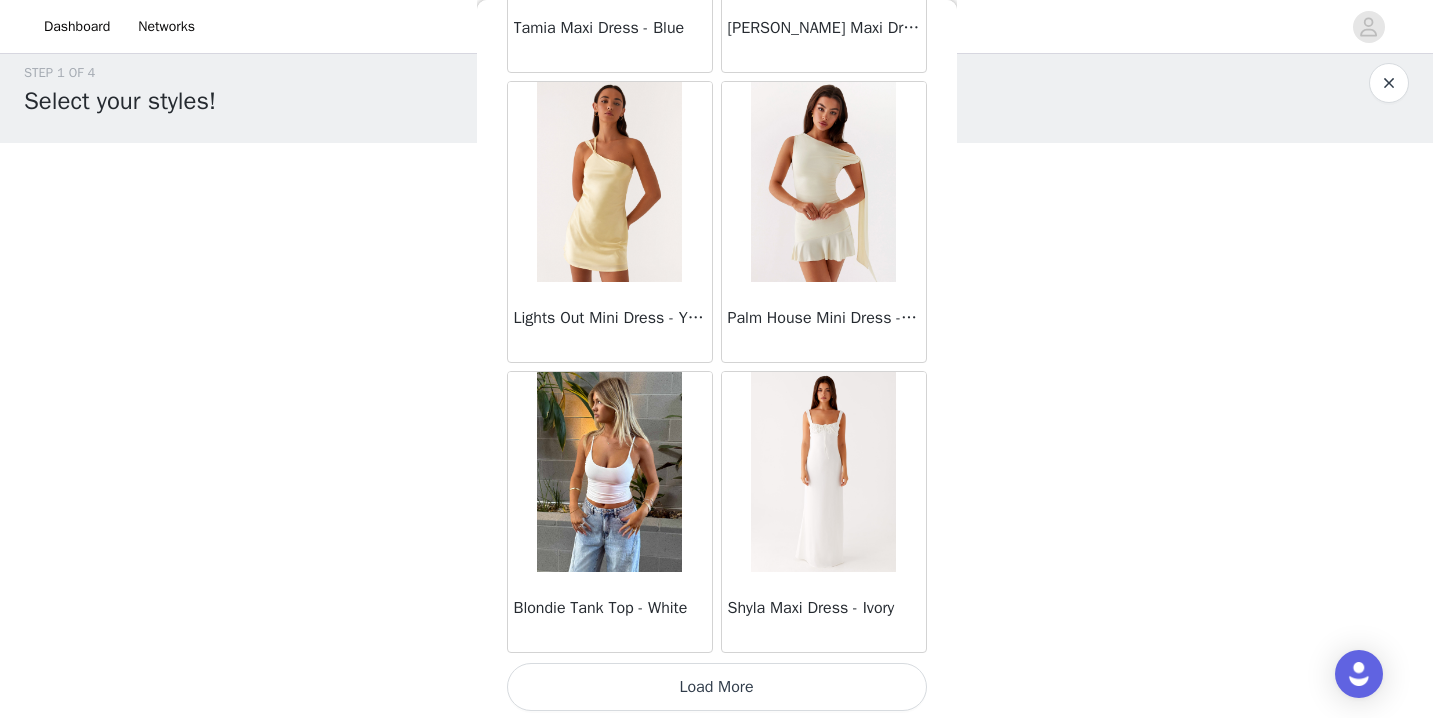 click on "Load More" at bounding box center (717, 687) 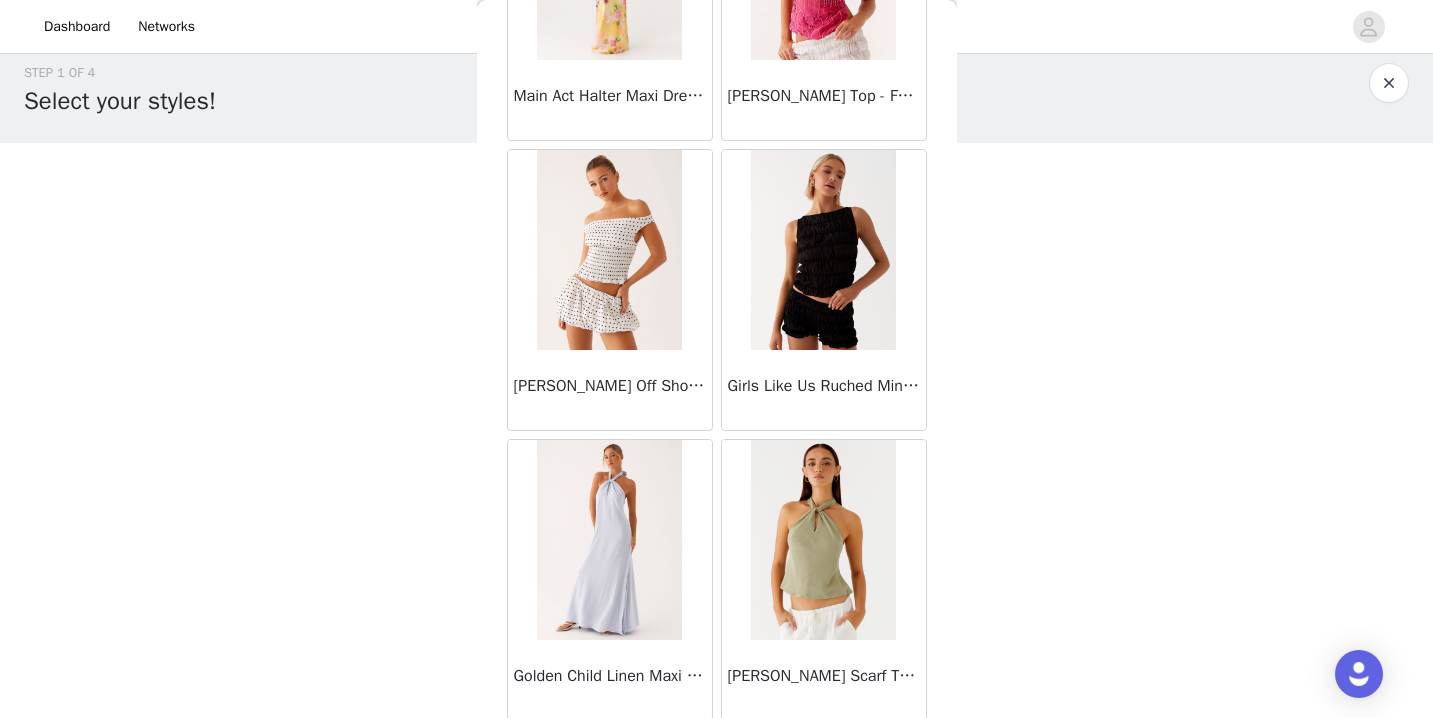 scroll, scrollTop: 66142, scrollLeft: 0, axis: vertical 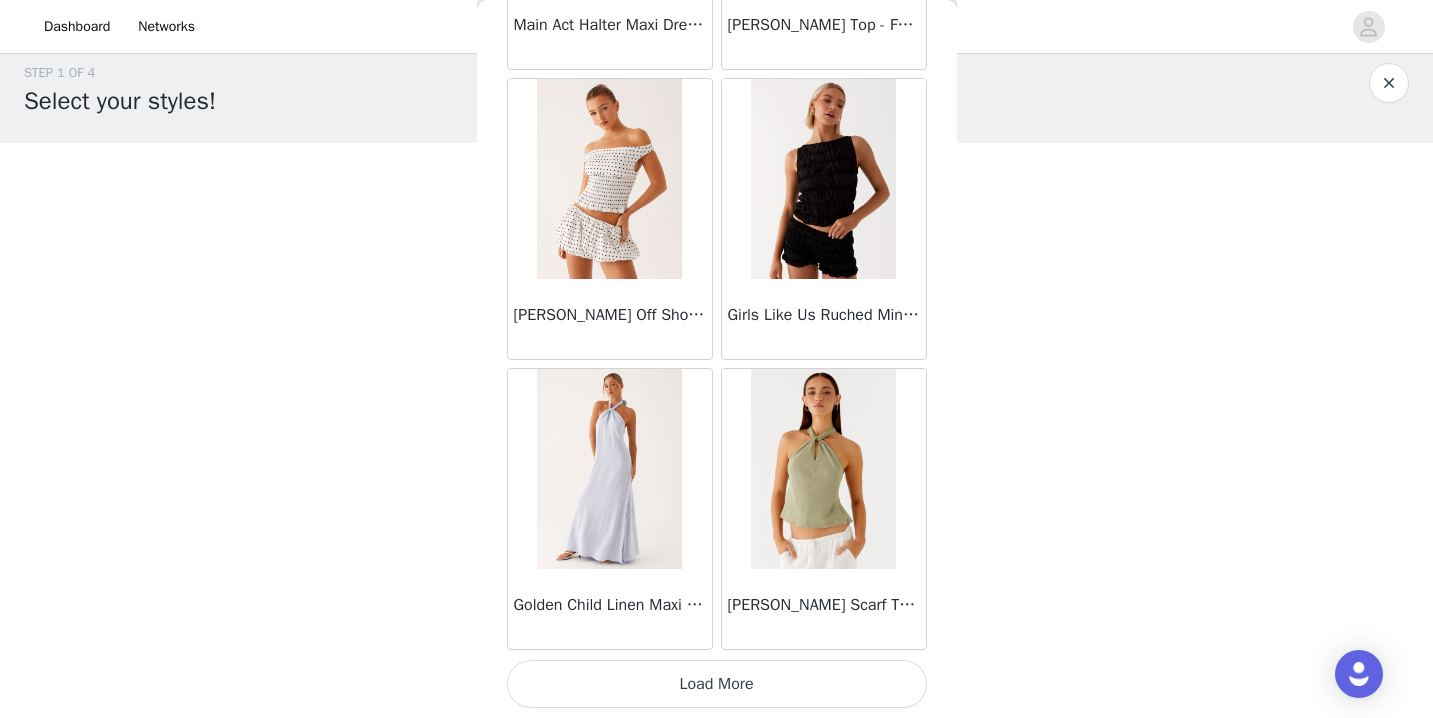 click on "Load More" at bounding box center (717, 684) 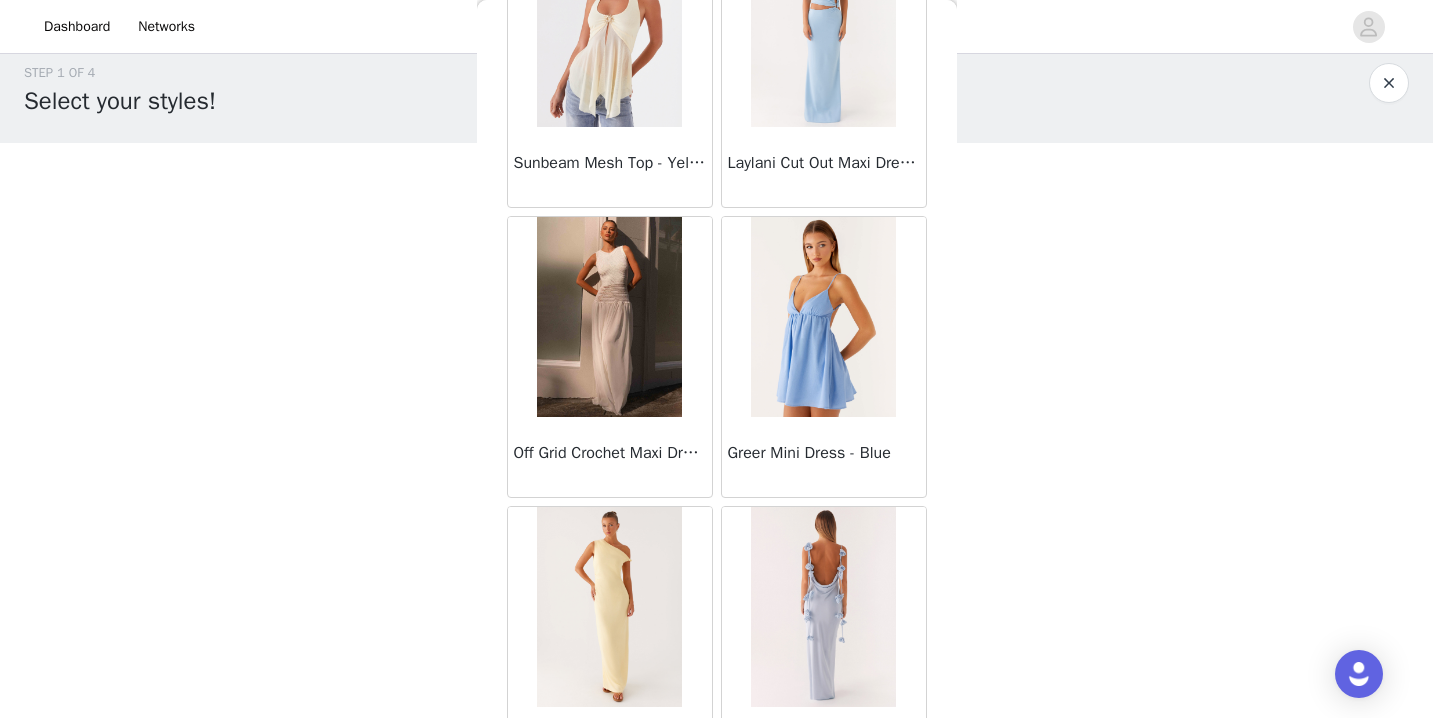 scroll, scrollTop: 69042, scrollLeft: 0, axis: vertical 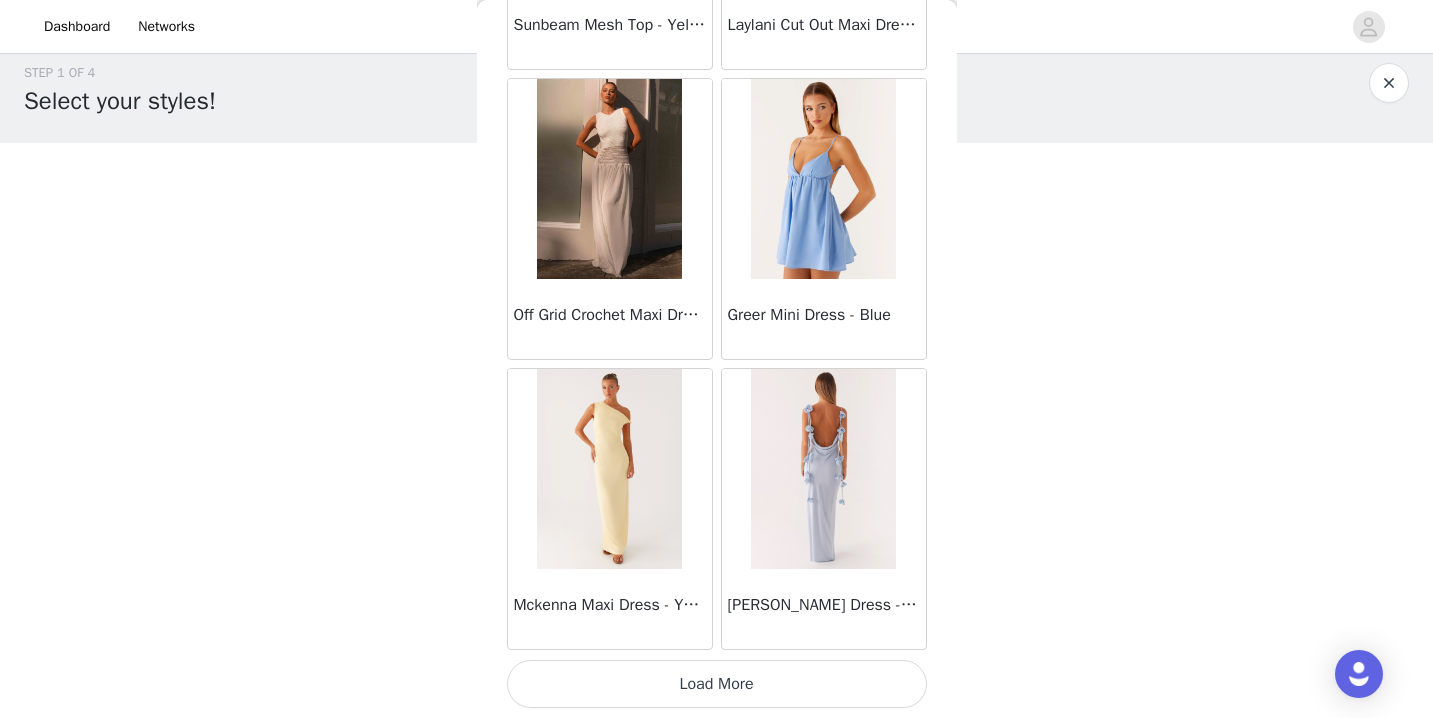 click on "Load More" at bounding box center [717, 684] 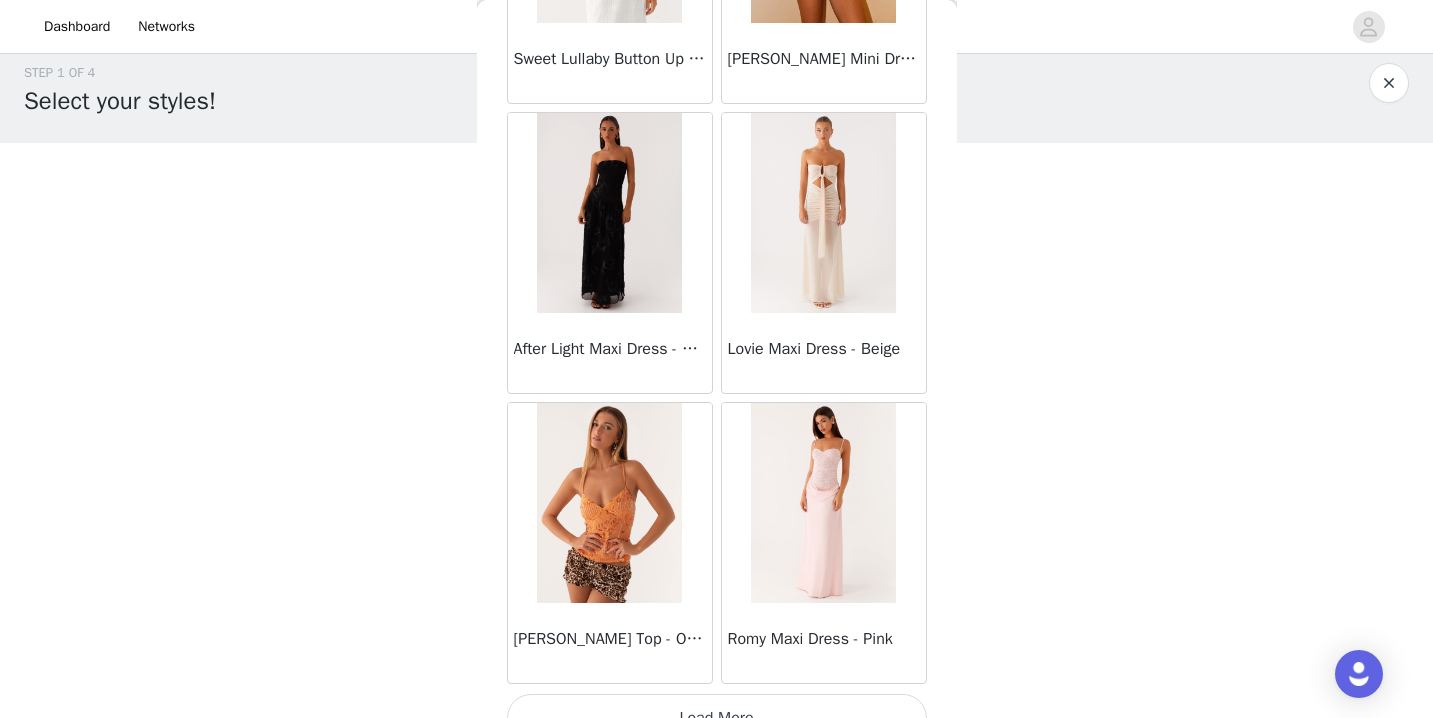 scroll, scrollTop: 71942, scrollLeft: 0, axis: vertical 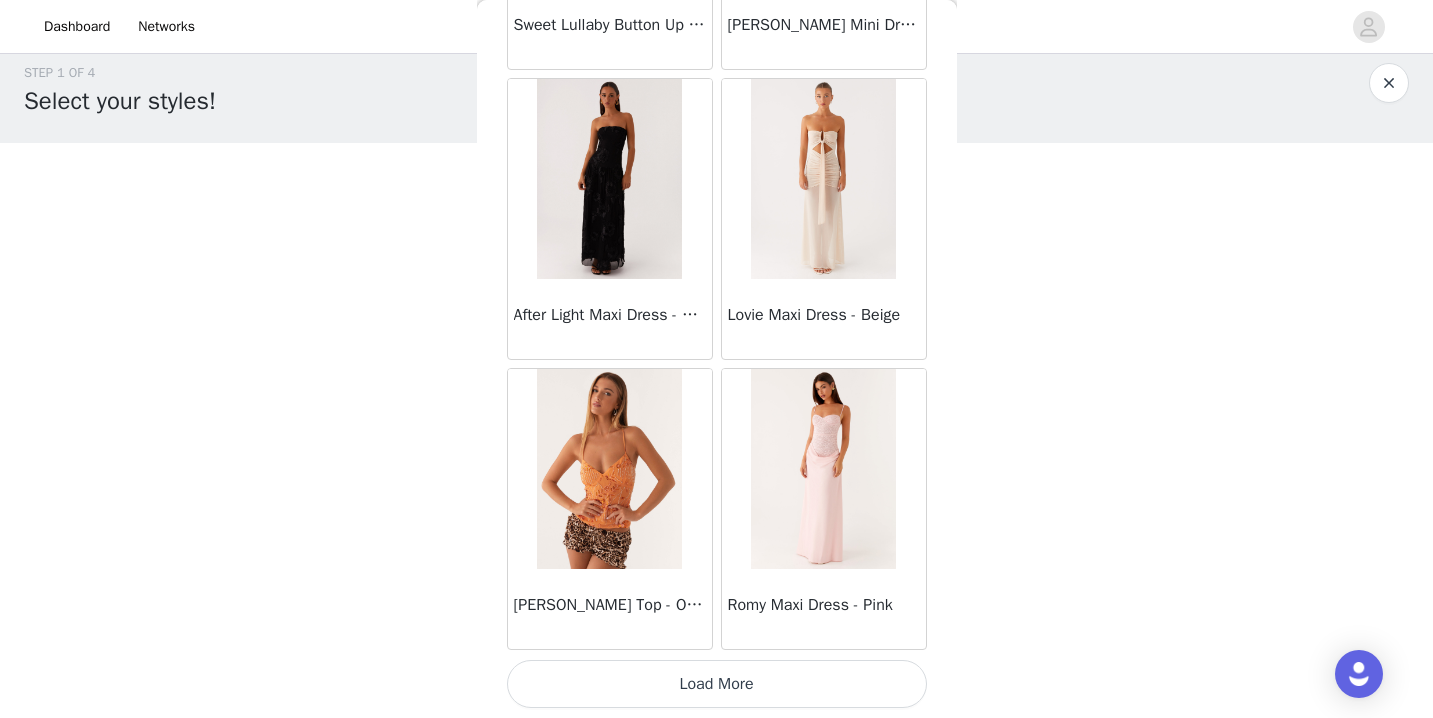 click on "Load More" at bounding box center [717, 684] 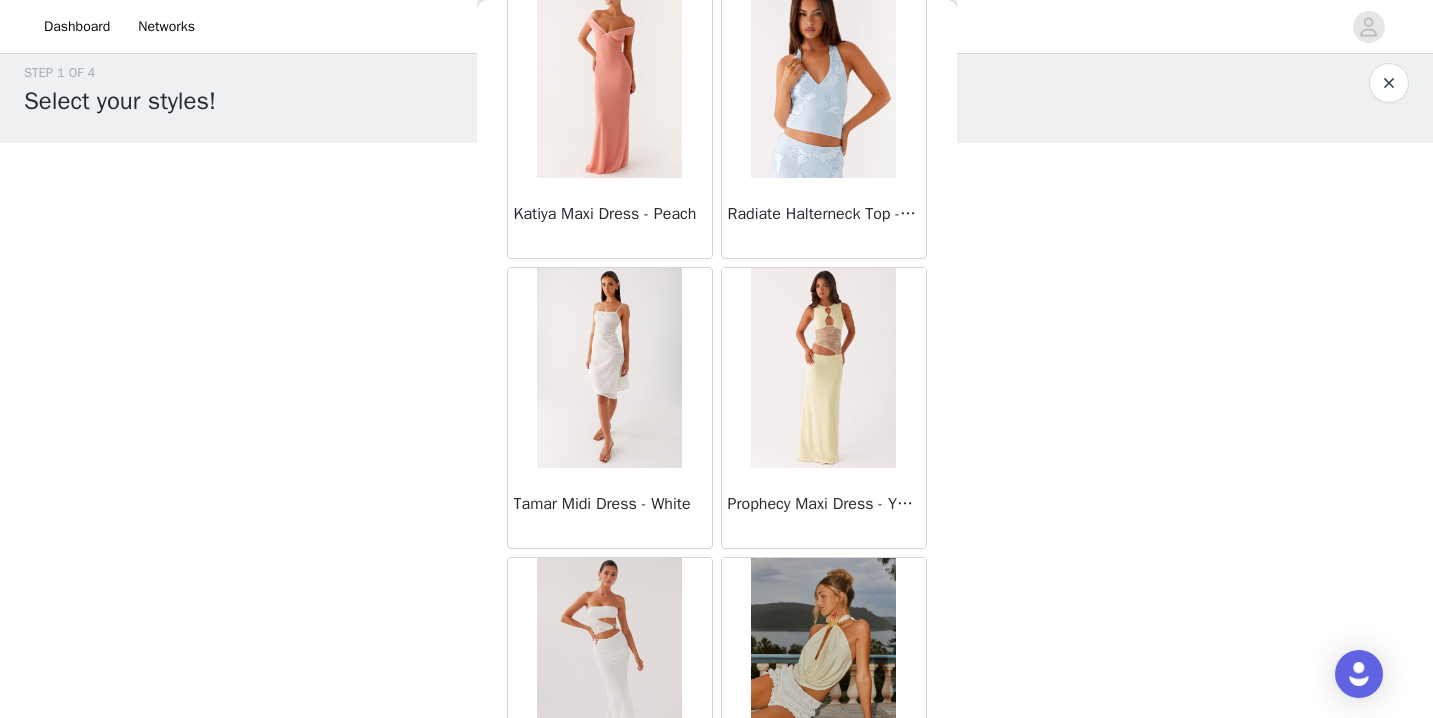 scroll, scrollTop: 74842, scrollLeft: 0, axis: vertical 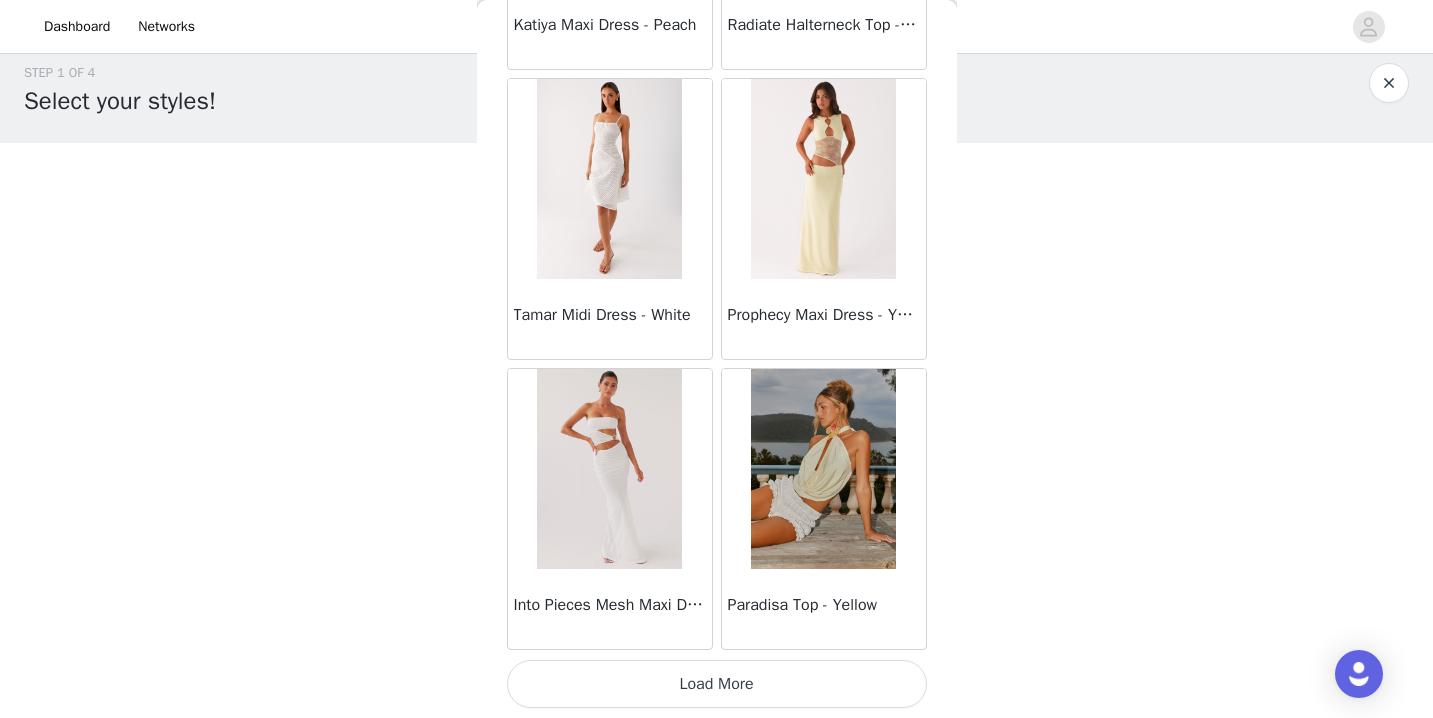 click on "Load More" at bounding box center (717, 684) 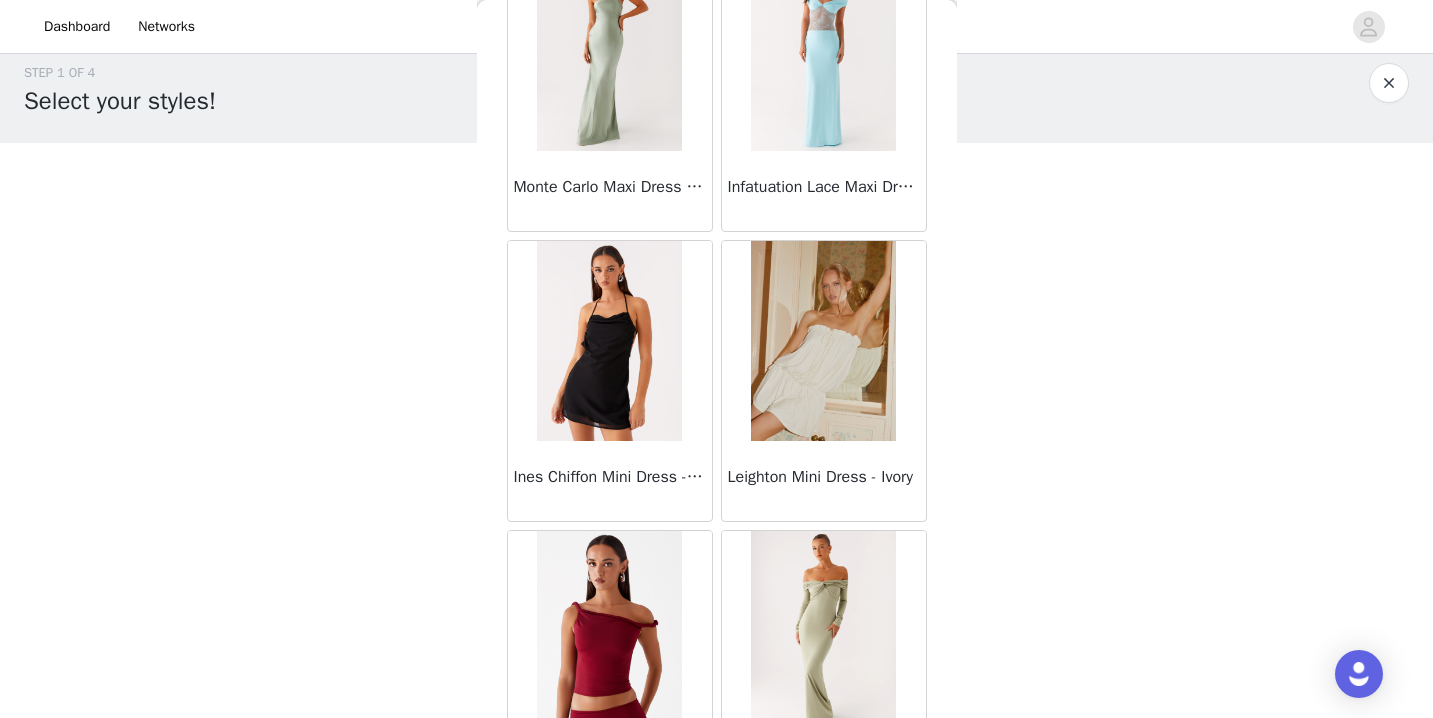 scroll, scrollTop: 76216, scrollLeft: 0, axis: vertical 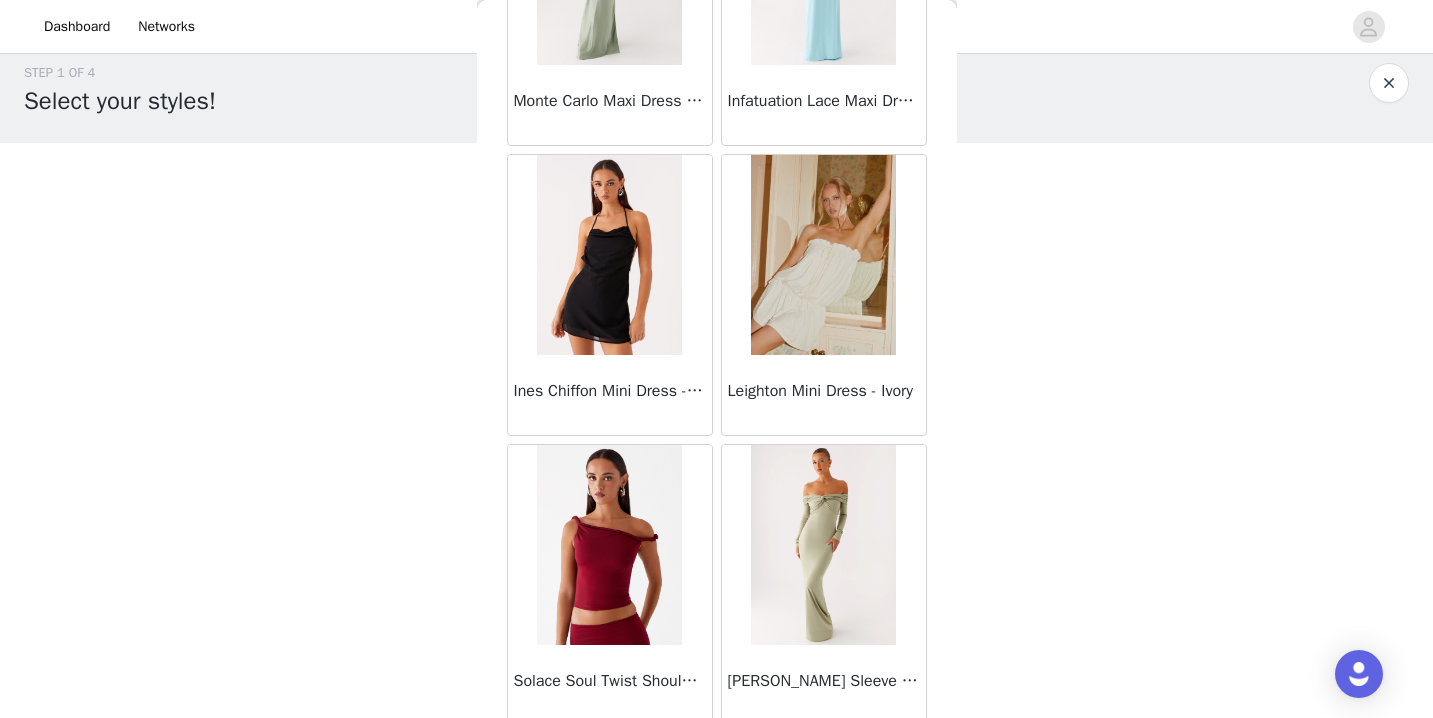 click at bounding box center (823, 255) 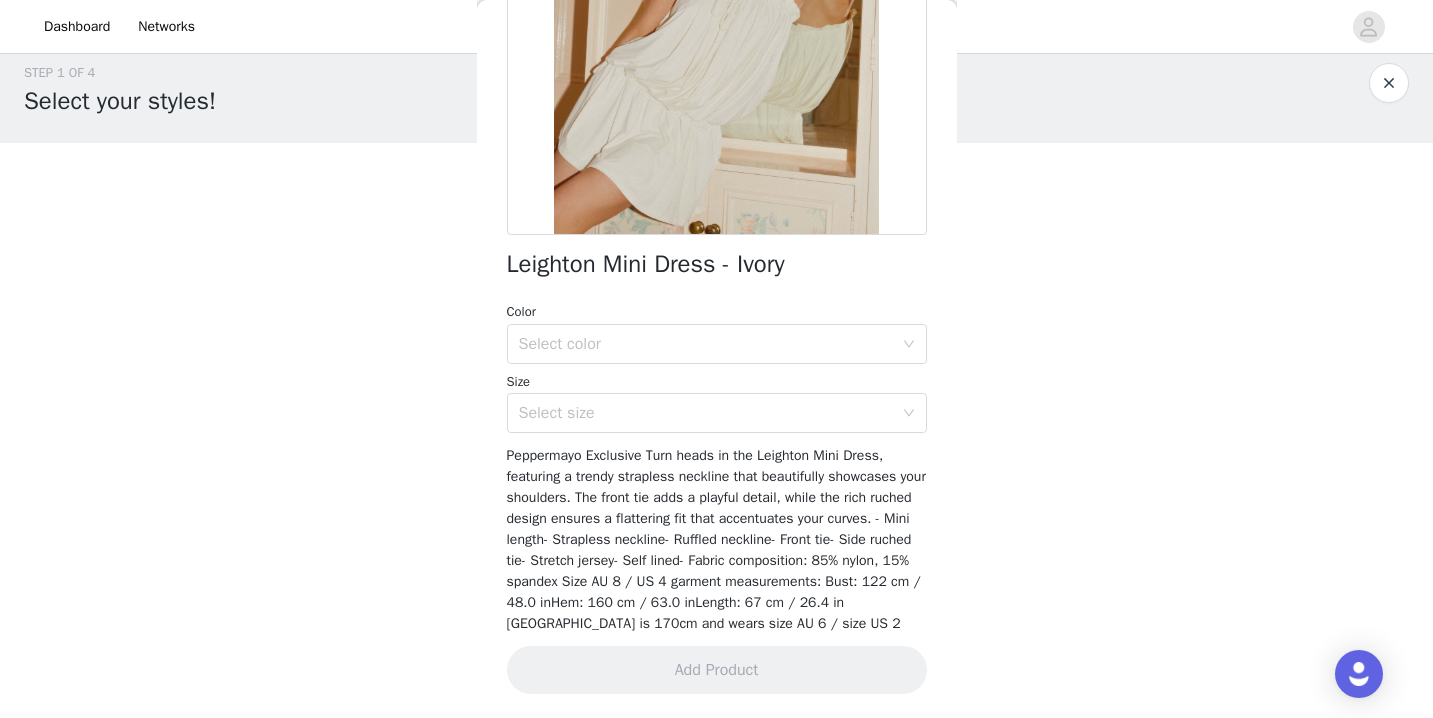 scroll, scrollTop: 336, scrollLeft: 0, axis: vertical 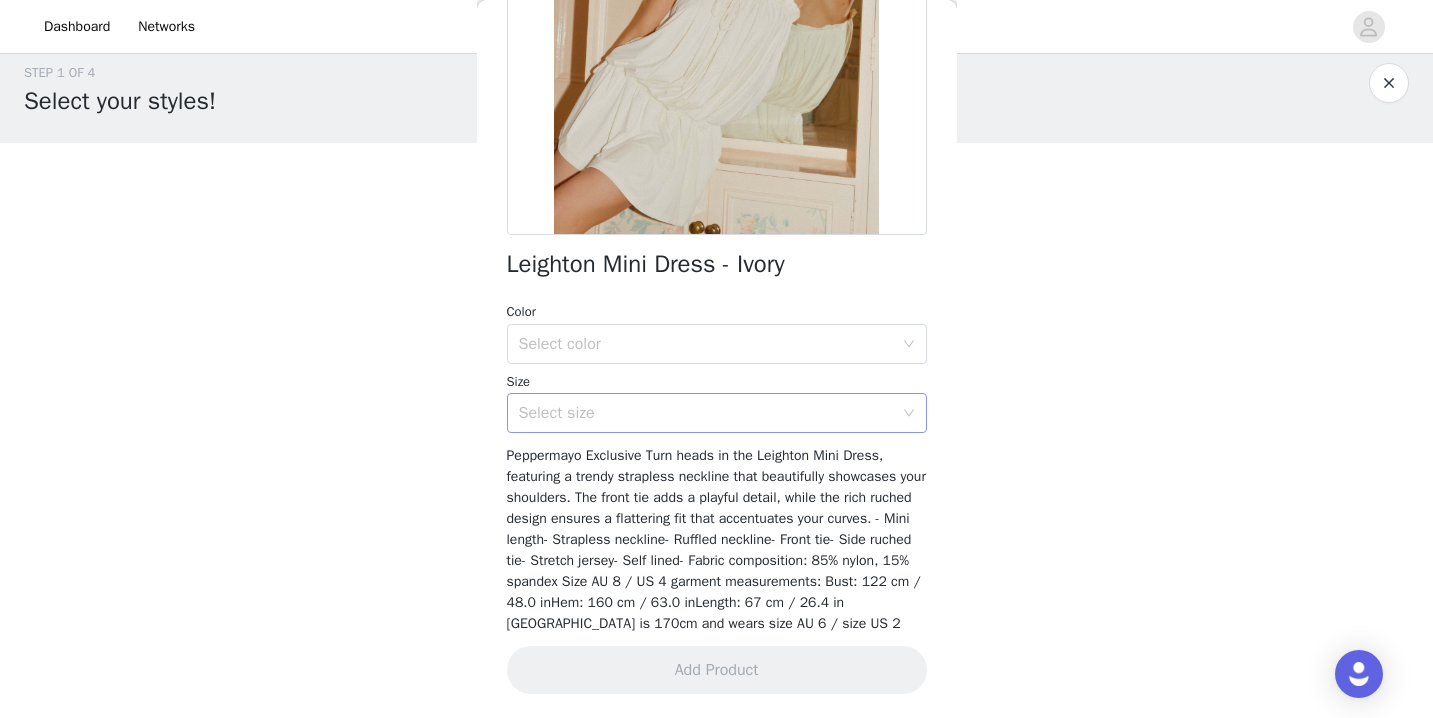 click on "Select size" at bounding box center (706, 413) 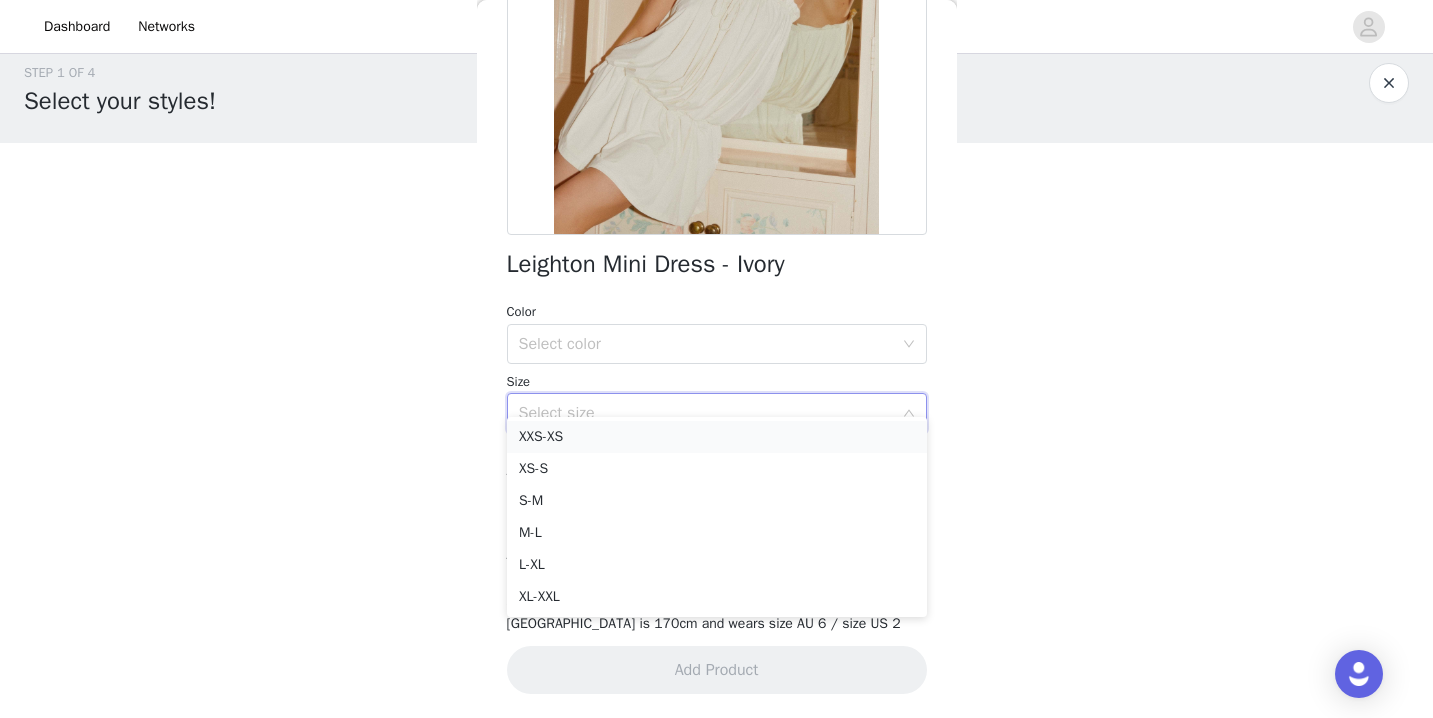 click on "XXS-XS" at bounding box center (717, 437) 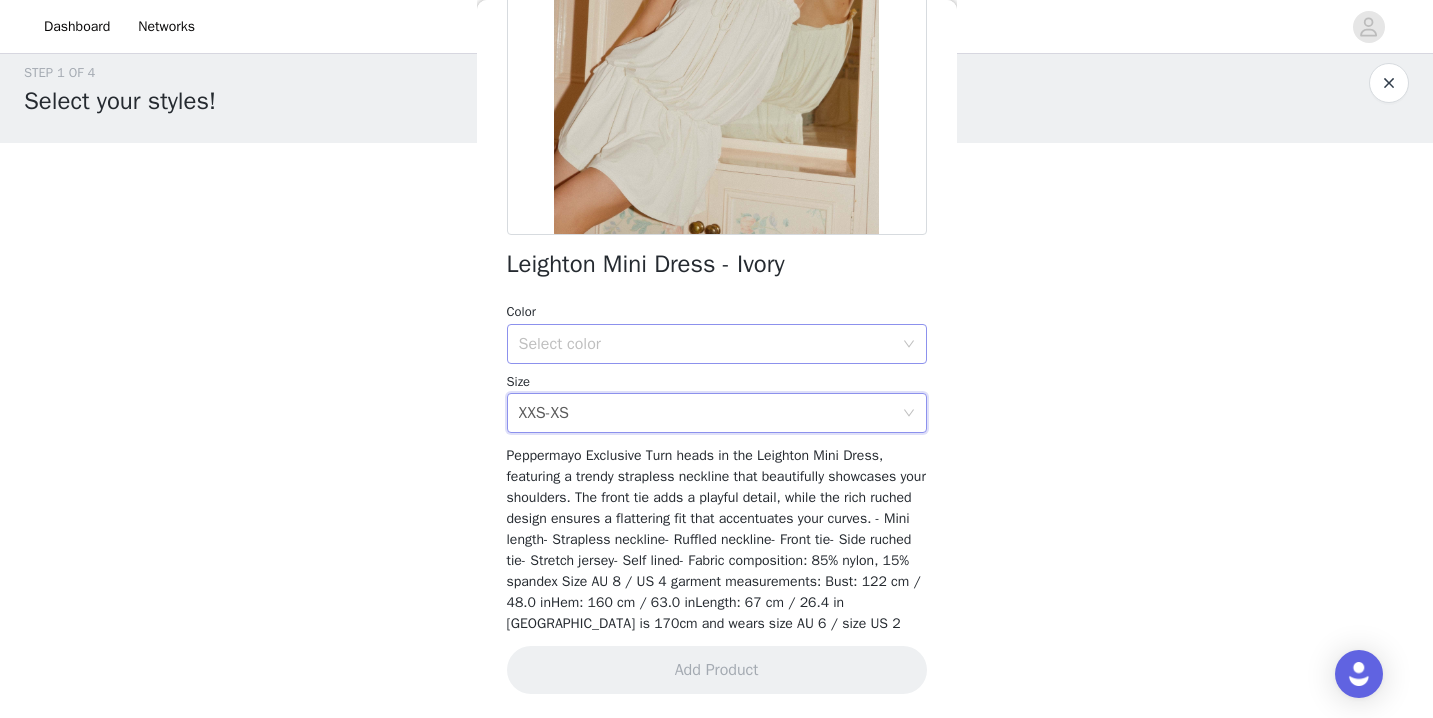 click on "Select color" at bounding box center (706, 344) 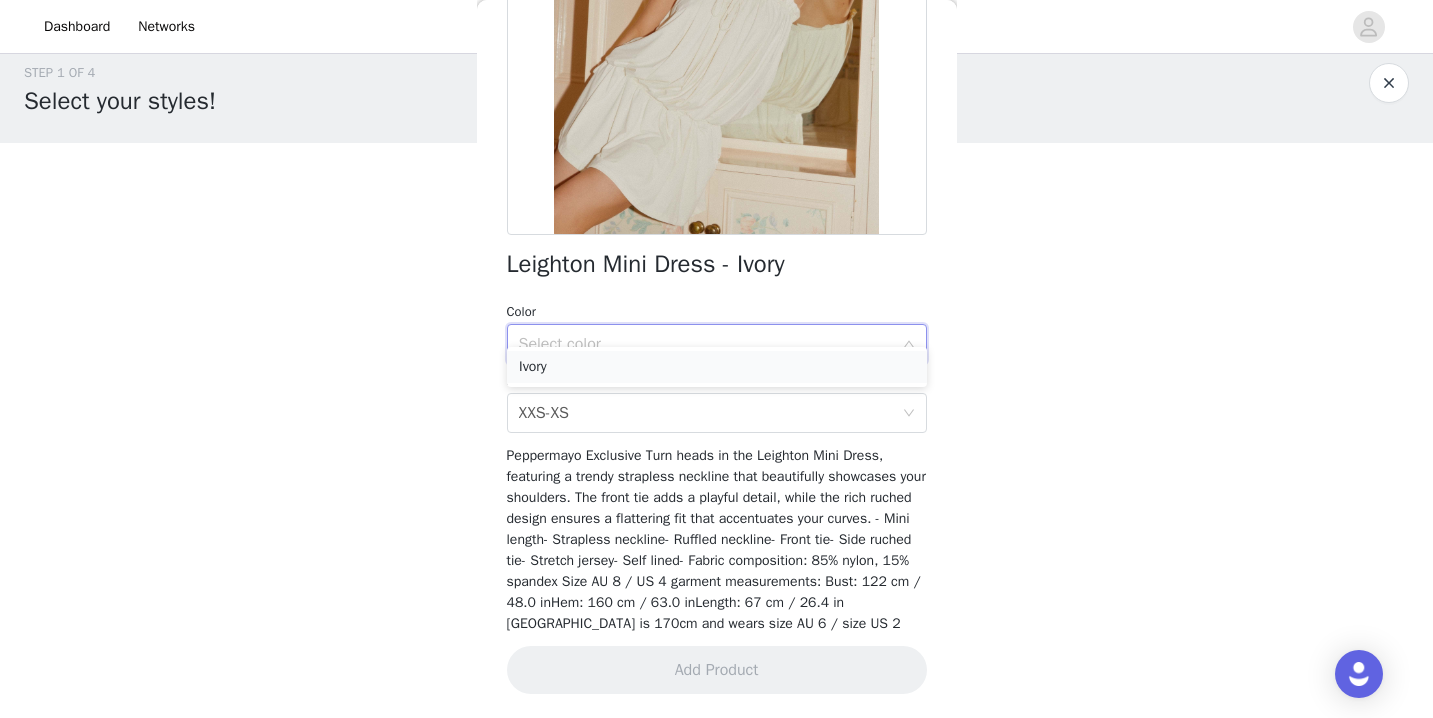 click on "Ivory" at bounding box center [717, 367] 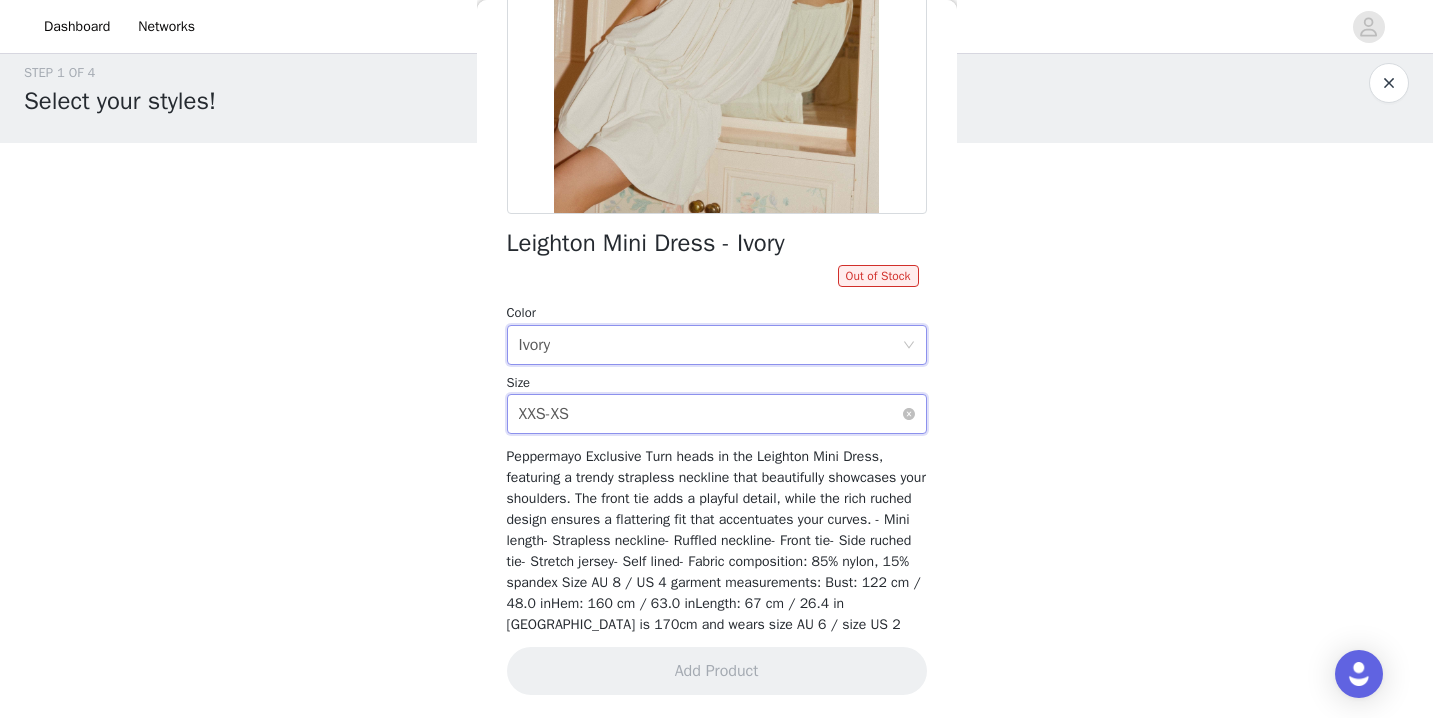 click on "Select size XXS-XS" at bounding box center [710, 414] 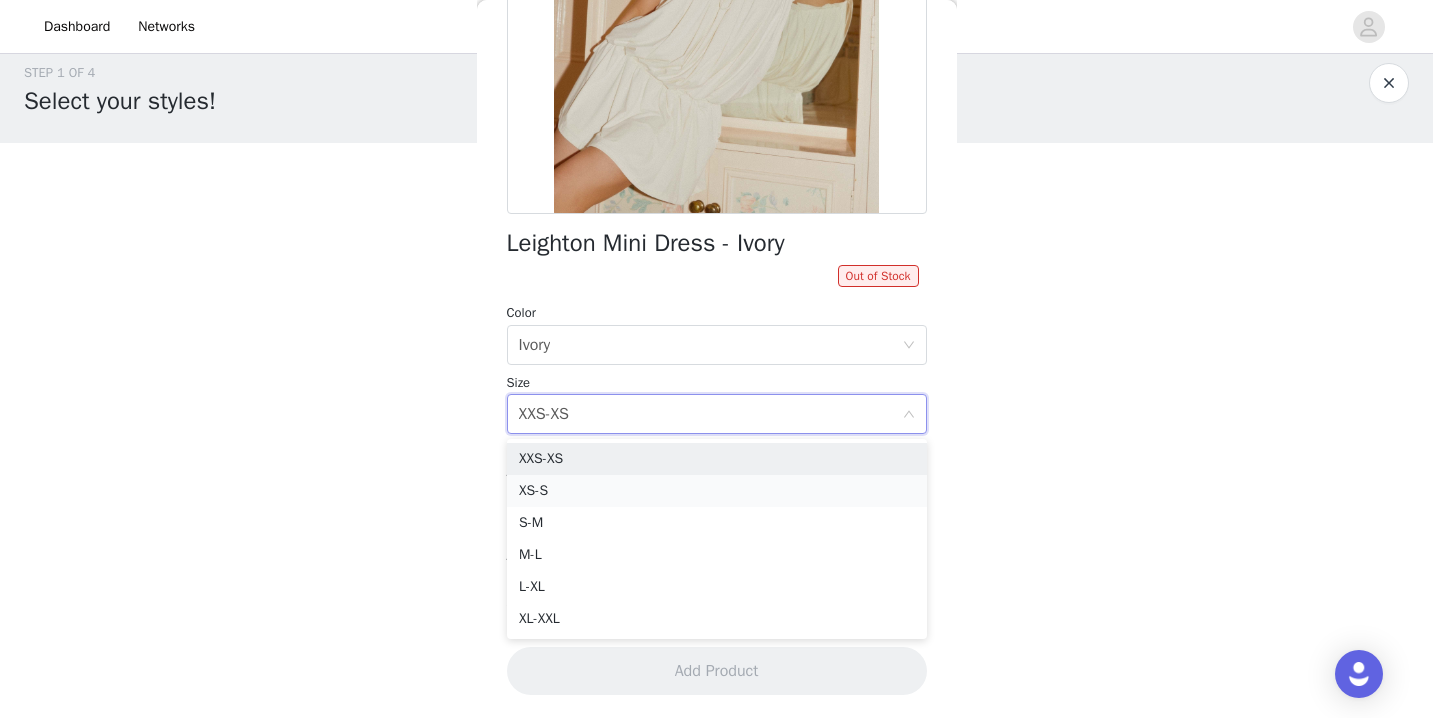 click on "XS-S" at bounding box center (717, 491) 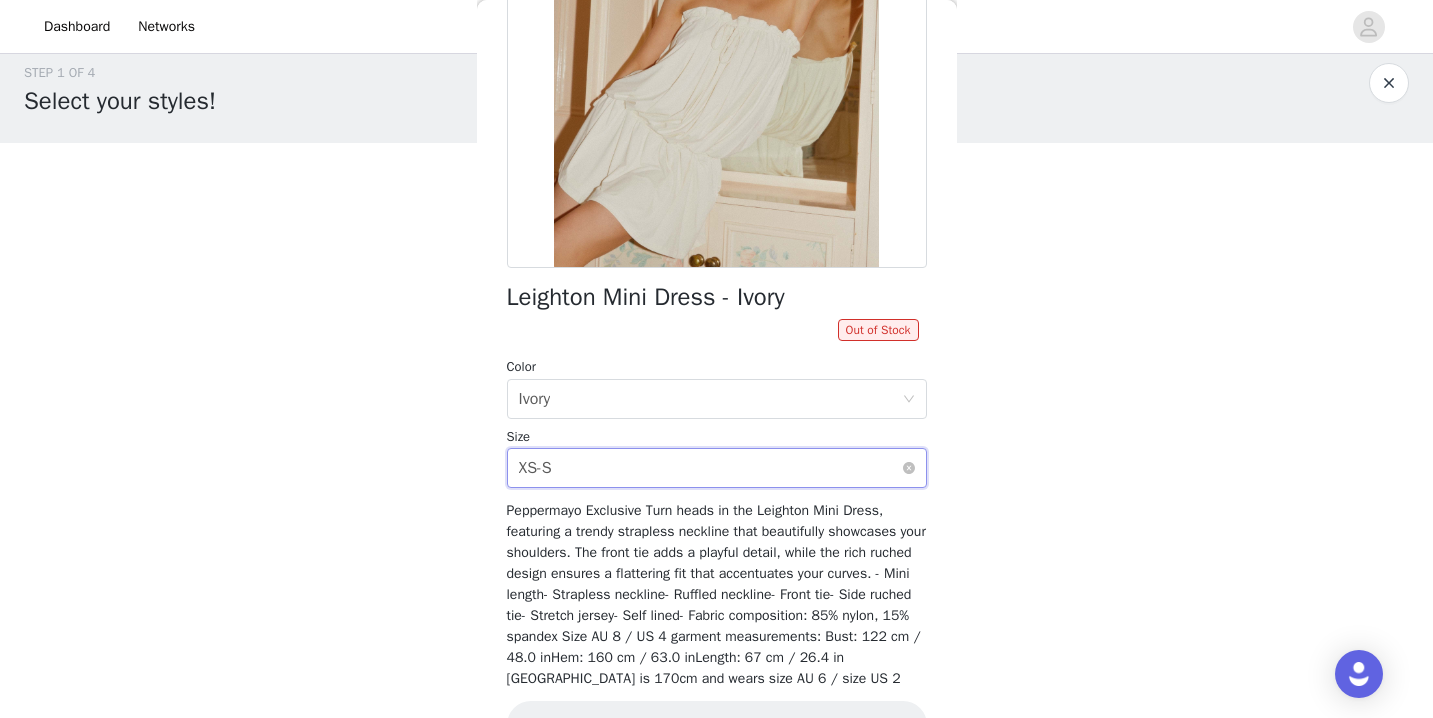 scroll, scrollTop: 358, scrollLeft: 0, axis: vertical 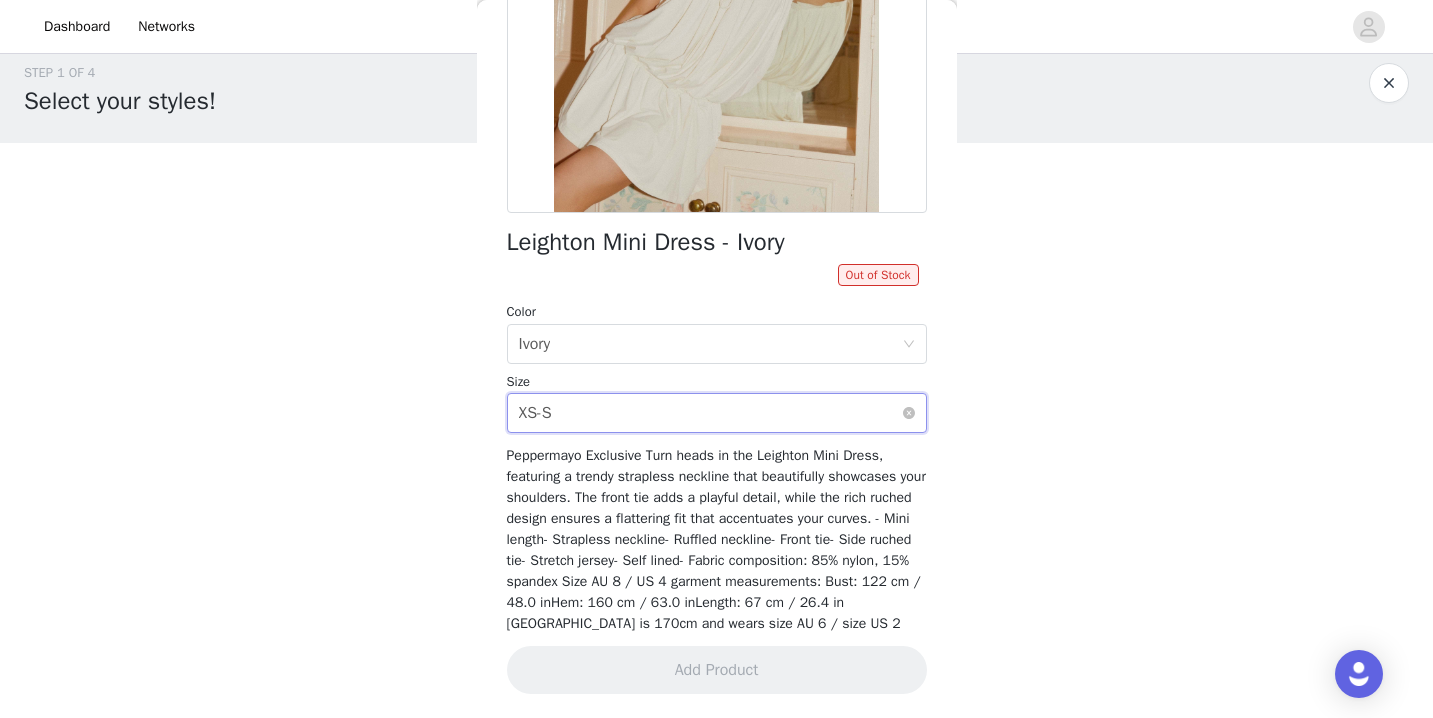 click on "Select size XS-S" at bounding box center (710, 413) 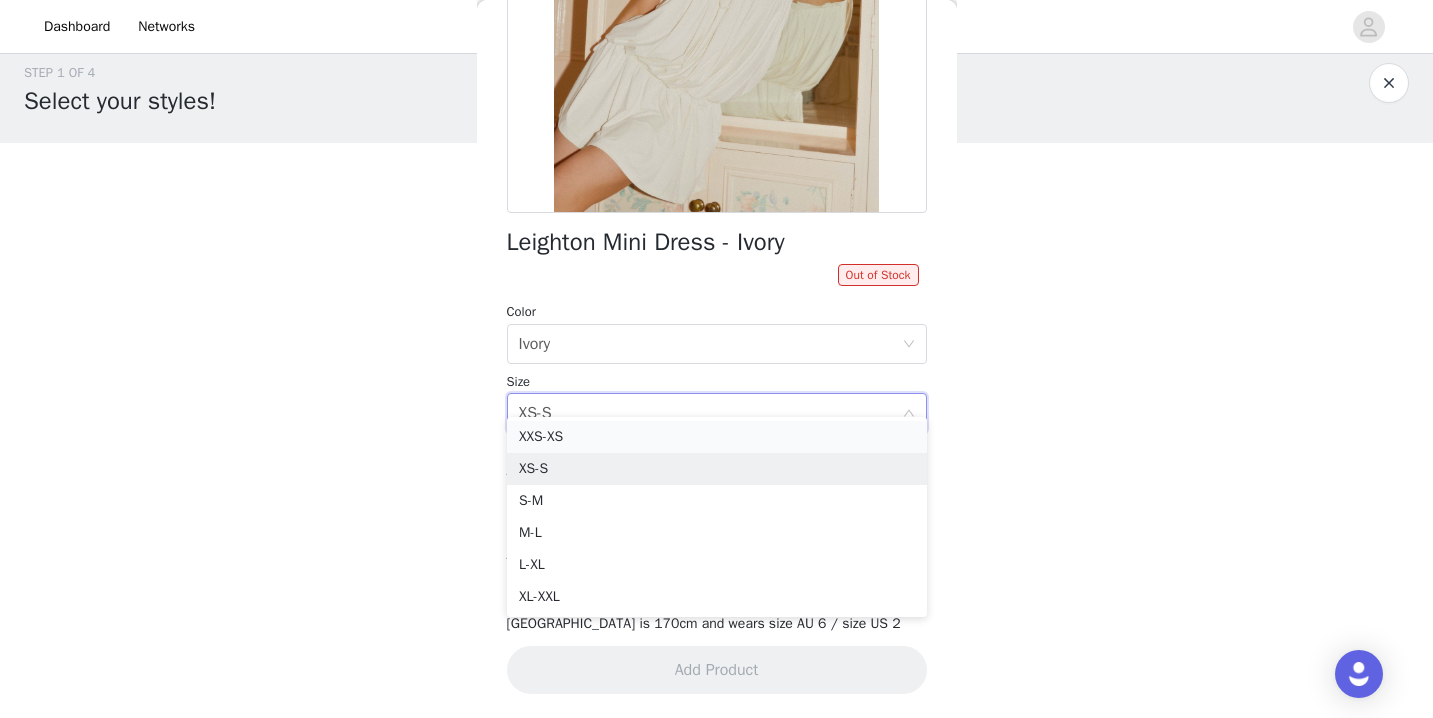 click on "XXS-XS" at bounding box center [717, 437] 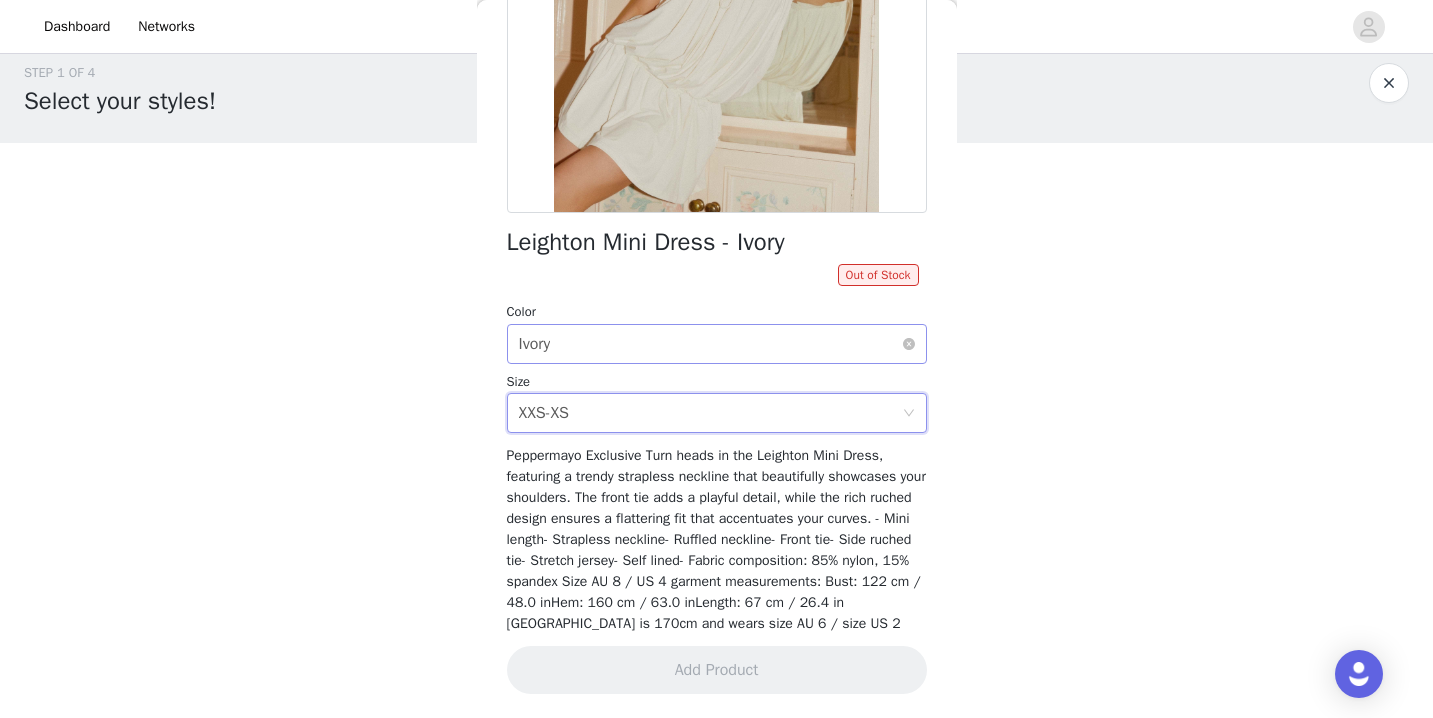 scroll, scrollTop: 0, scrollLeft: 0, axis: both 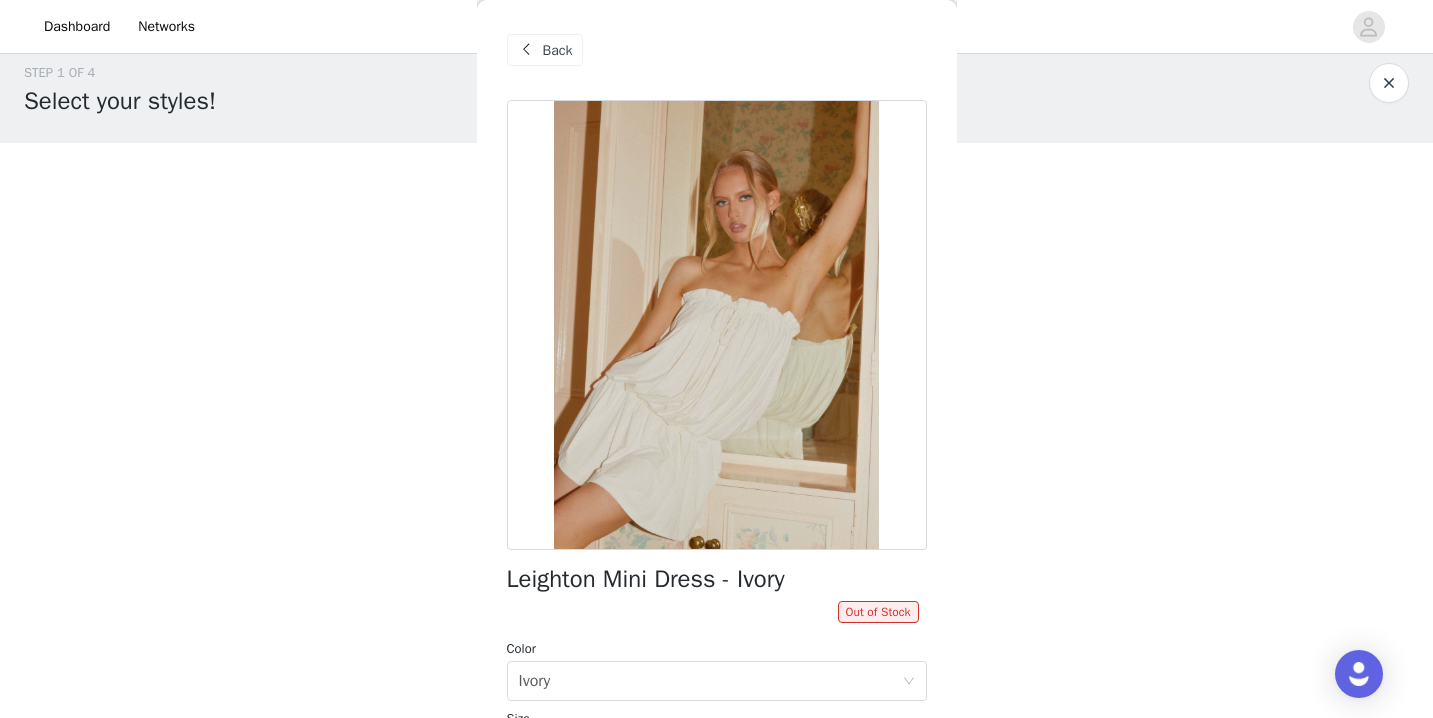 click on "Back" at bounding box center (558, 50) 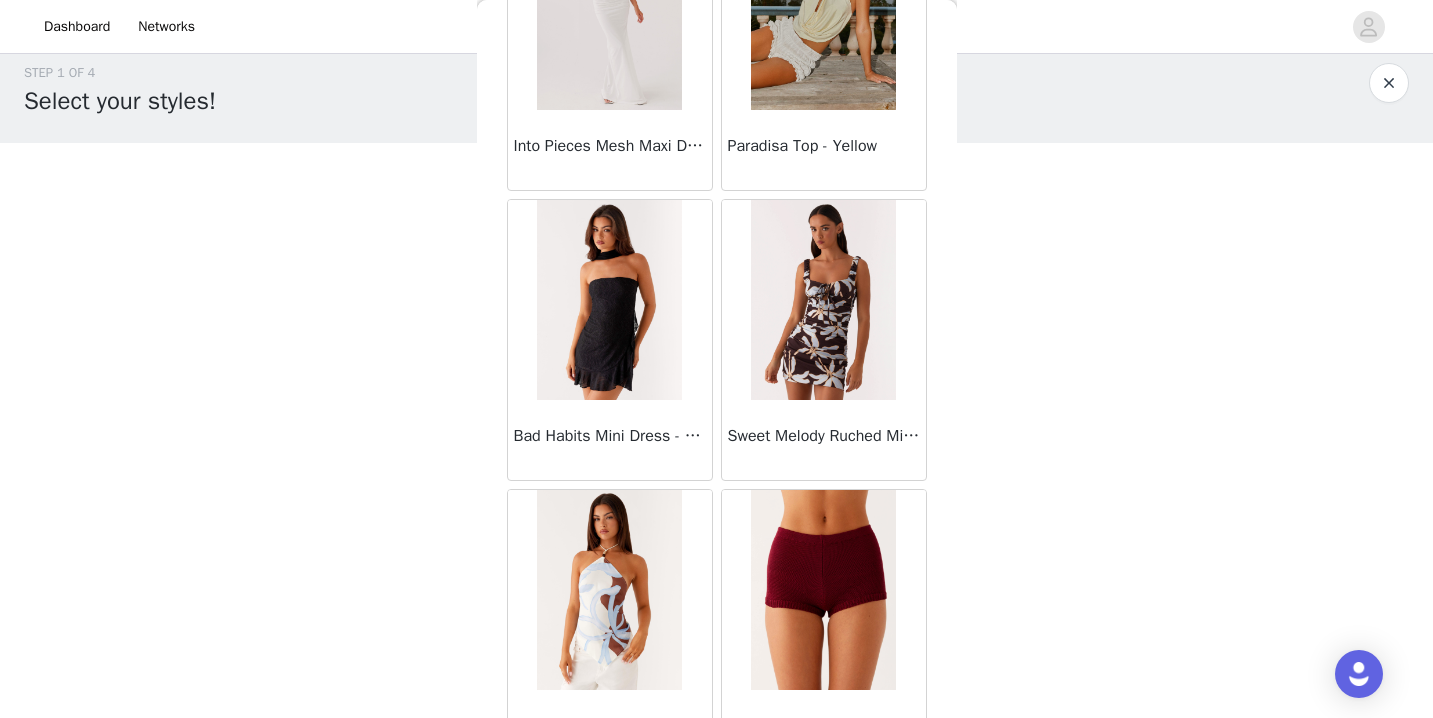 scroll, scrollTop: 77742, scrollLeft: 0, axis: vertical 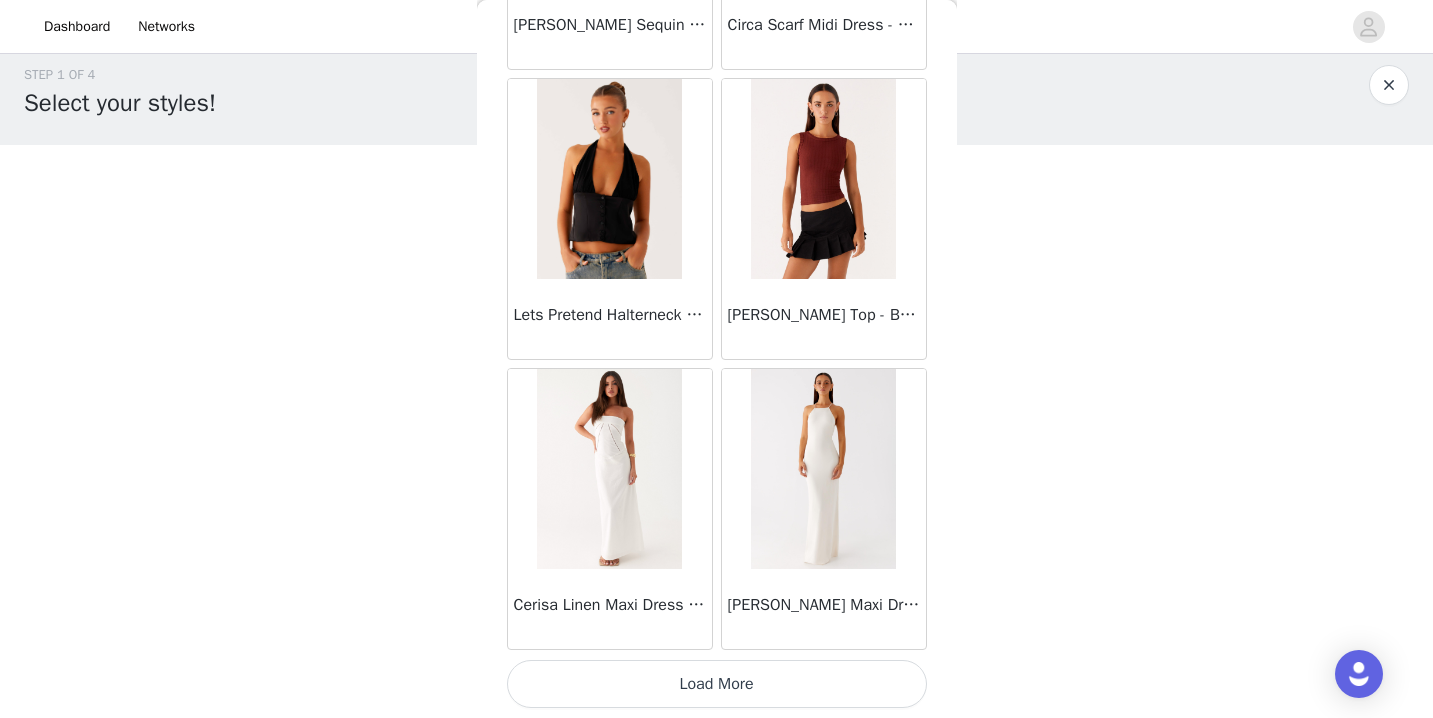 click on "Load More" at bounding box center [717, 684] 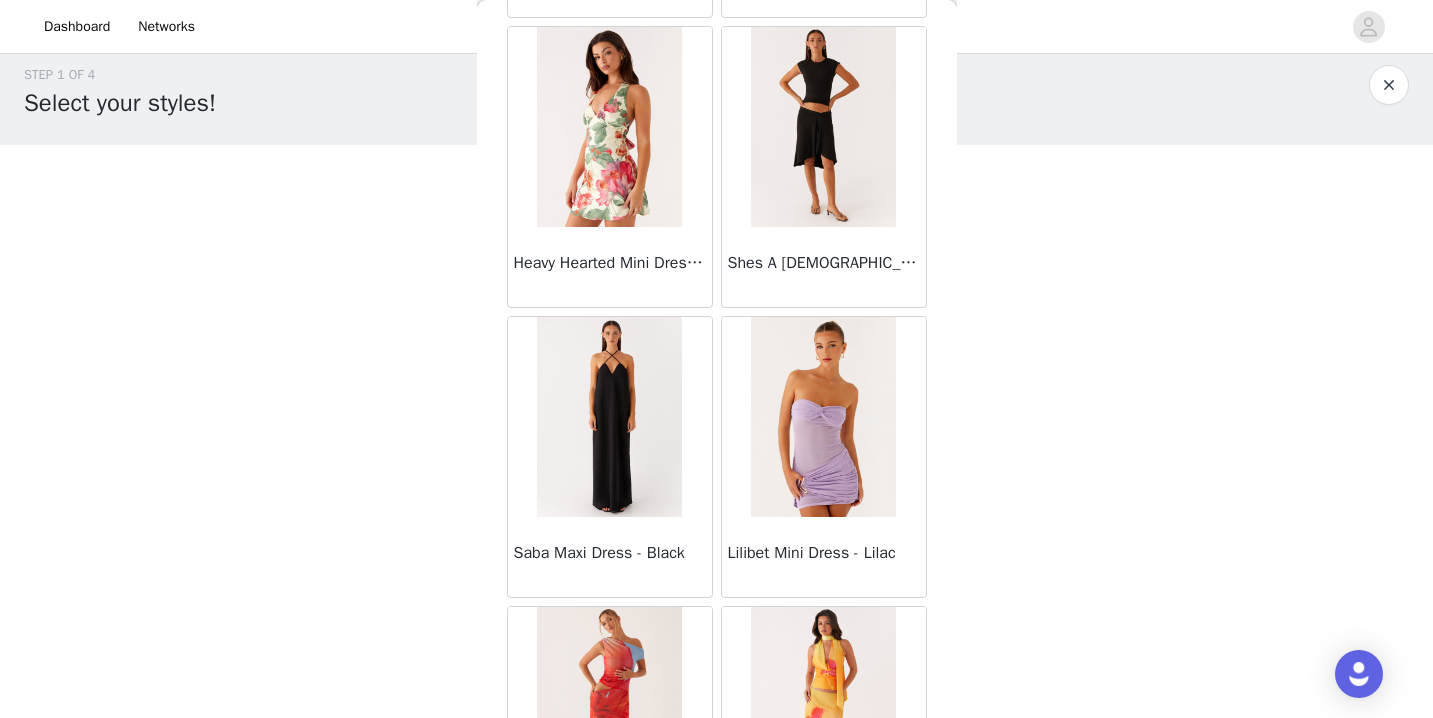 scroll, scrollTop: 79579, scrollLeft: 0, axis: vertical 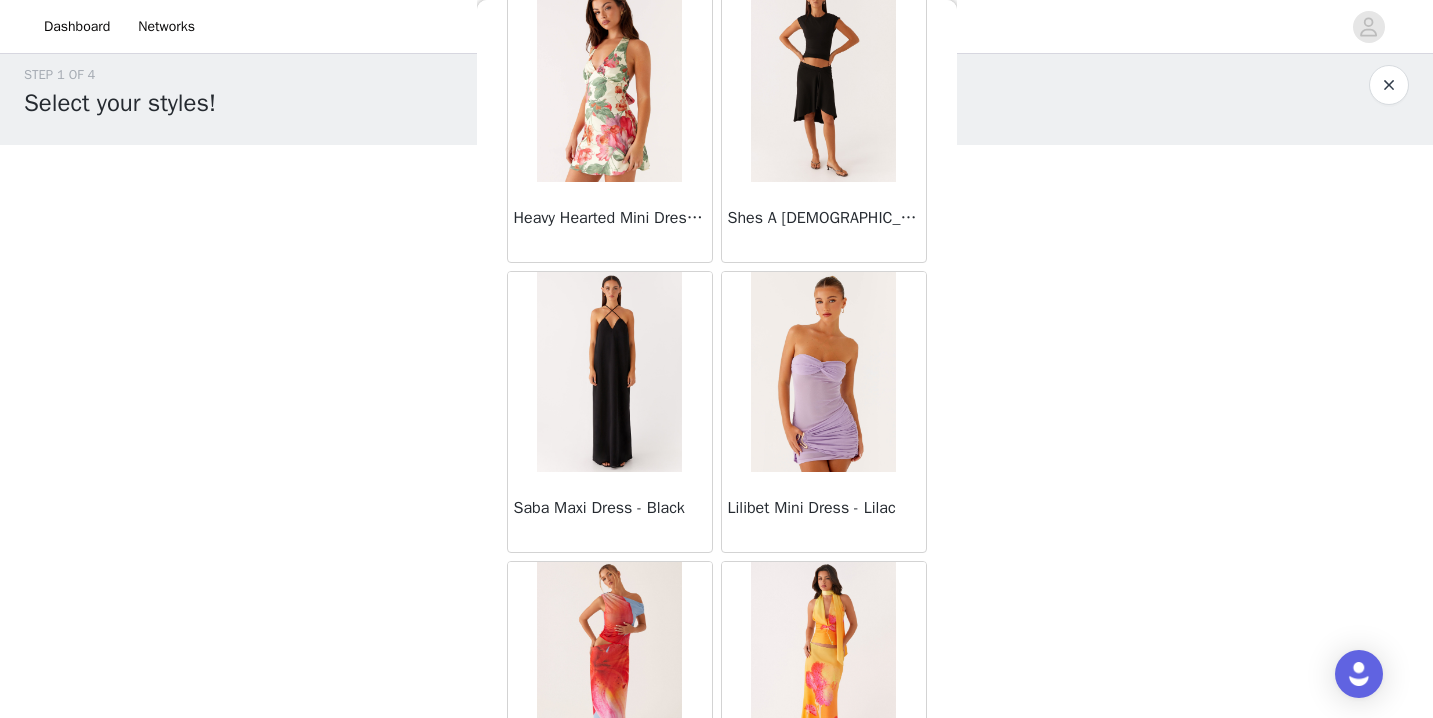 click at bounding box center (823, 82) 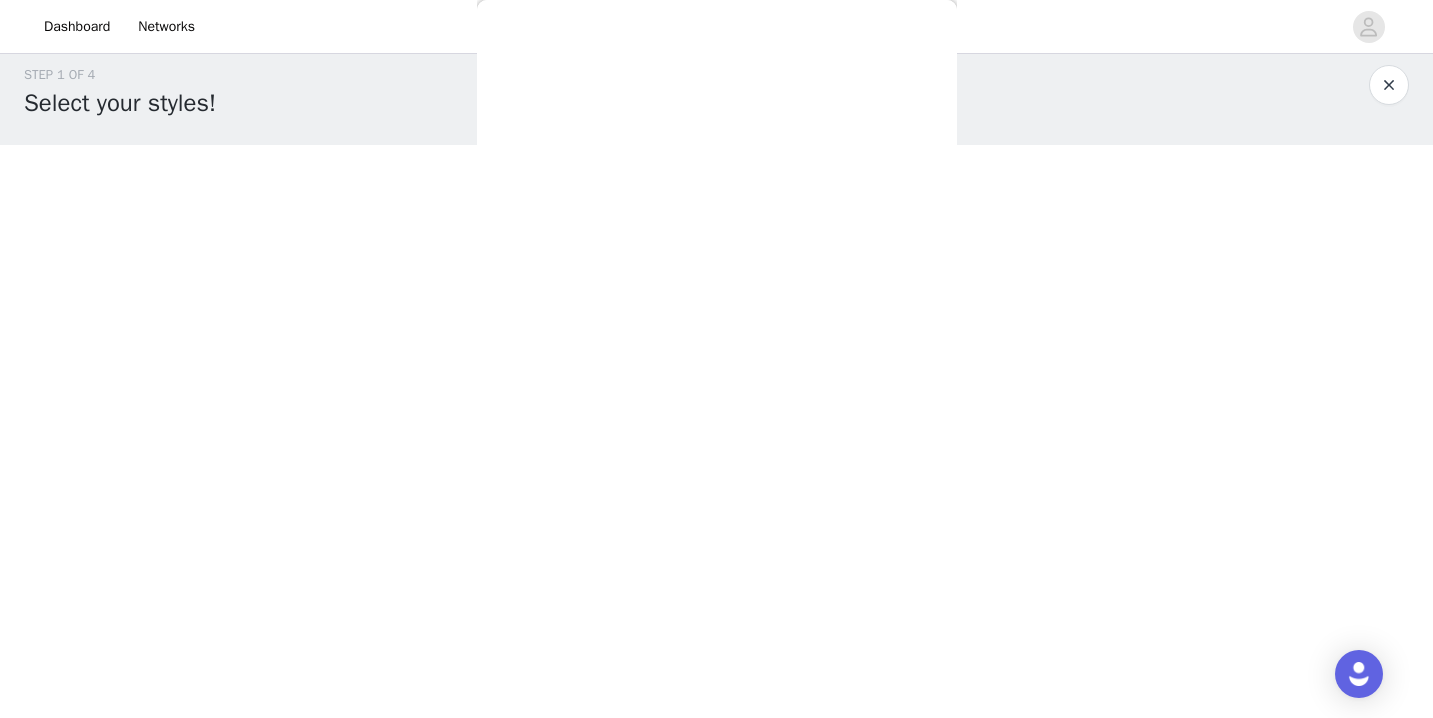 scroll, scrollTop: 336, scrollLeft: 0, axis: vertical 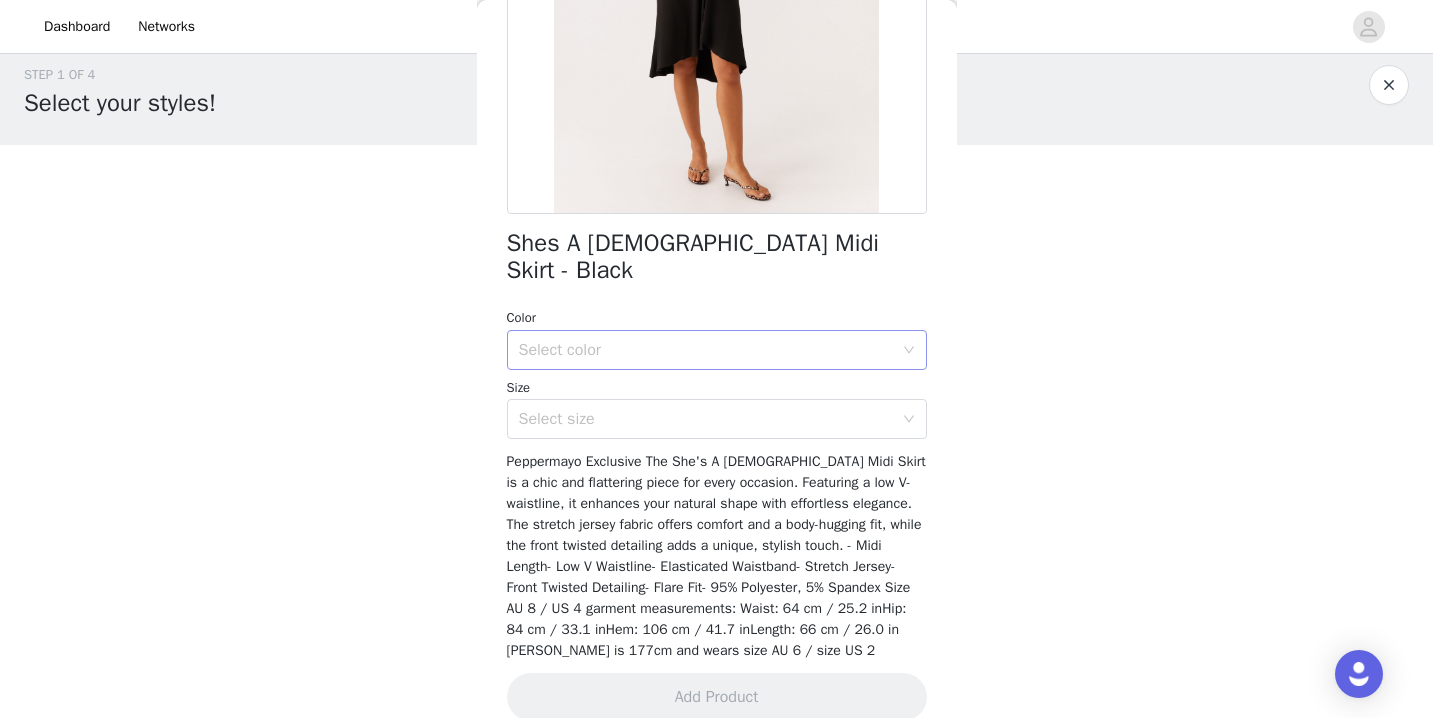 click on "Select color" at bounding box center [710, 350] 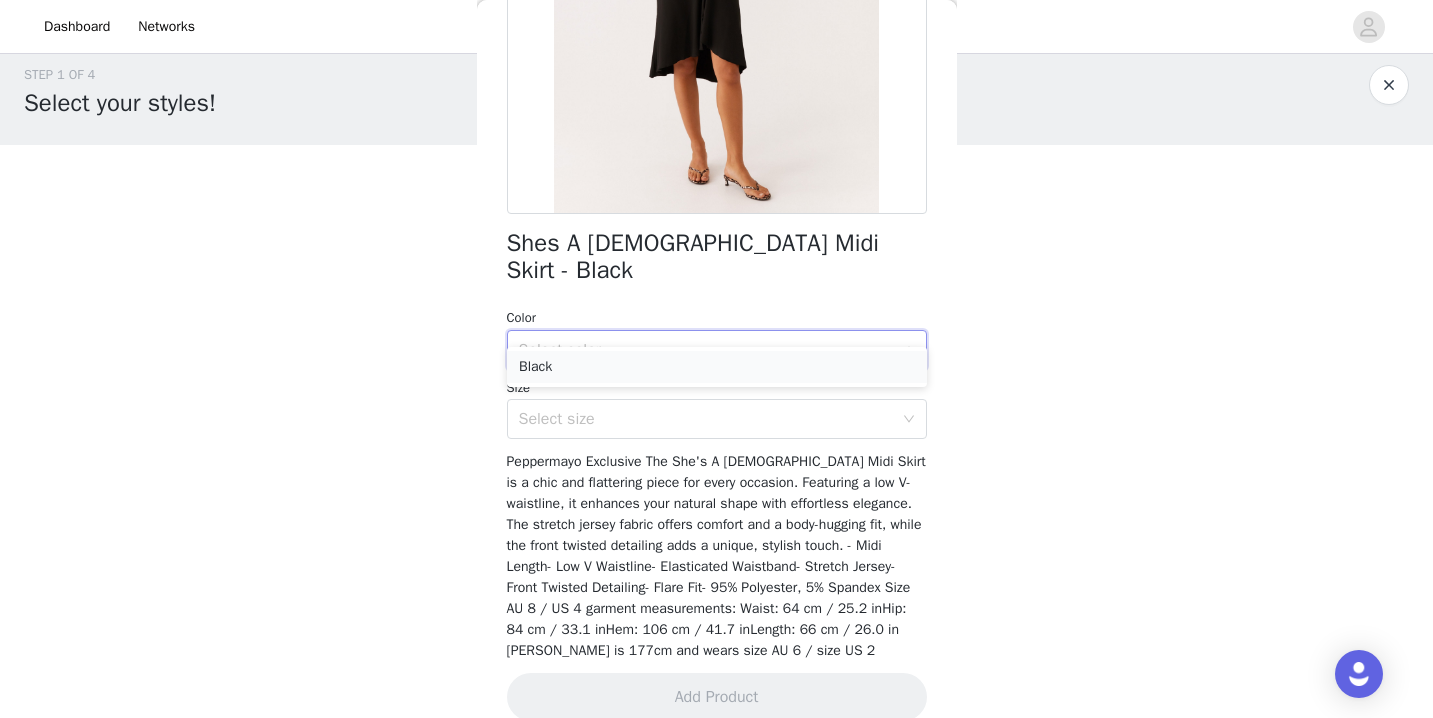 click on "Black" at bounding box center (717, 367) 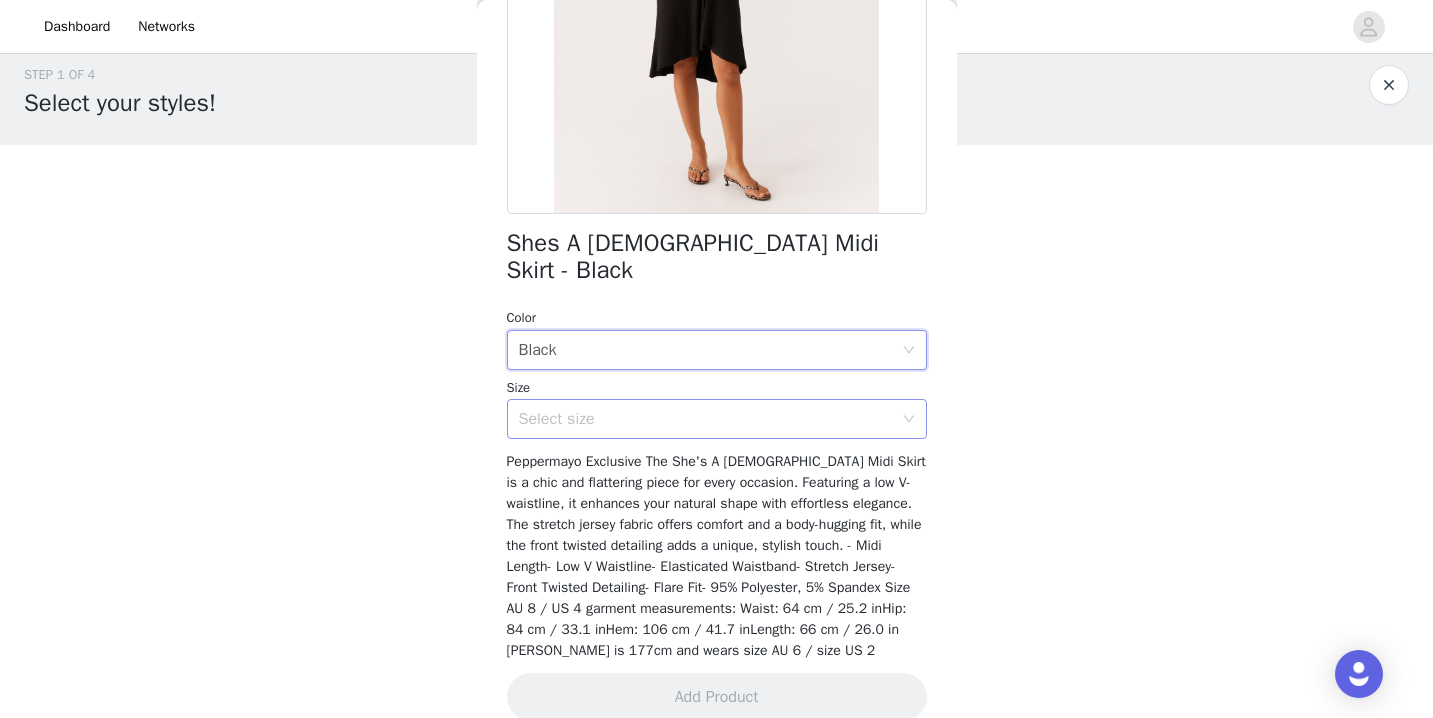 click on "Select size" at bounding box center (706, 419) 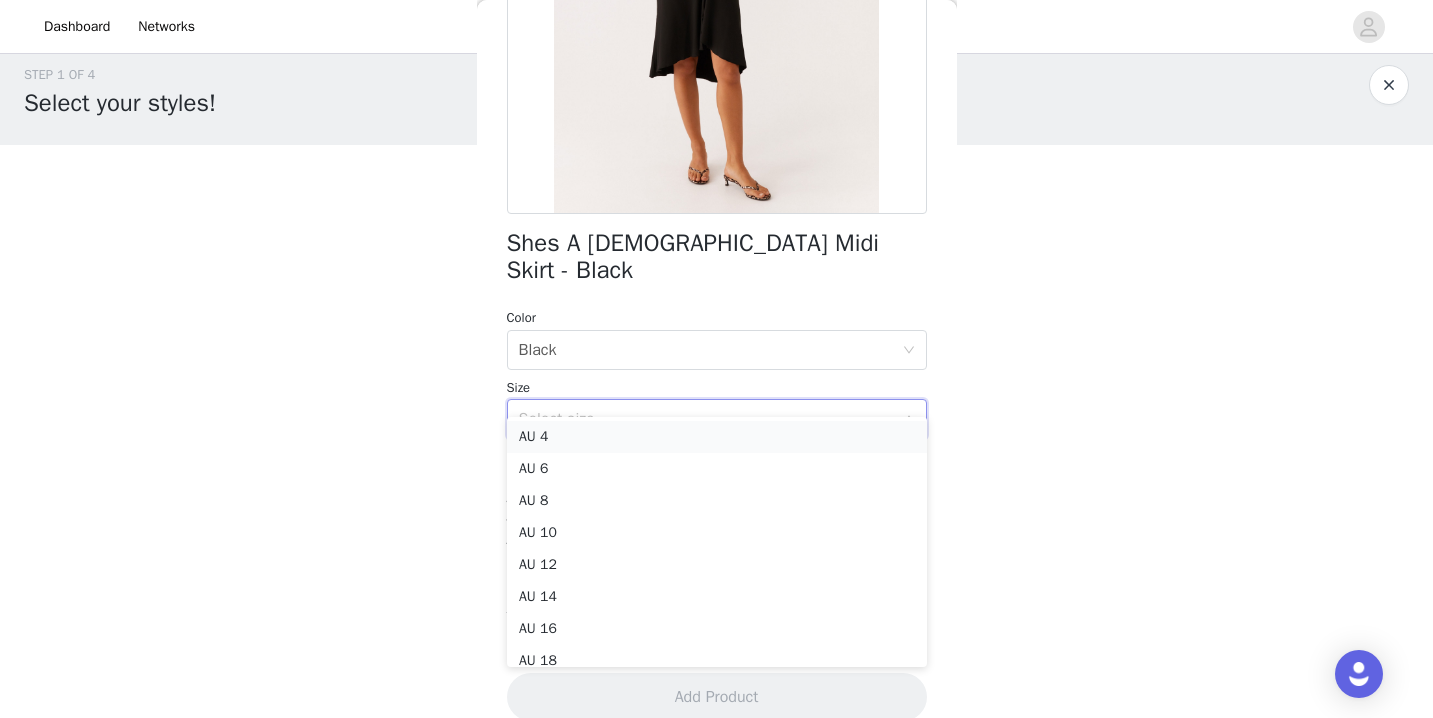 click on "AU 4" at bounding box center [717, 437] 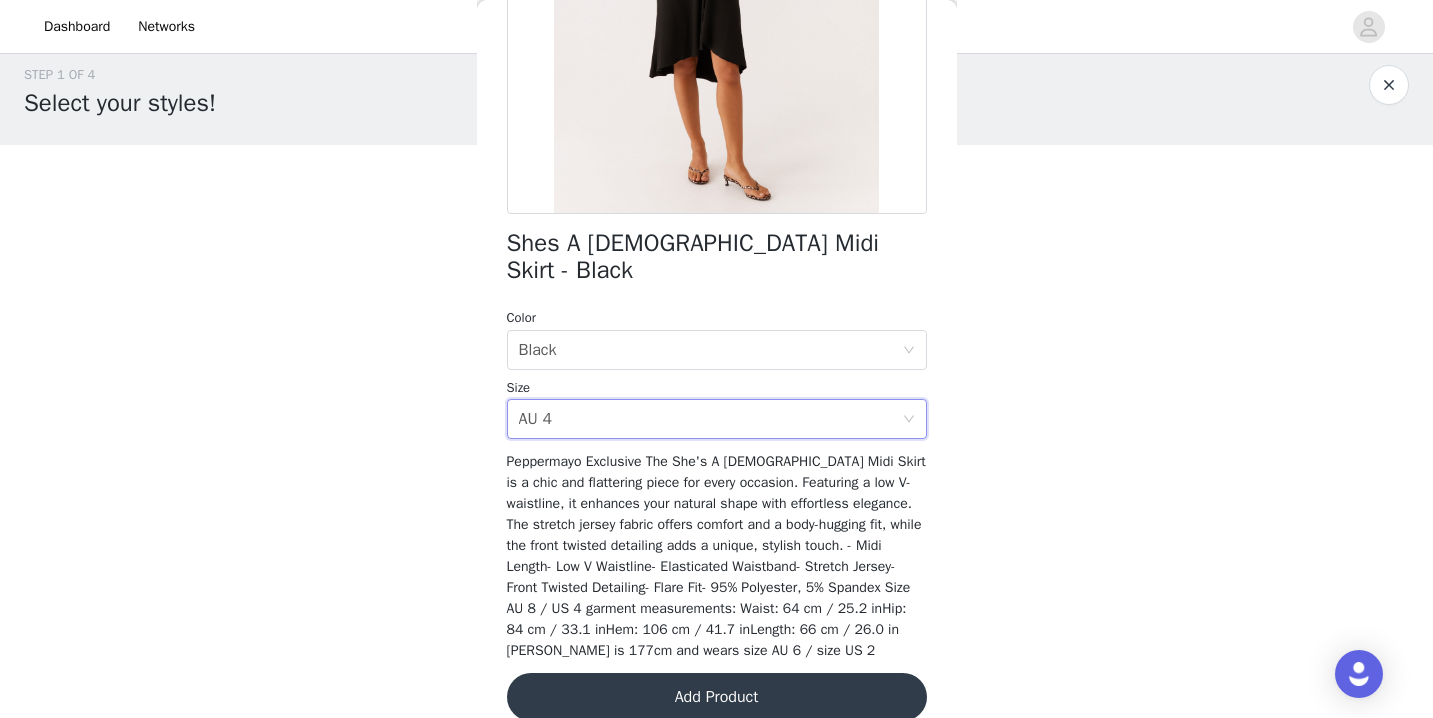 click on "Add Product" at bounding box center (717, 697) 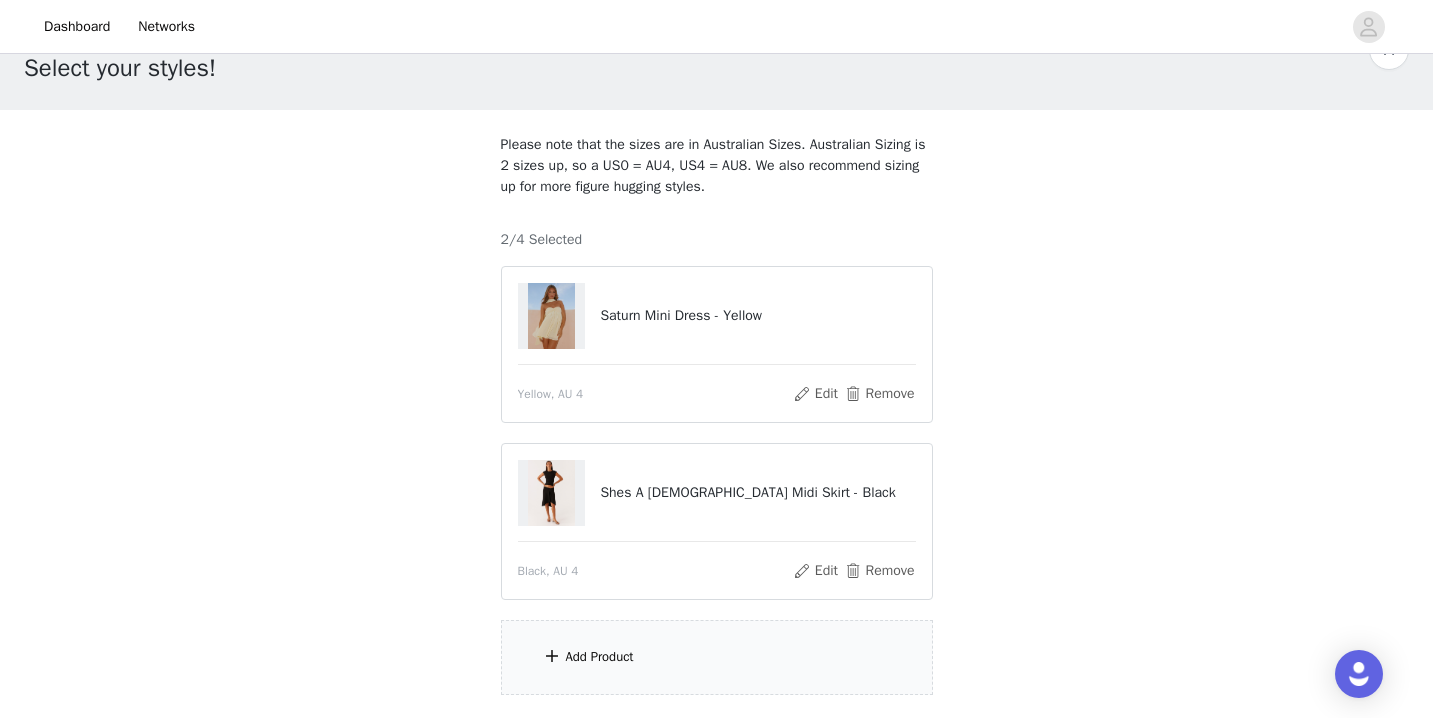 scroll, scrollTop: 58, scrollLeft: 0, axis: vertical 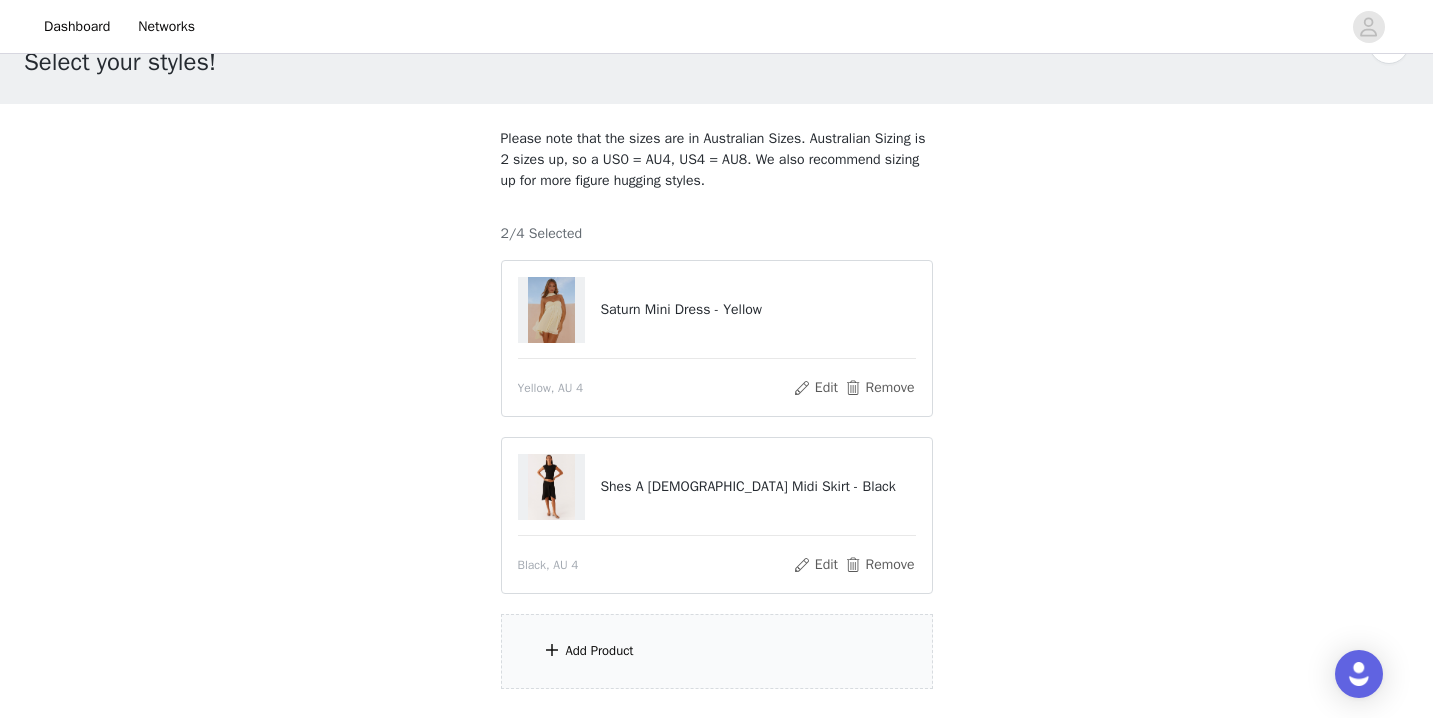 click on "Add Product" at bounding box center (600, 651) 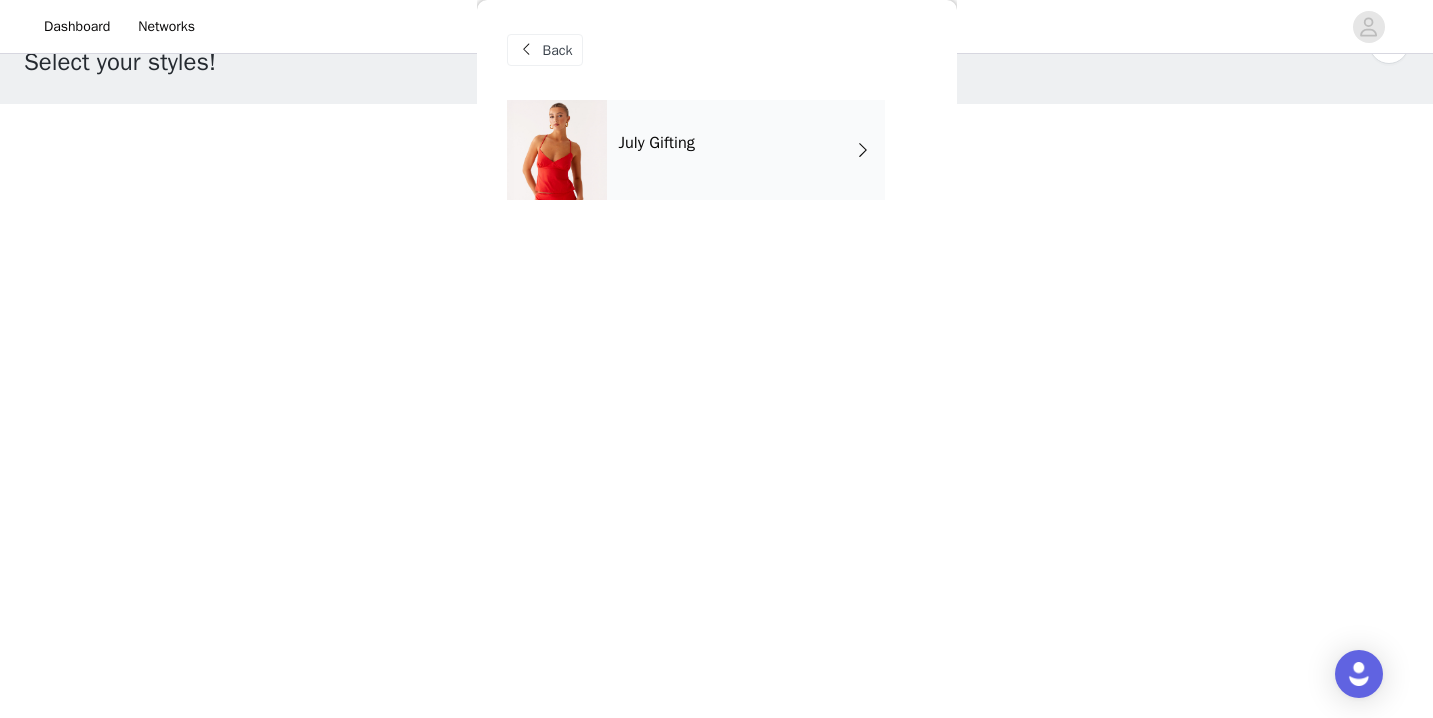 click on "July Gifting" at bounding box center (746, 150) 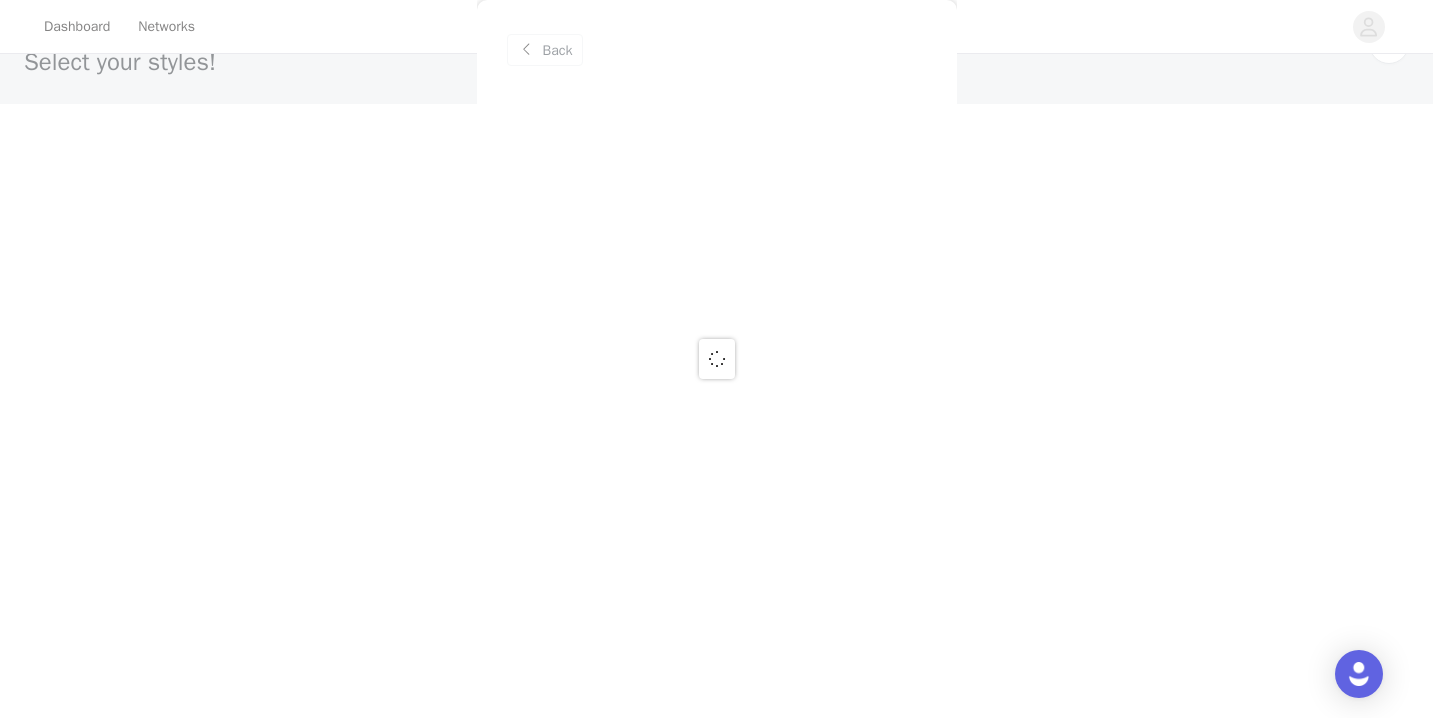 scroll, scrollTop: 66, scrollLeft: 0, axis: vertical 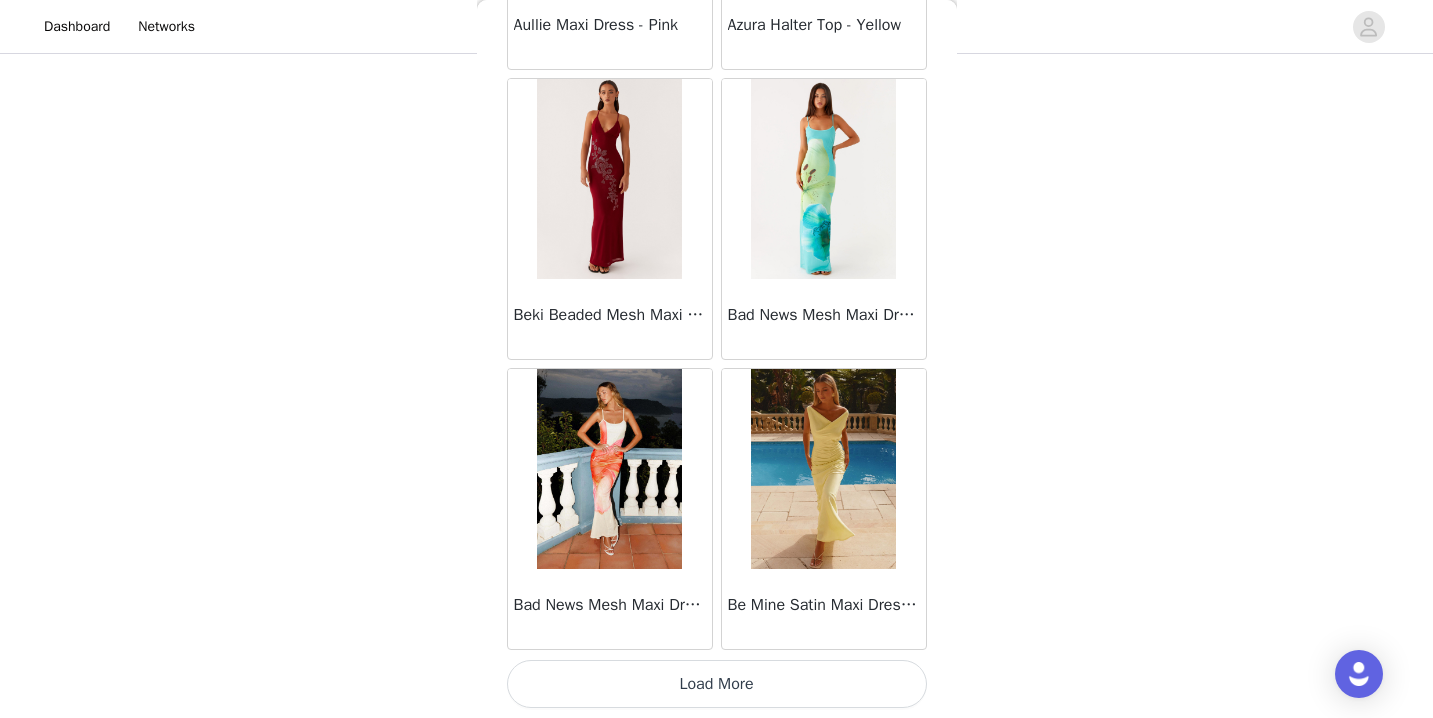 click on "Load More" at bounding box center (717, 684) 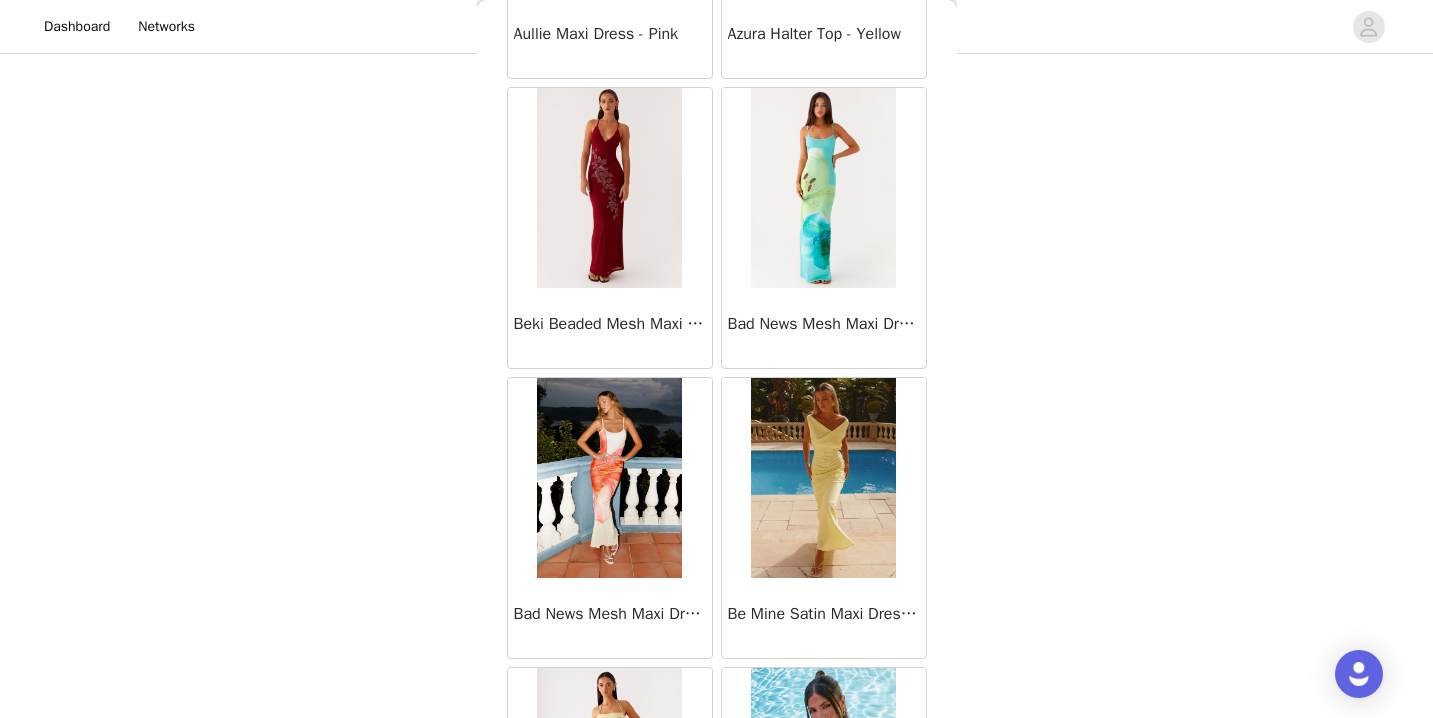scroll, scrollTop: 2342, scrollLeft: 0, axis: vertical 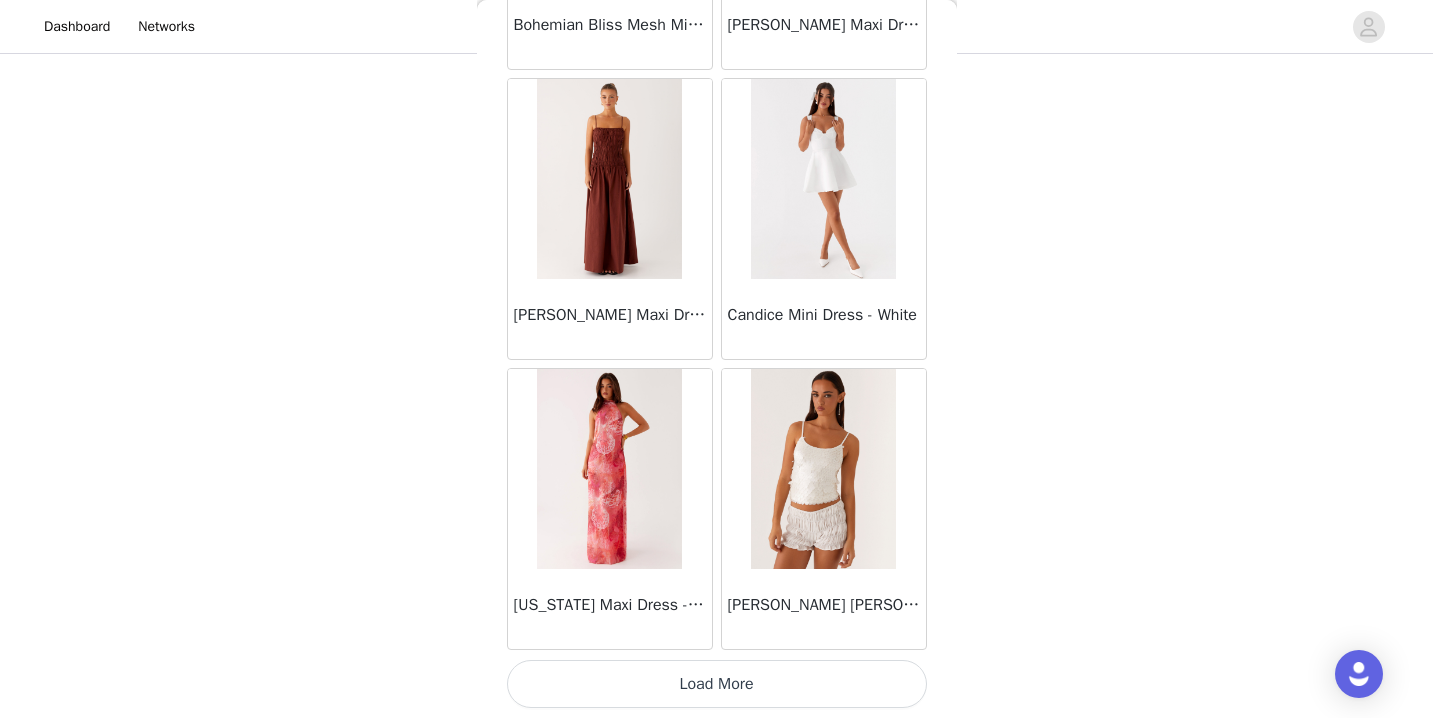 click on "Load More" at bounding box center [717, 684] 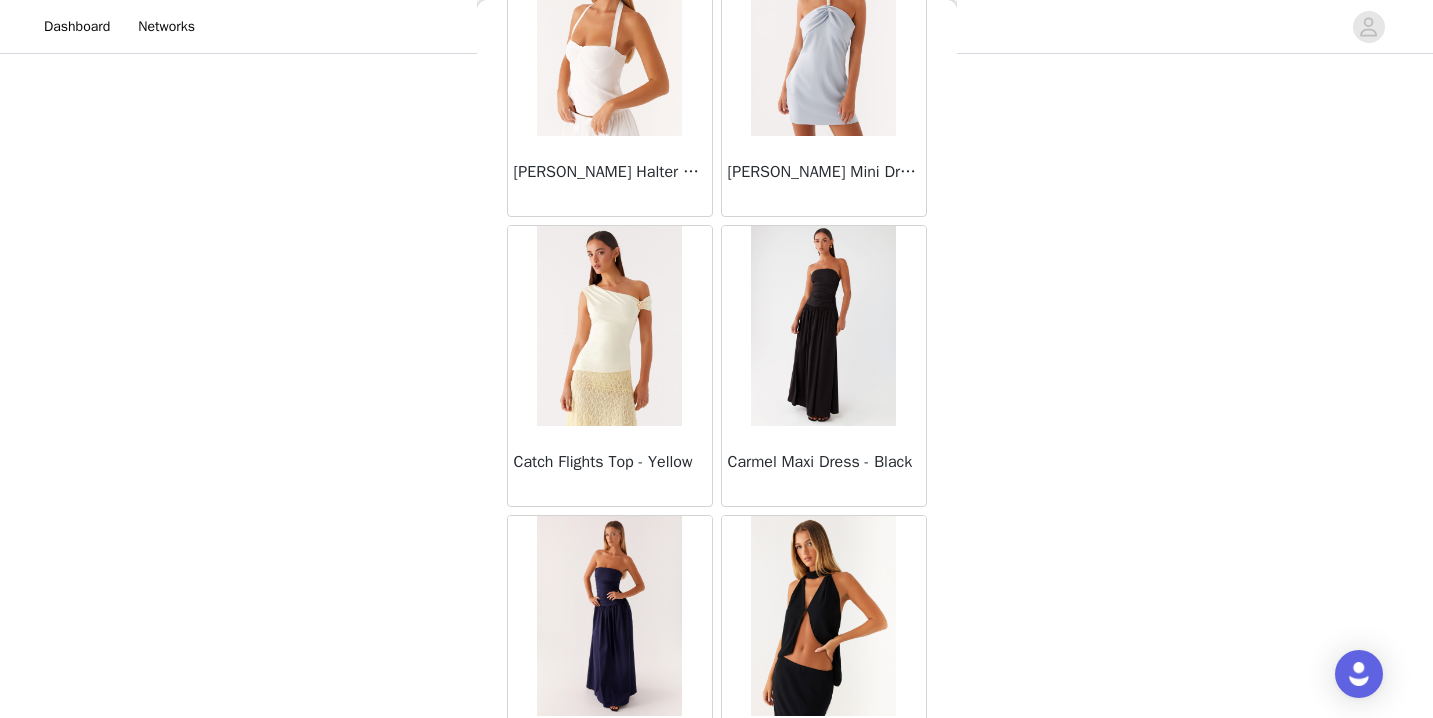 scroll, scrollTop: 8142, scrollLeft: 0, axis: vertical 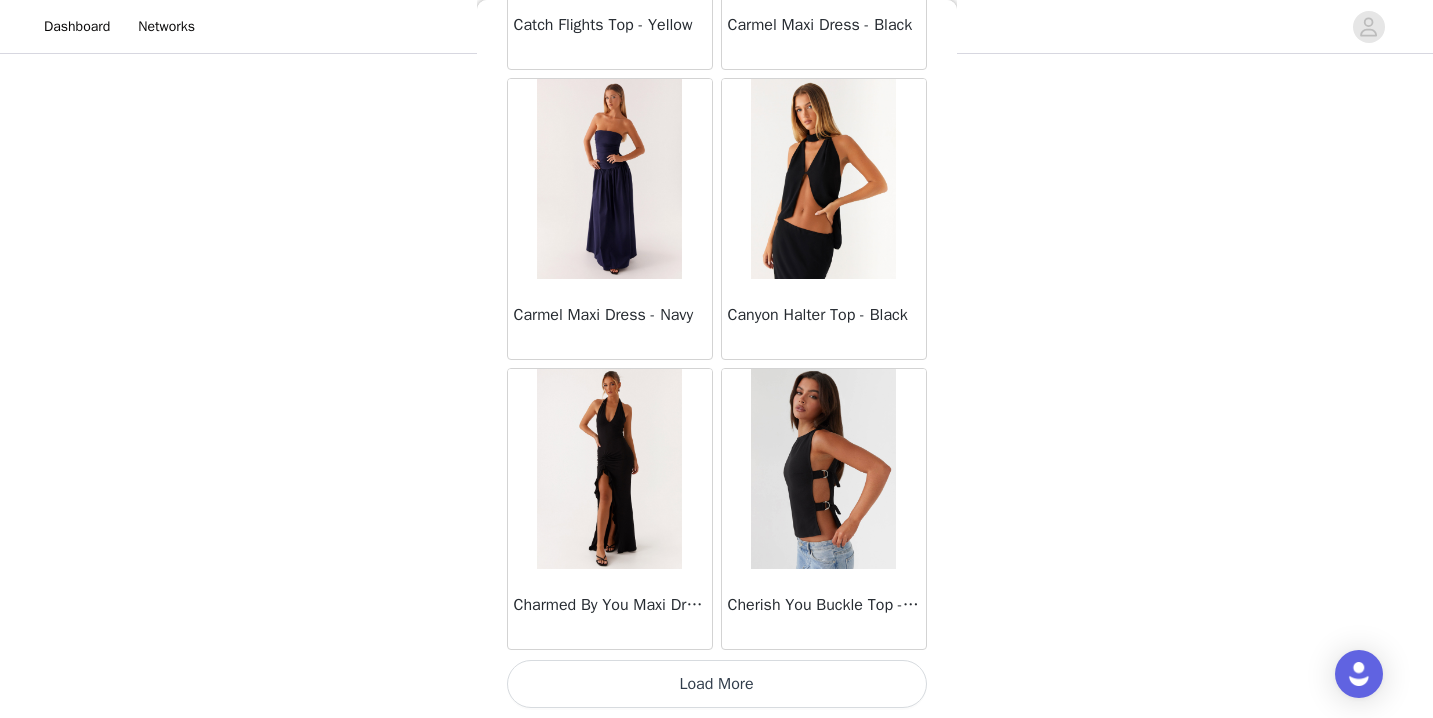 click on "Load More" at bounding box center [717, 684] 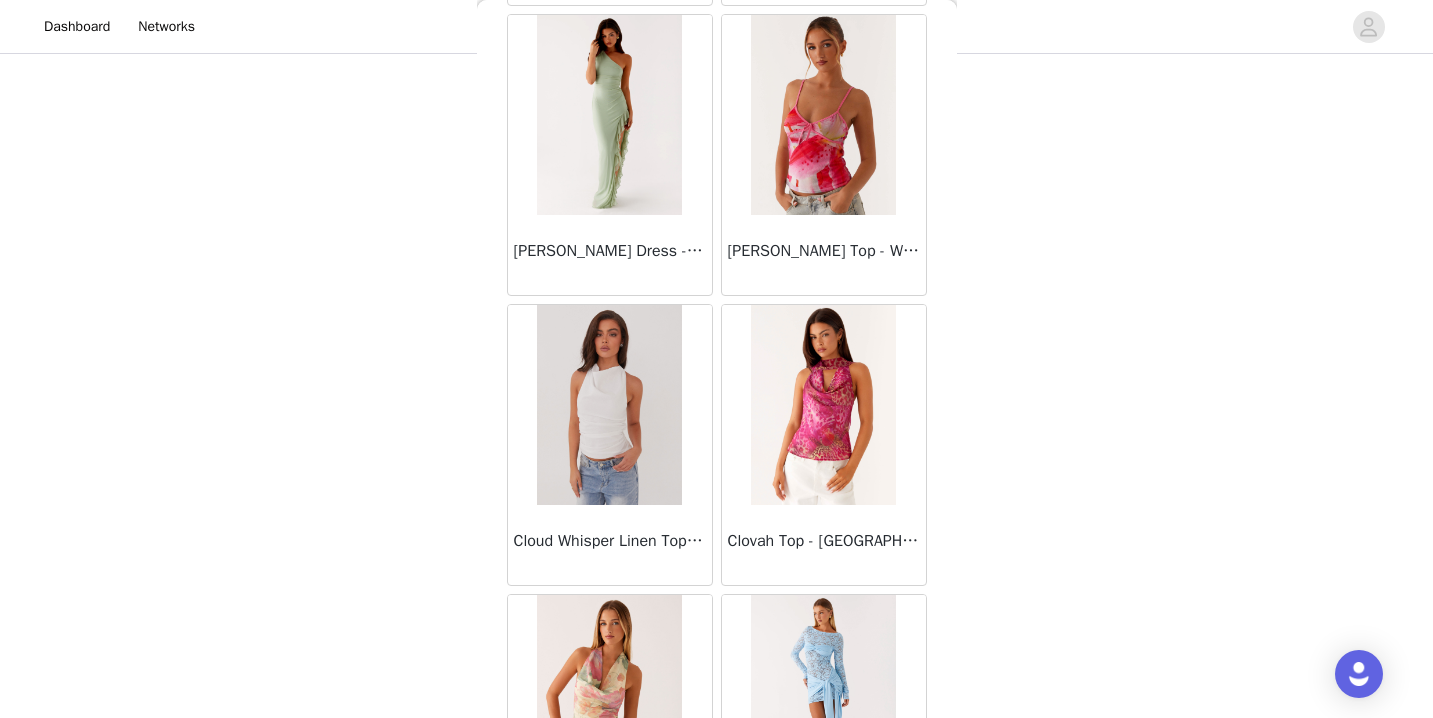 scroll, scrollTop: 11042, scrollLeft: 0, axis: vertical 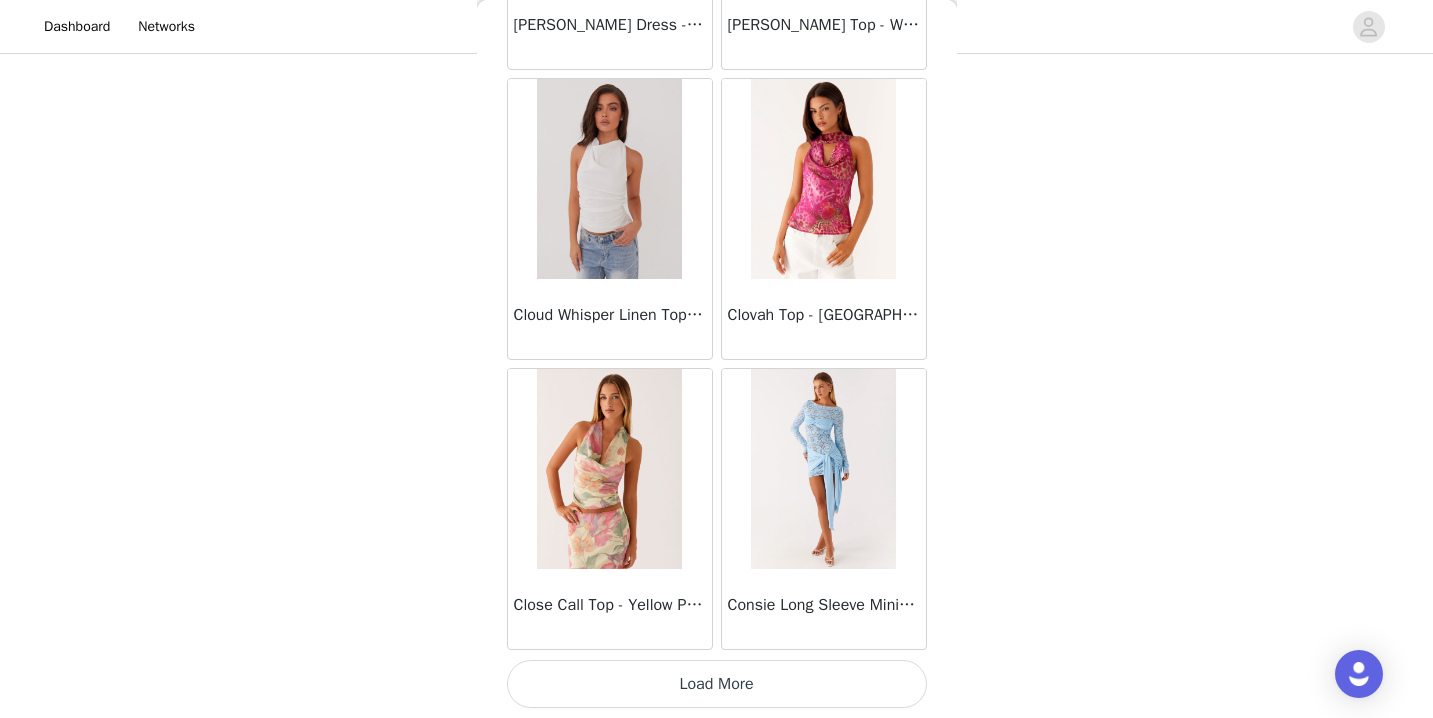 click on "Load More" at bounding box center (717, 684) 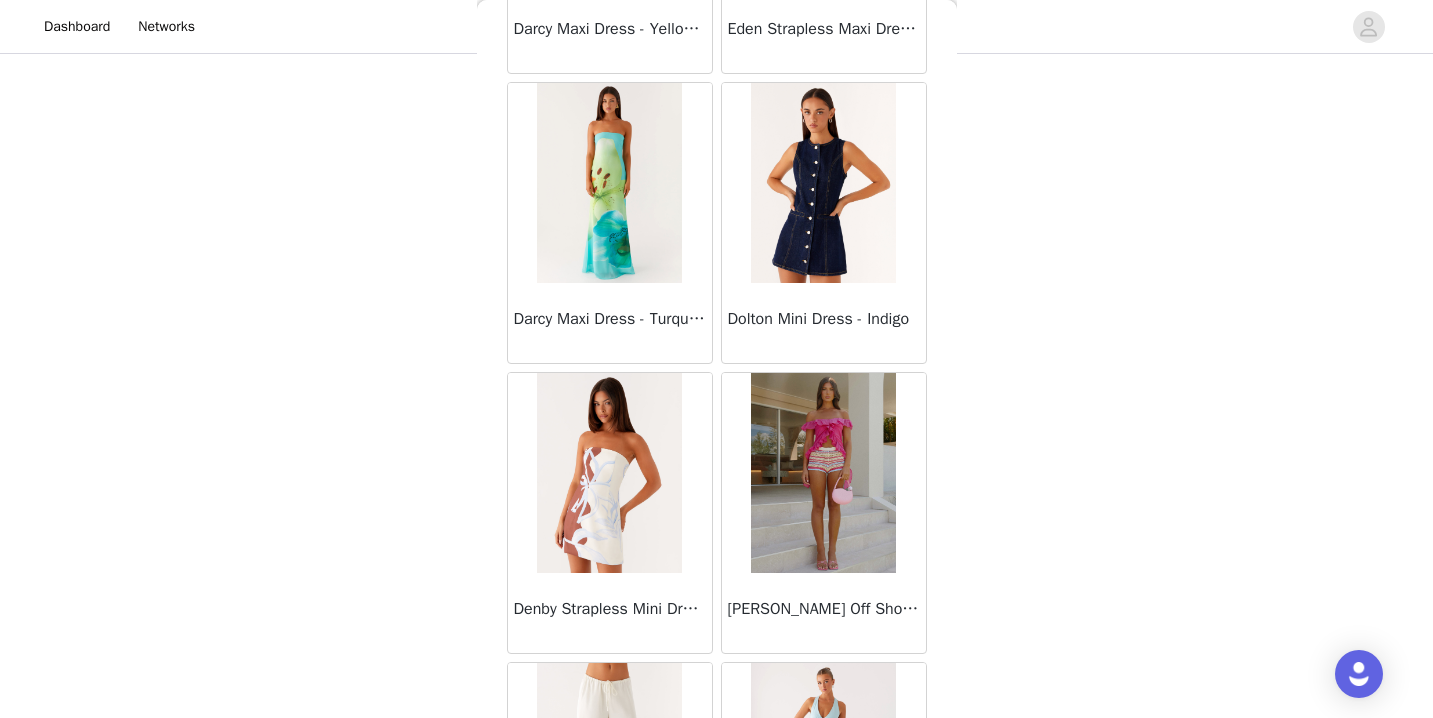 scroll, scrollTop: 13942, scrollLeft: 0, axis: vertical 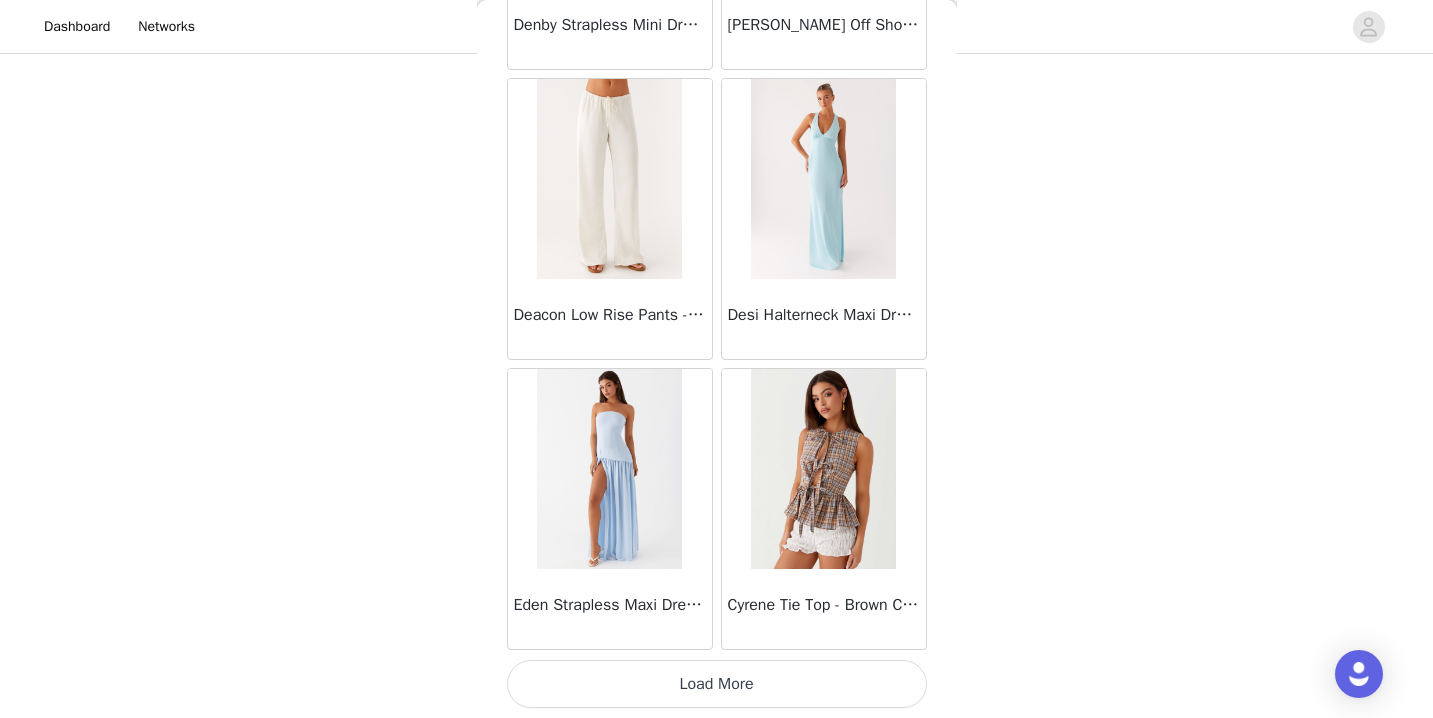 click on "Load More" at bounding box center [717, 684] 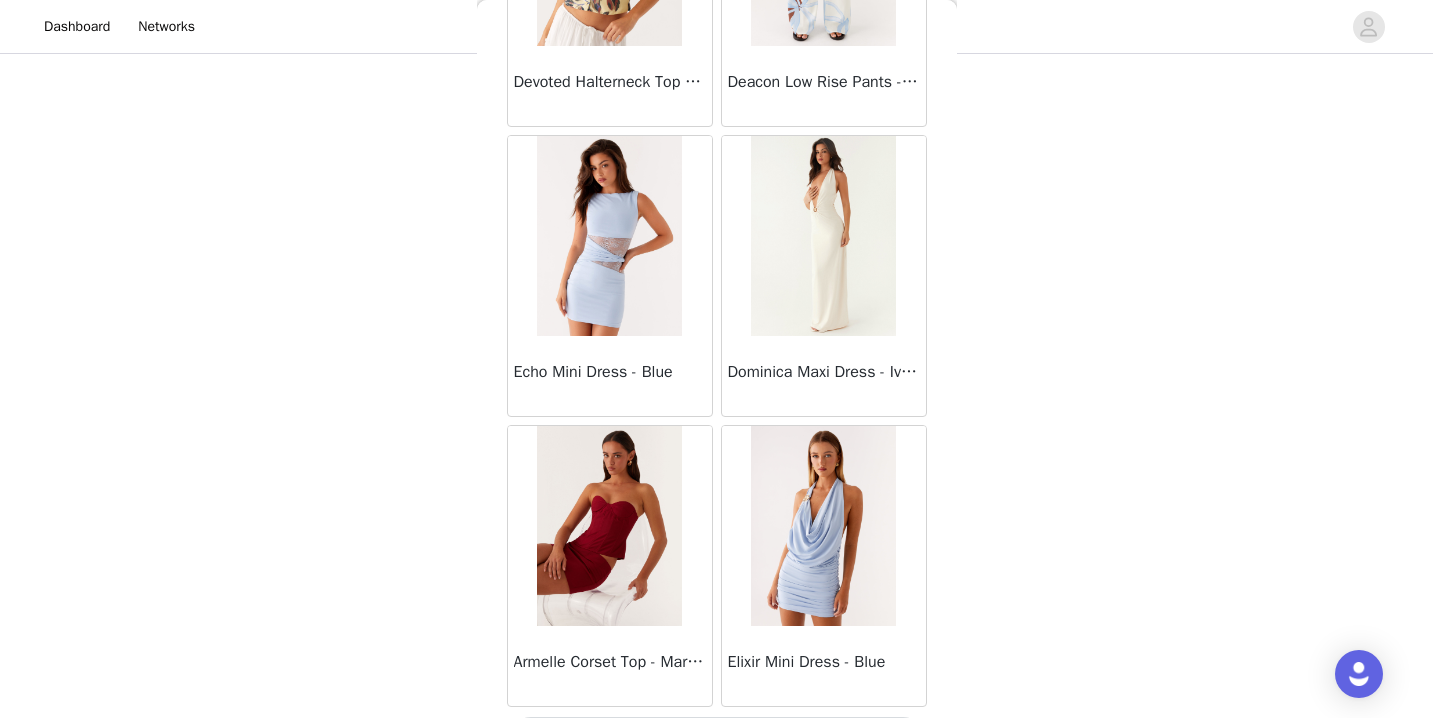 scroll, scrollTop: 16842, scrollLeft: 0, axis: vertical 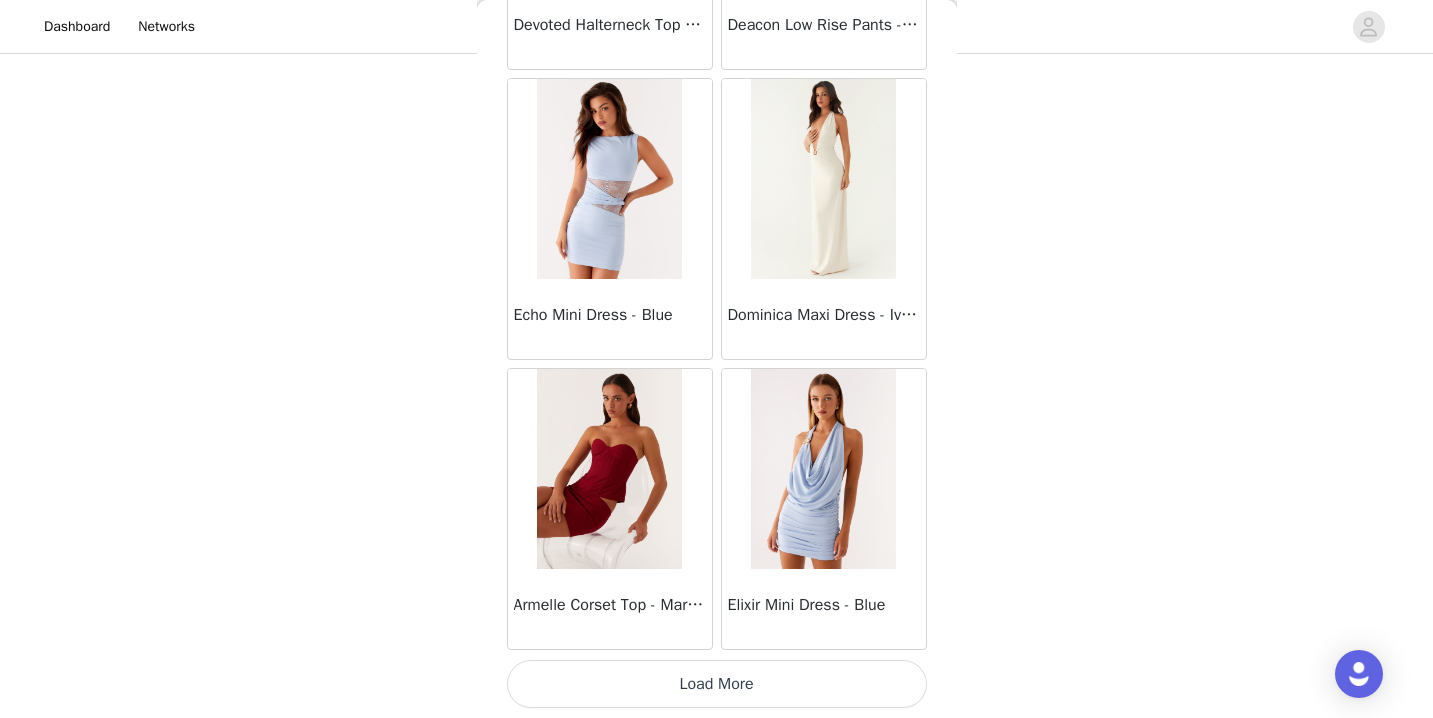 click on "Load More" at bounding box center (717, 684) 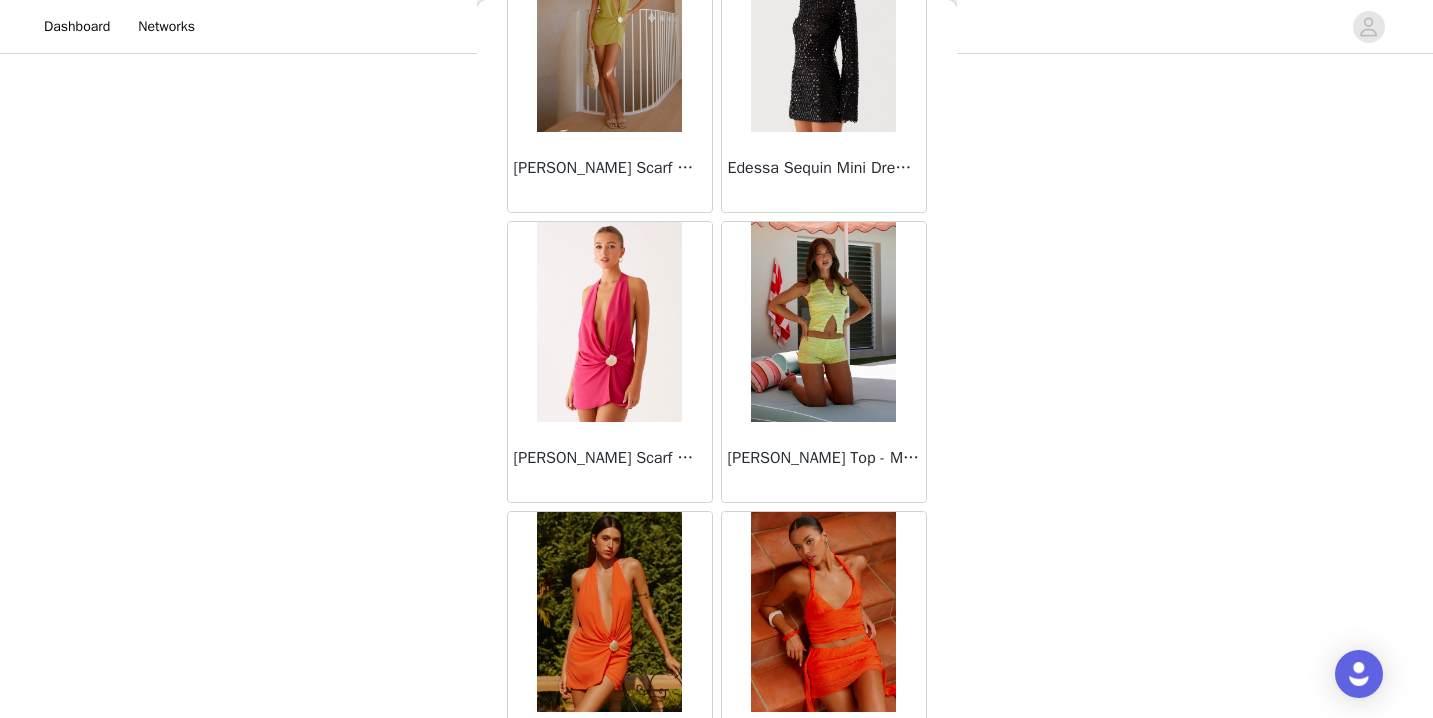 scroll, scrollTop: 19742, scrollLeft: 0, axis: vertical 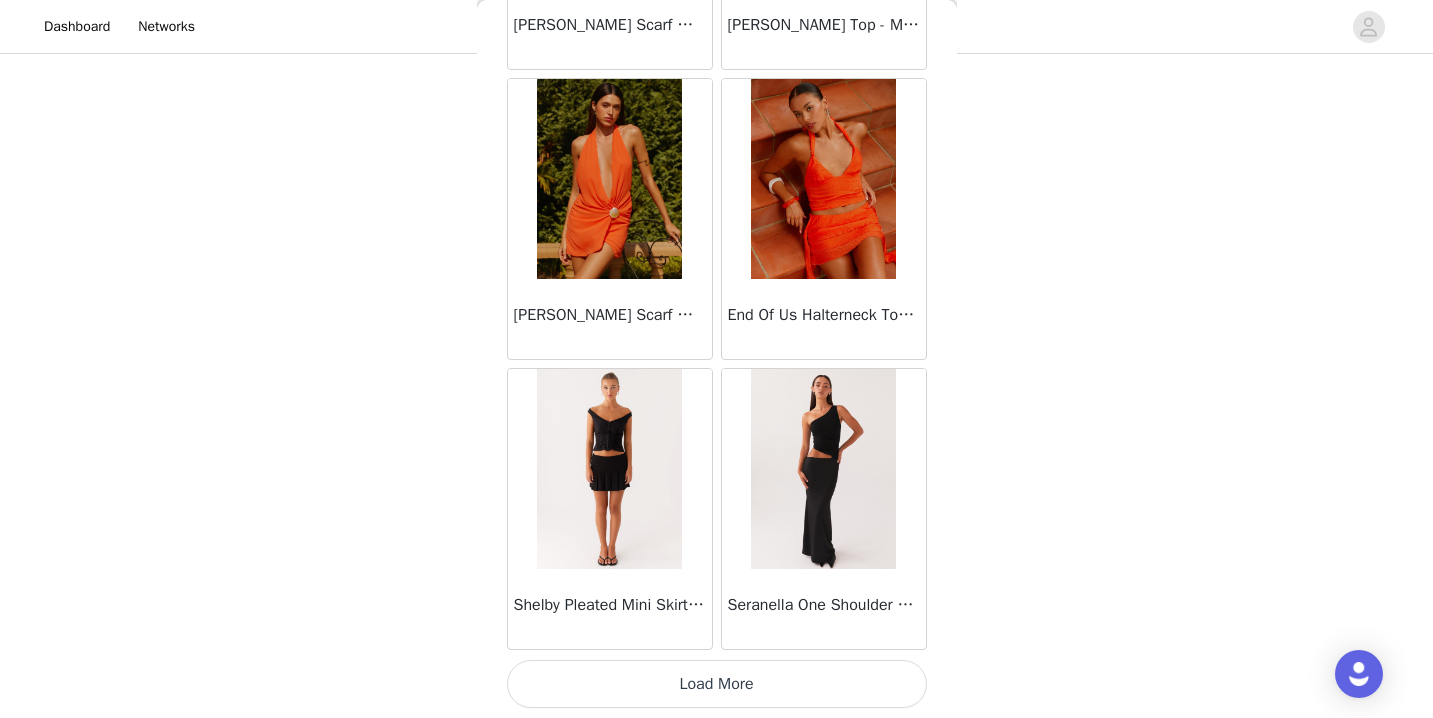 click on "Load More" at bounding box center (717, 684) 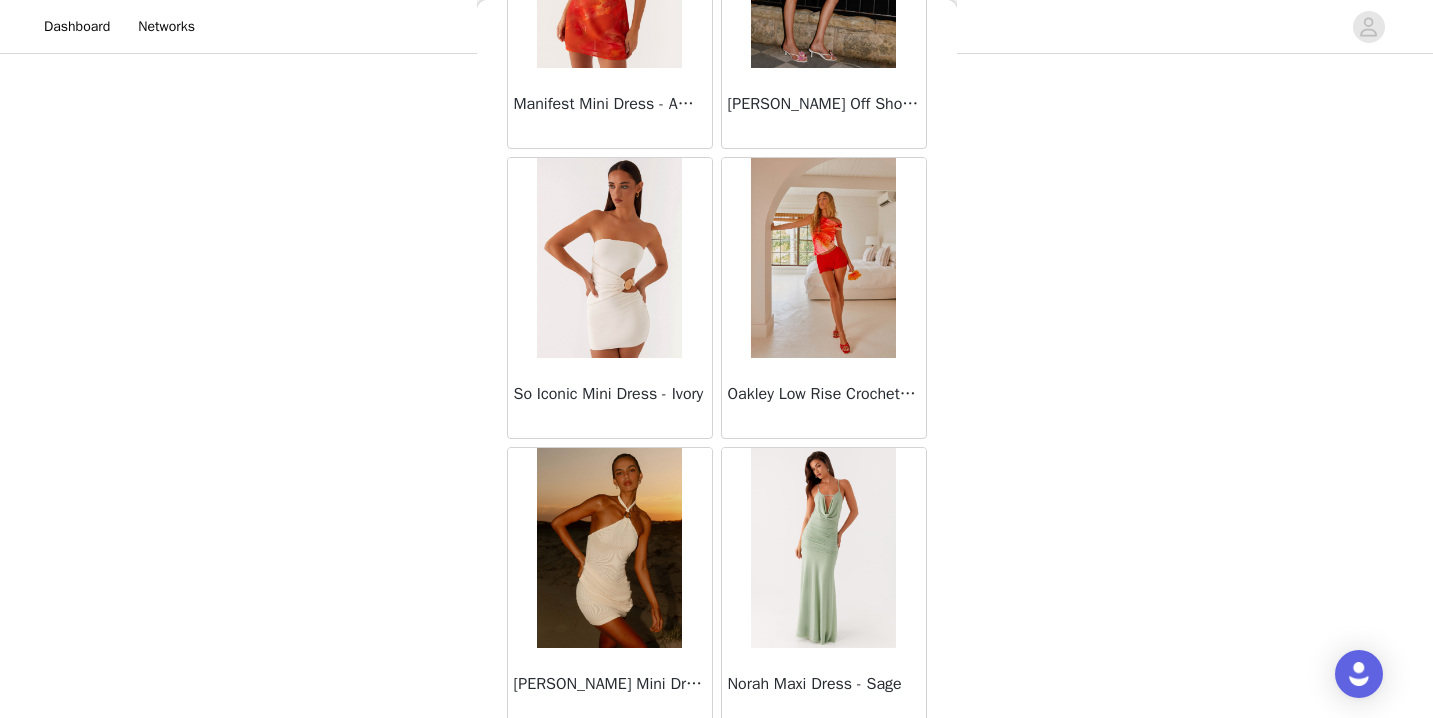 scroll, scrollTop: 22642, scrollLeft: 0, axis: vertical 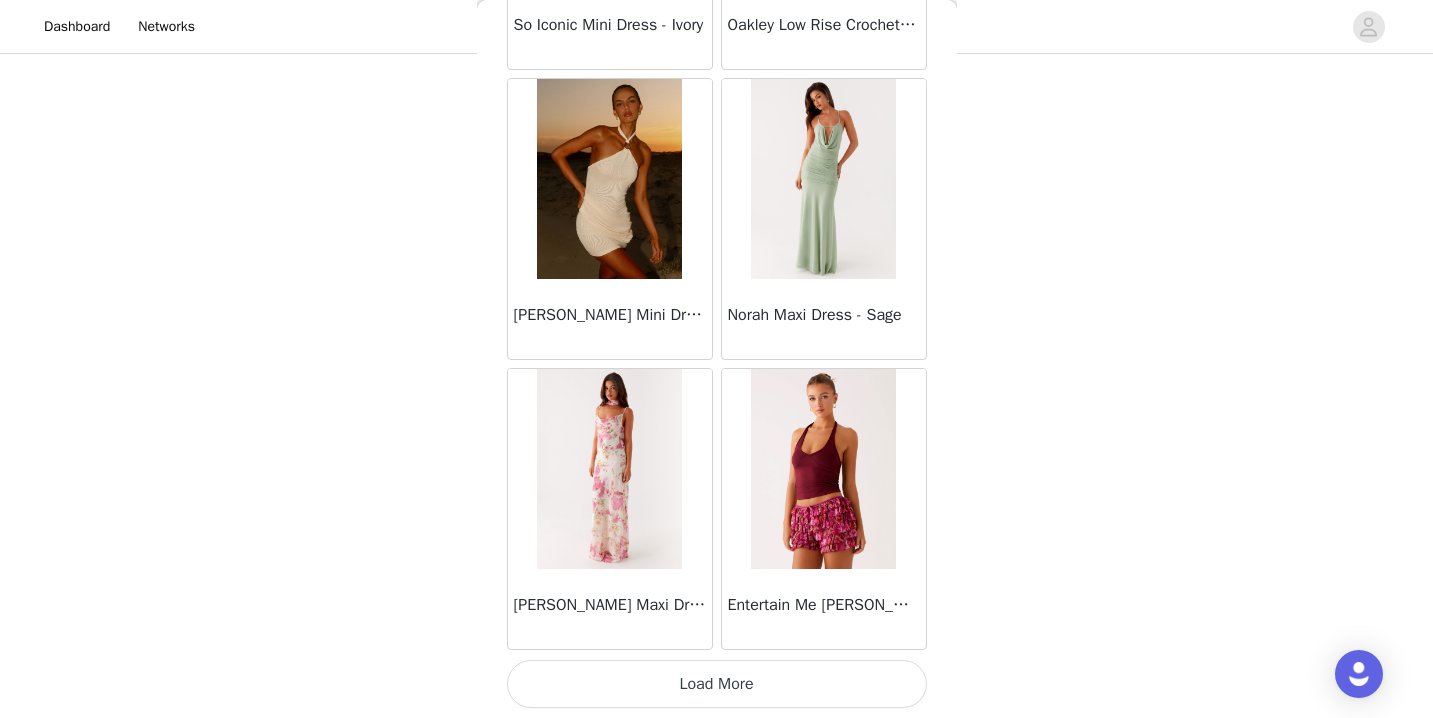 click on "Load More" at bounding box center (717, 684) 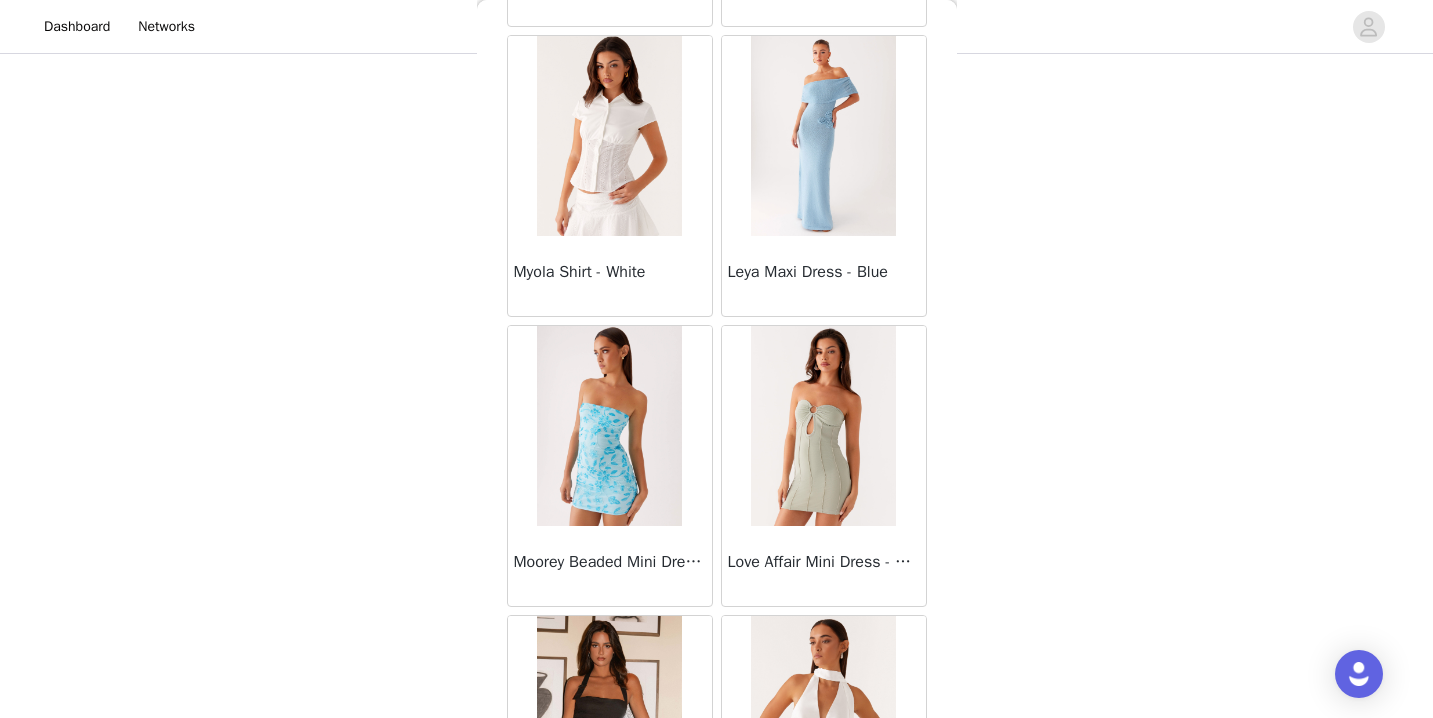 scroll, scrollTop: 25542, scrollLeft: 0, axis: vertical 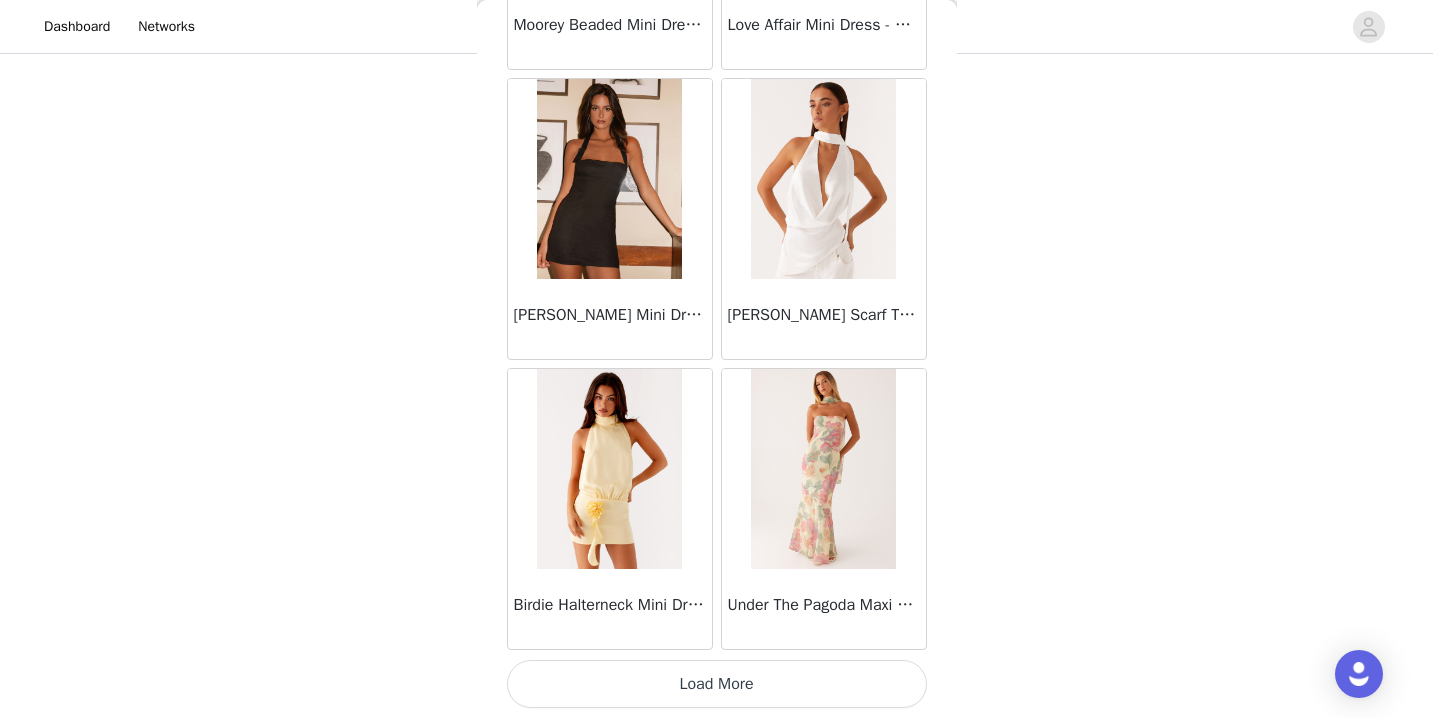 click on "Load More" at bounding box center [717, 684] 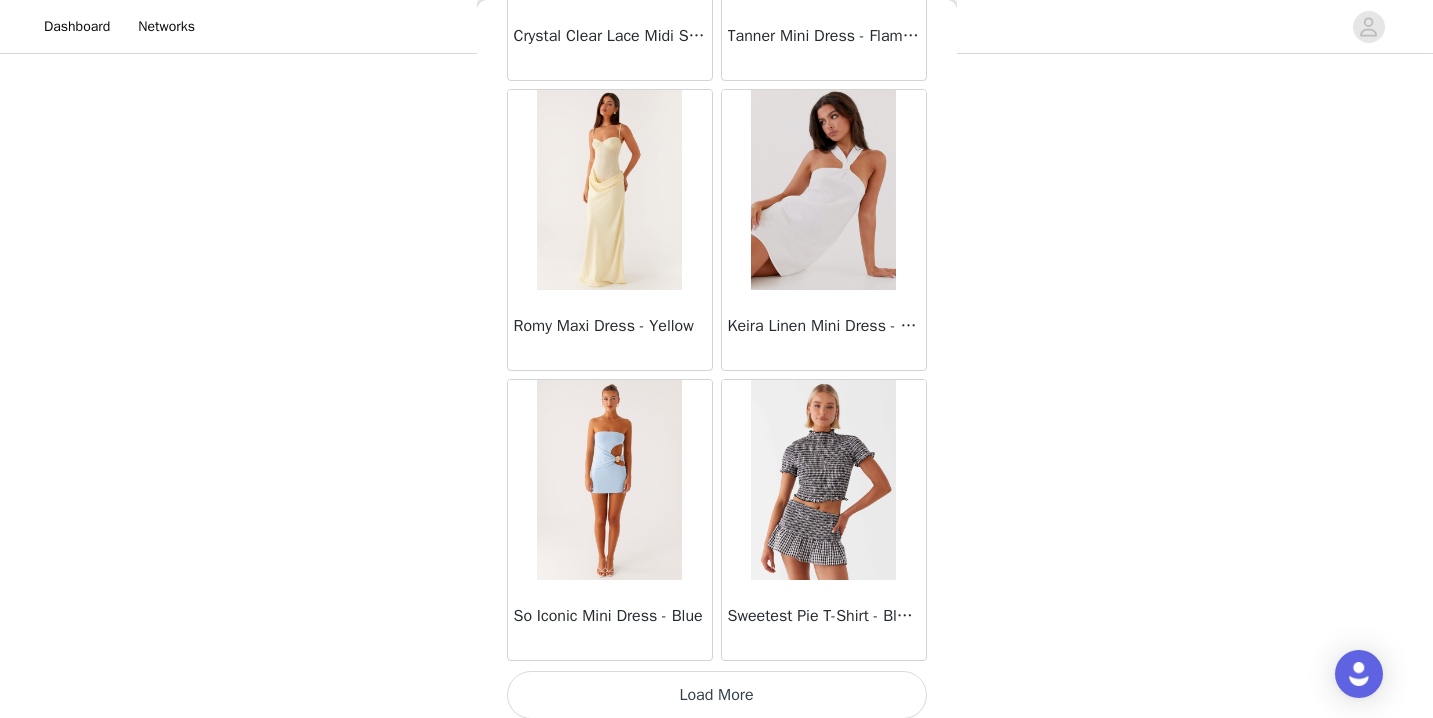scroll, scrollTop: 28442, scrollLeft: 0, axis: vertical 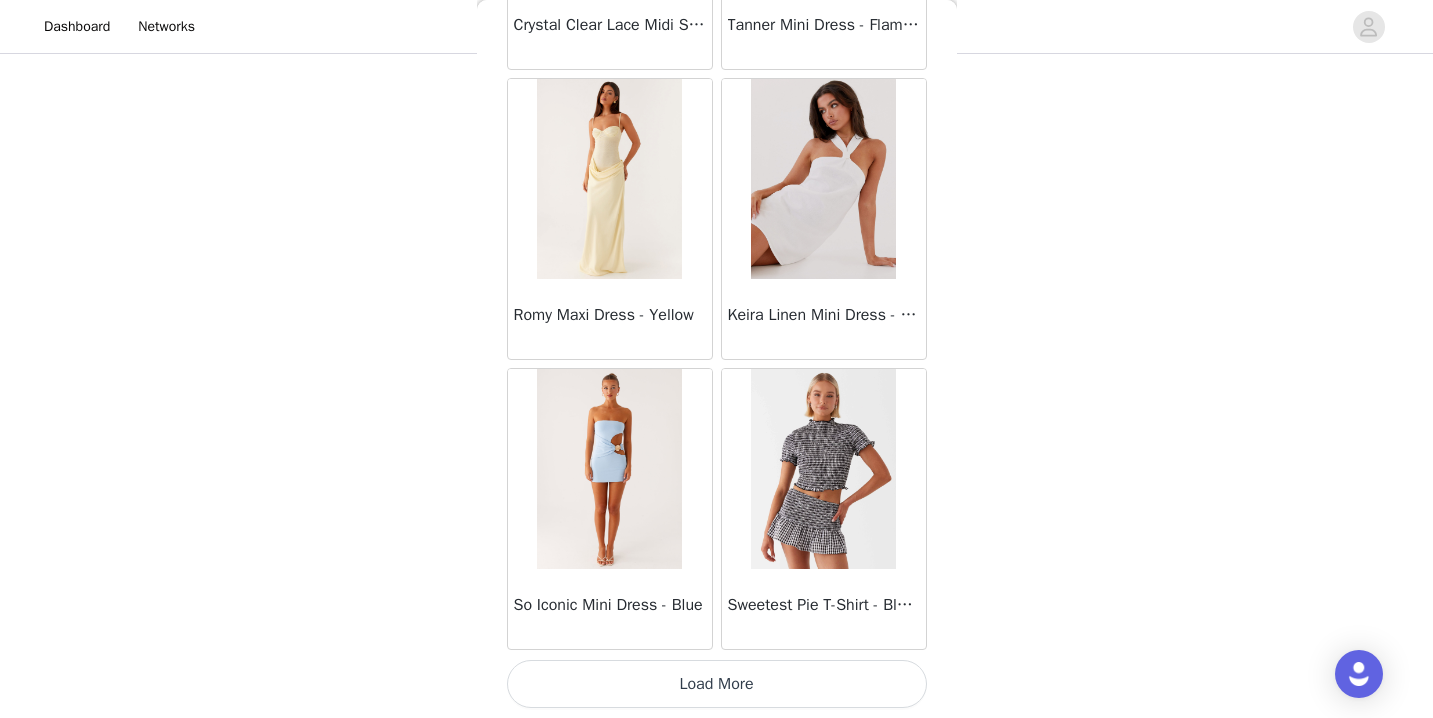 click on "Load More" at bounding box center [717, 684] 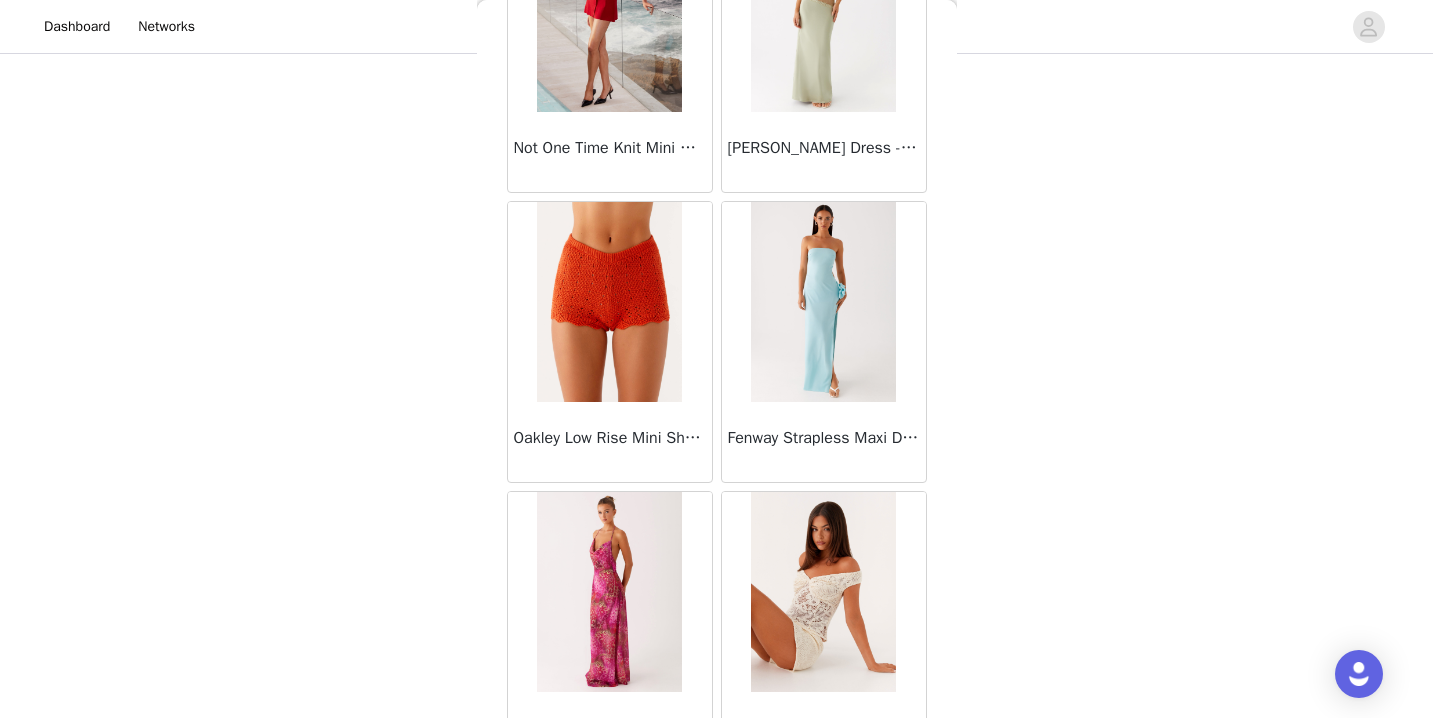 scroll, scrollTop: 31342, scrollLeft: 0, axis: vertical 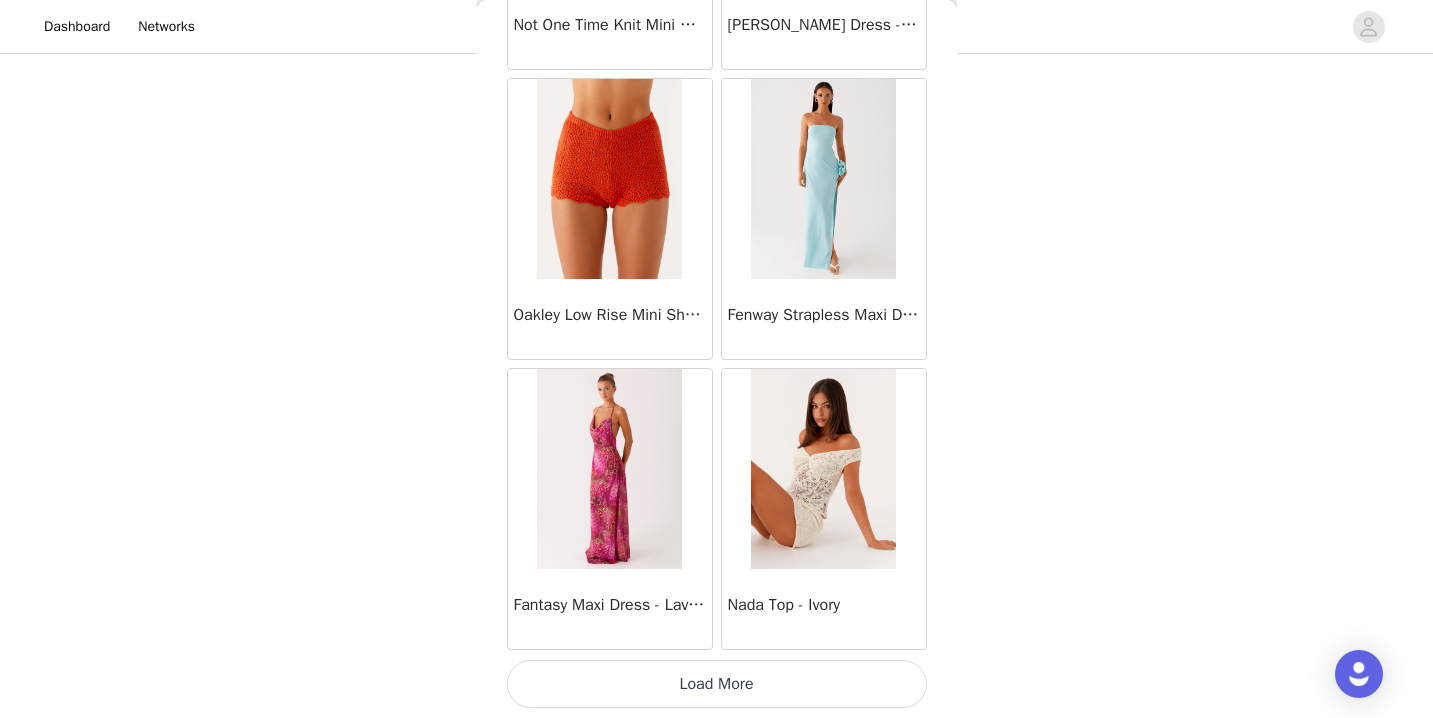 click on "Load More" at bounding box center (717, 684) 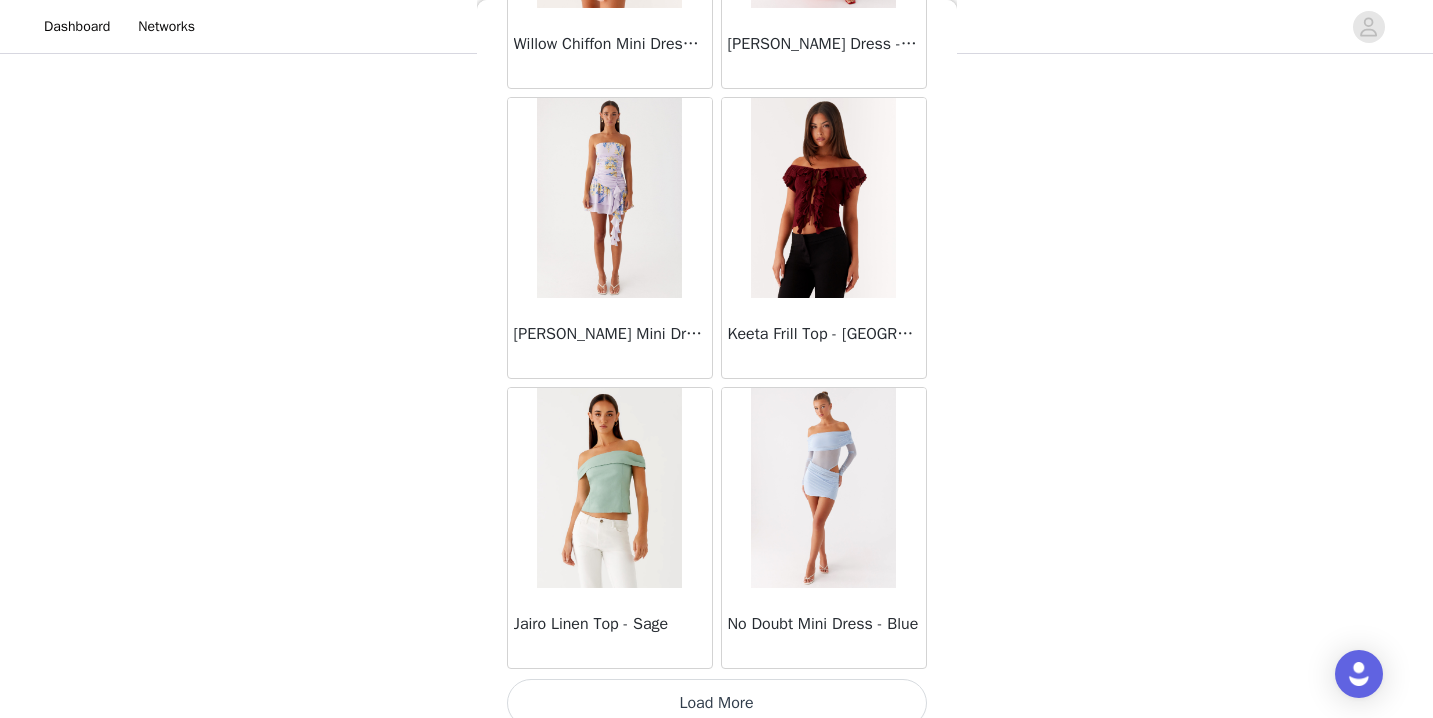scroll, scrollTop: 34242, scrollLeft: 0, axis: vertical 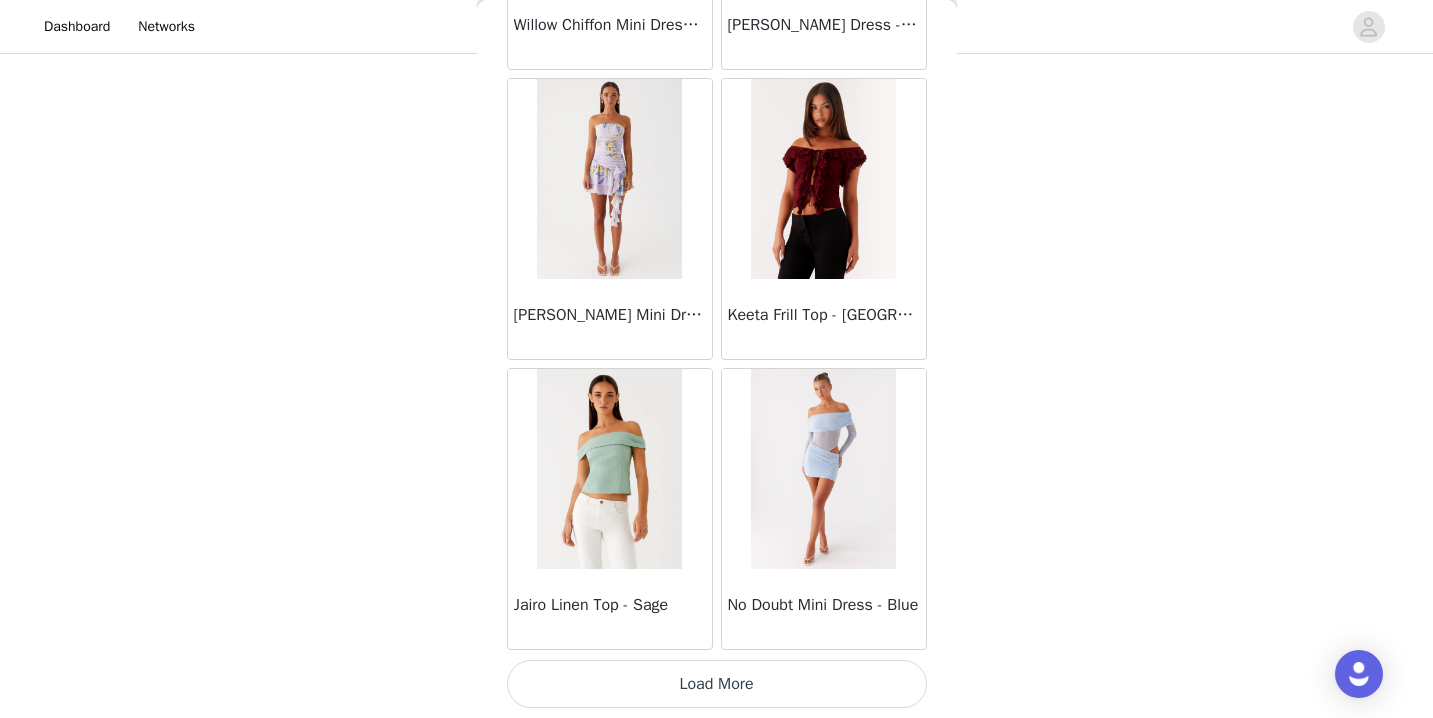 click on "Load More" at bounding box center [717, 684] 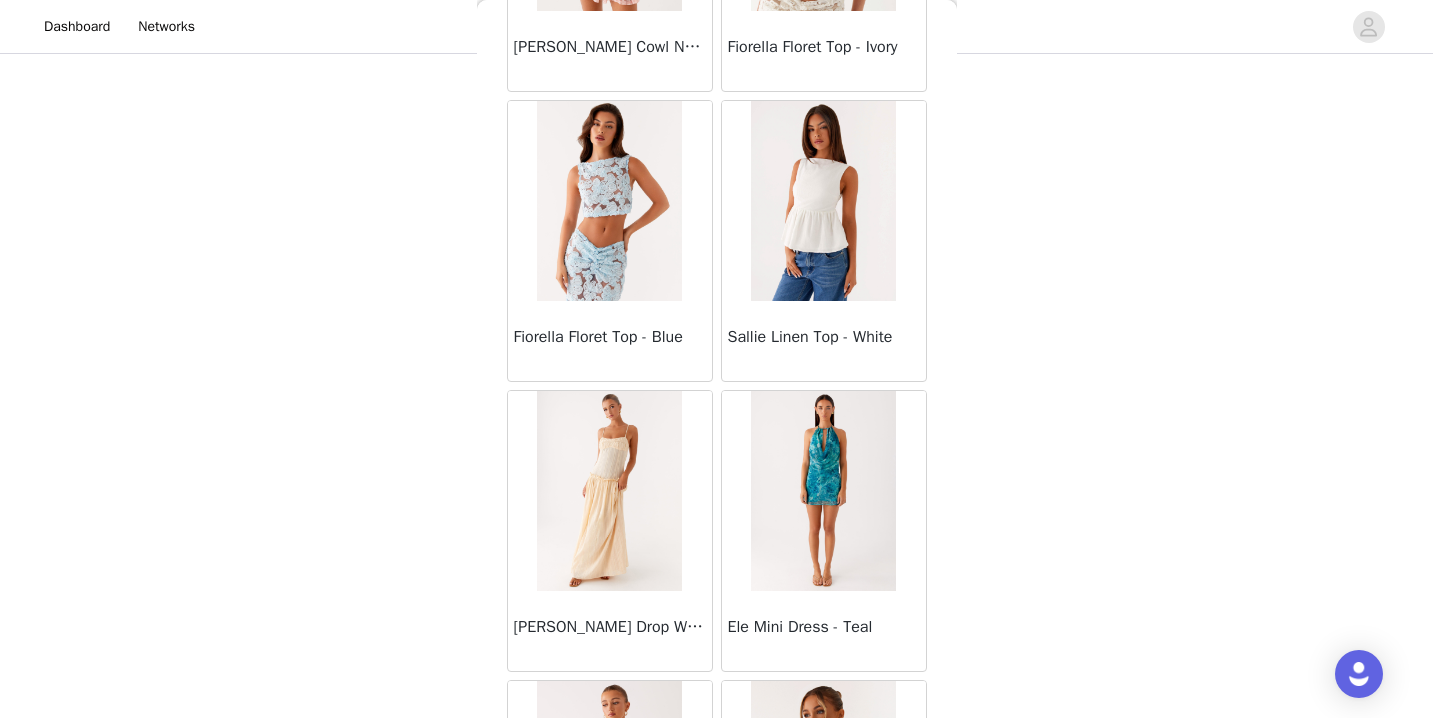 scroll, scrollTop: 37142, scrollLeft: 0, axis: vertical 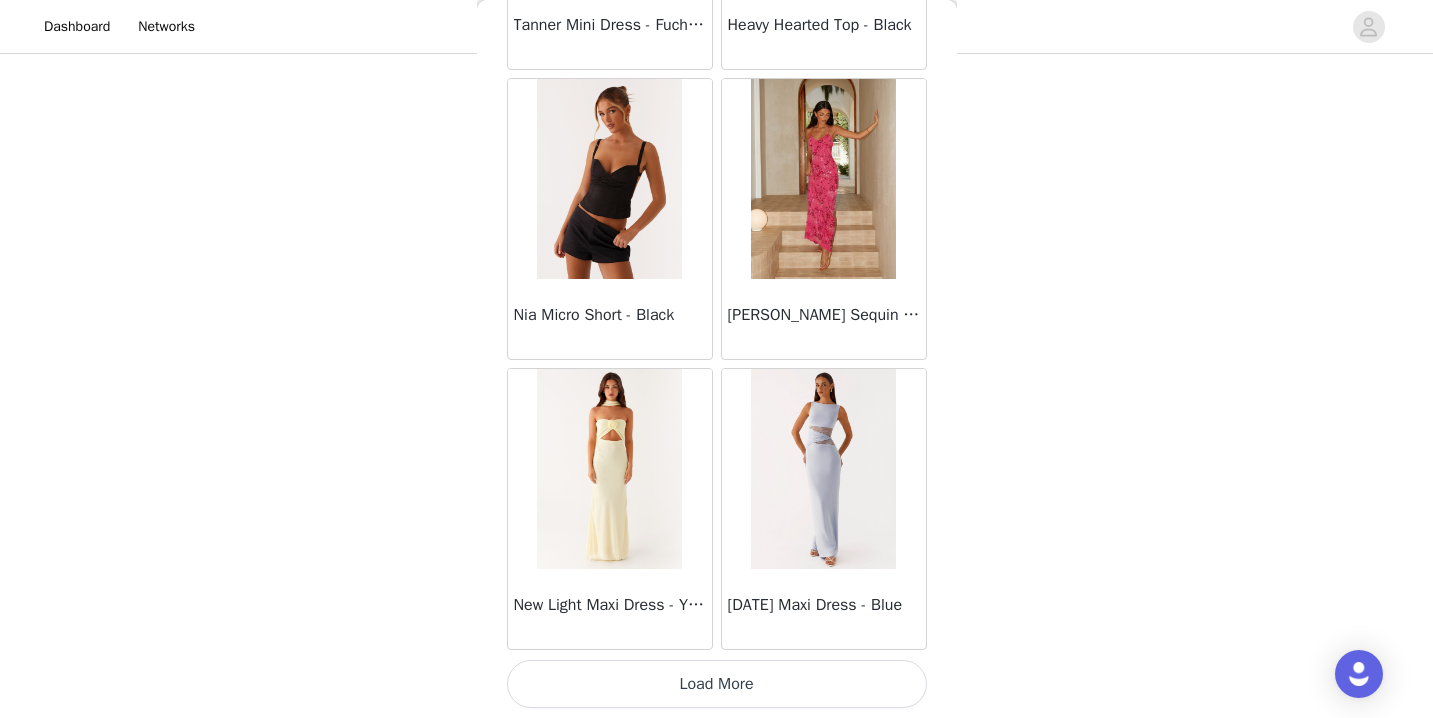 click on "Load More" at bounding box center (717, 684) 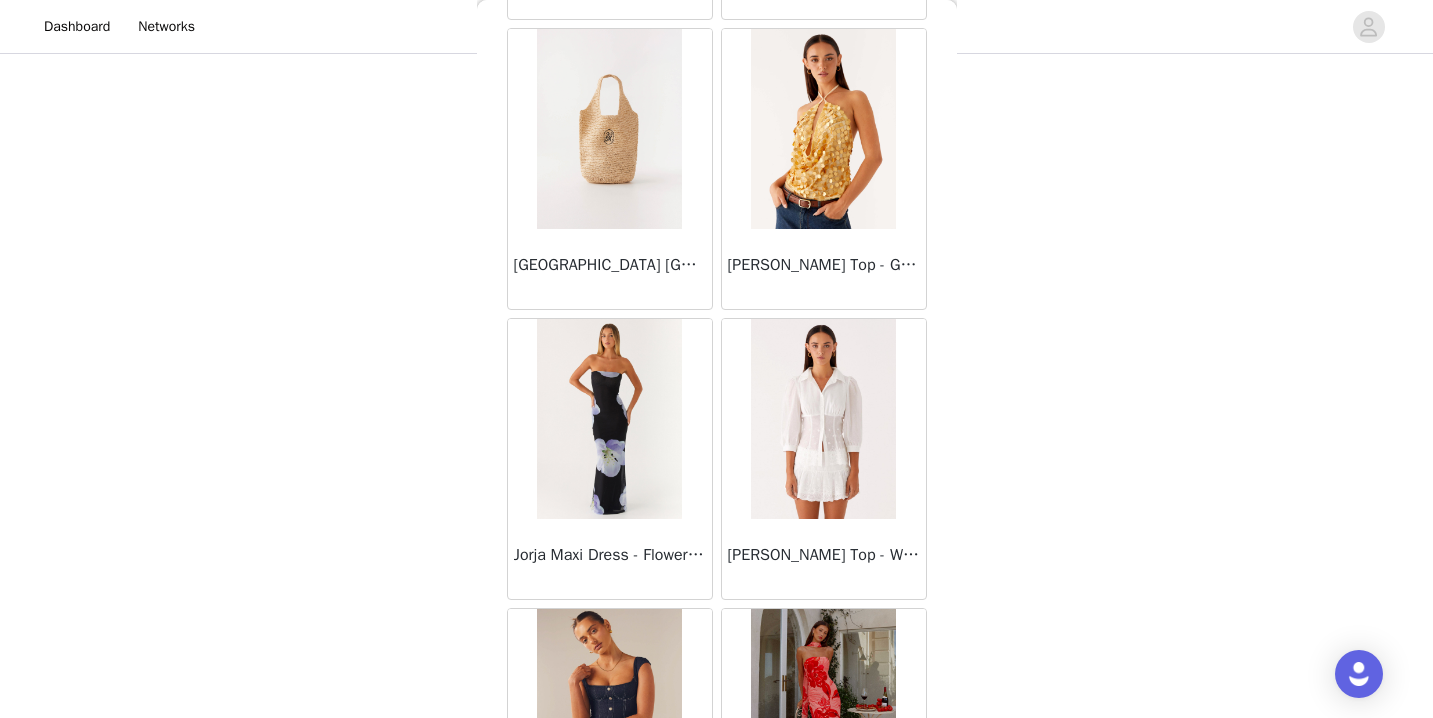 scroll, scrollTop: 40042, scrollLeft: 0, axis: vertical 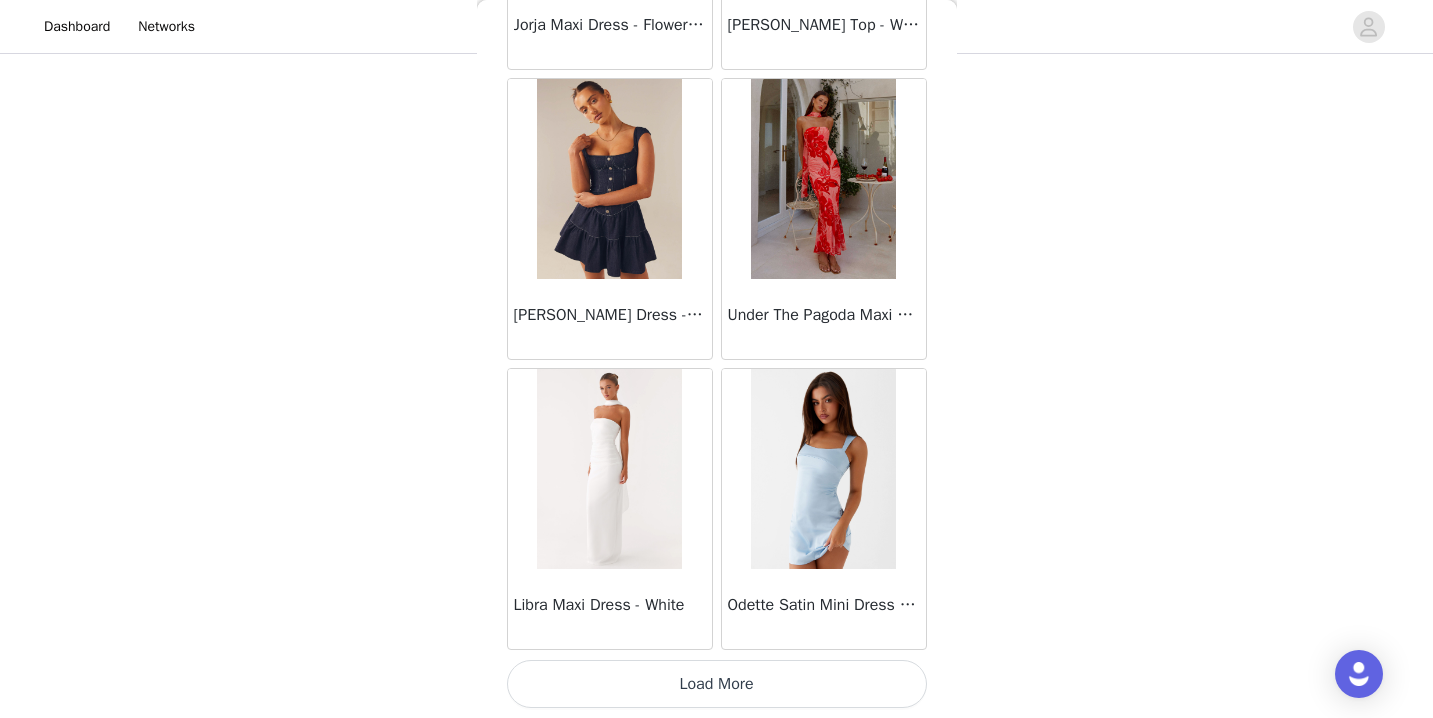 click on "Load More" at bounding box center [717, 684] 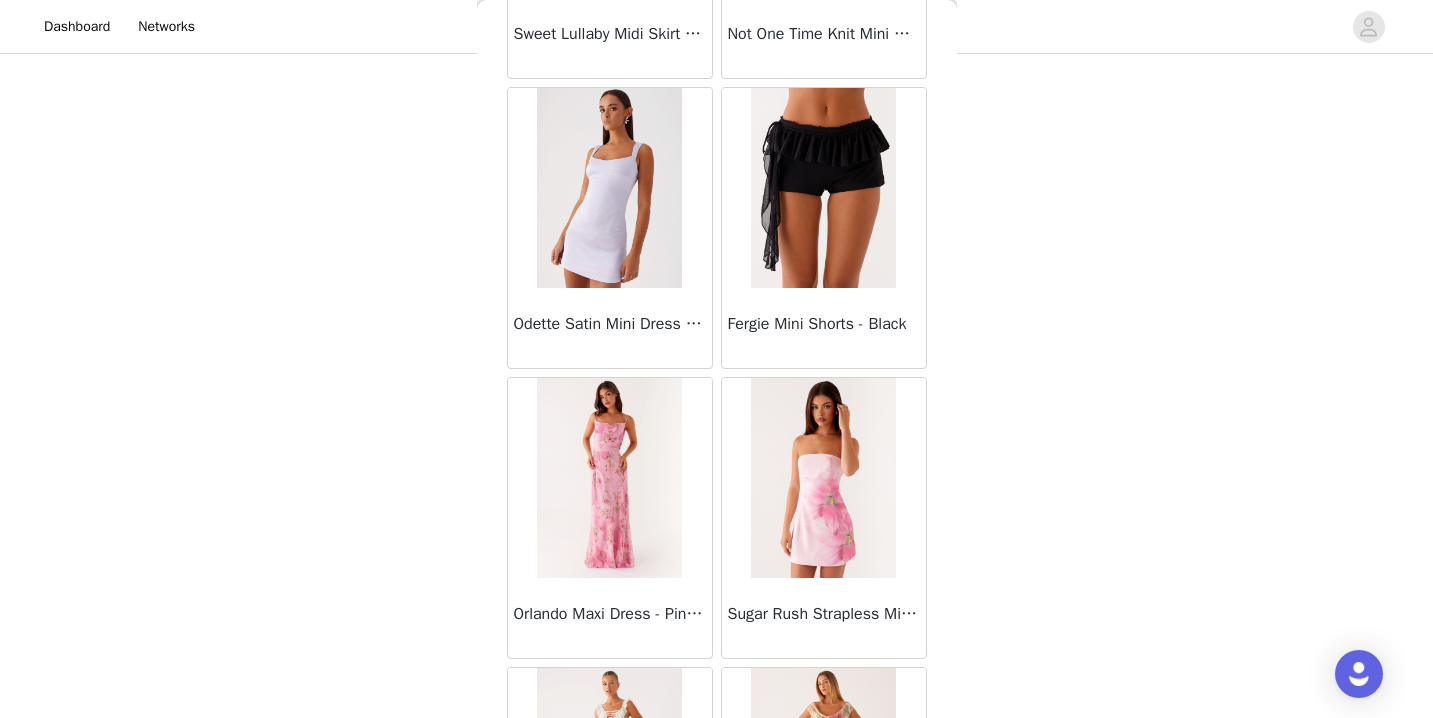scroll, scrollTop: 42942, scrollLeft: 0, axis: vertical 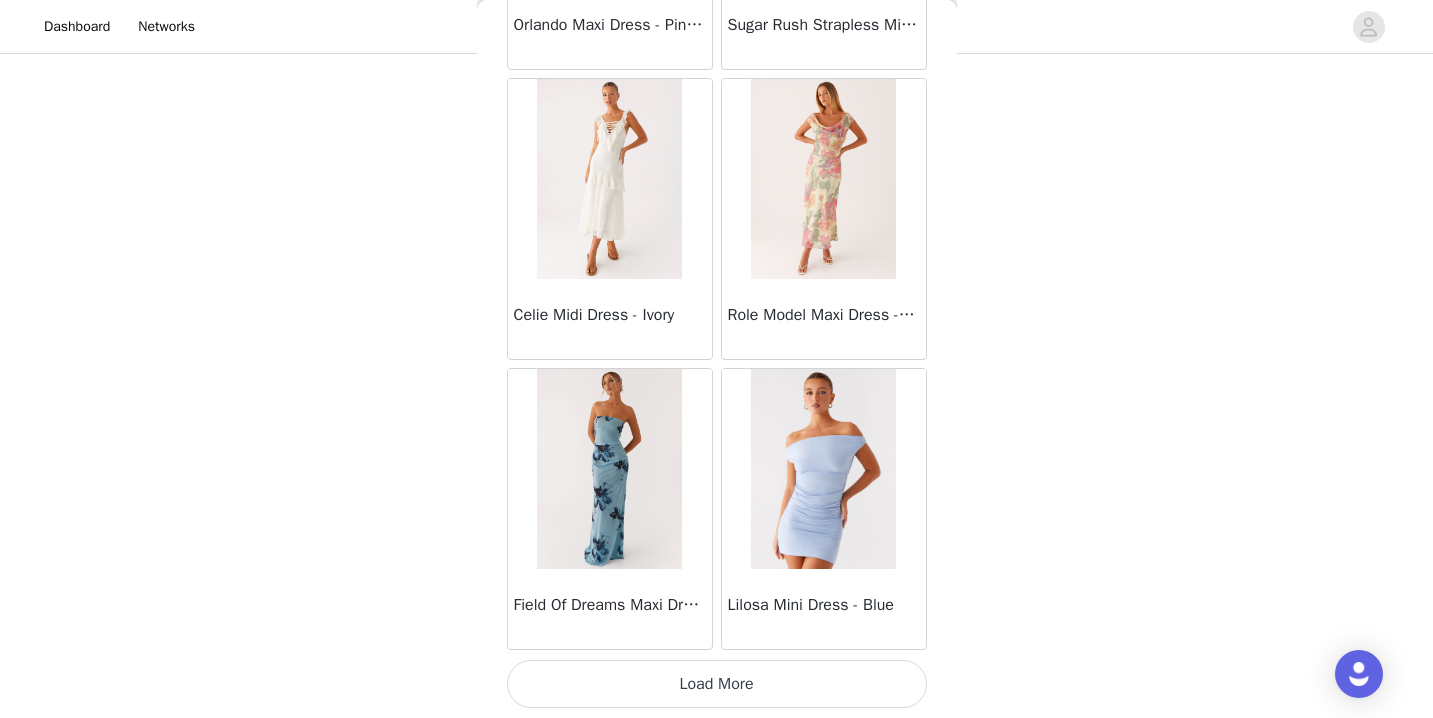 click on "Load More" at bounding box center (717, 684) 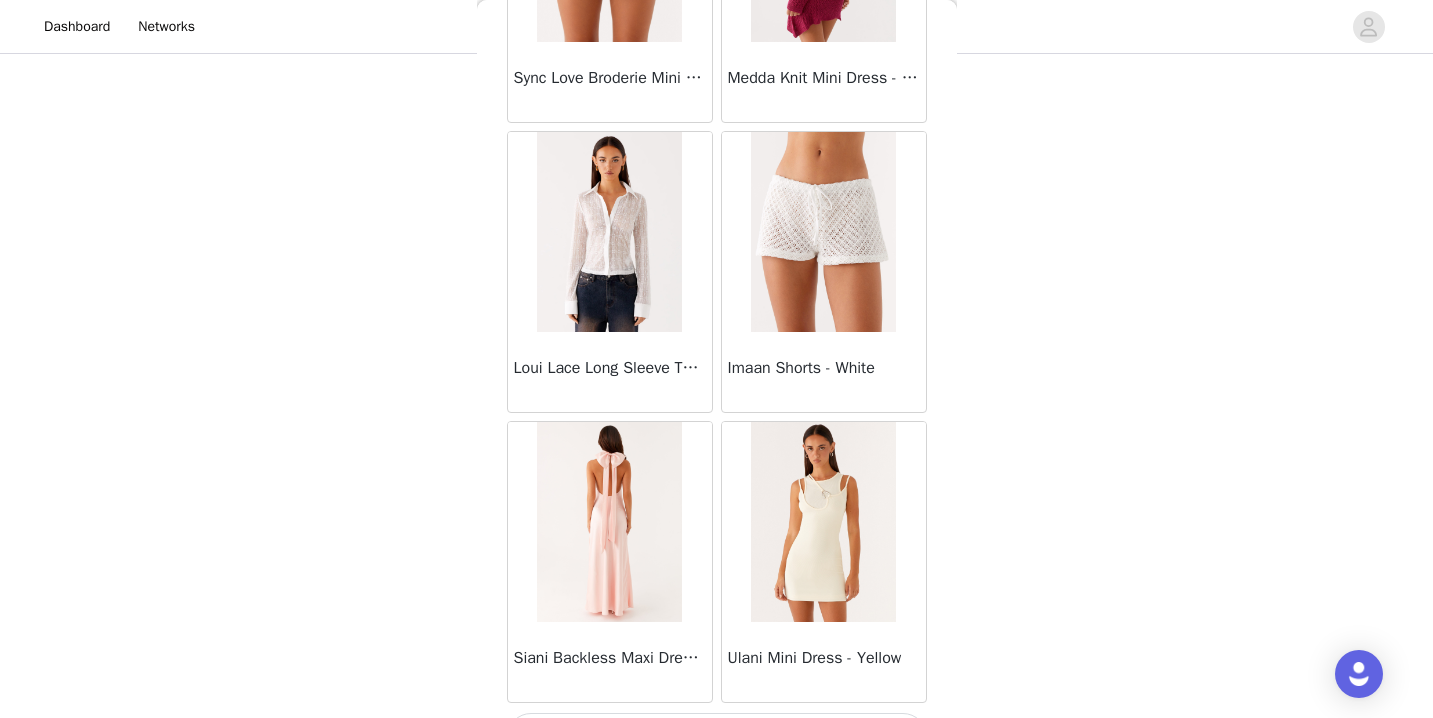 scroll, scrollTop: 45842, scrollLeft: 0, axis: vertical 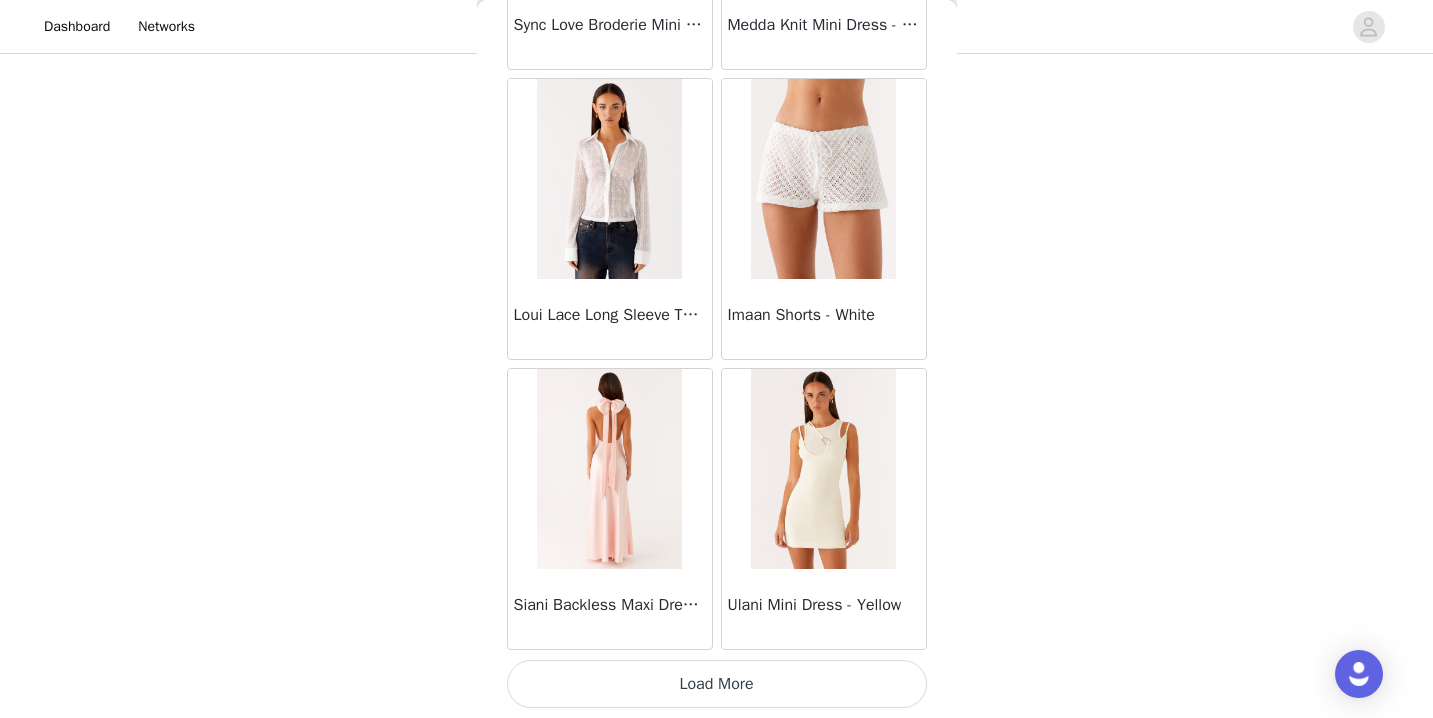 click on "Load More" at bounding box center [717, 684] 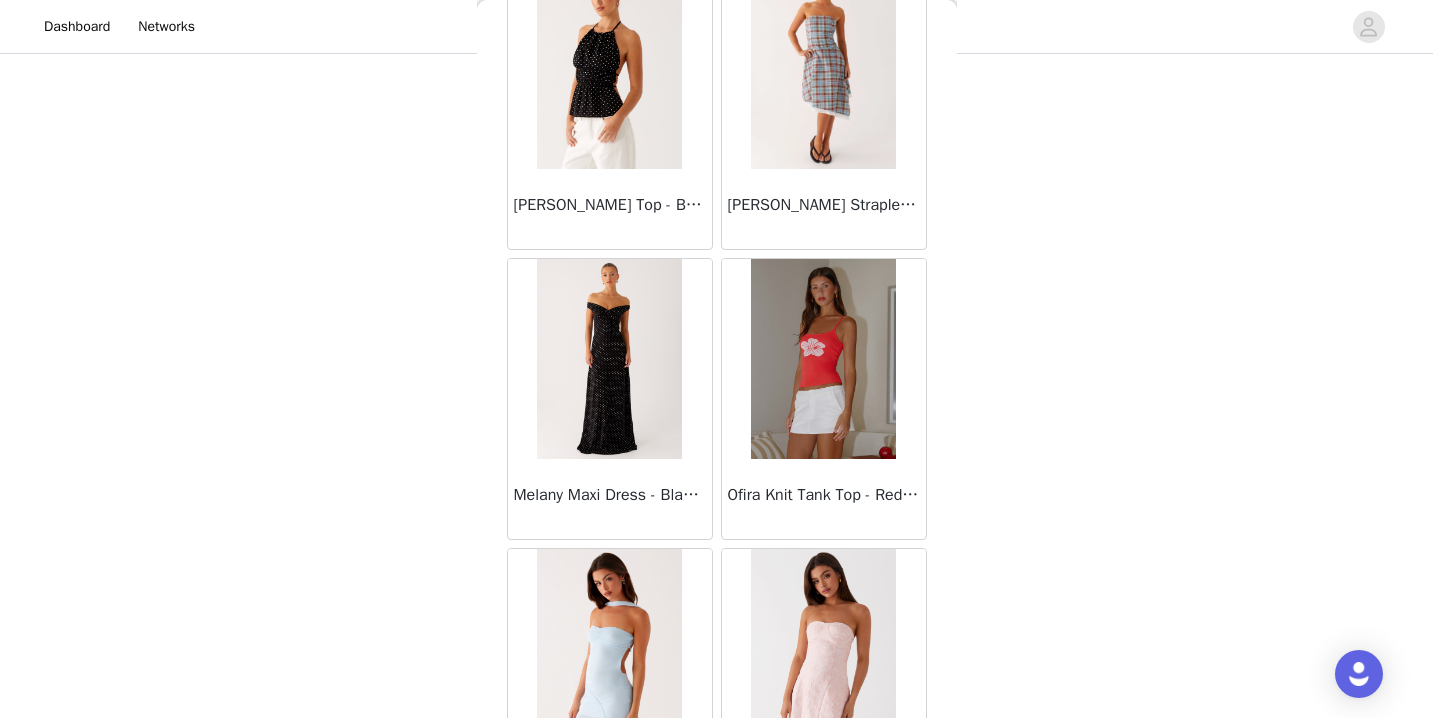 scroll, scrollTop: 48742, scrollLeft: 0, axis: vertical 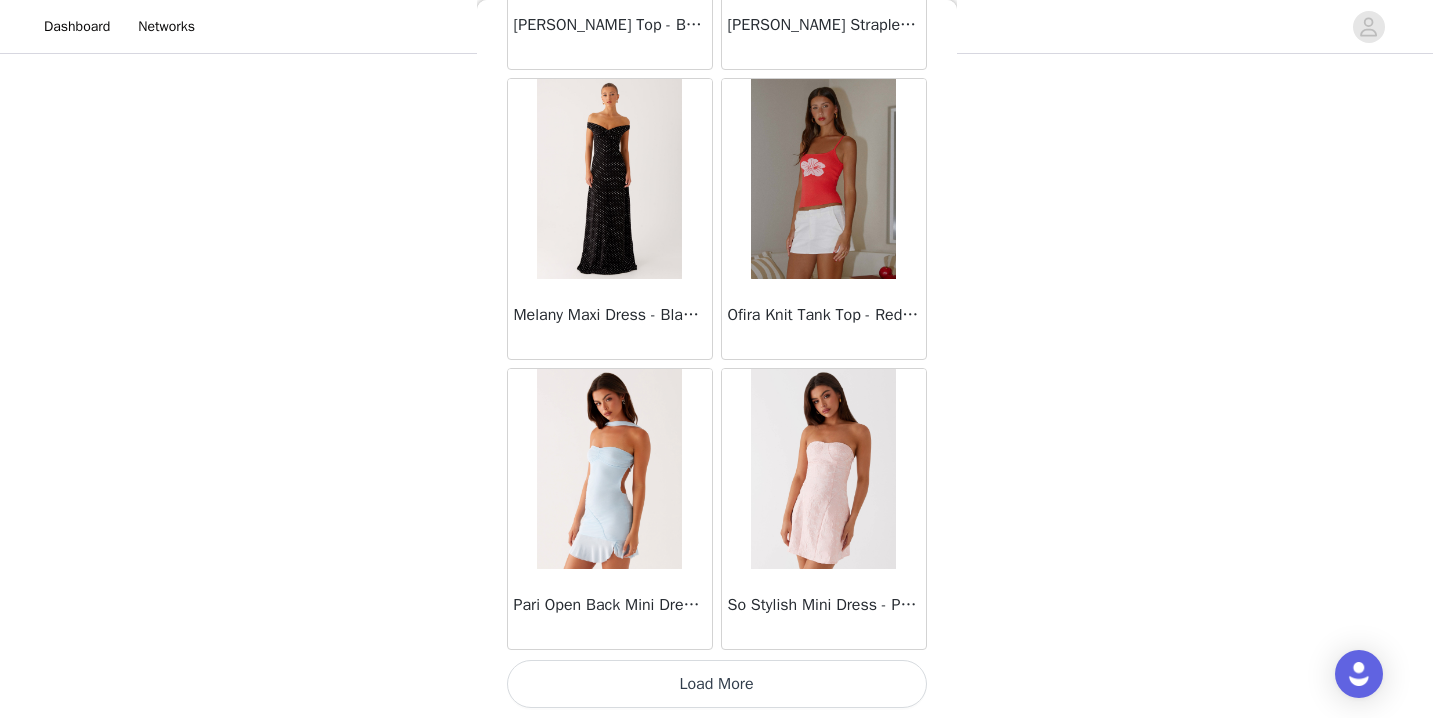 click on "Load More" at bounding box center [717, 684] 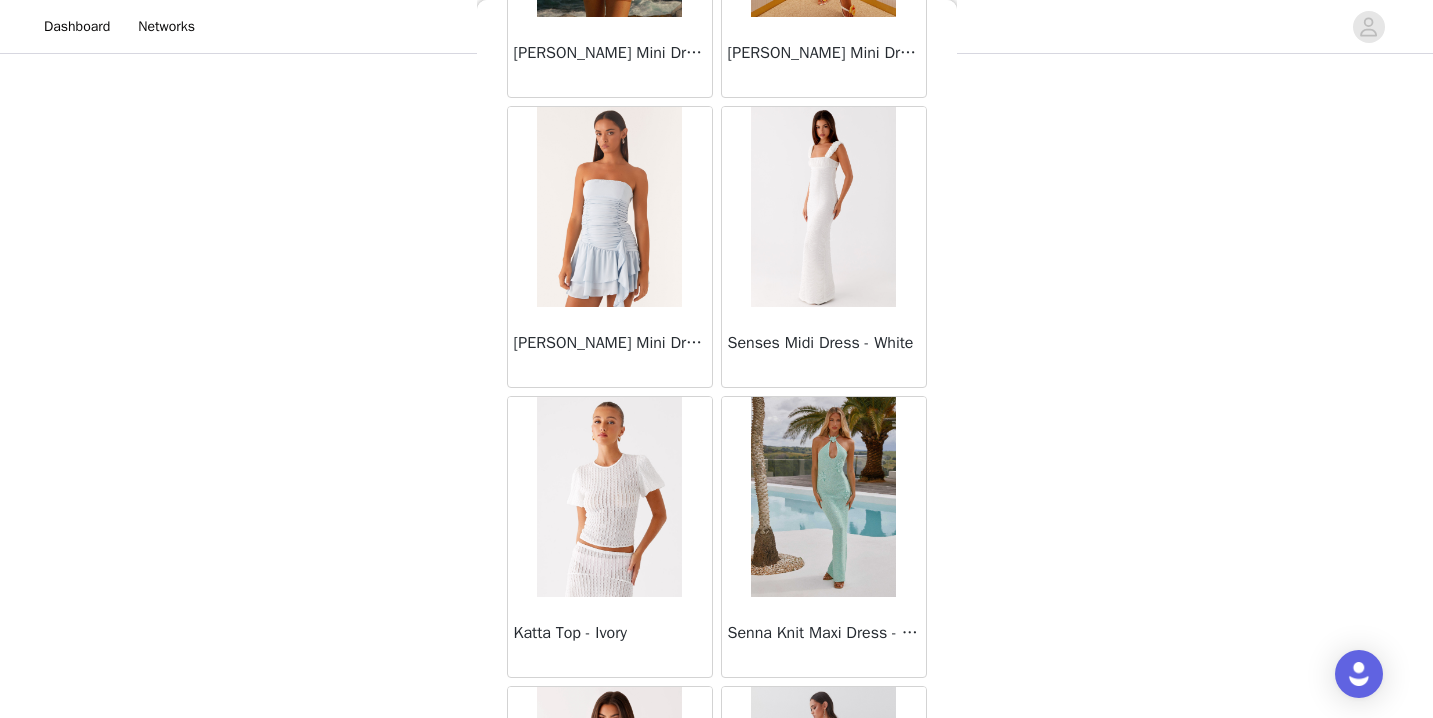 scroll, scrollTop: 51642, scrollLeft: 0, axis: vertical 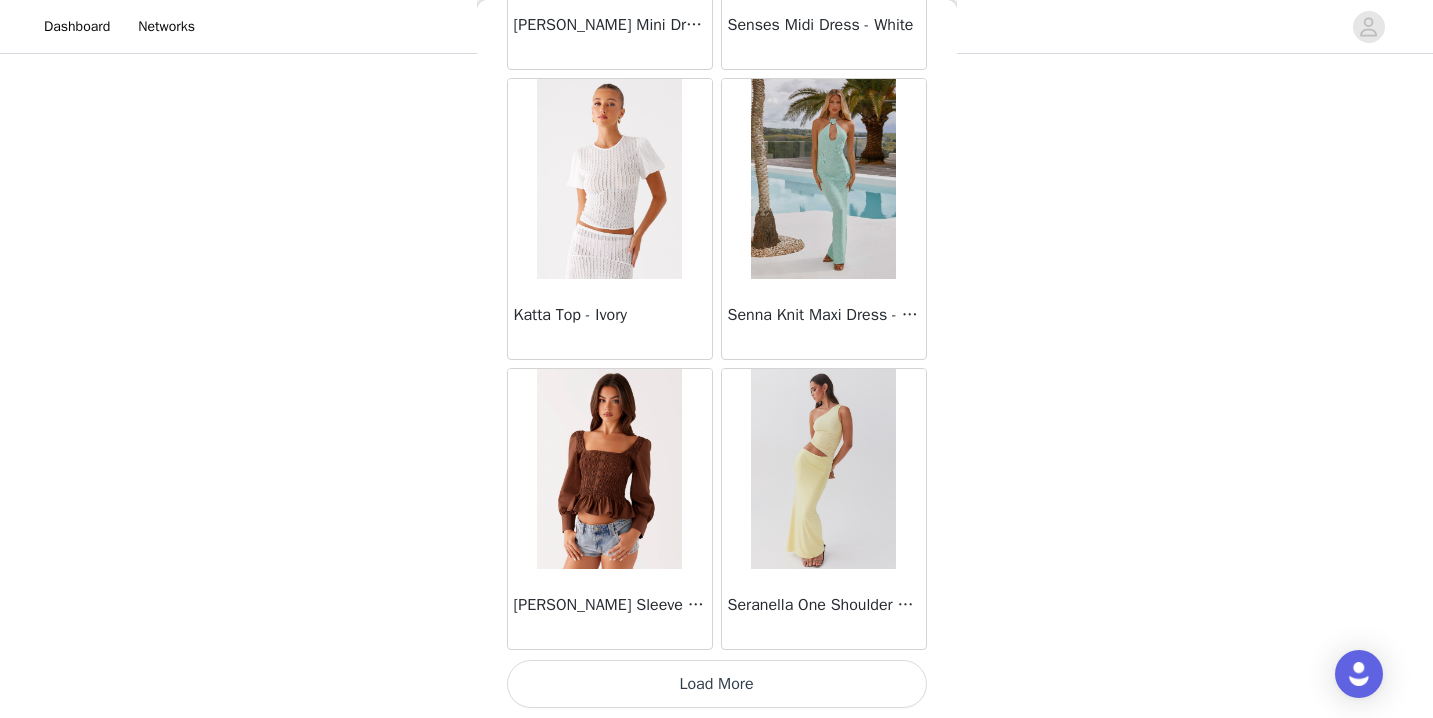 click on "Load More" at bounding box center [717, 684] 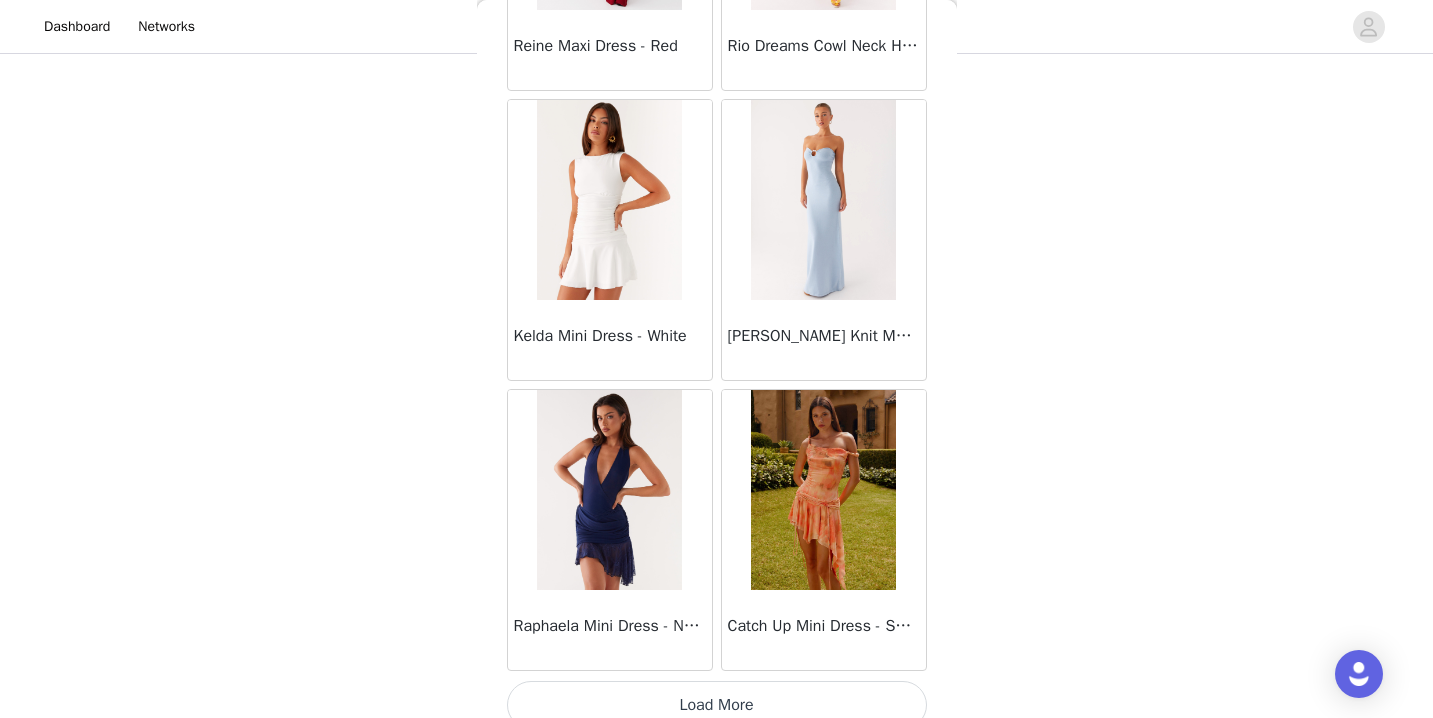 scroll, scrollTop: 54542, scrollLeft: 0, axis: vertical 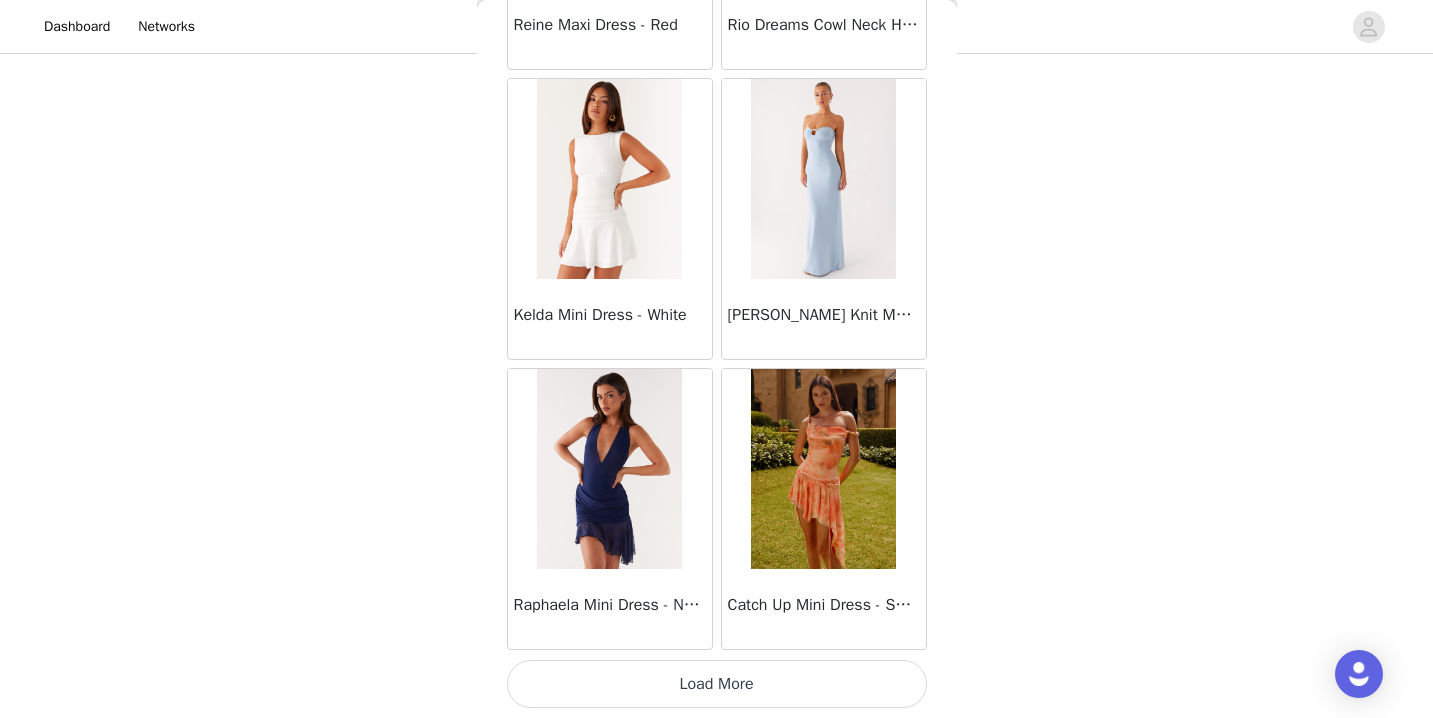 click on "Load More" at bounding box center [717, 684] 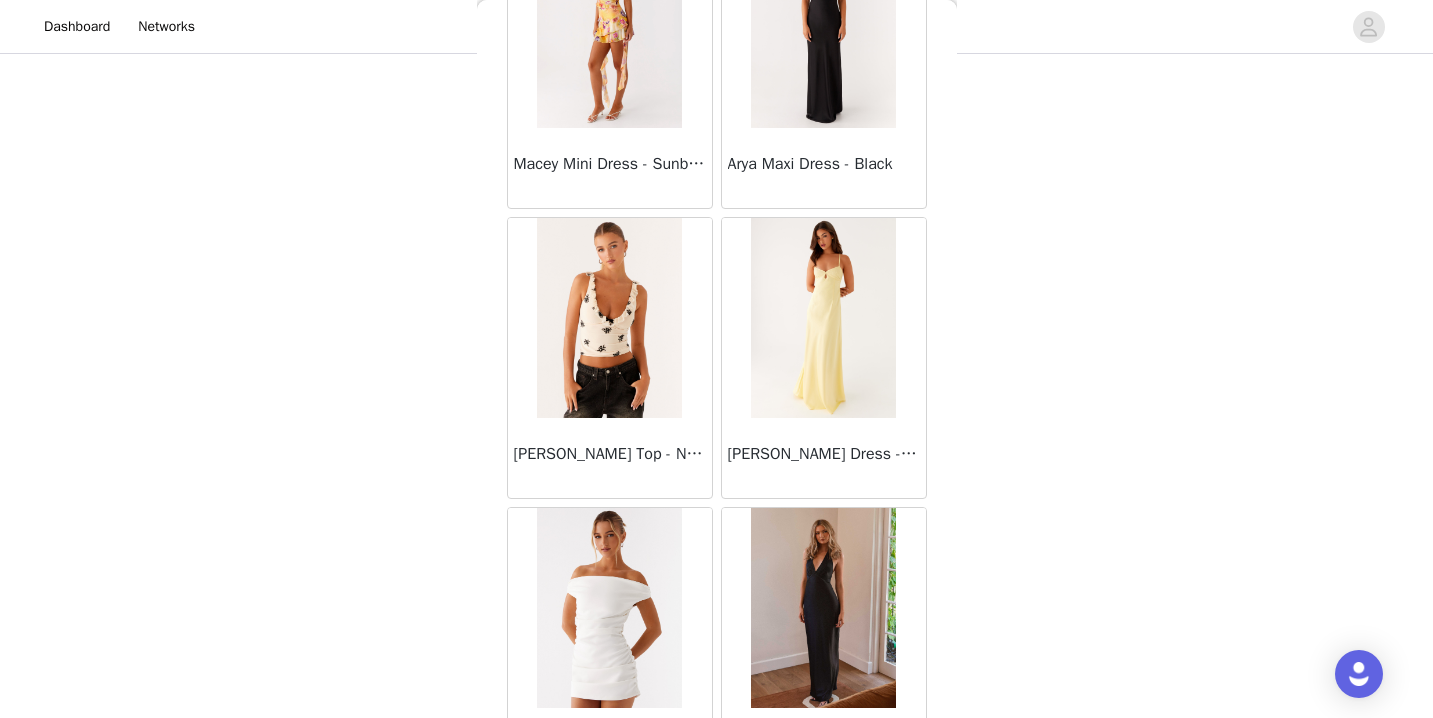 scroll, scrollTop: 57442, scrollLeft: 0, axis: vertical 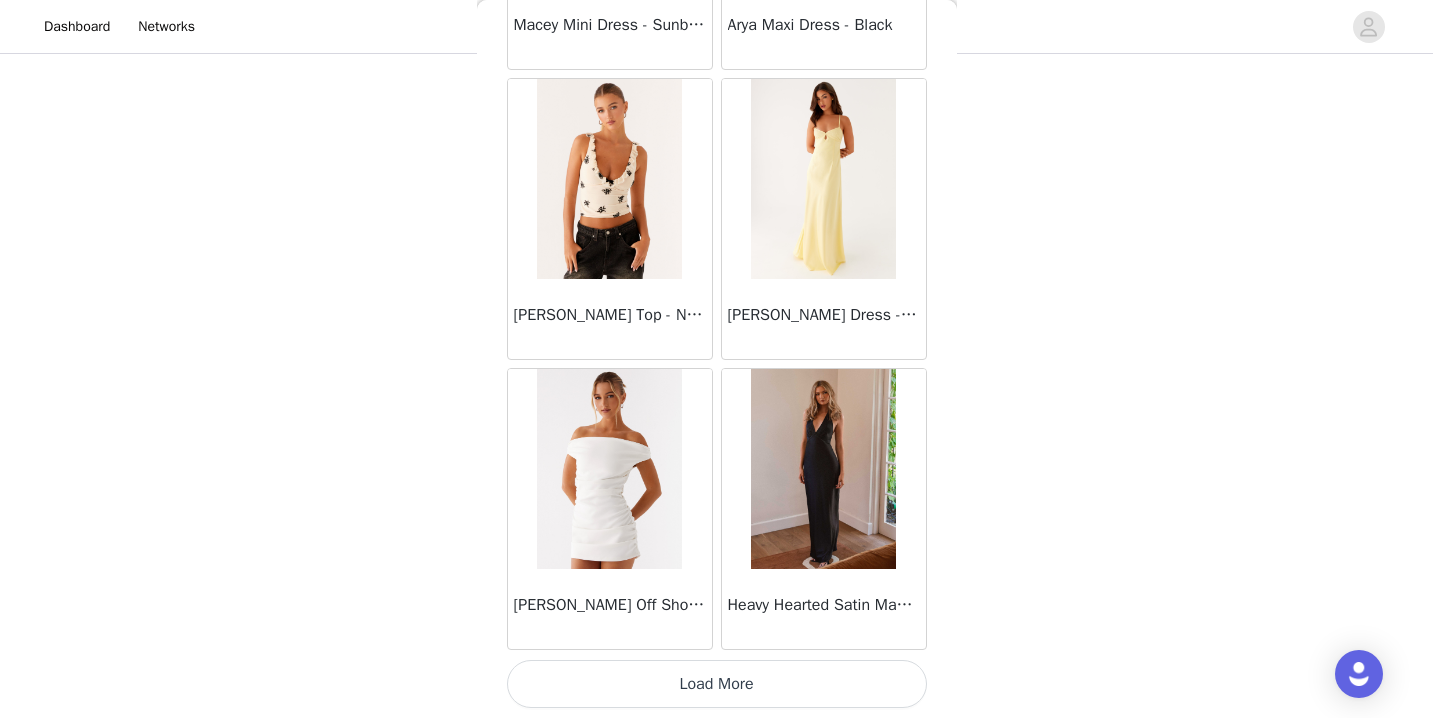 click on "Load More" at bounding box center (717, 684) 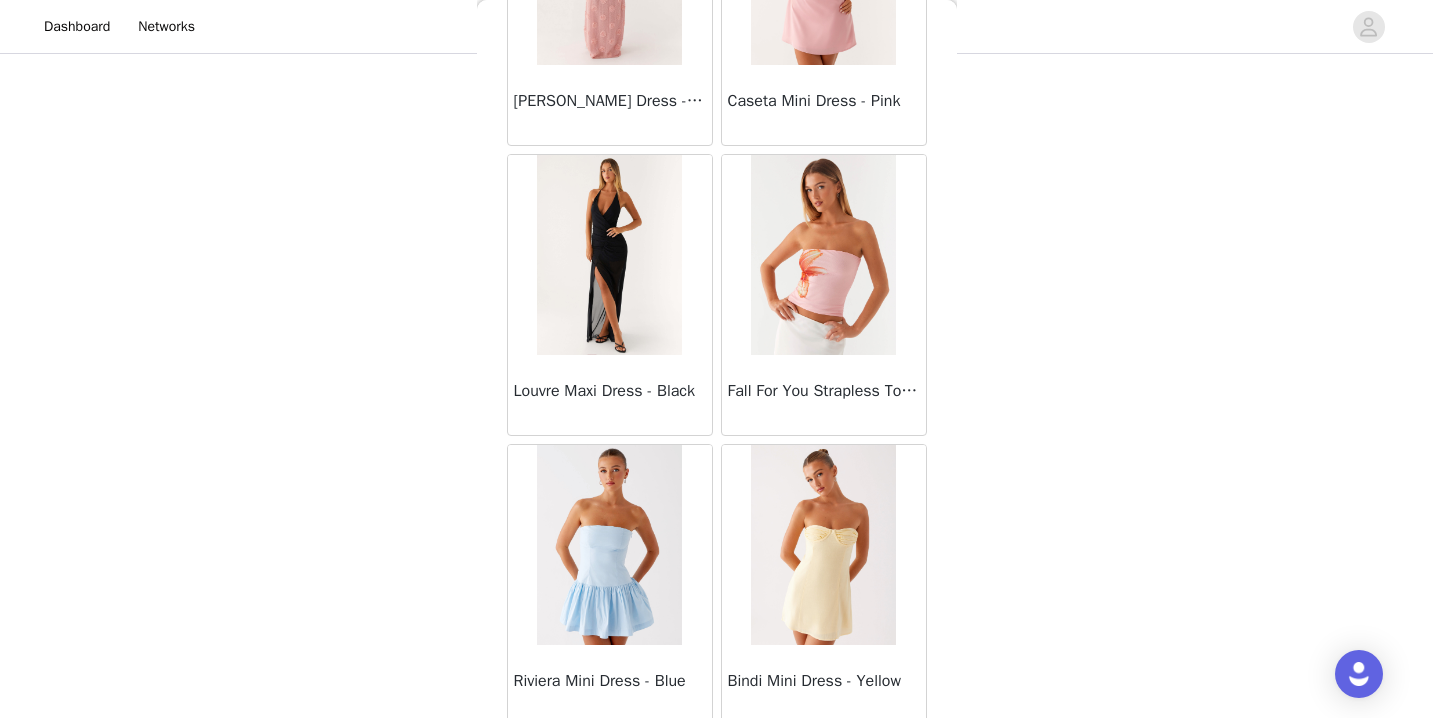 scroll, scrollTop: 60342, scrollLeft: 0, axis: vertical 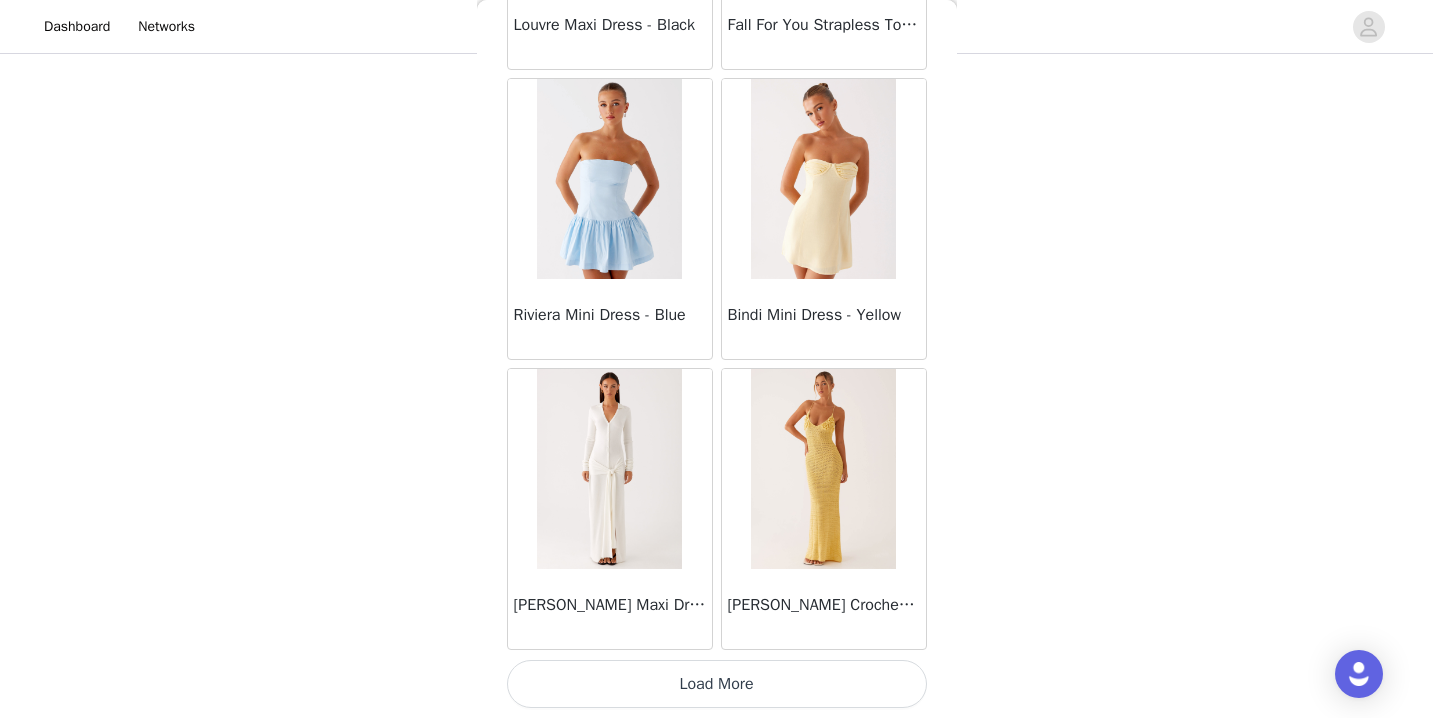 drag, startPoint x: 720, startPoint y: 673, endPoint x: 709, endPoint y: 566, distance: 107.563934 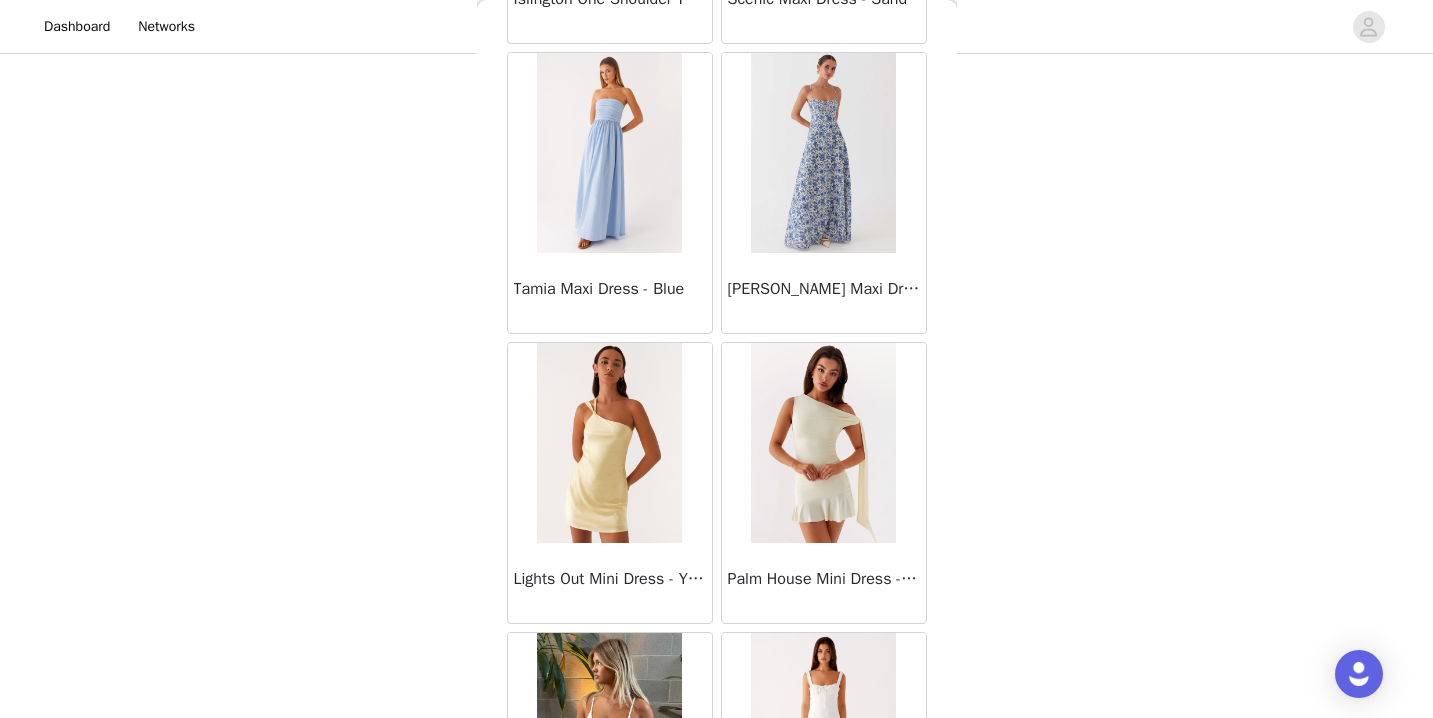 scroll, scrollTop: 63242, scrollLeft: 0, axis: vertical 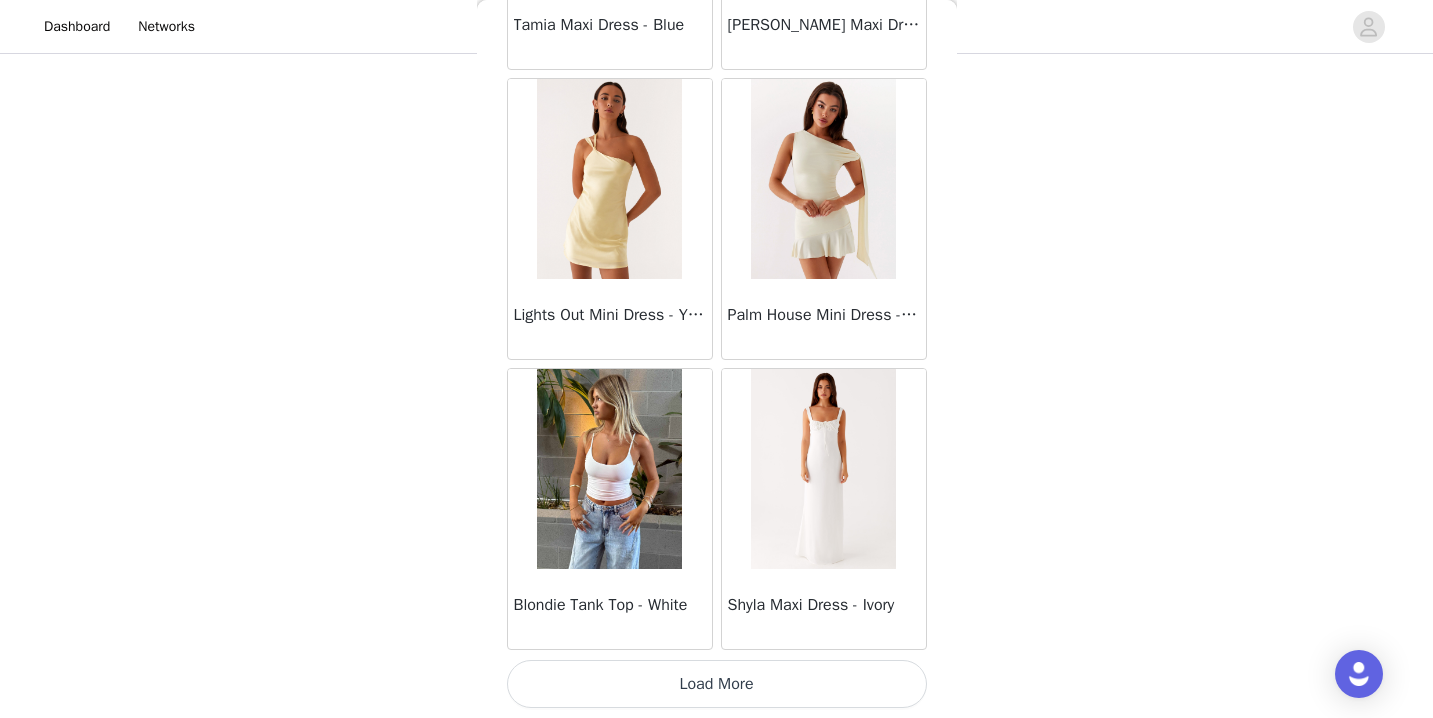 click on "Load More" at bounding box center [717, 684] 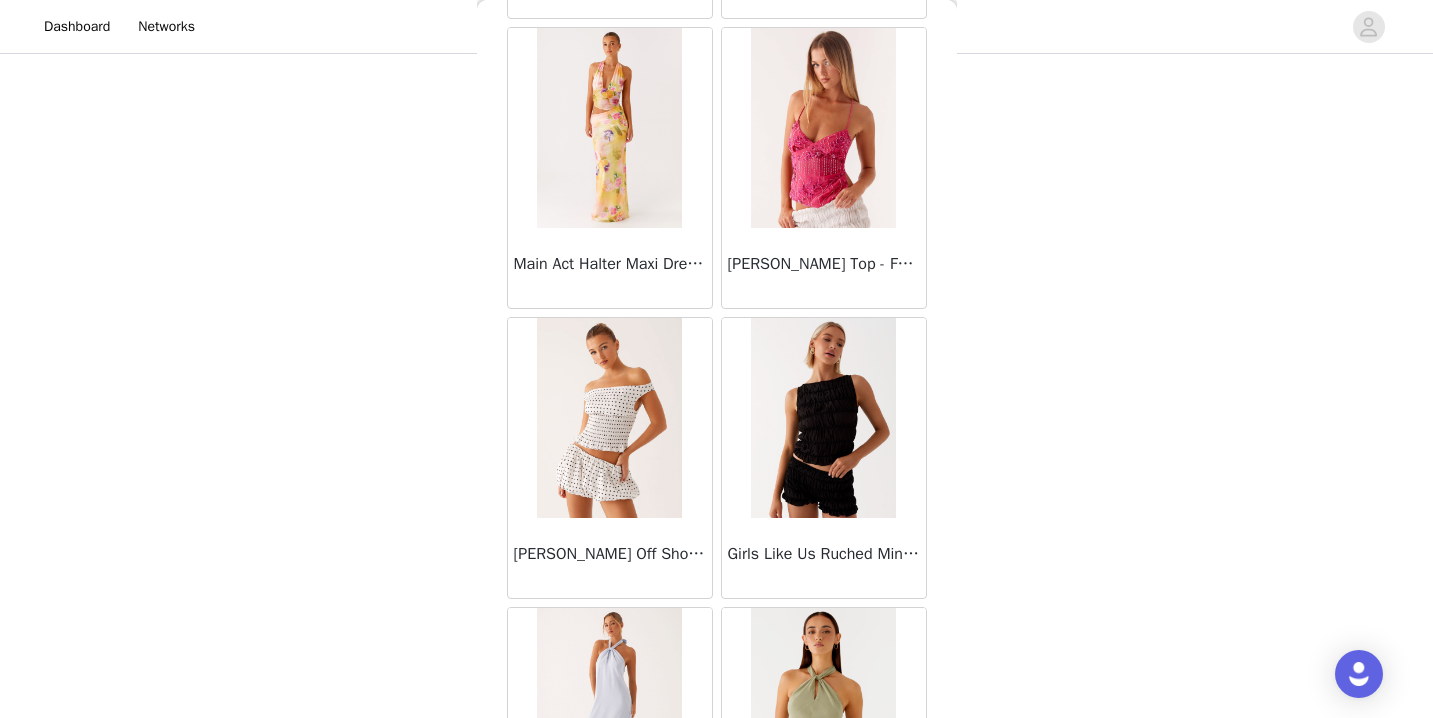 scroll, scrollTop: 66142, scrollLeft: 0, axis: vertical 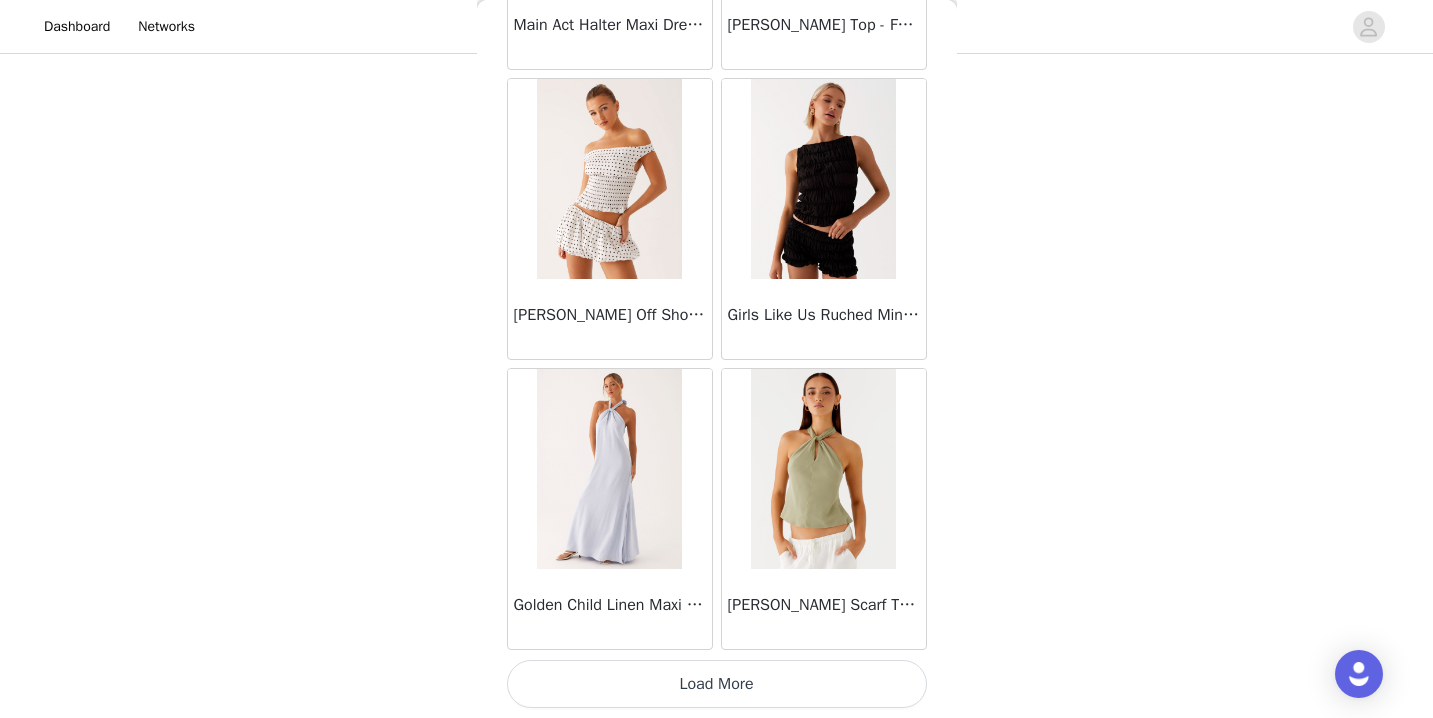 click on "Load More" at bounding box center [717, 684] 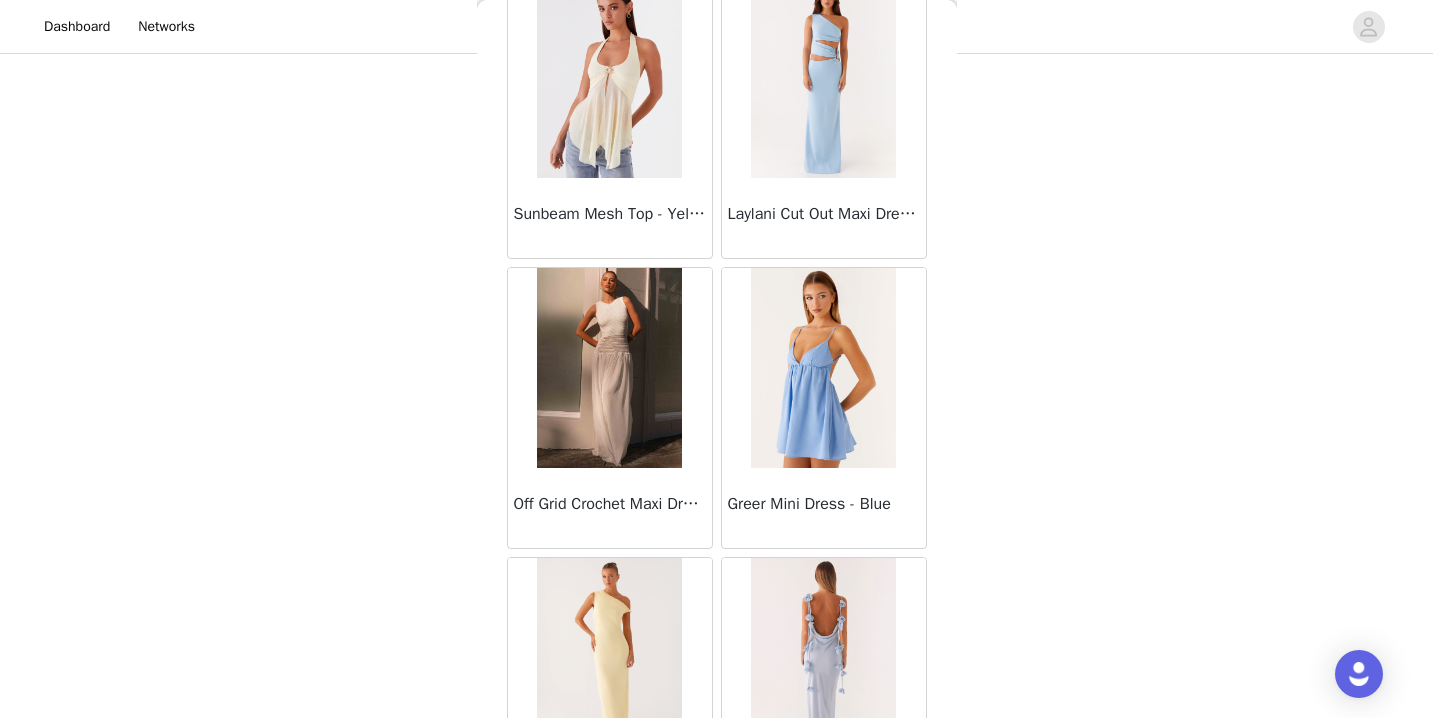 scroll, scrollTop: 69042, scrollLeft: 0, axis: vertical 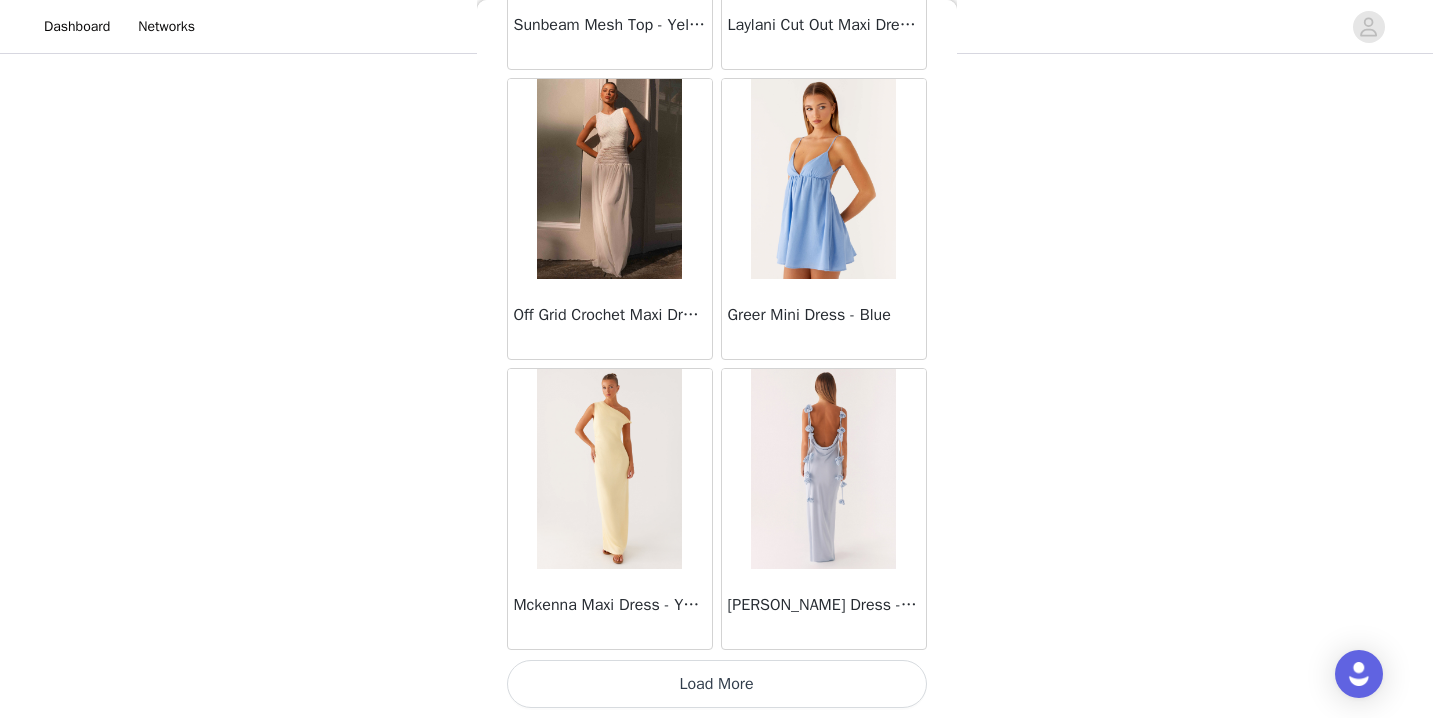 click on "Load More" at bounding box center [717, 684] 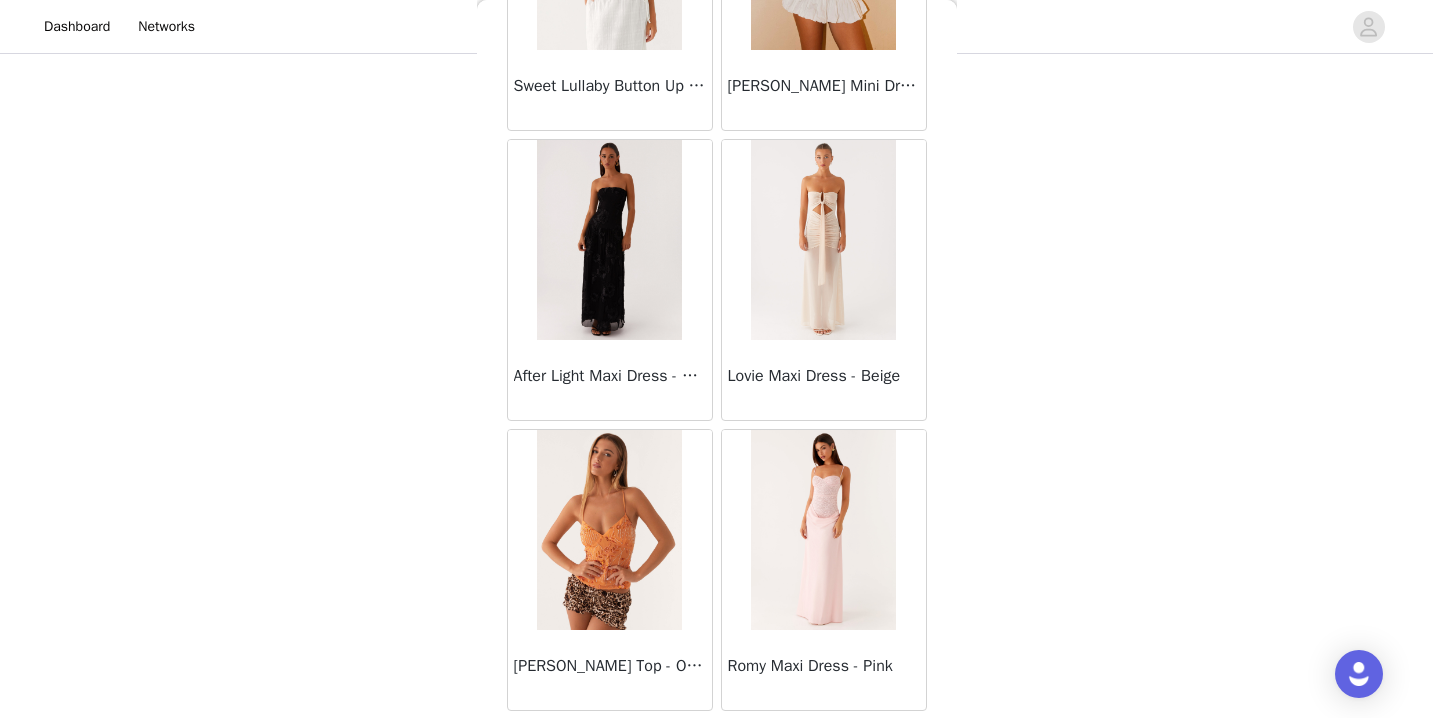 scroll, scrollTop: 71942, scrollLeft: 0, axis: vertical 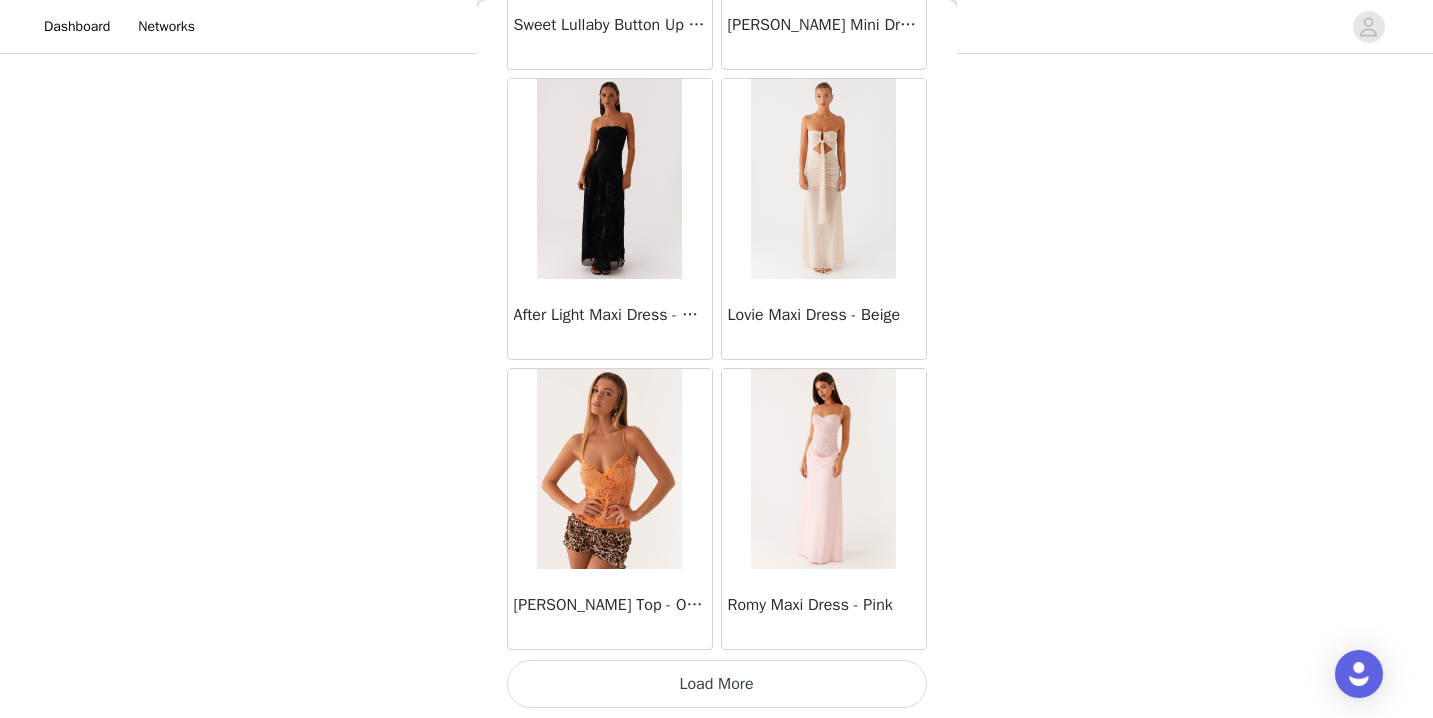 click on "Load More" at bounding box center (717, 684) 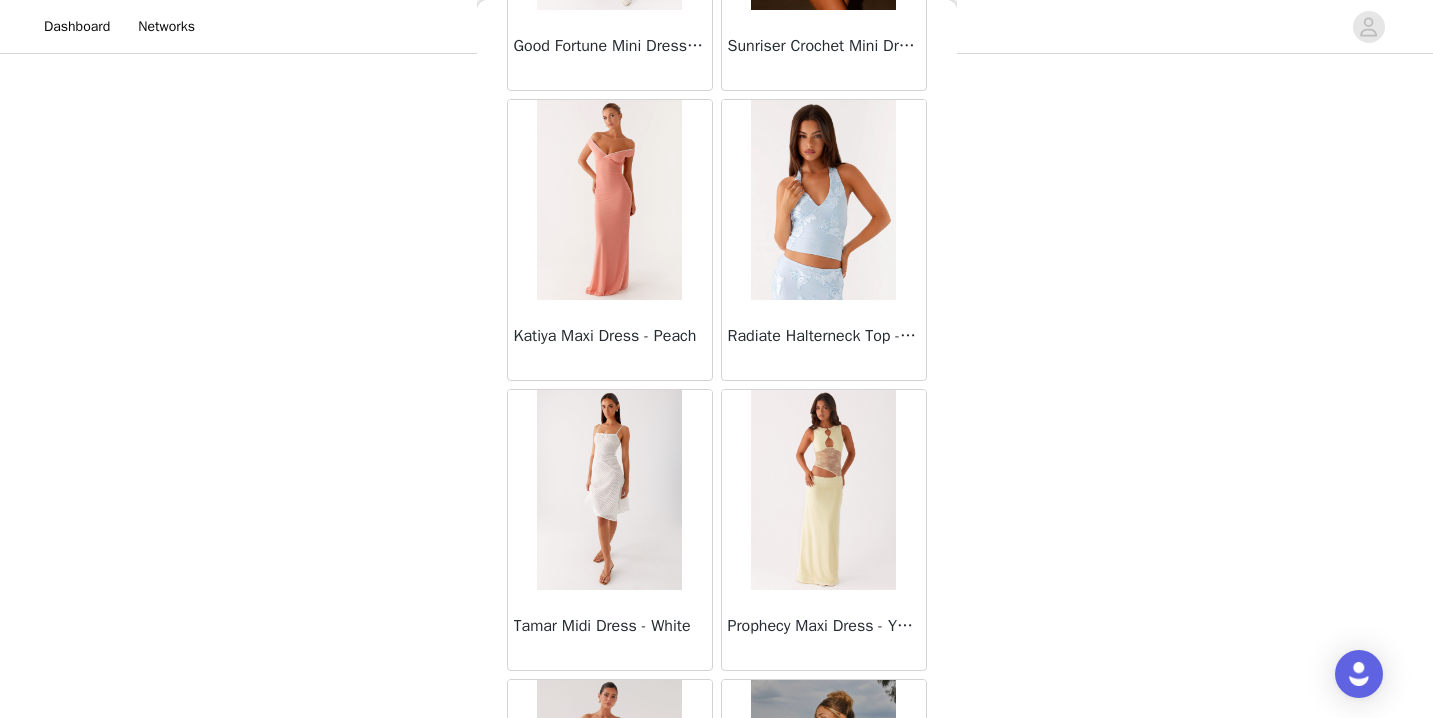 scroll, scrollTop: 74842, scrollLeft: 0, axis: vertical 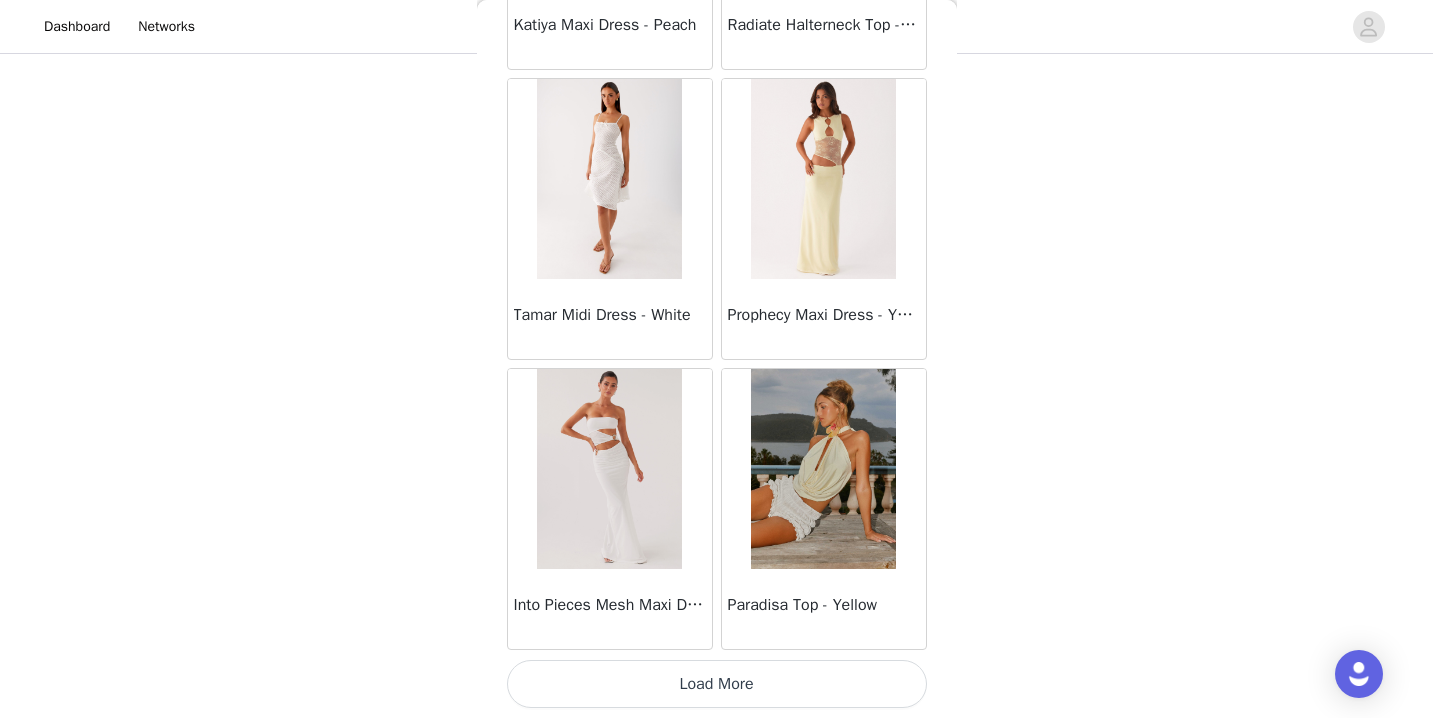 click on "Load More" at bounding box center (717, 684) 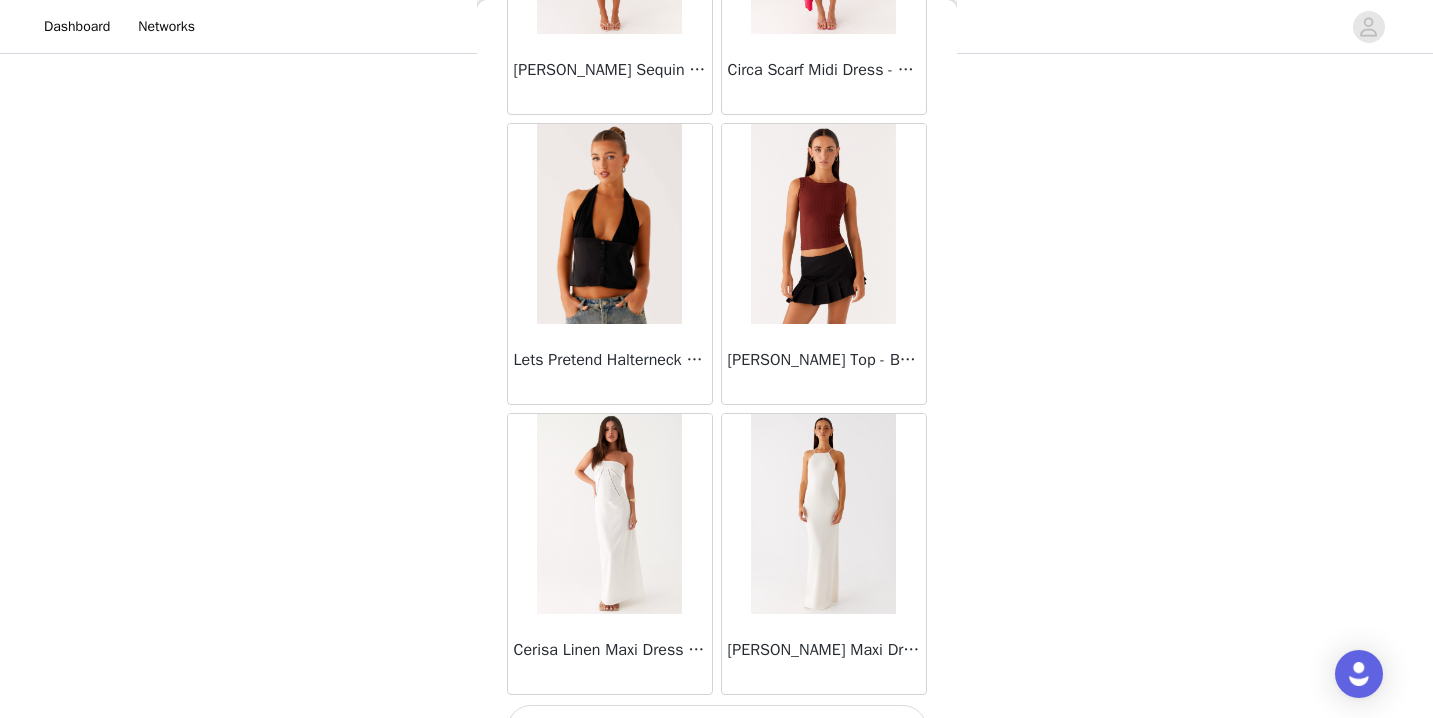 scroll, scrollTop: 77742, scrollLeft: 0, axis: vertical 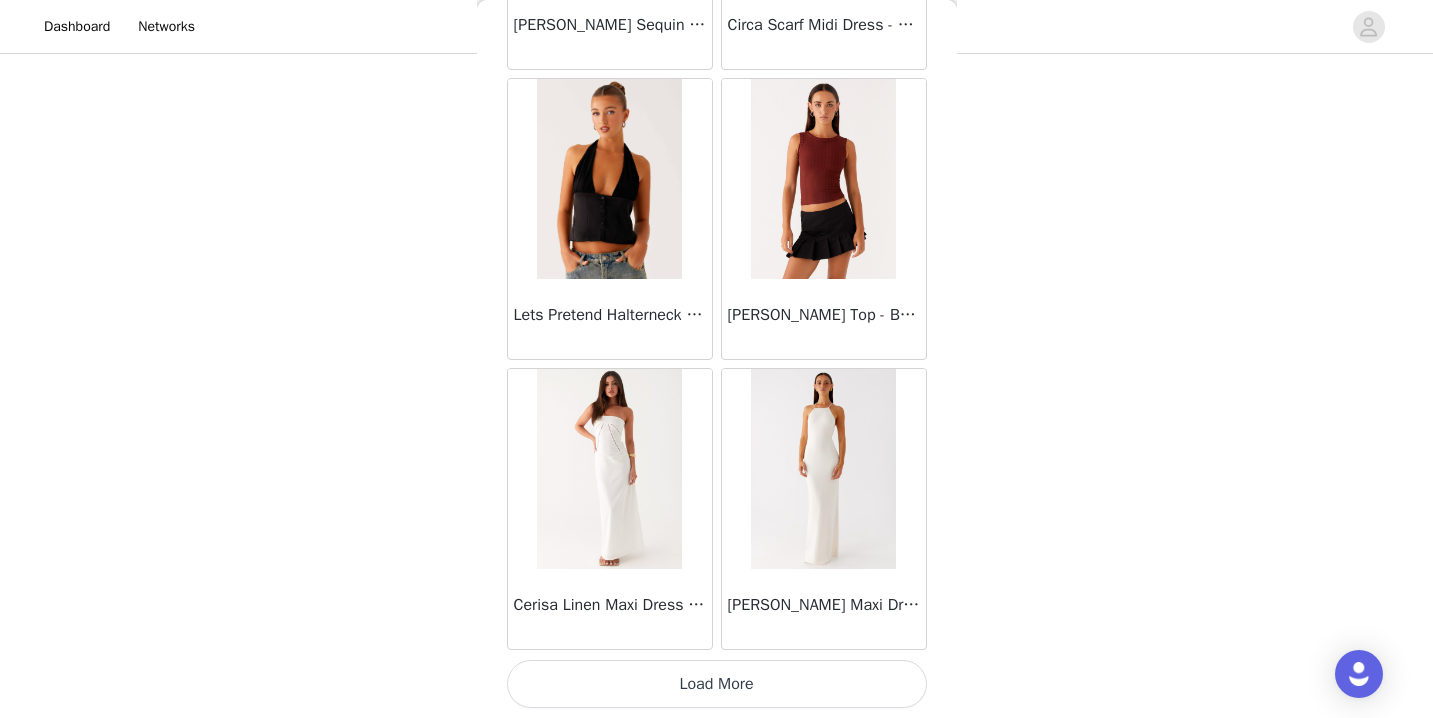 click on "Load More" at bounding box center [717, 684] 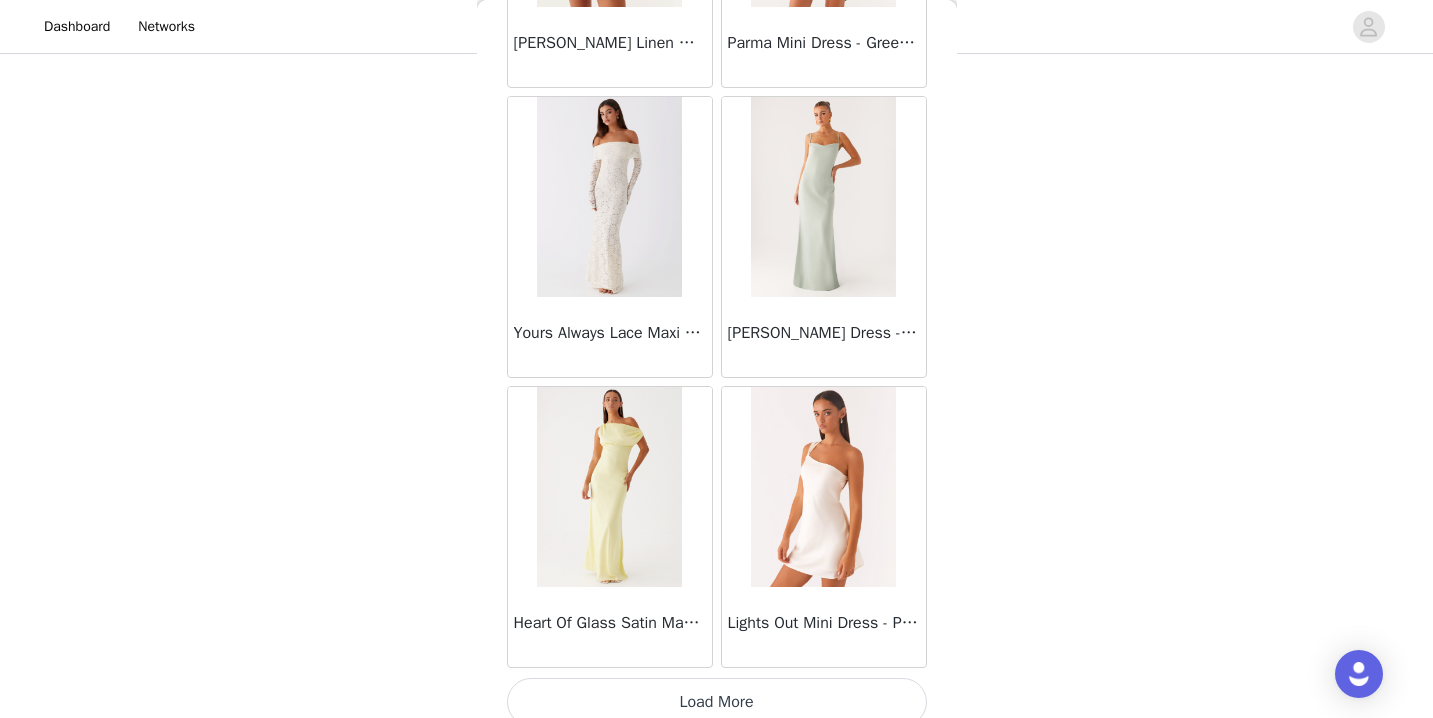 scroll, scrollTop: 80642, scrollLeft: 0, axis: vertical 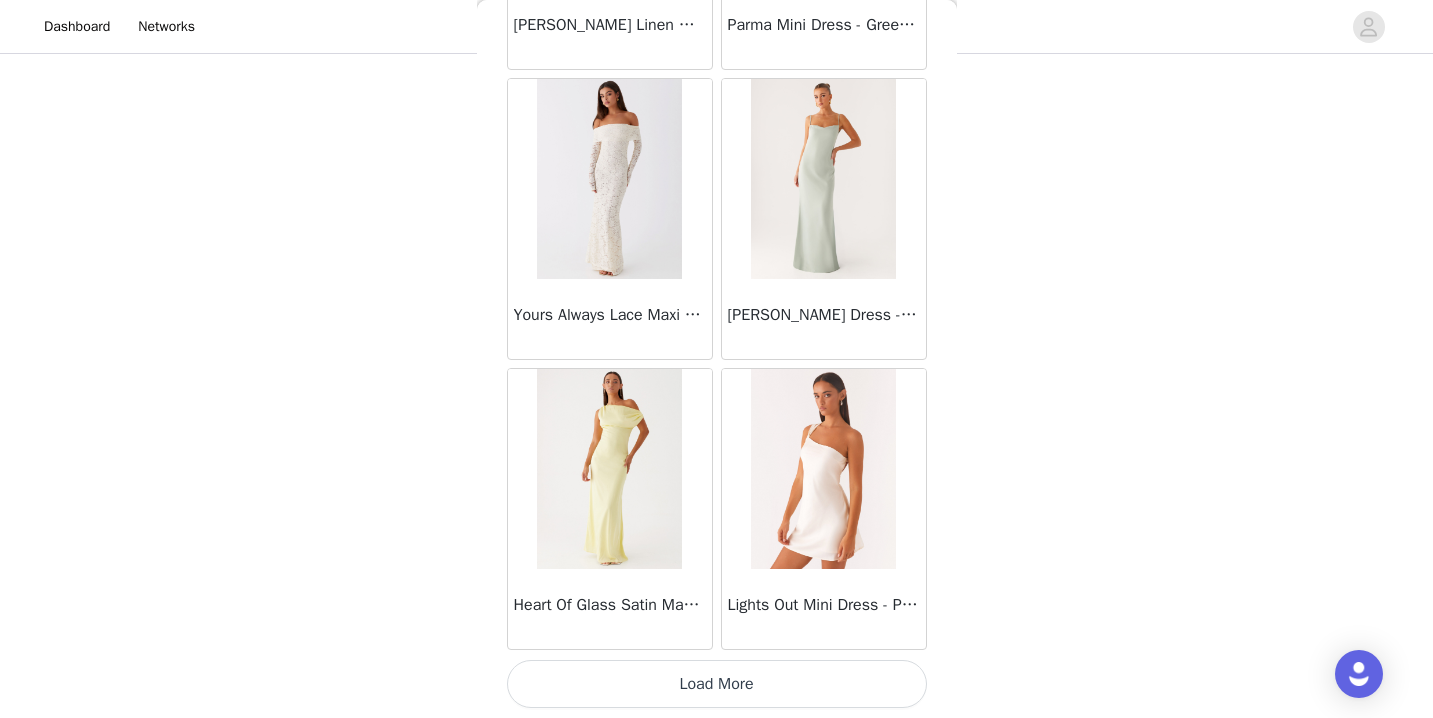 click on "Load More" at bounding box center (717, 684) 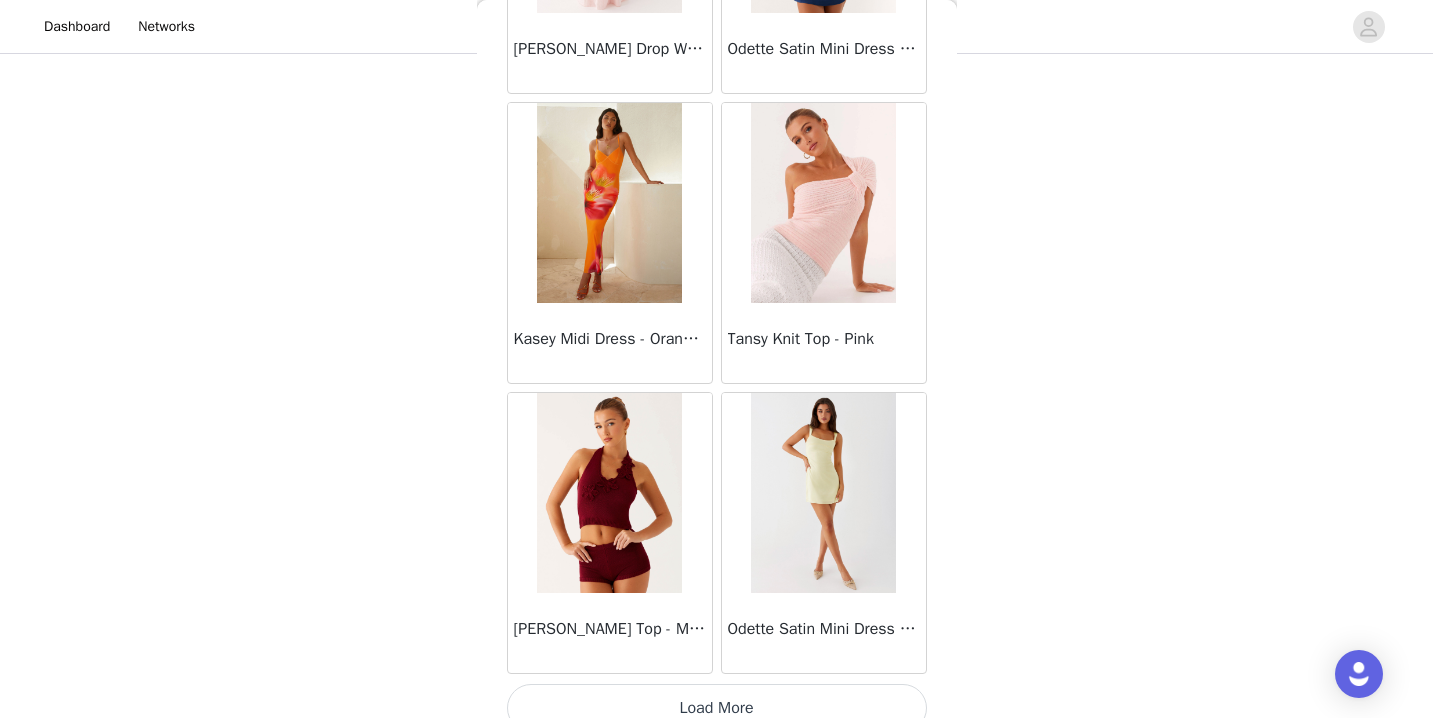 scroll, scrollTop: 83523, scrollLeft: 0, axis: vertical 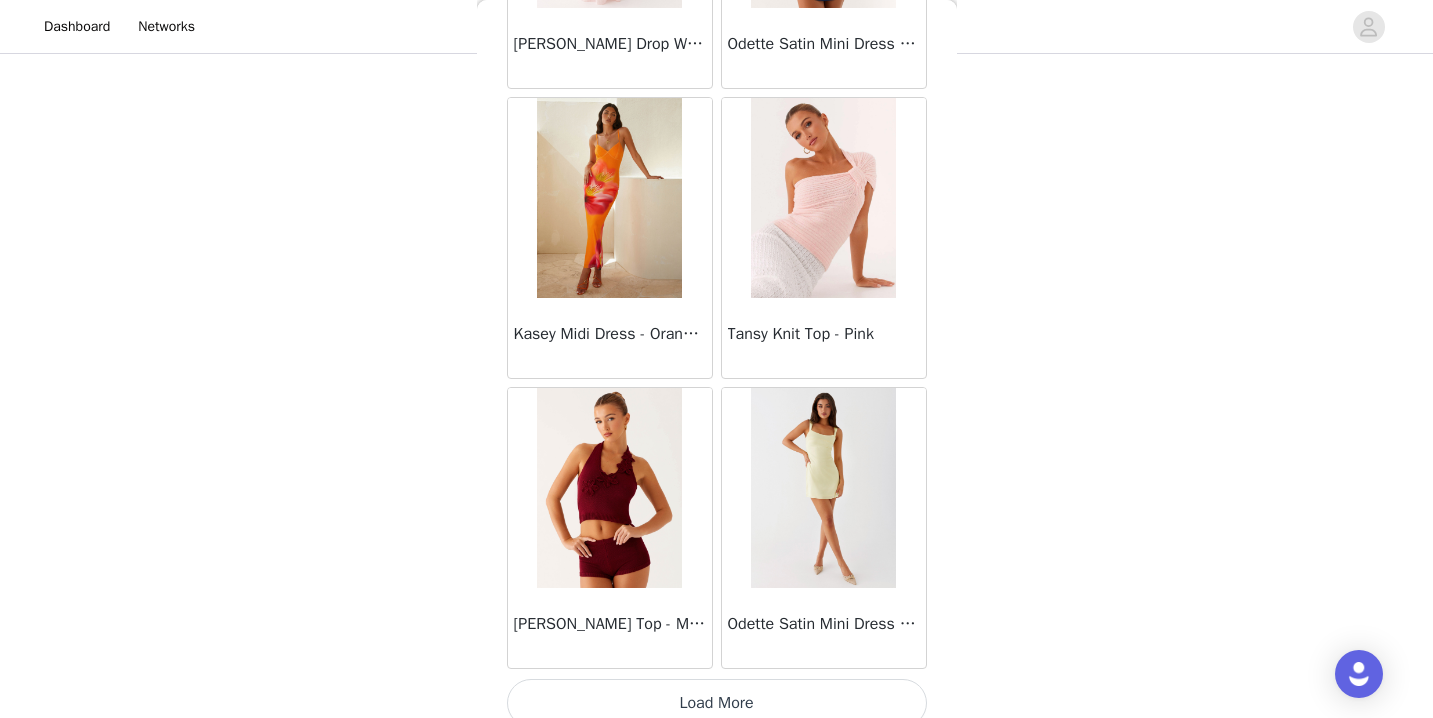 click on "Load More" at bounding box center [717, 703] 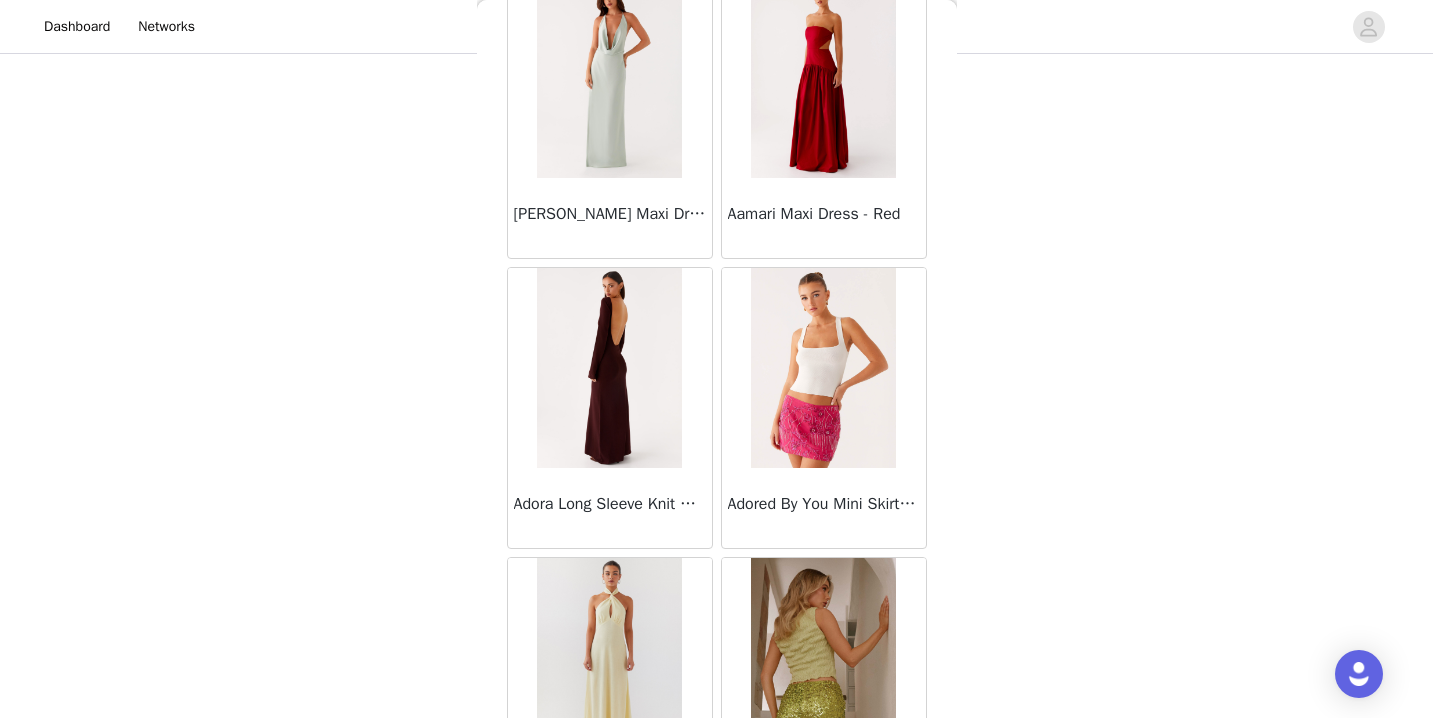 scroll, scrollTop: 86442, scrollLeft: 0, axis: vertical 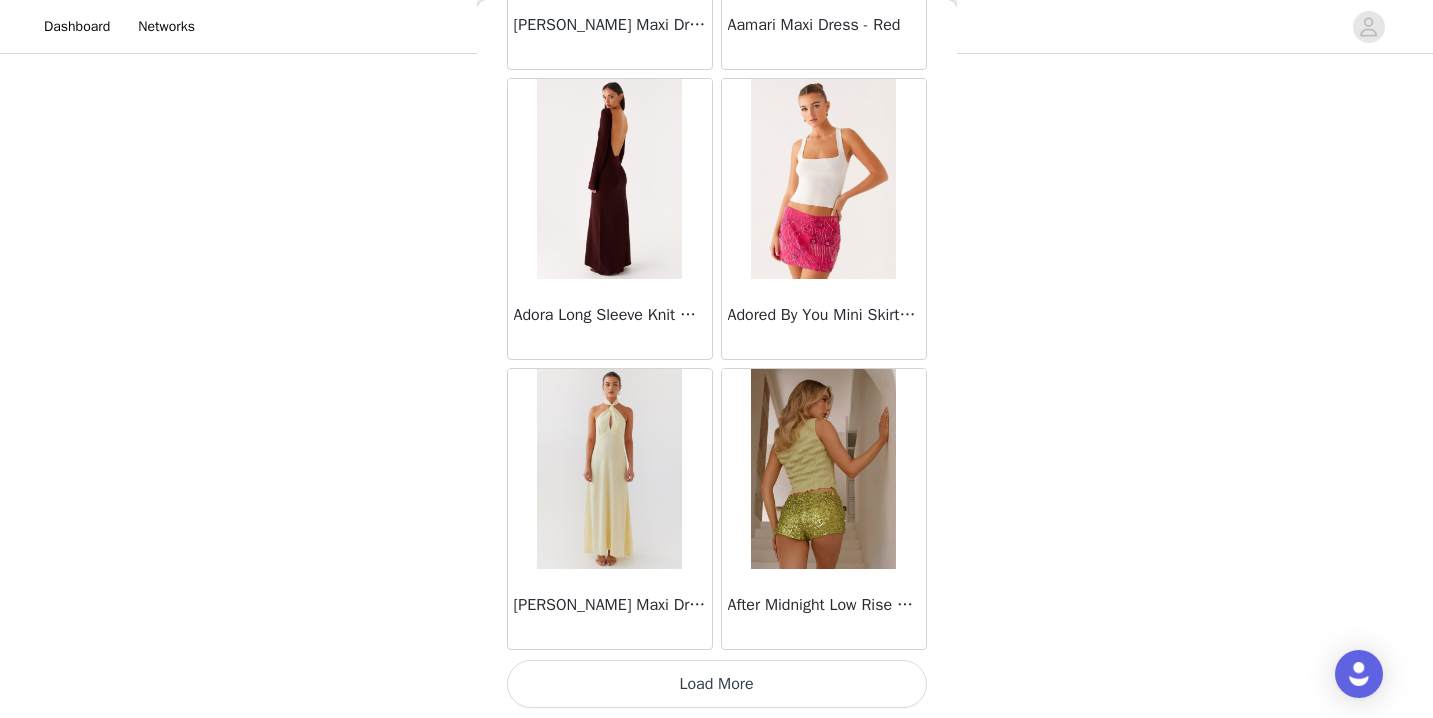 click on "Load More" at bounding box center (717, 684) 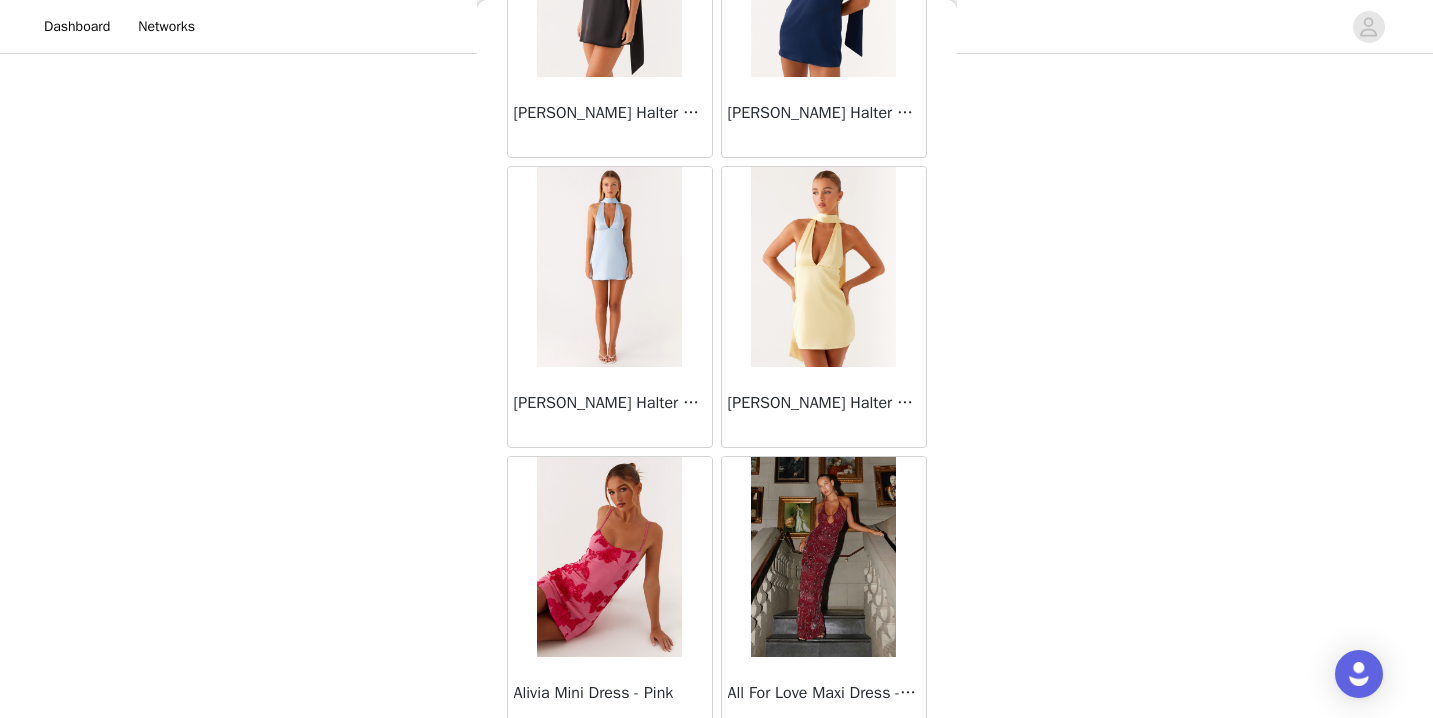 scroll, scrollTop: 89342, scrollLeft: 0, axis: vertical 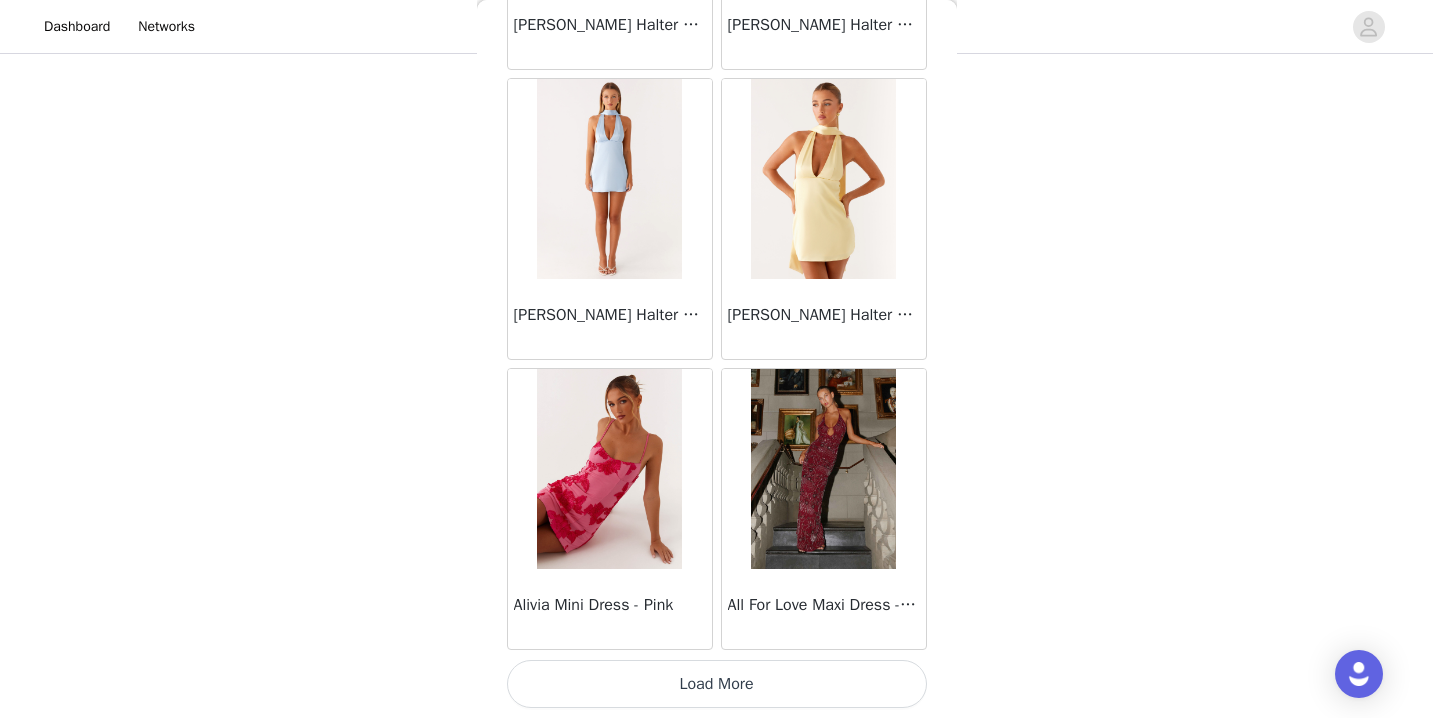 click on "Load More" at bounding box center (717, 684) 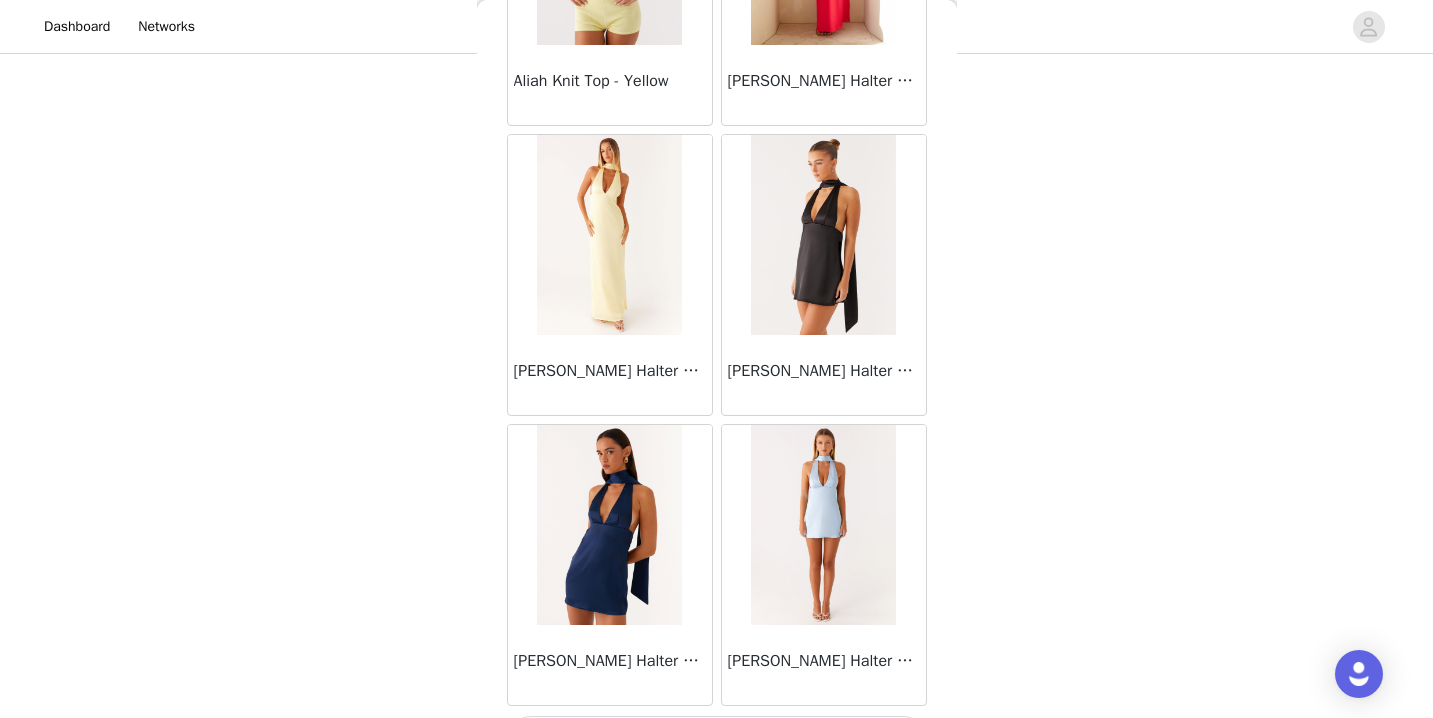 scroll, scrollTop: 92242, scrollLeft: 0, axis: vertical 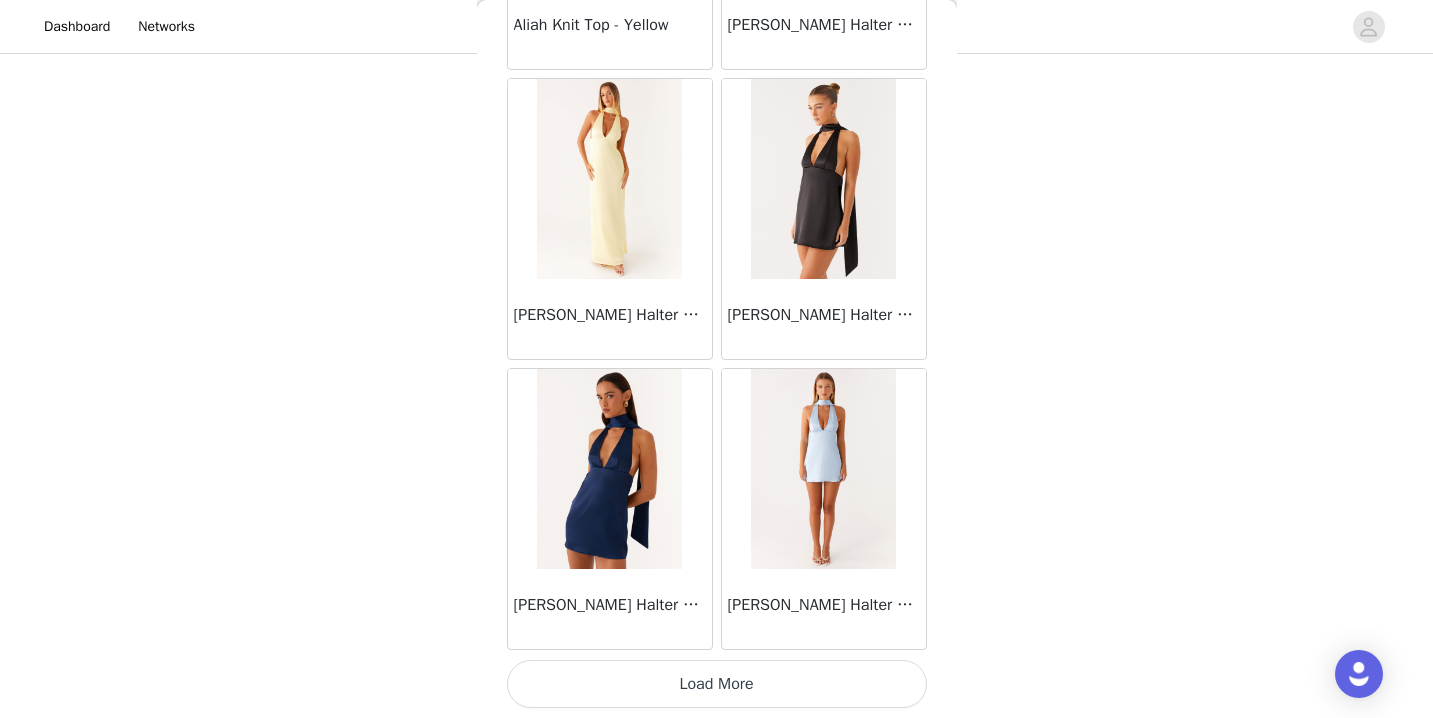 click on "Load More" at bounding box center (717, 684) 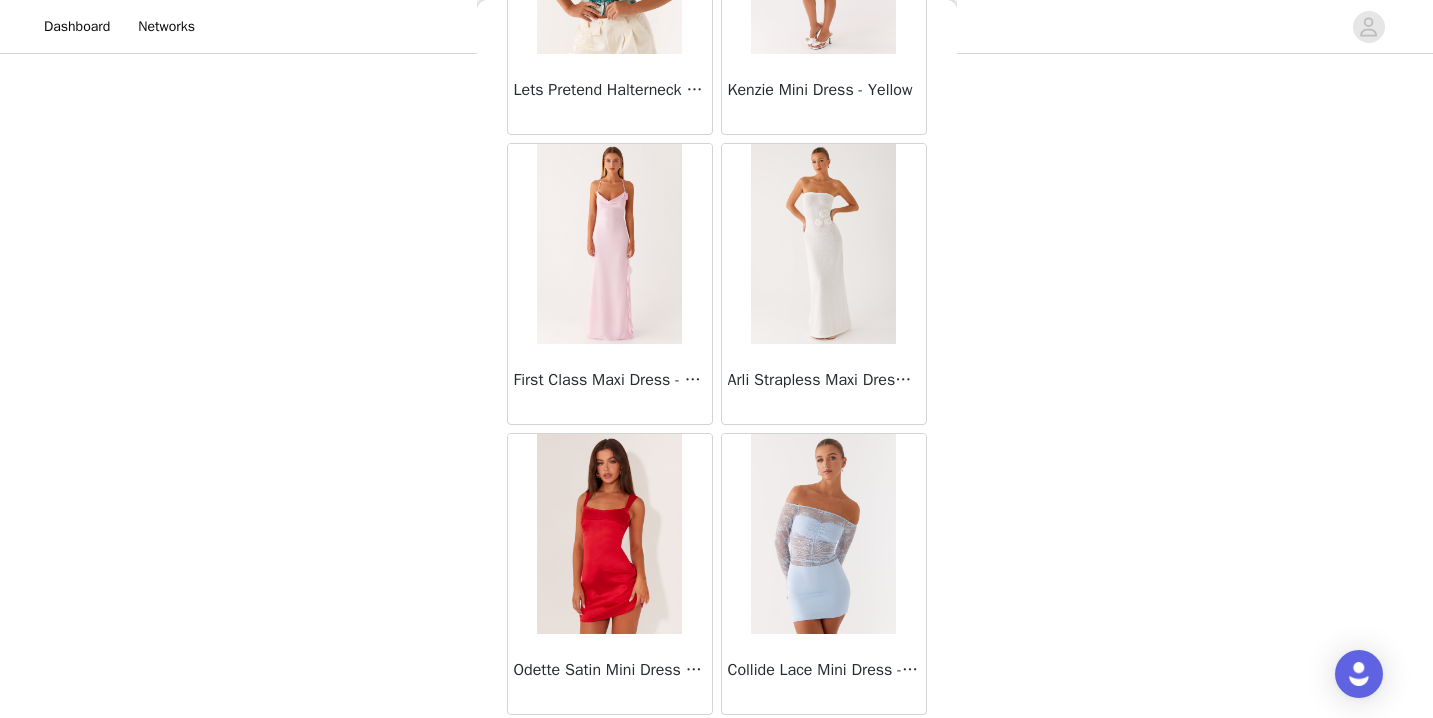 scroll, scrollTop: 55346, scrollLeft: 0, axis: vertical 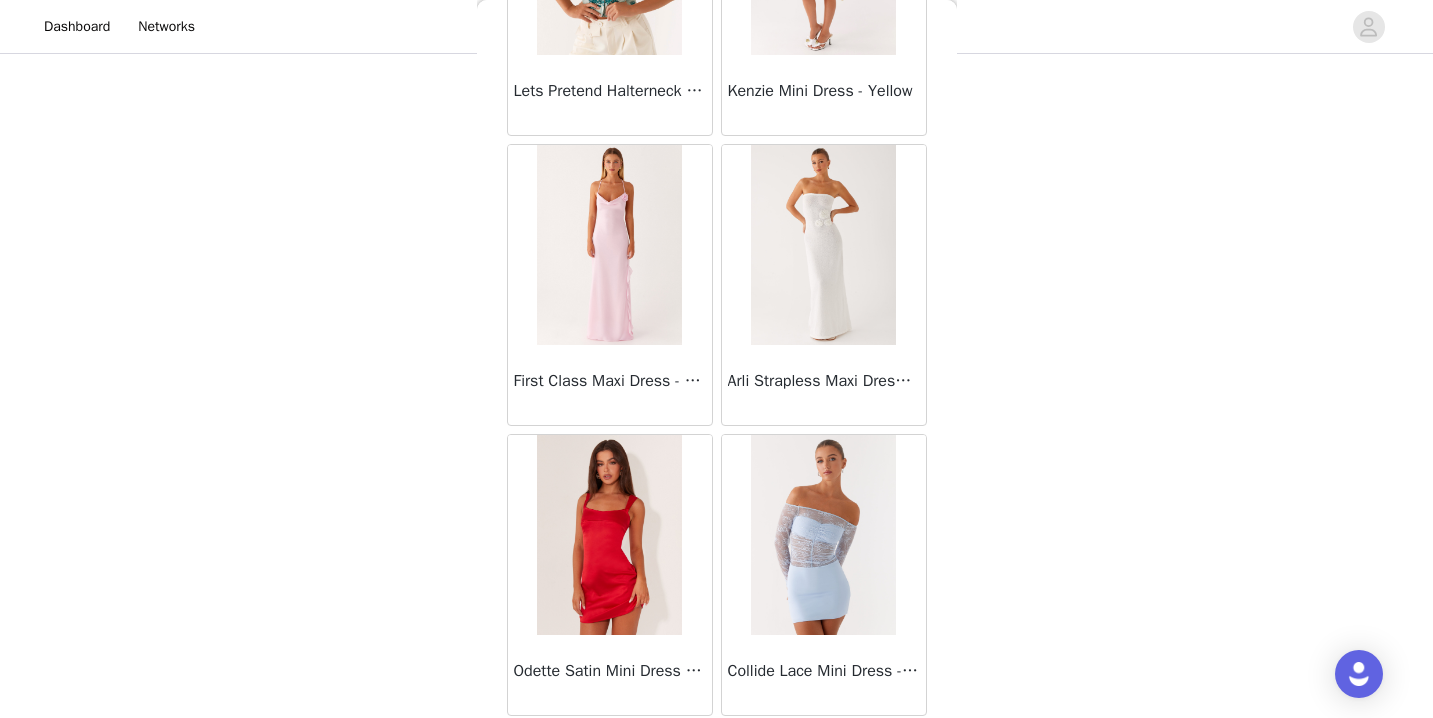 click at bounding box center [823, 245] 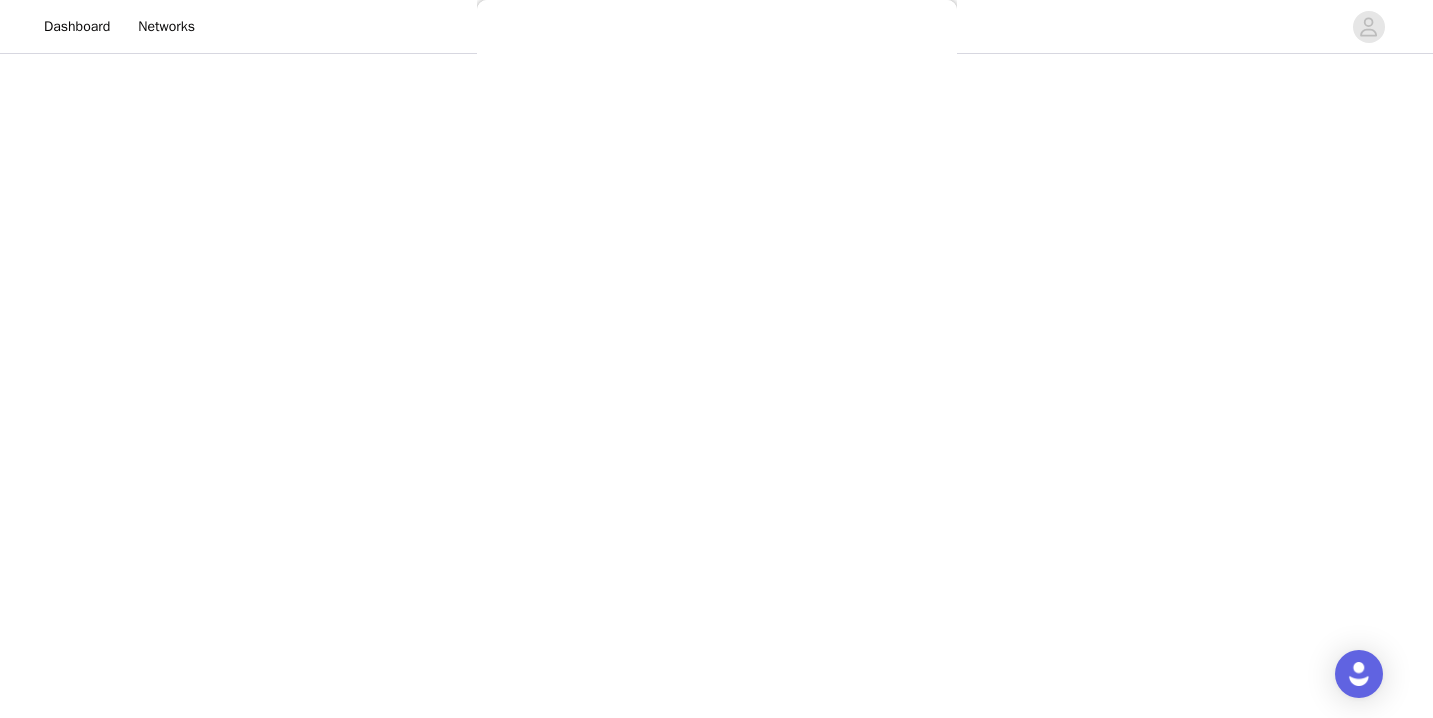 scroll, scrollTop: 336, scrollLeft: 0, axis: vertical 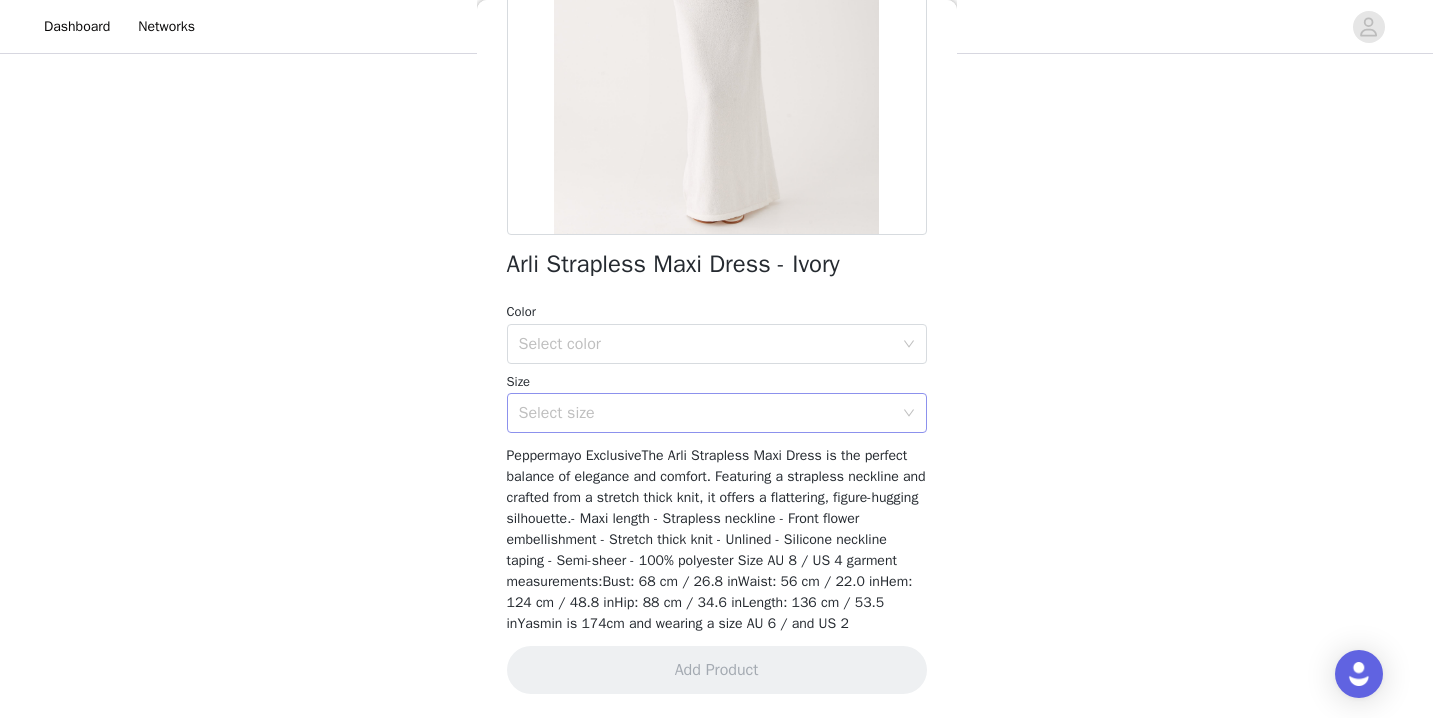click on "Select size" at bounding box center (706, 413) 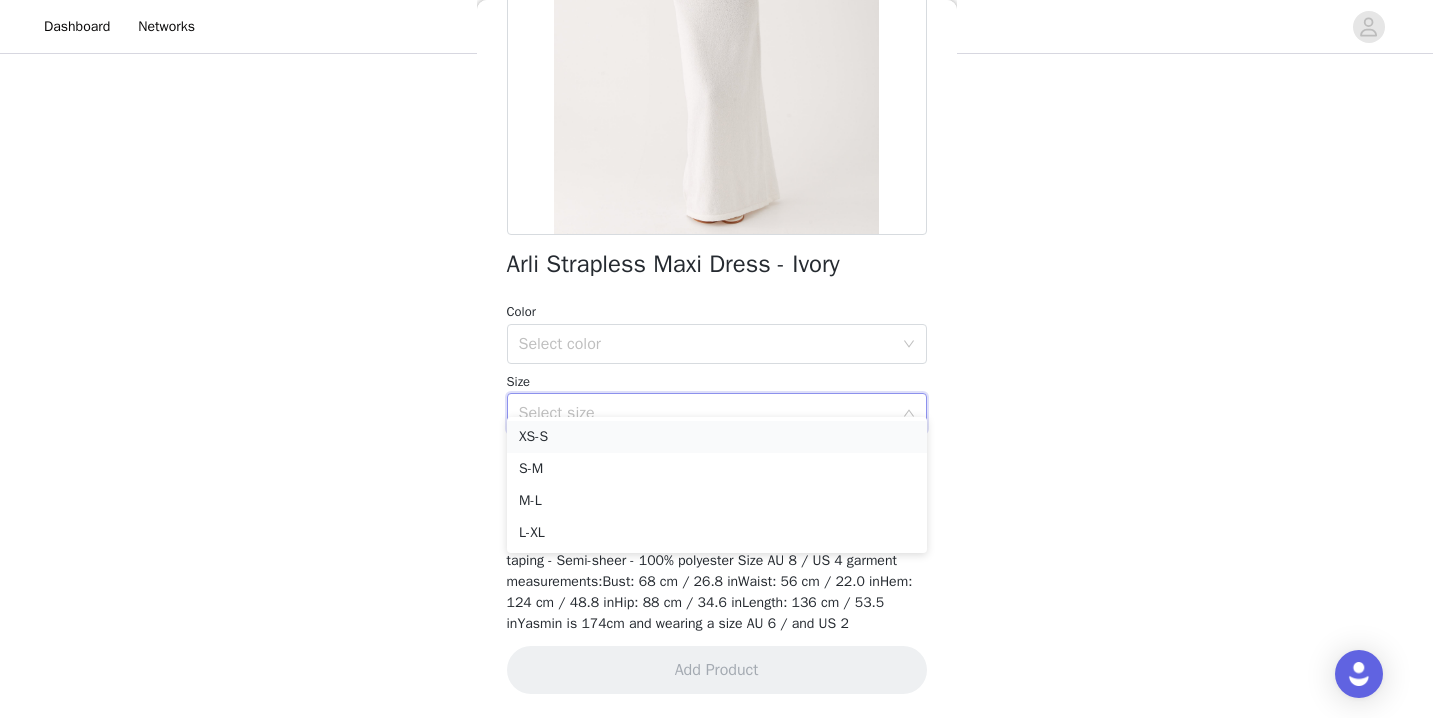 click on "XS-S" at bounding box center (717, 437) 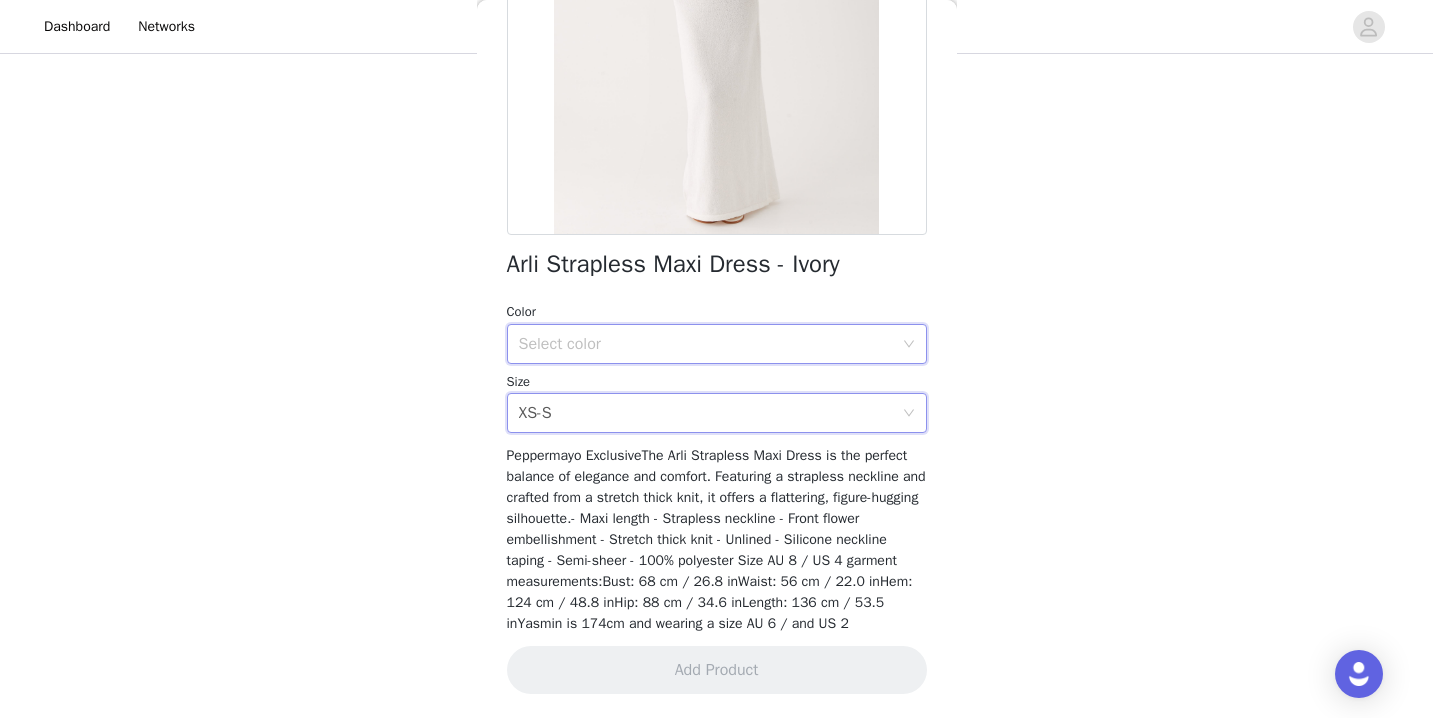 click on "Select color" at bounding box center (710, 344) 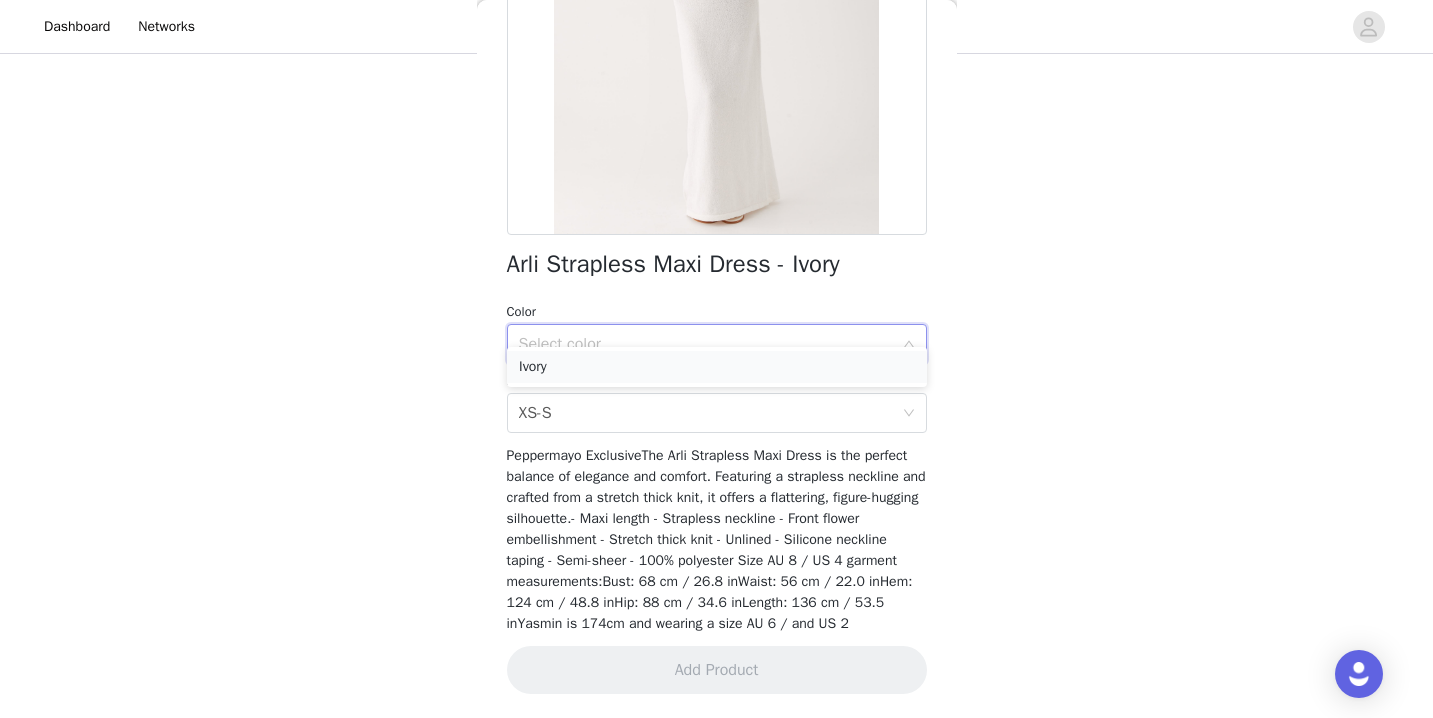 click on "Ivory" at bounding box center (717, 367) 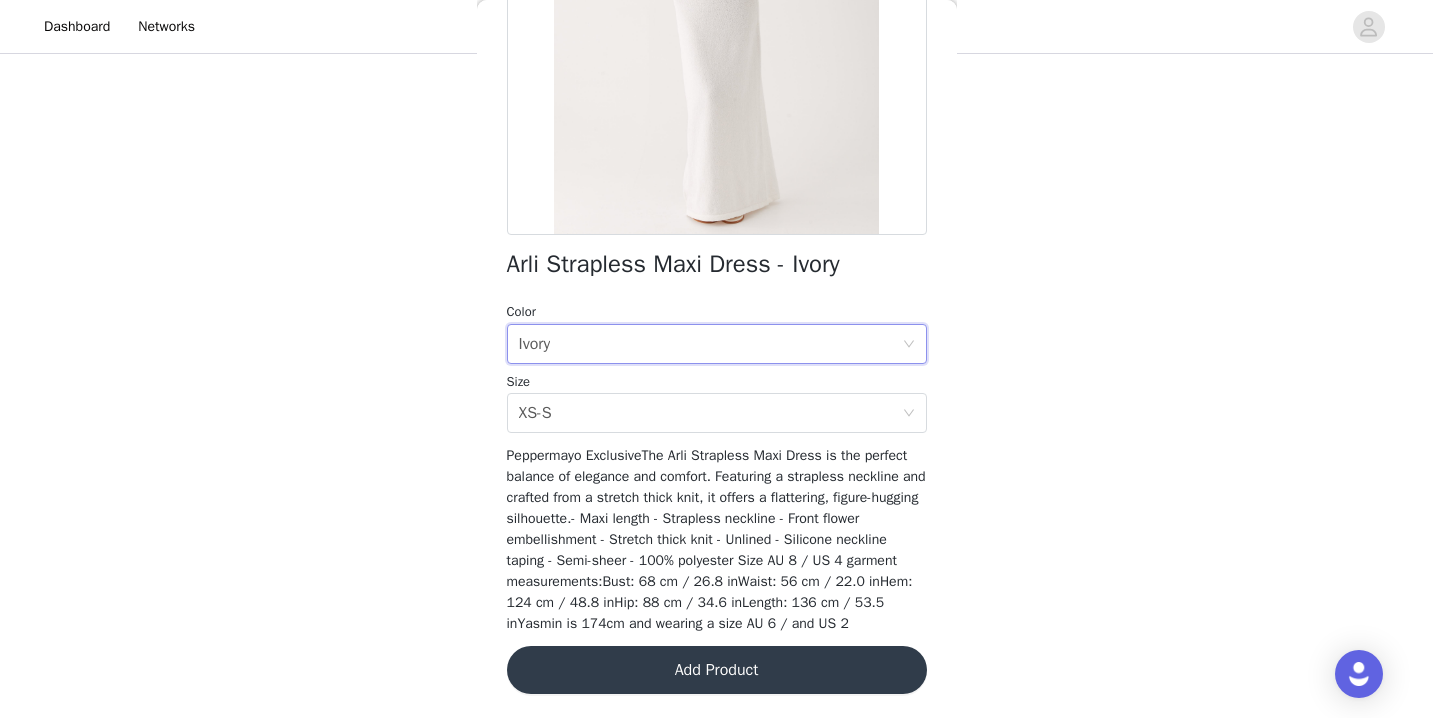 click on "Add Product" at bounding box center [717, 670] 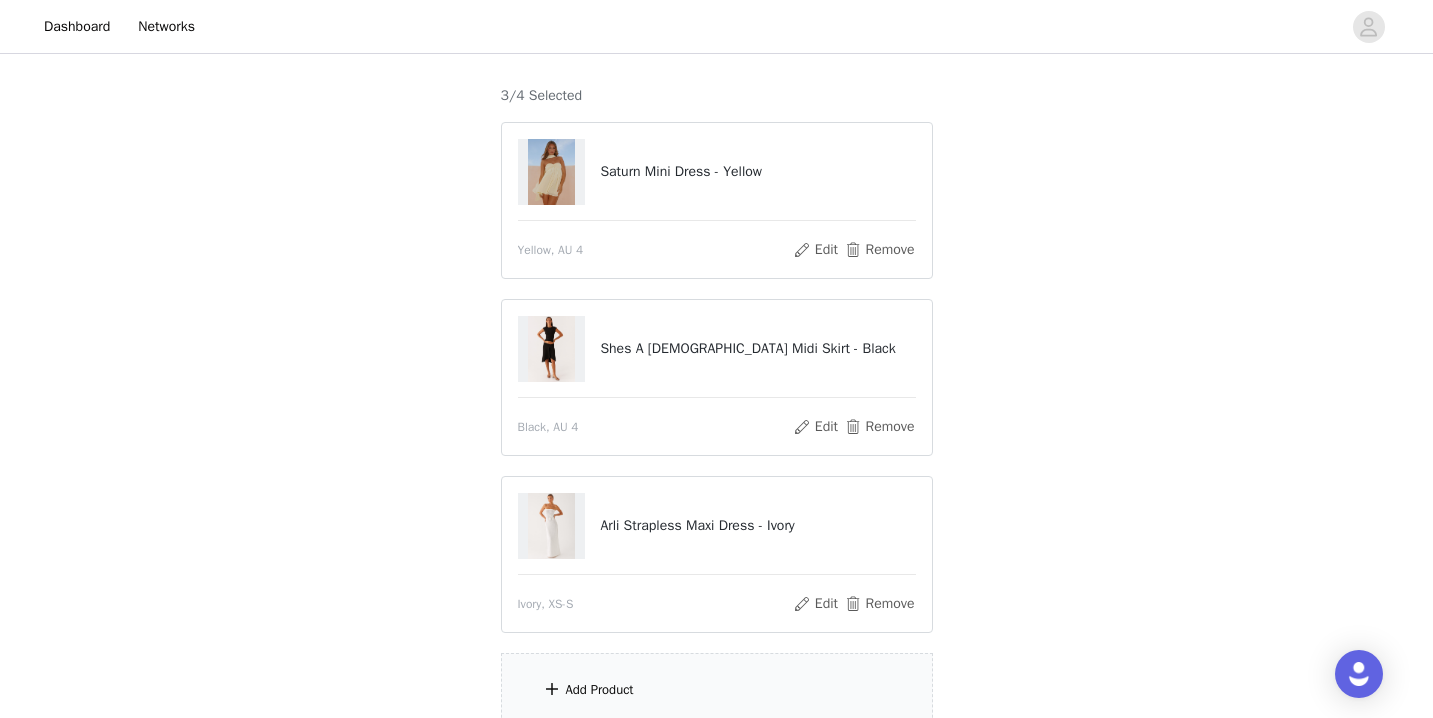 click on "Add Product" at bounding box center [717, 690] 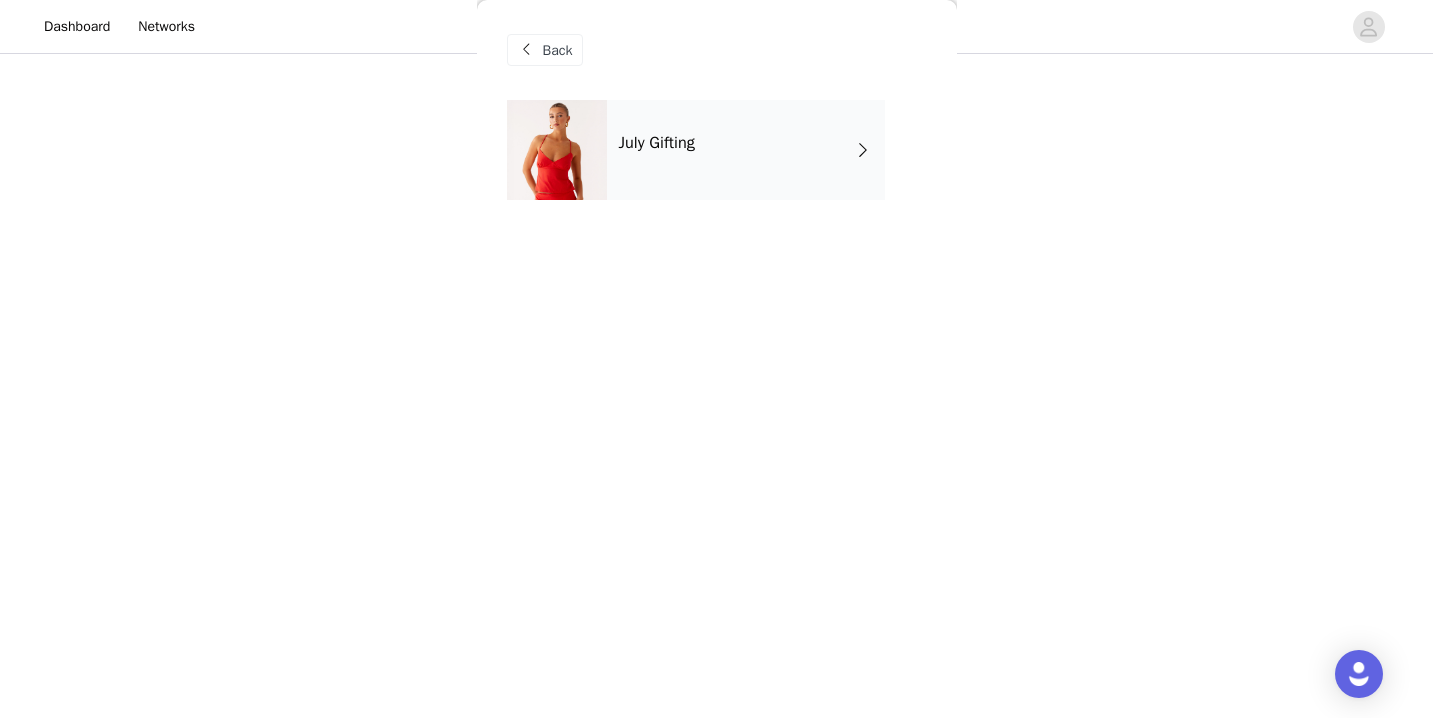click on "July Gifting" at bounding box center (746, 150) 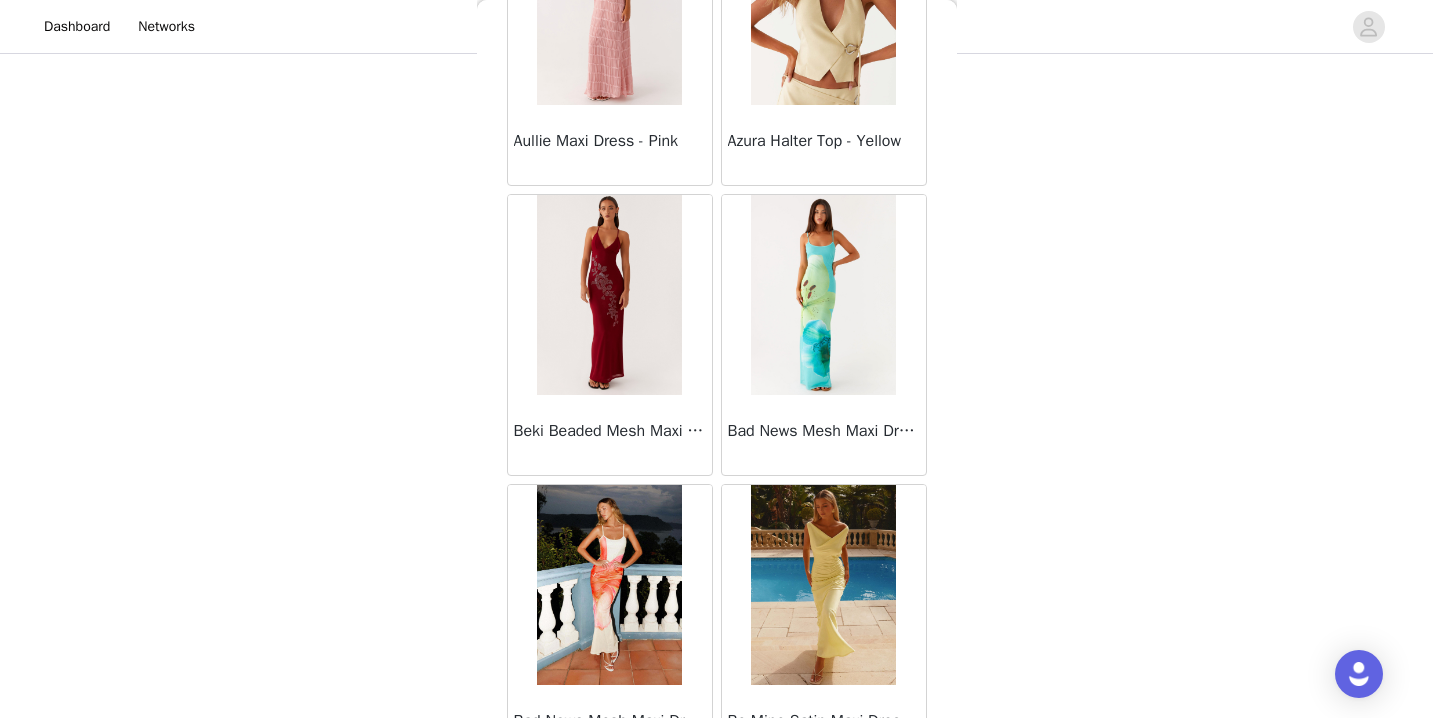 scroll, scrollTop: 2342, scrollLeft: 0, axis: vertical 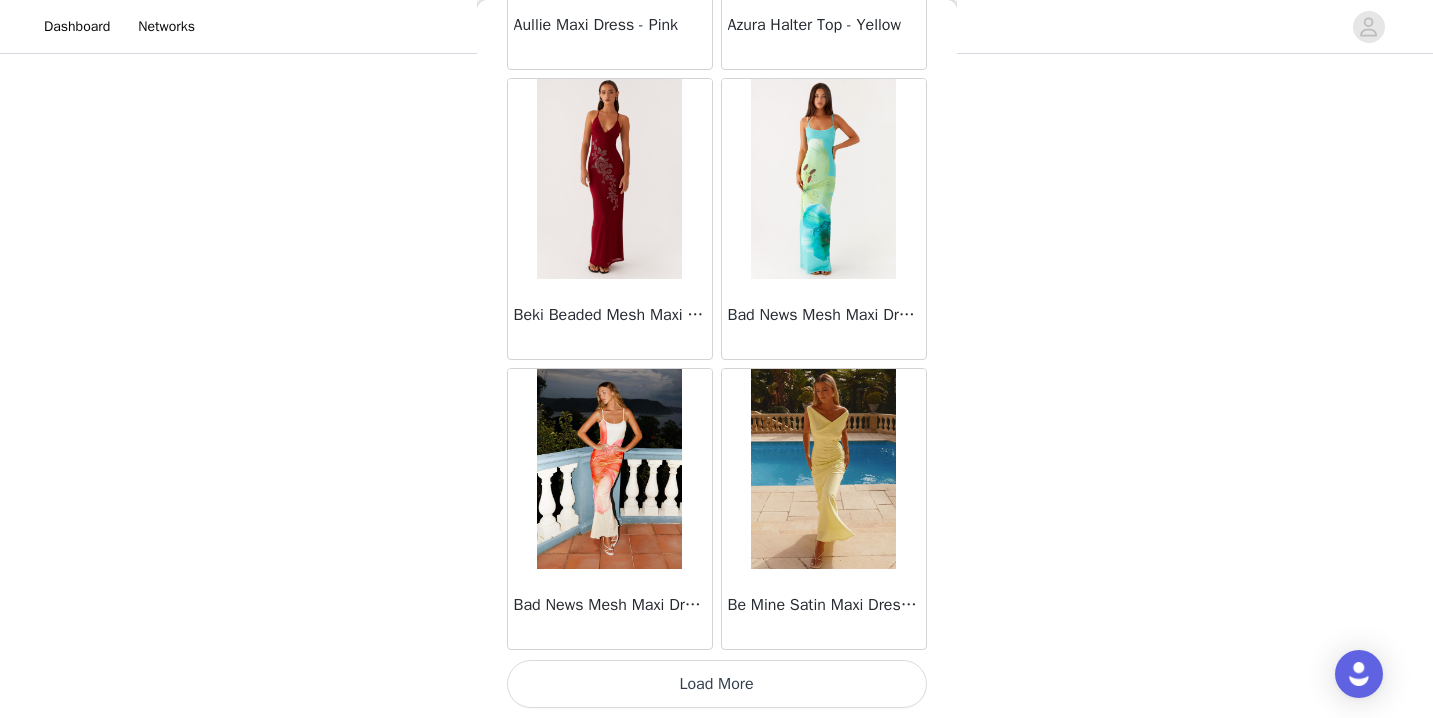 click on "Load More" at bounding box center (717, 684) 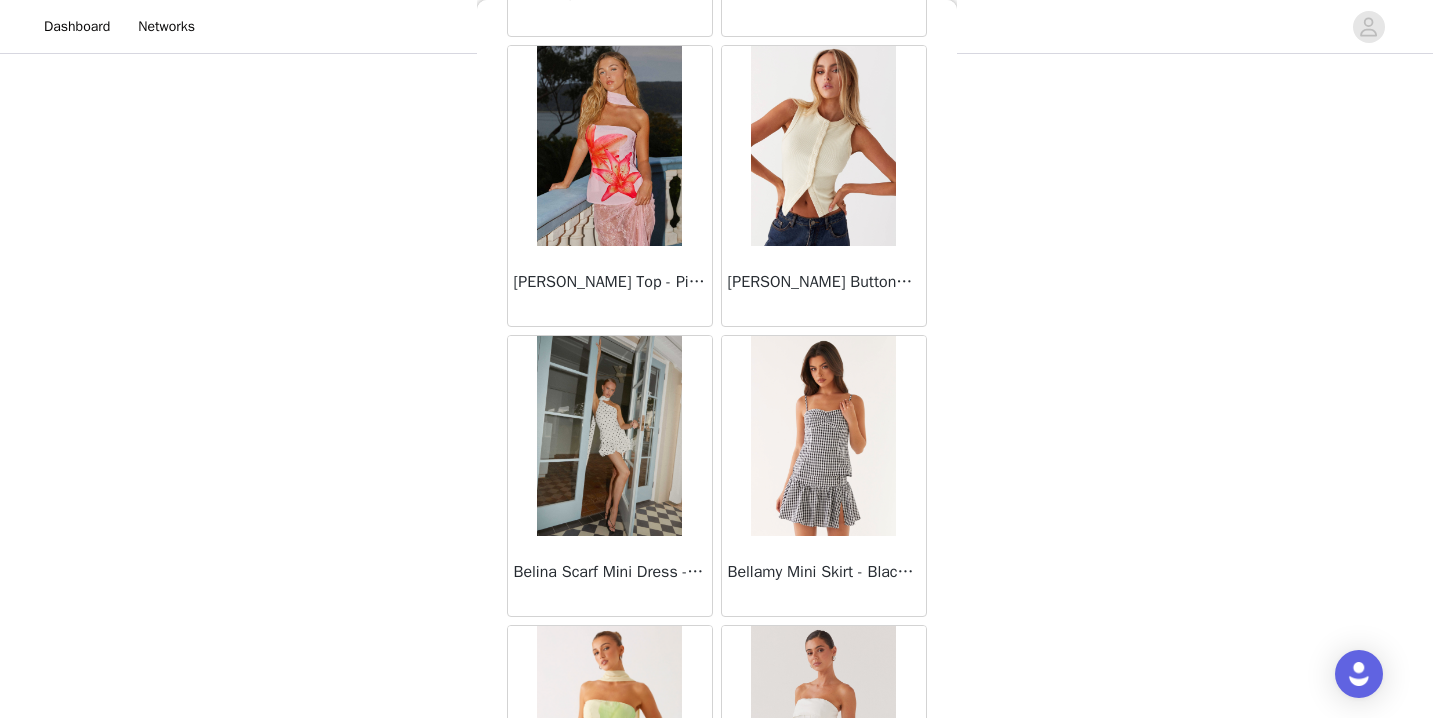 scroll, scrollTop: 5242, scrollLeft: 0, axis: vertical 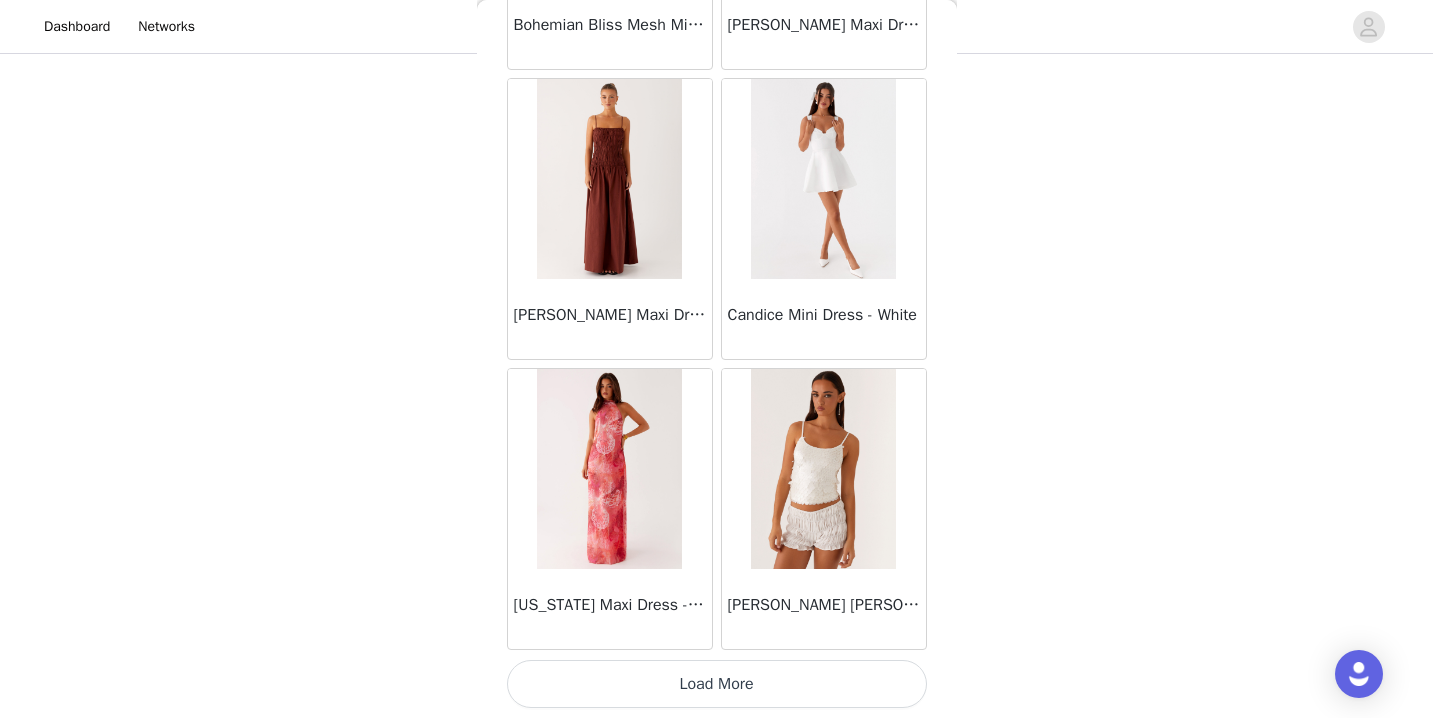 click on "Load More" at bounding box center (717, 684) 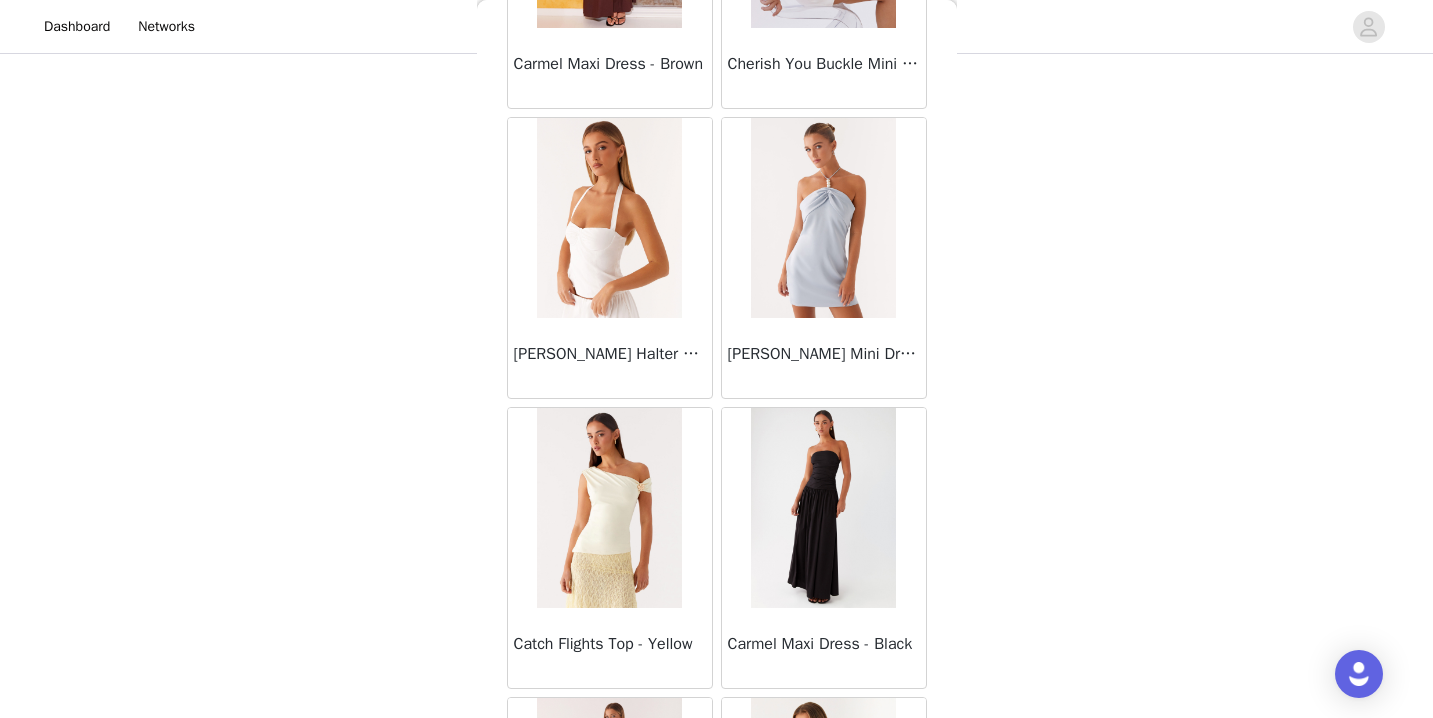 scroll, scrollTop: 8142, scrollLeft: 0, axis: vertical 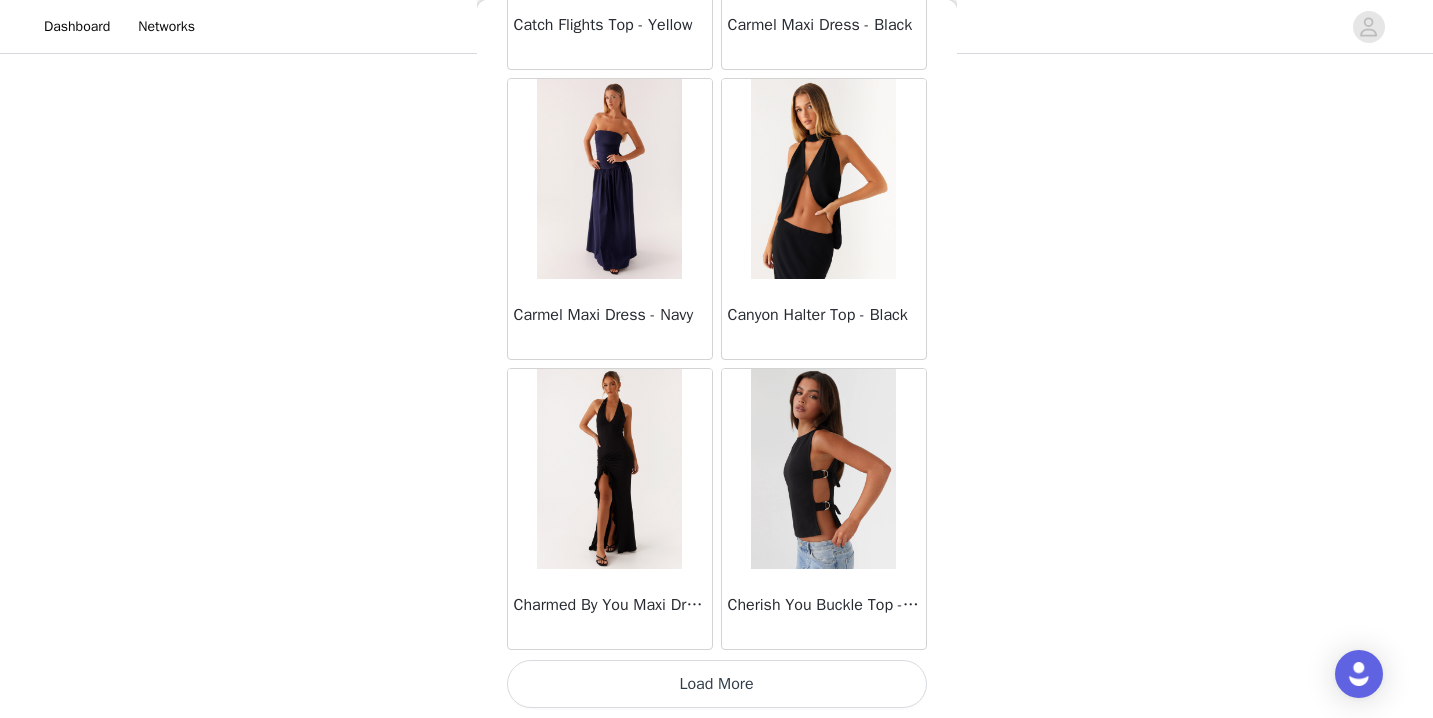click on "Load More" at bounding box center [717, 684] 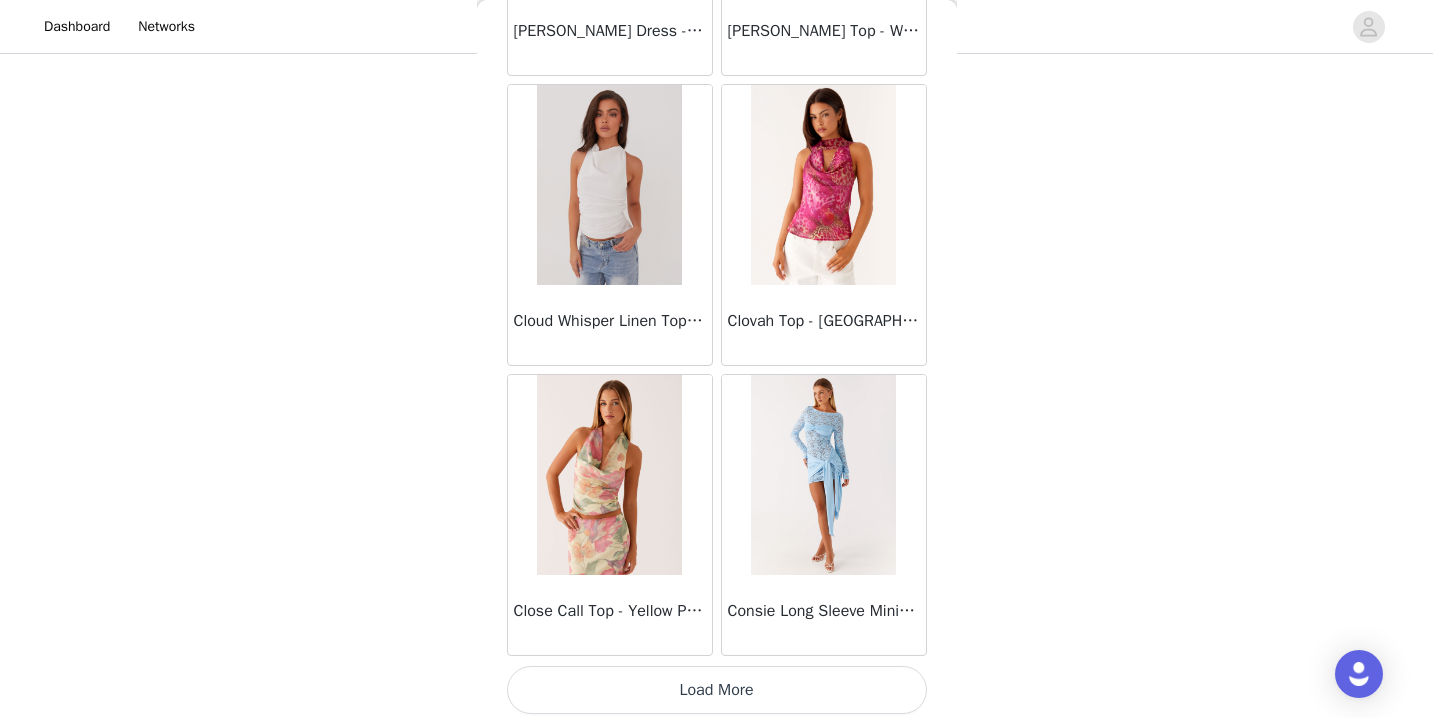 scroll, scrollTop: 11042, scrollLeft: 0, axis: vertical 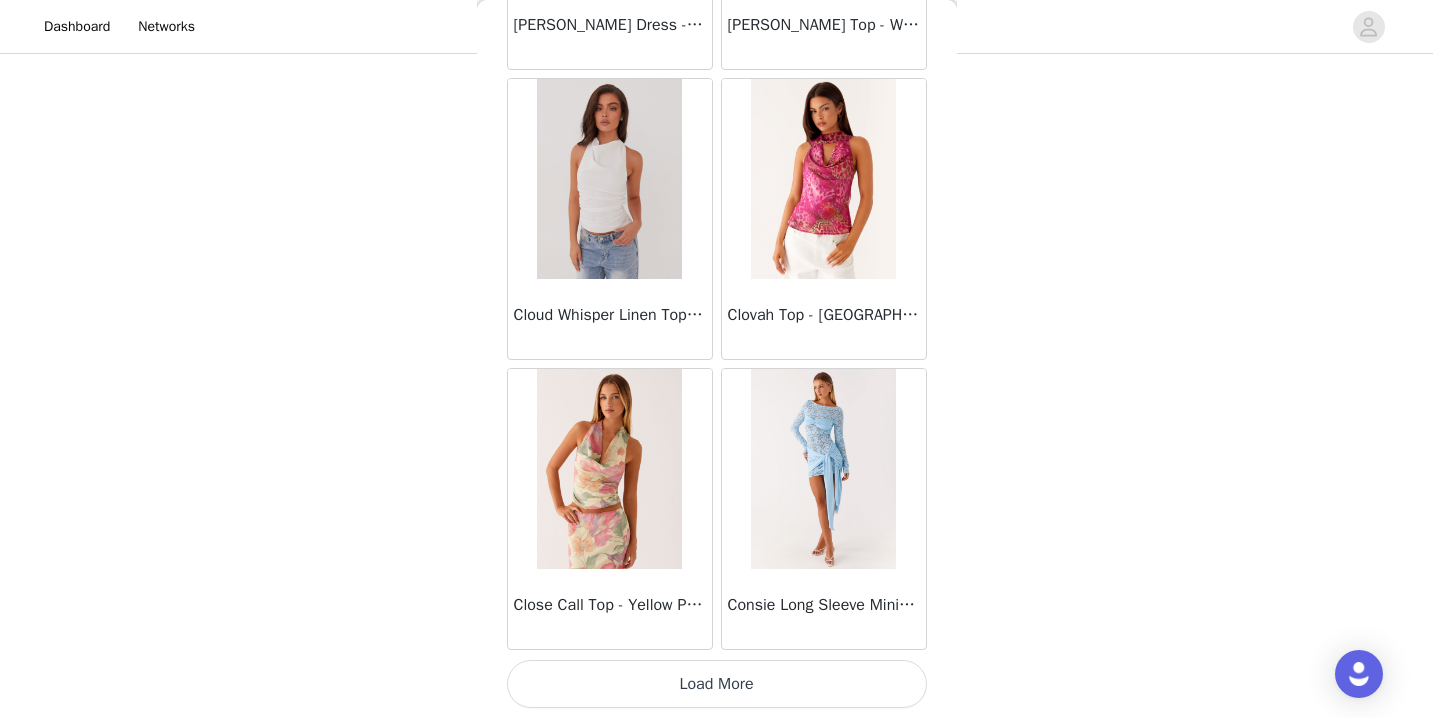 click on "Load More" at bounding box center (717, 684) 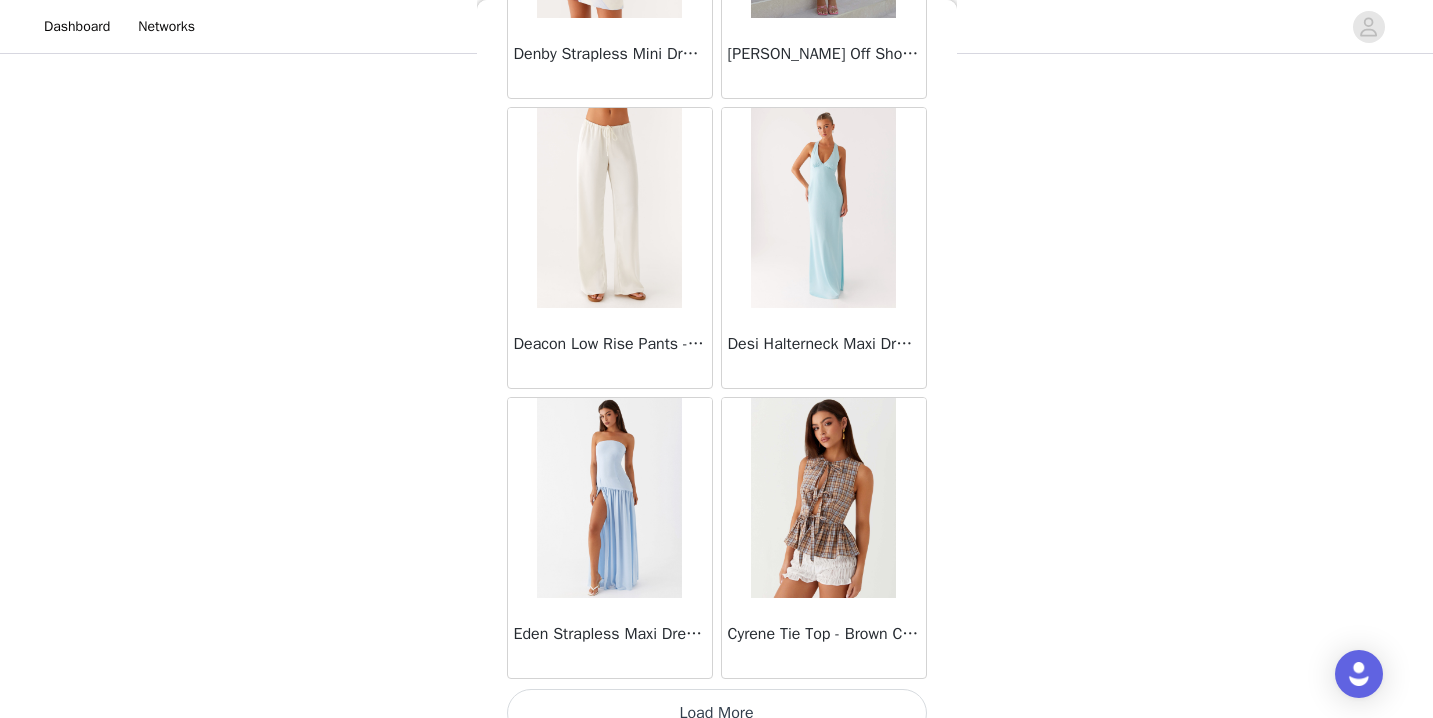 scroll, scrollTop: 13942, scrollLeft: 0, axis: vertical 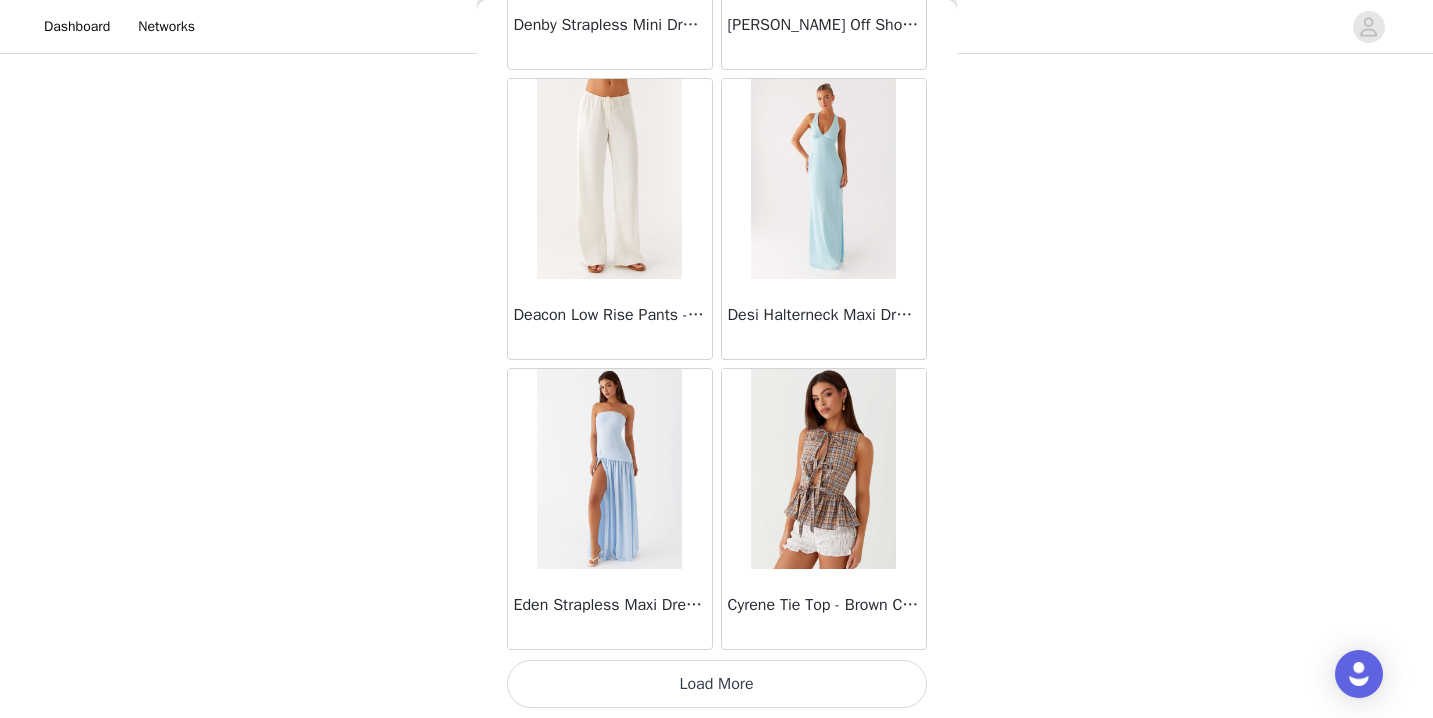 click on "Load More" at bounding box center [717, 684] 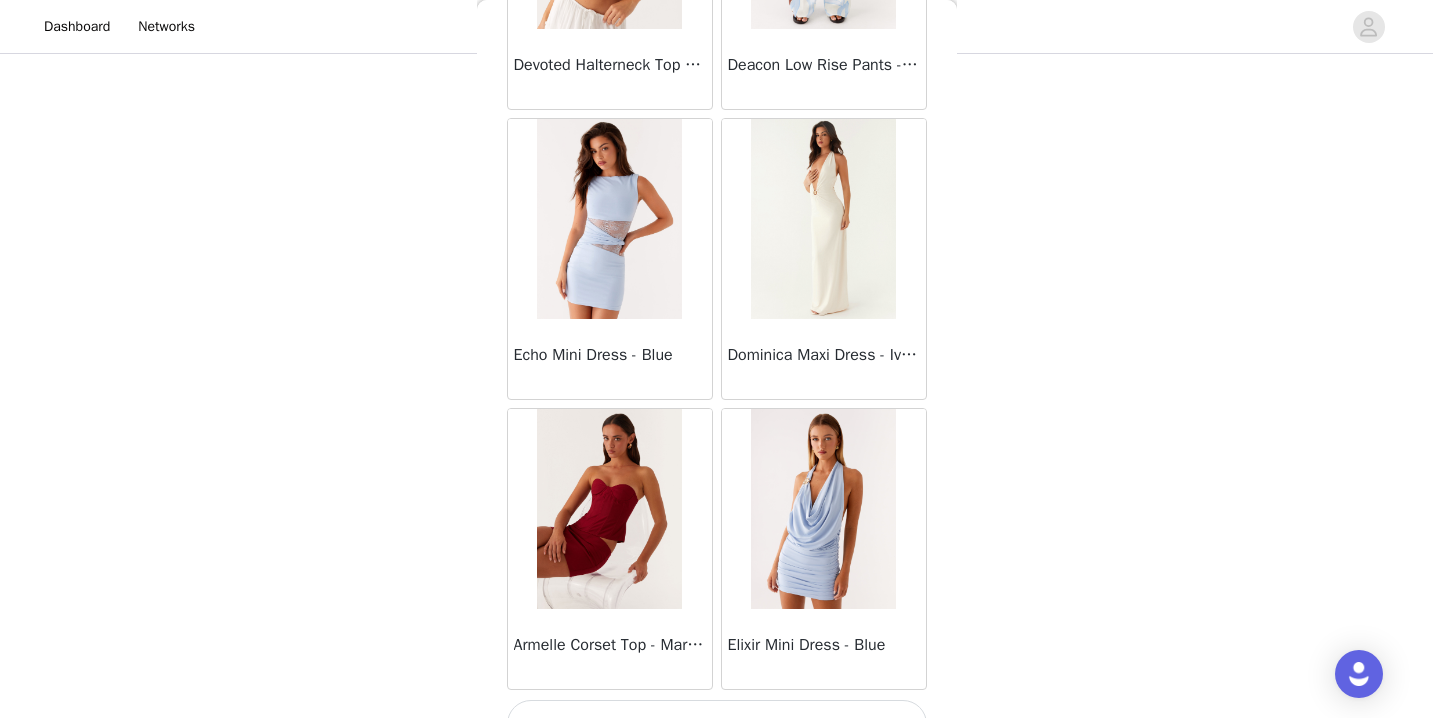 scroll, scrollTop: 16842, scrollLeft: 0, axis: vertical 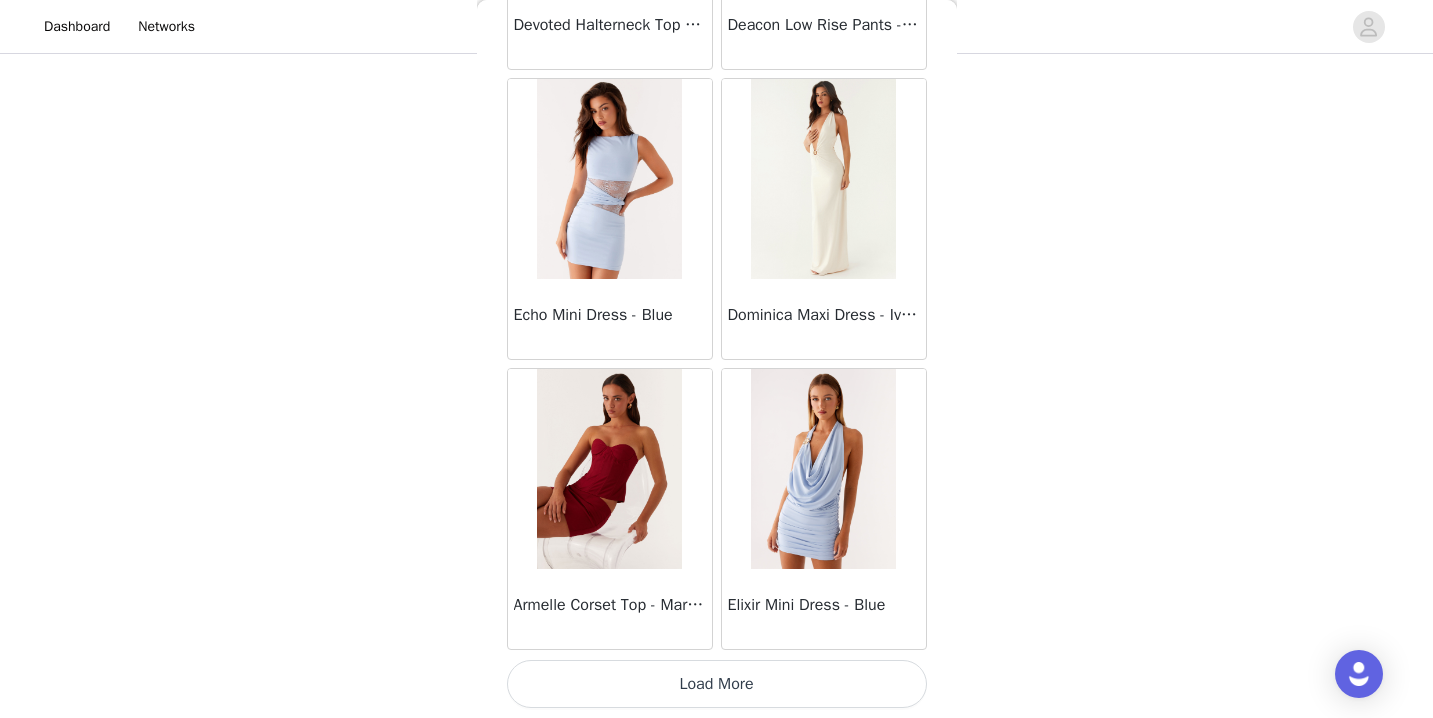 click on "Load More" at bounding box center (717, 684) 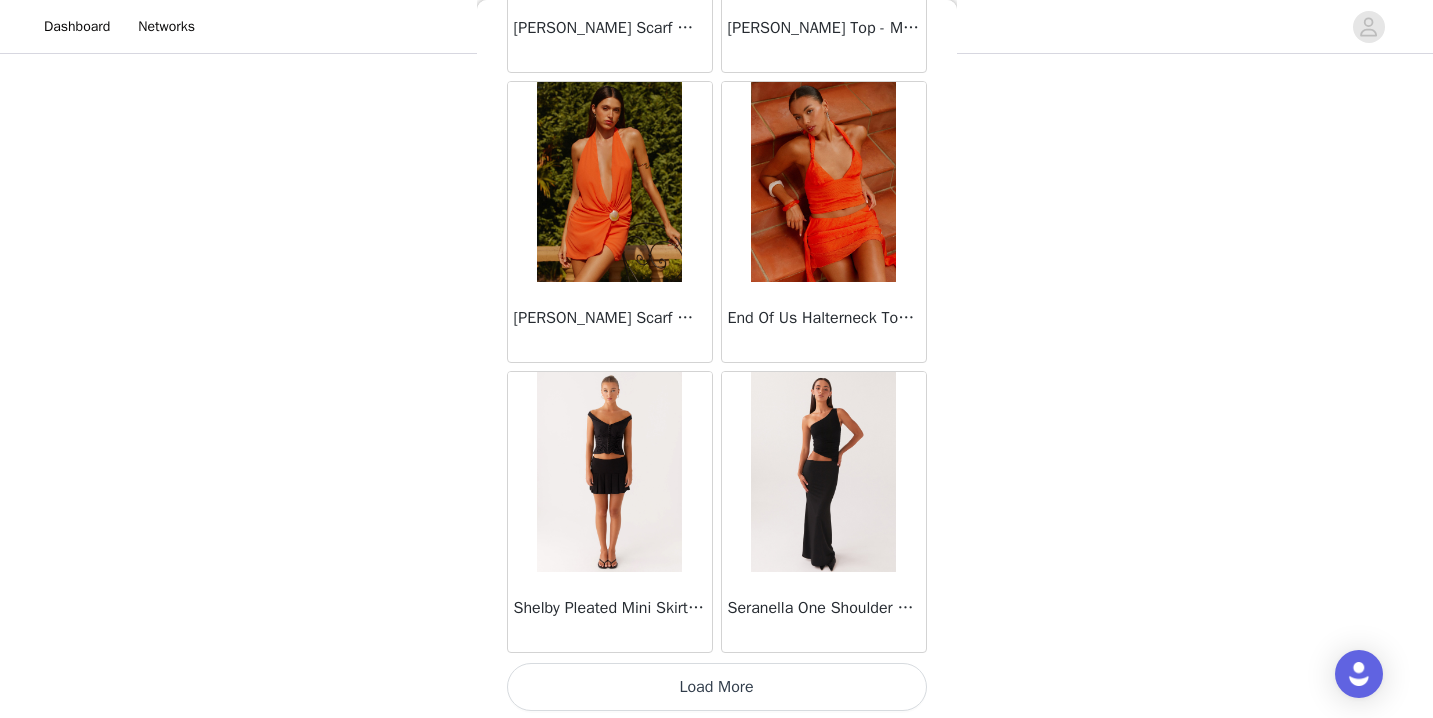 scroll, scrollTop: 19742, scrollLeft: 0, axis: vertical 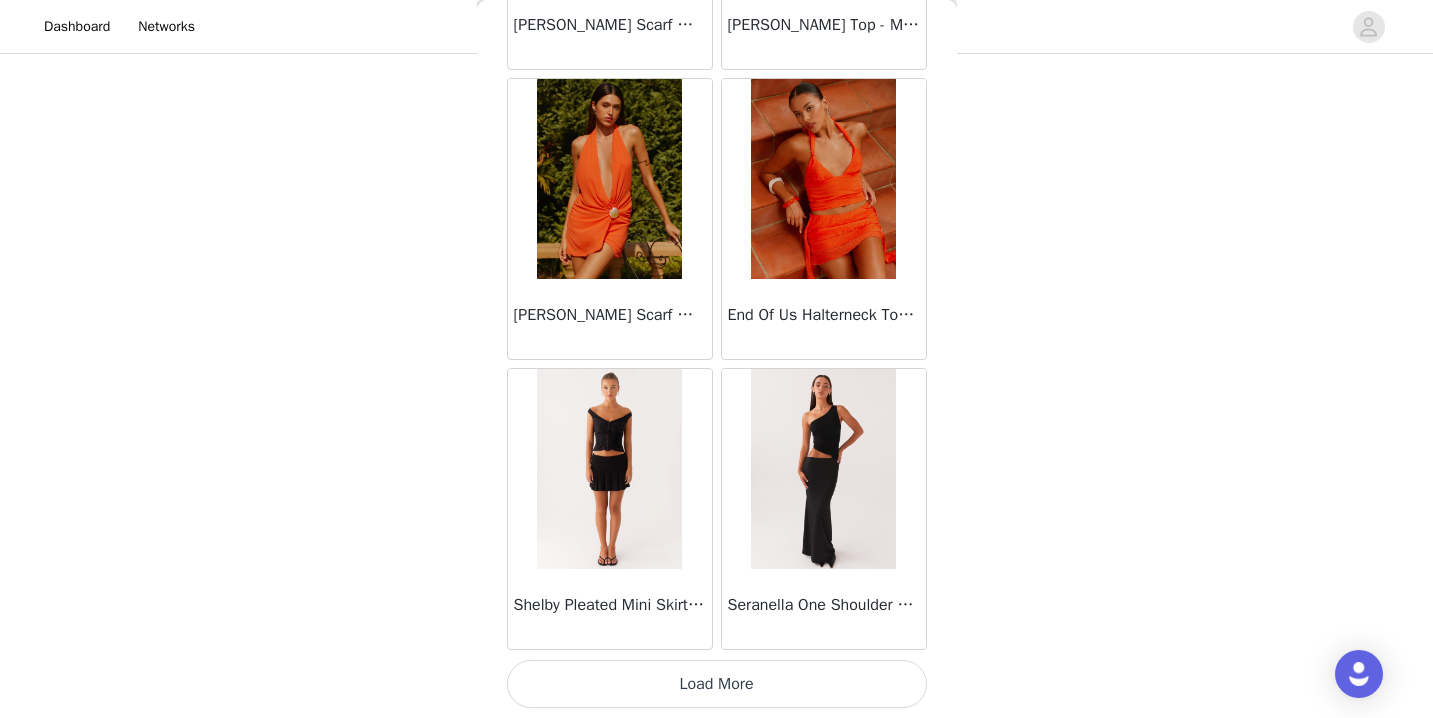 click on "Load More" at bounding box center [717, 684] 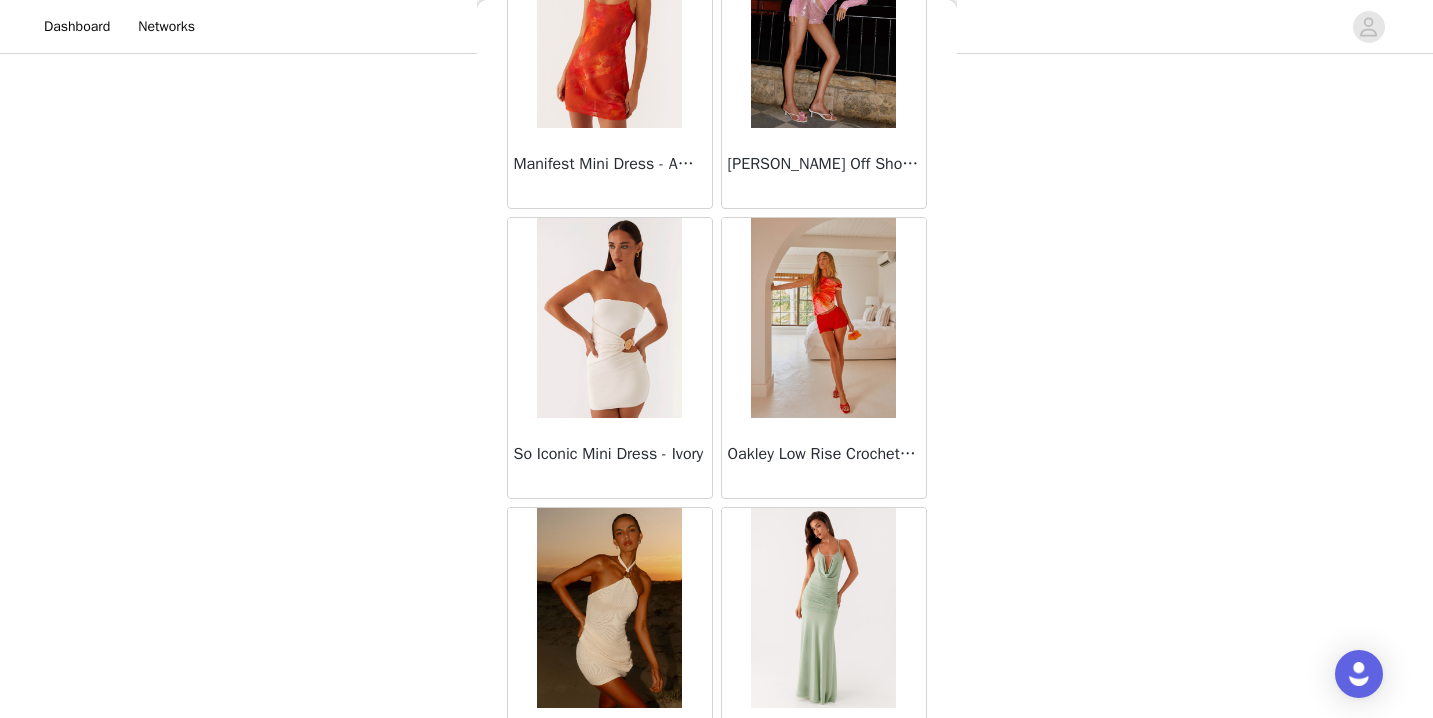 scroll, scrollTop: 22642, scrollLeft: 0, axis: vertical 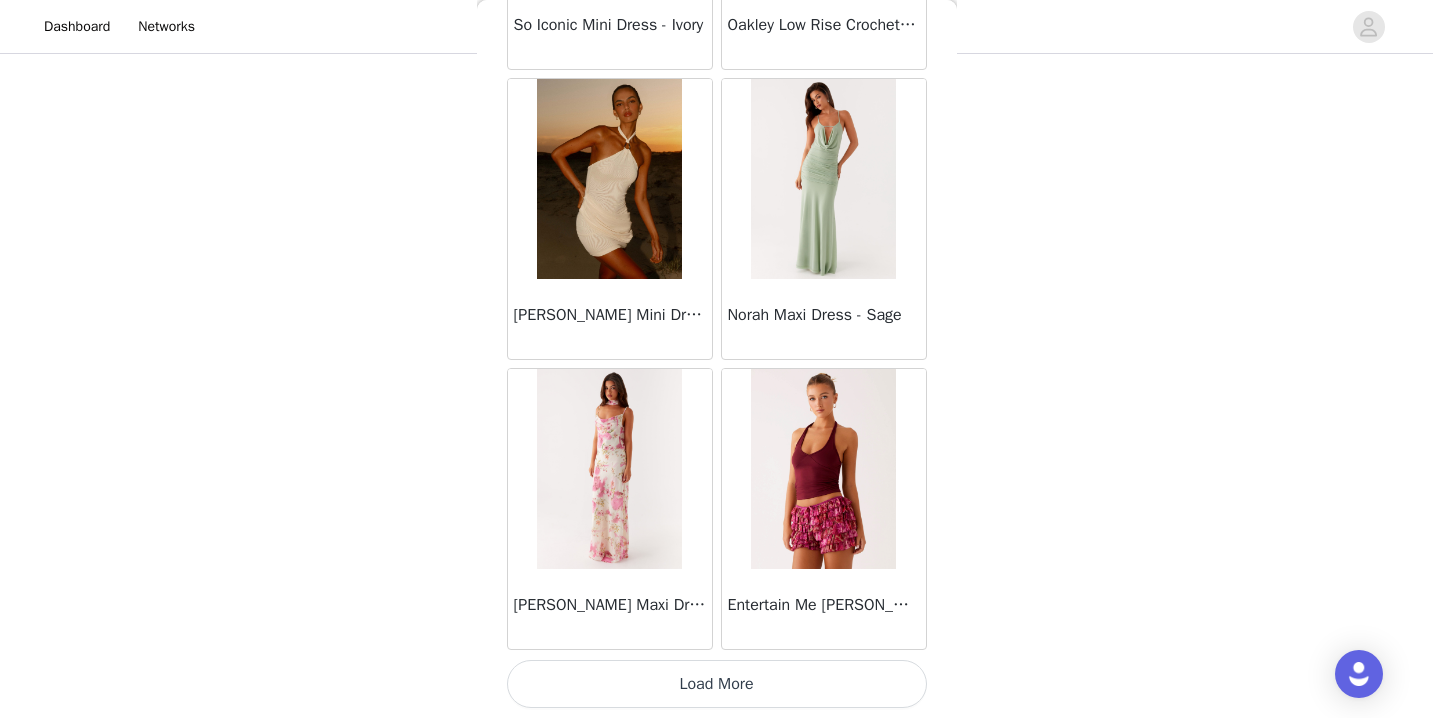 click on "Load More" at bounding box center (717, 684) 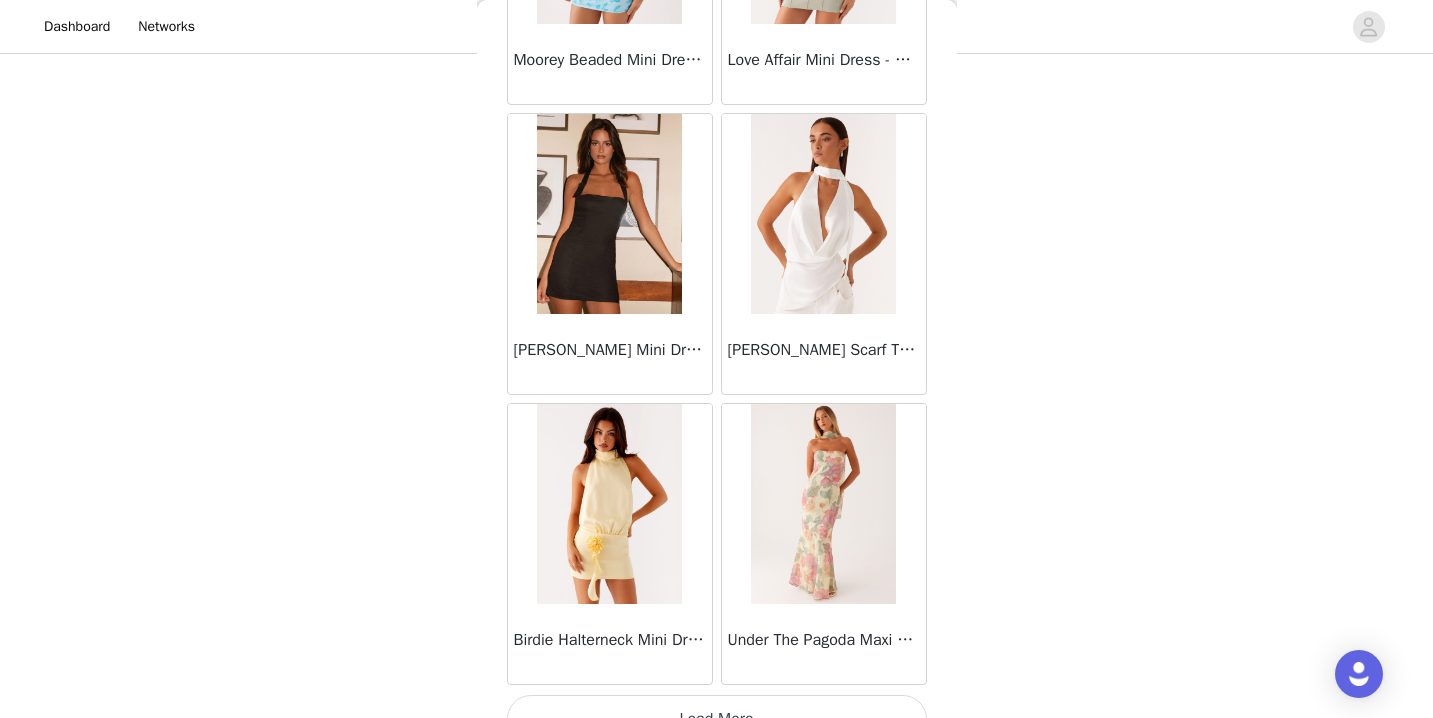 scroll, scrollTop: 25542, scrollLeft: 0, axis: vertical 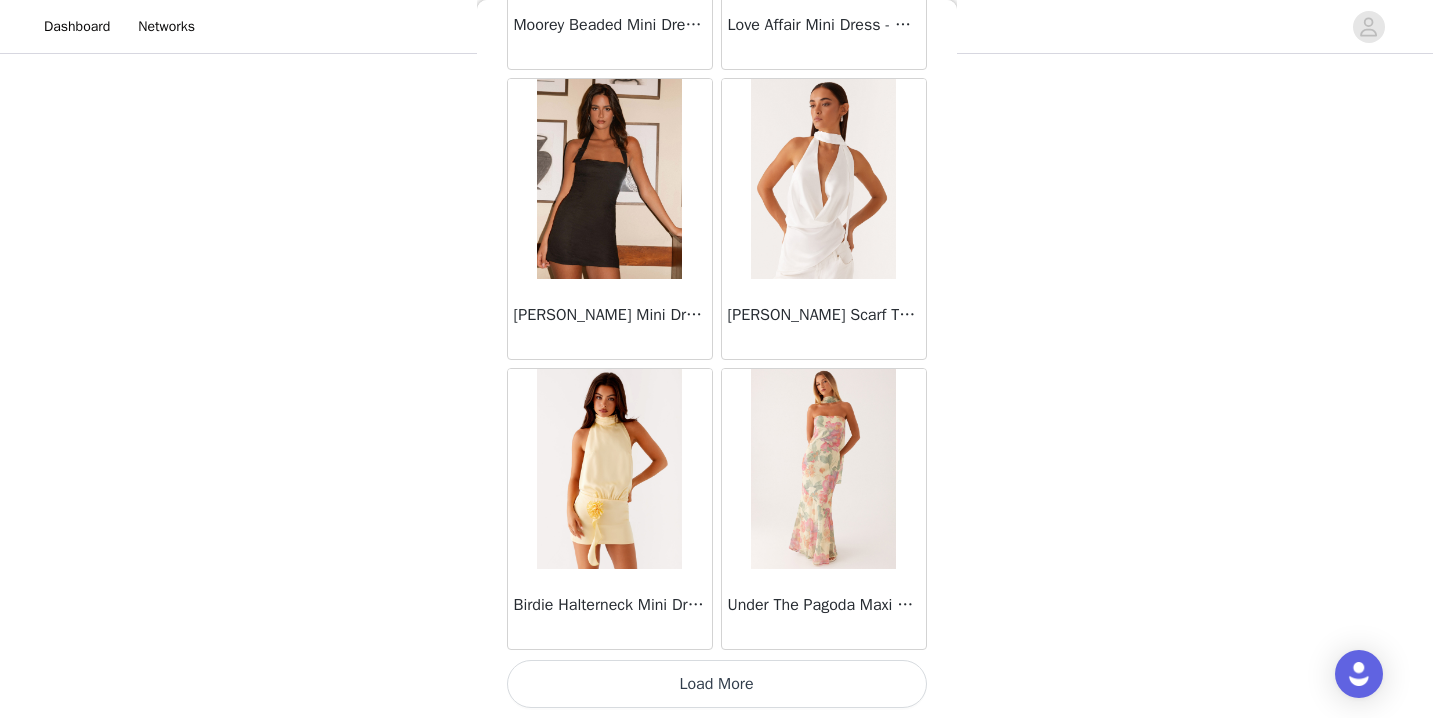 click on "Load More" at bounding box center [717, 684] 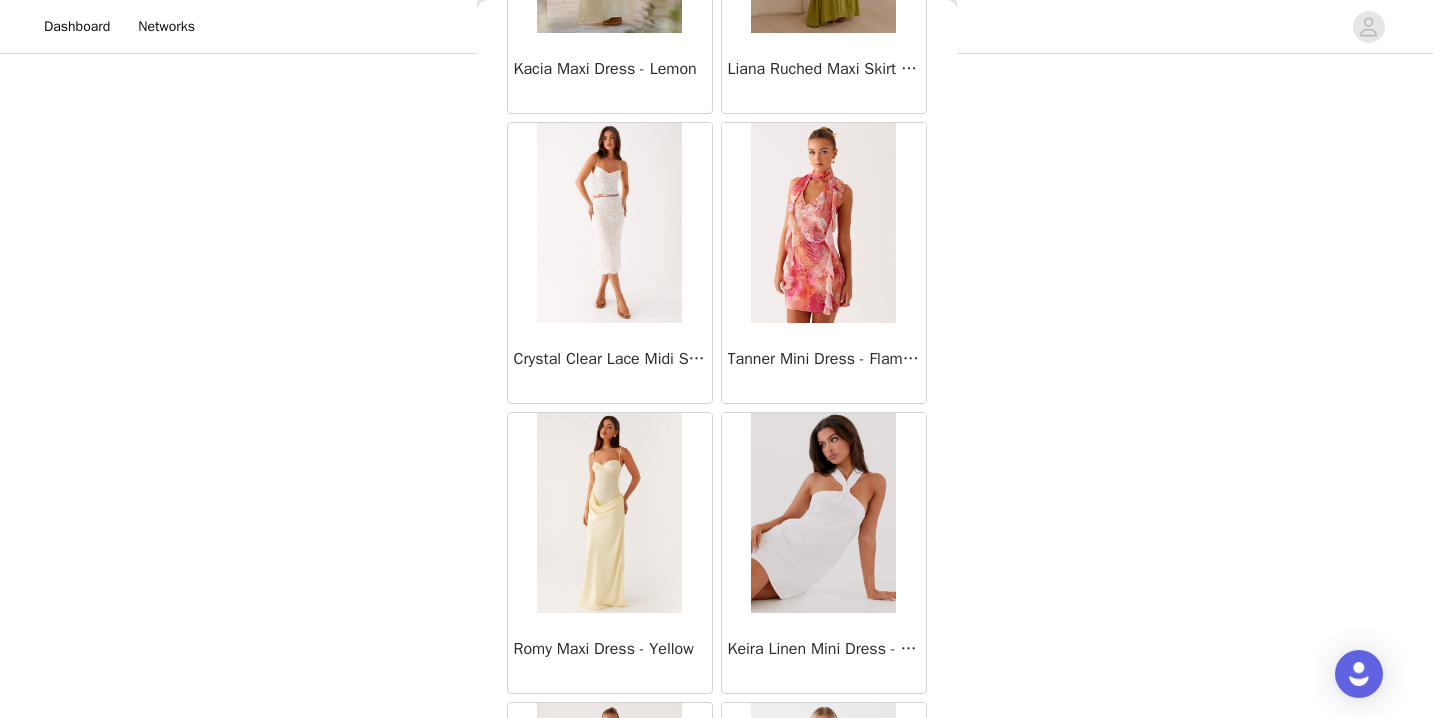 scroll, scrollTop: 28442, scrollLeft: 0, axis: vertical 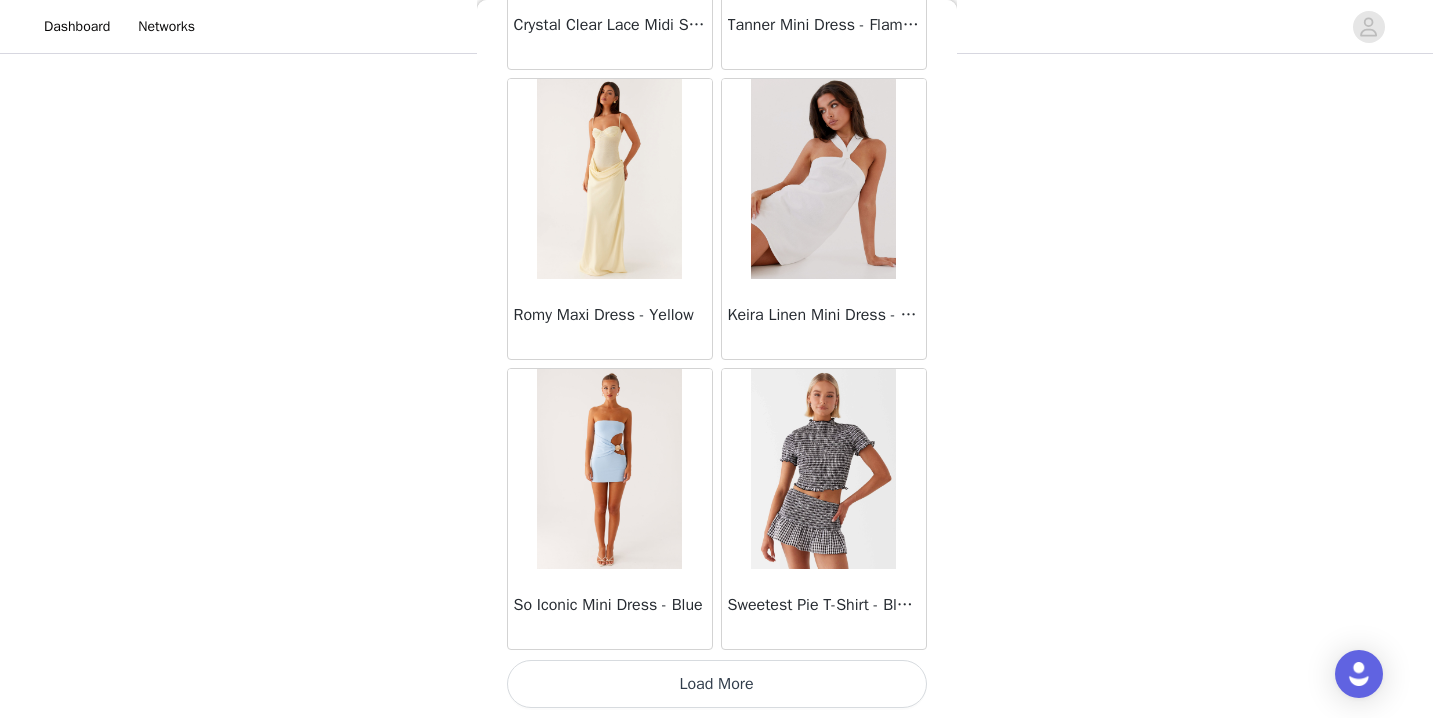 click on "Load More" at bounding box center (717, 684) 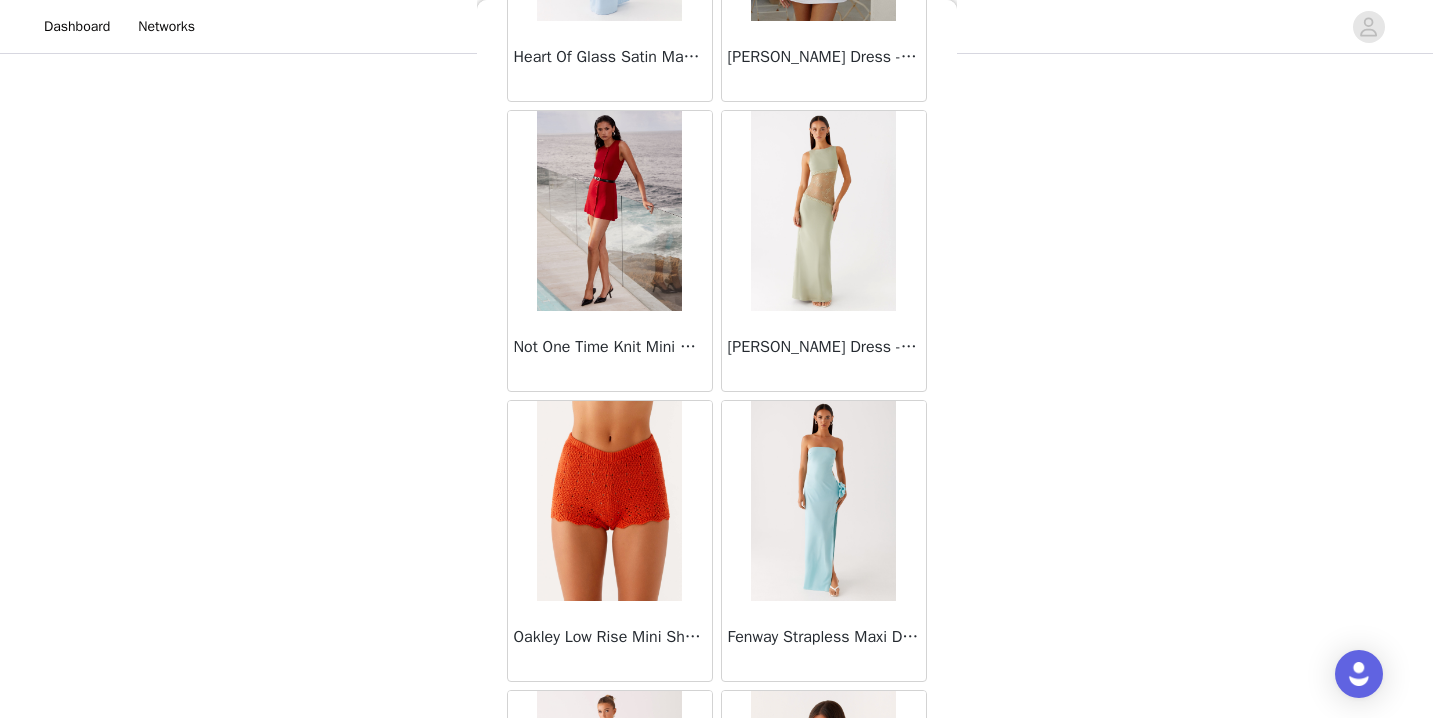 scroll, scrollTop: 31342, scrollLeft: 0, axis: vertical 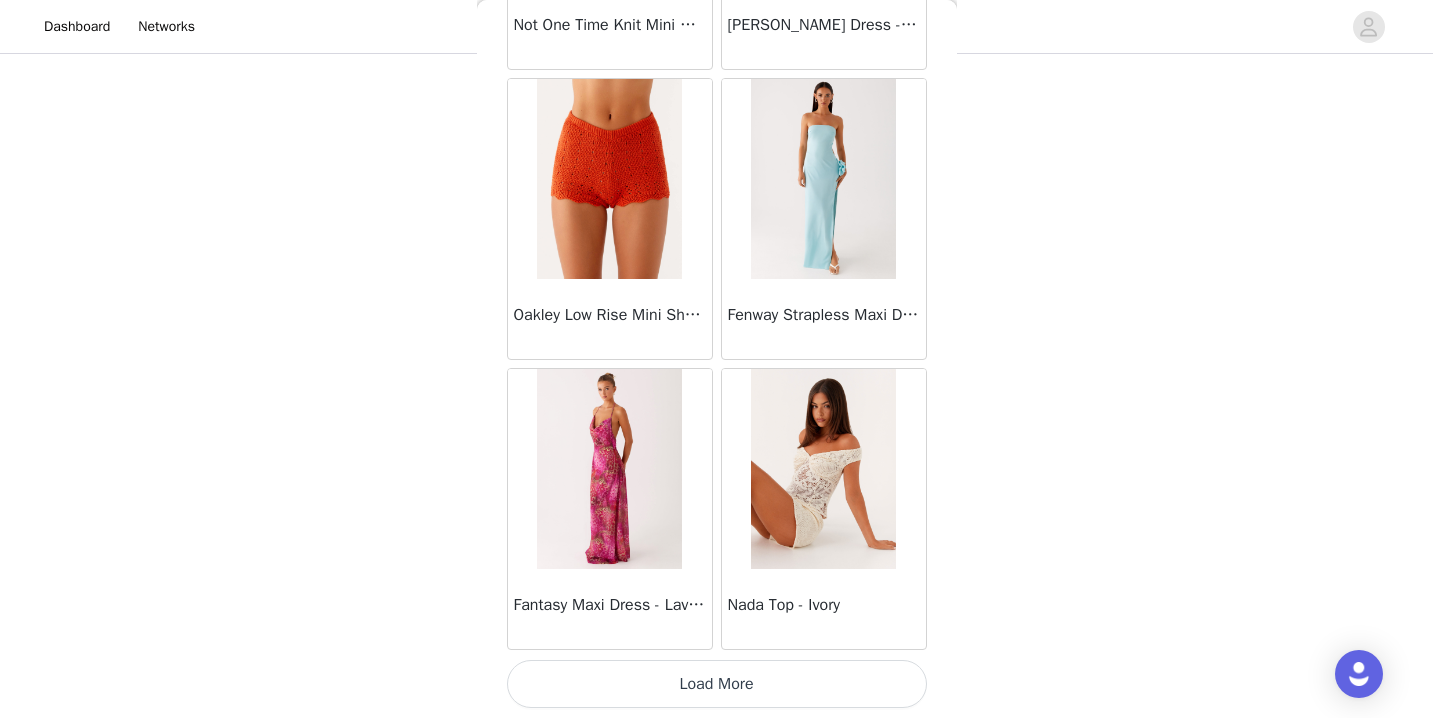 click on "Load More" at bounding box center [717, 684] 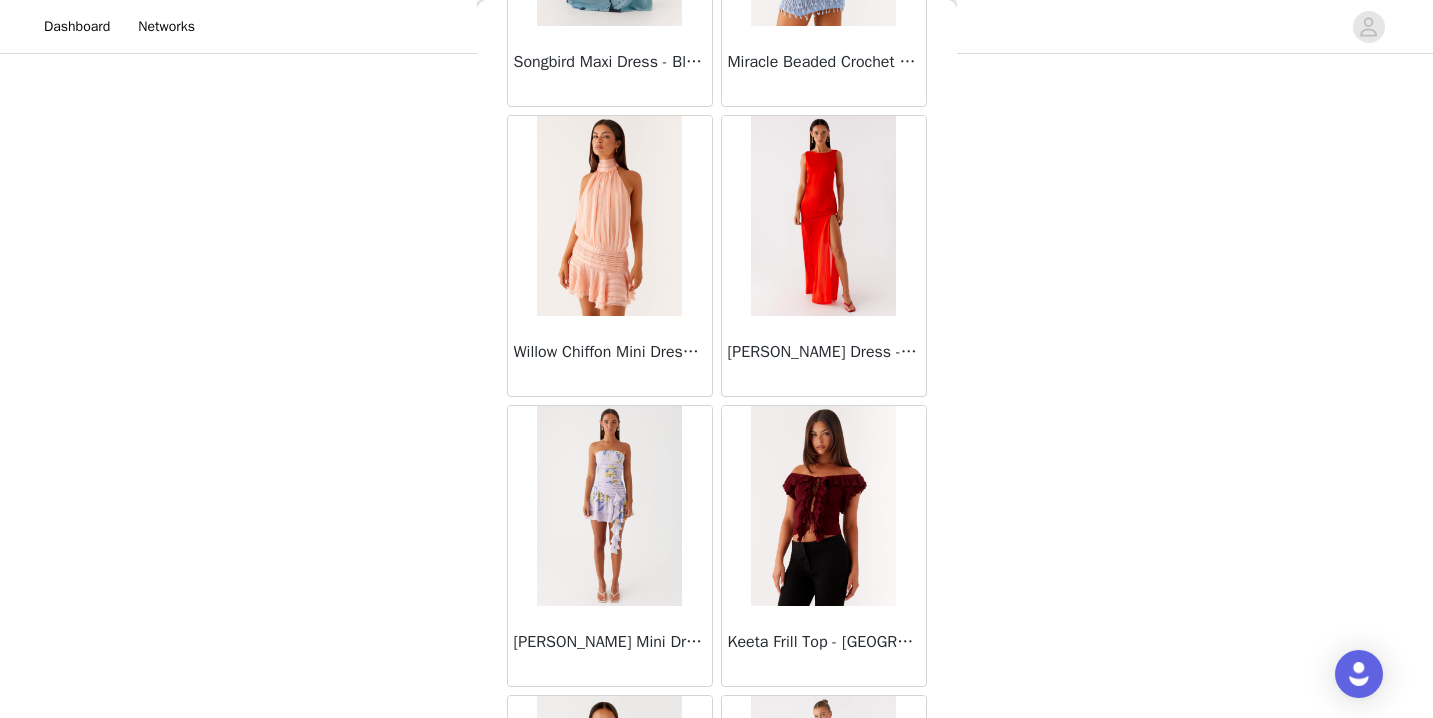 scroll, scrollTop: 34242, scrollLeft: 0, axis: vertical 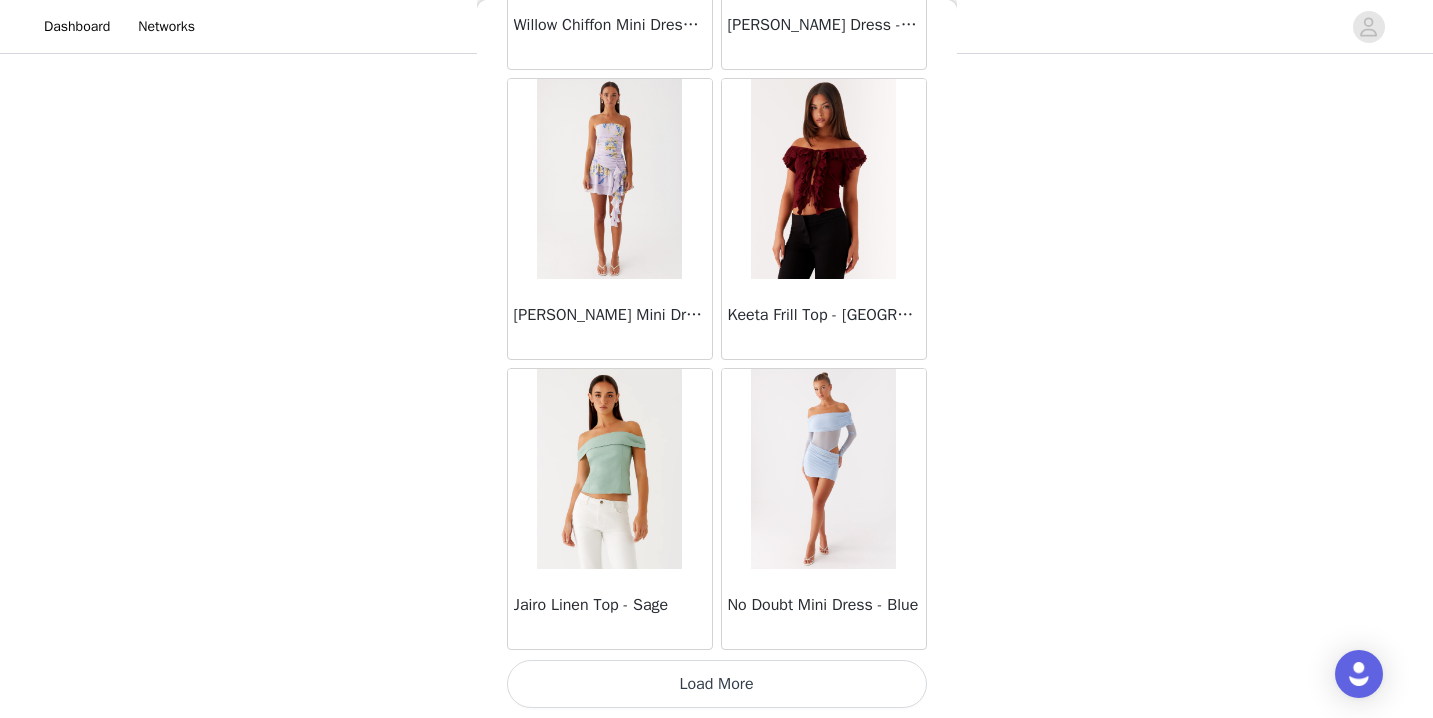 click on "Load More" at bounding box center [717, 684] 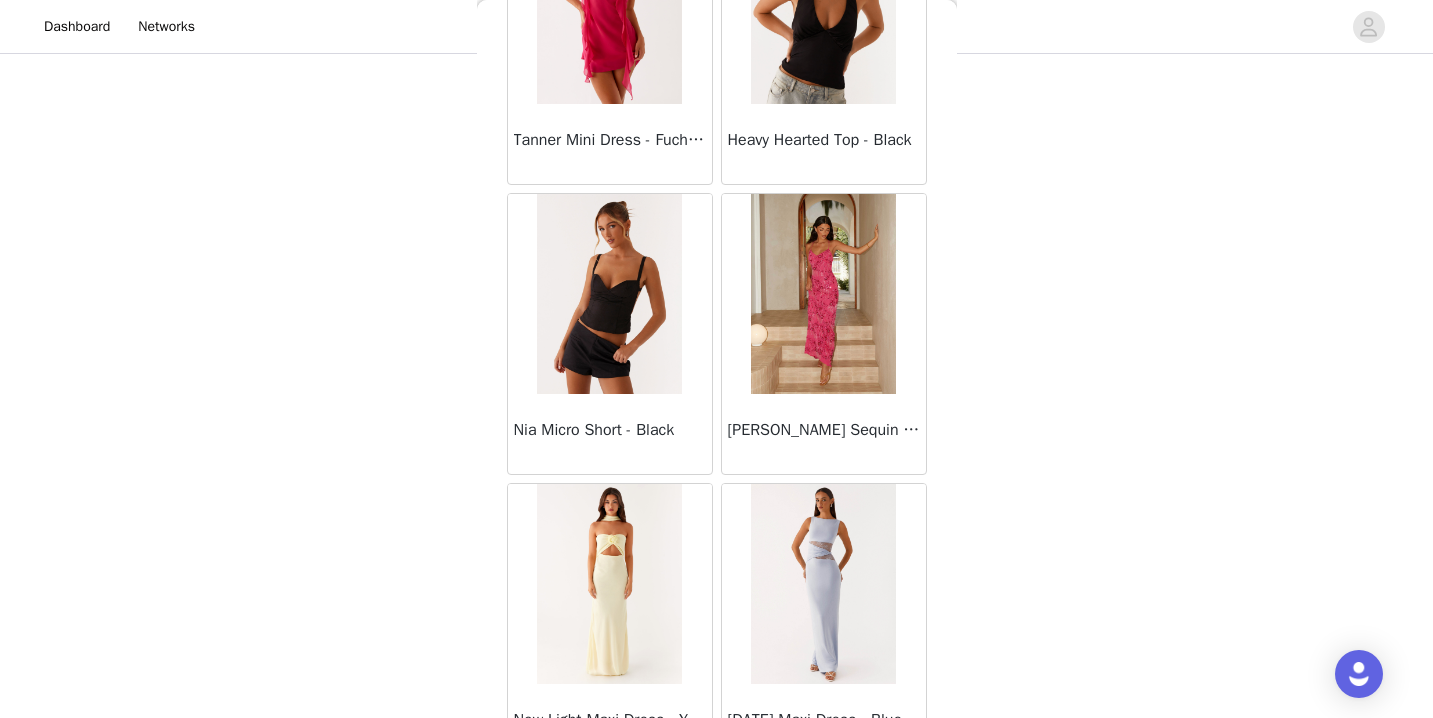 scroll, scrollTop: 37142, scrollLeft: 0, axis: vertical 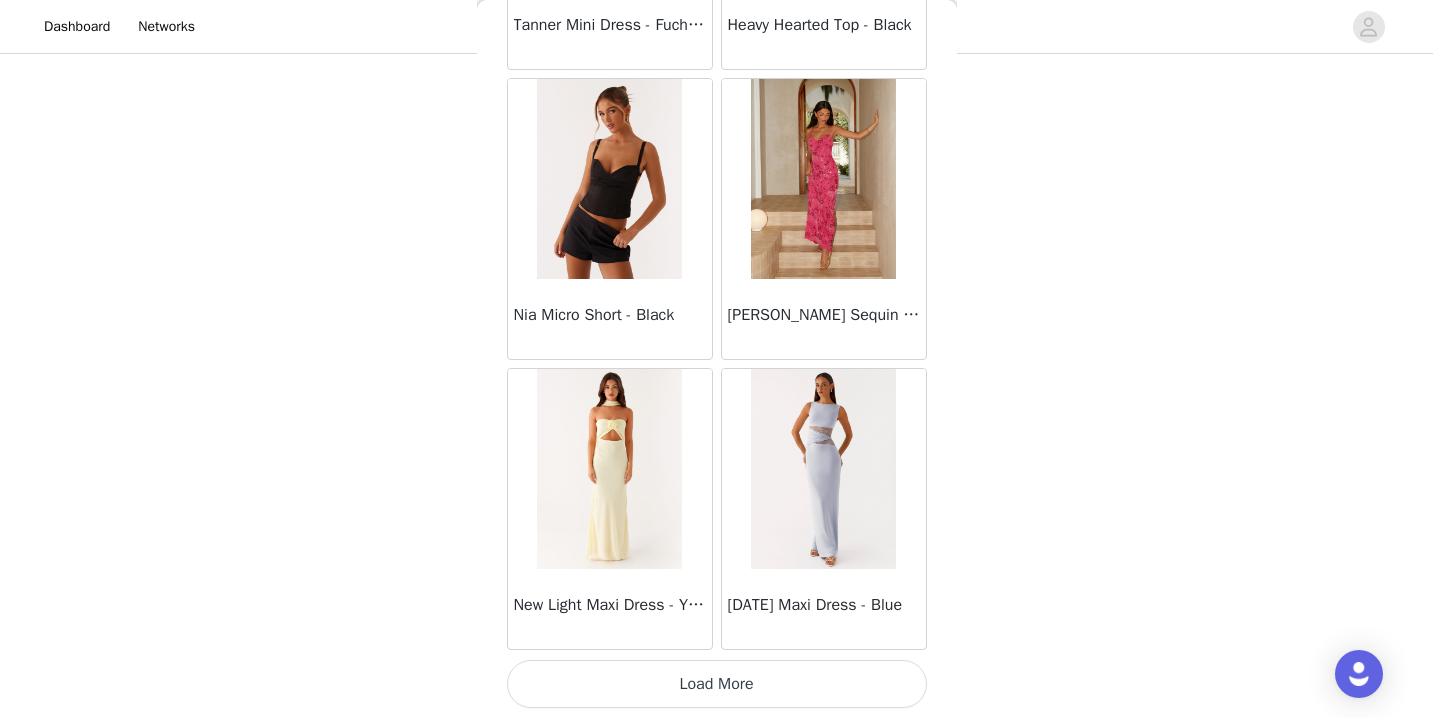 click on "Load More" at bounding box center [717, 684] 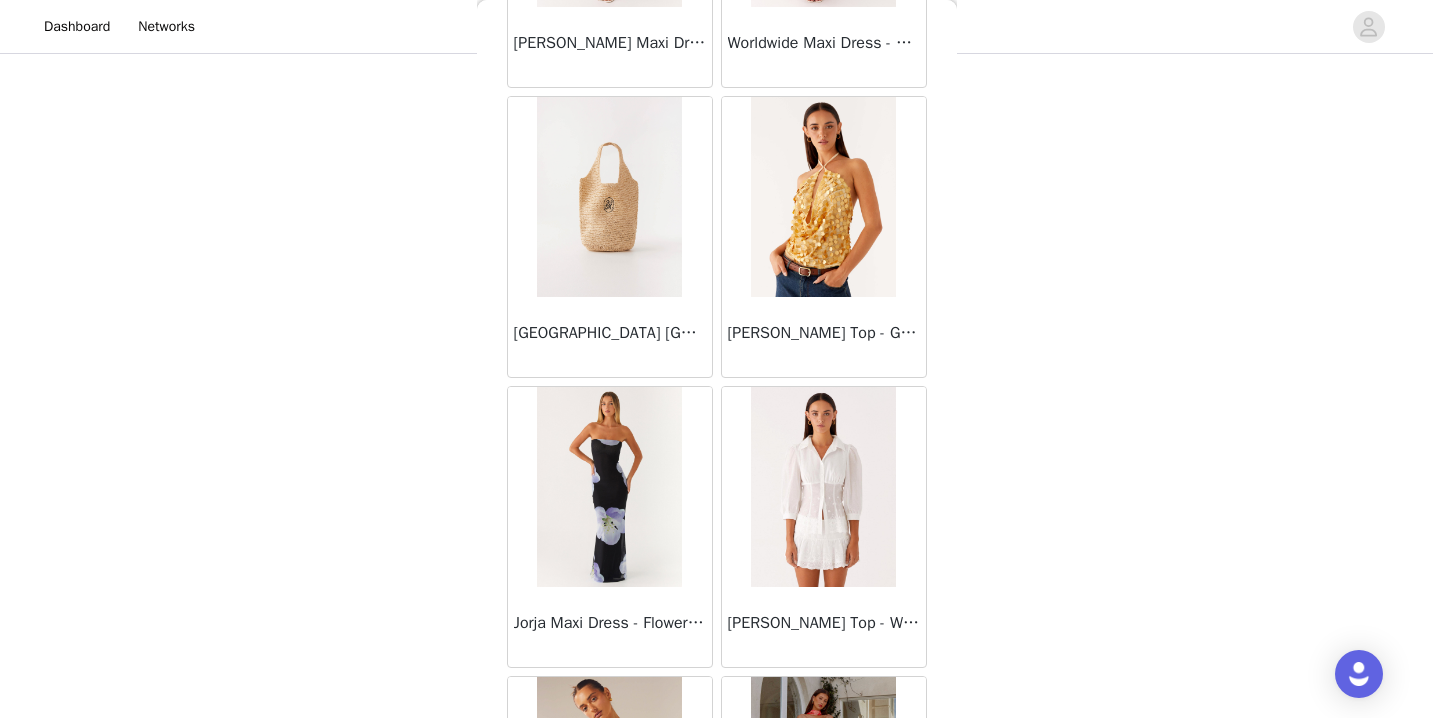 scroll, scrollTop: 40042, scrollLeft: 0, axis: vertical 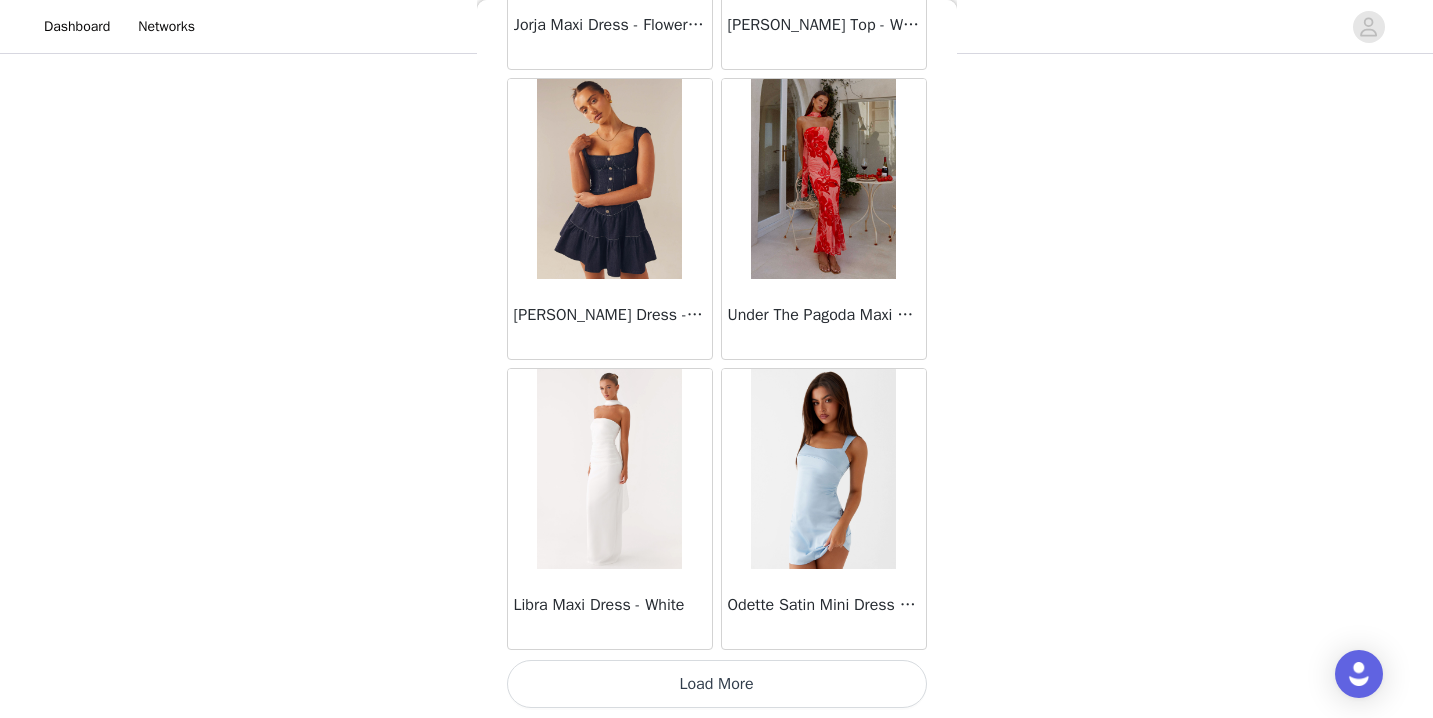 click on "Load More" at bounding box center [717, 684] 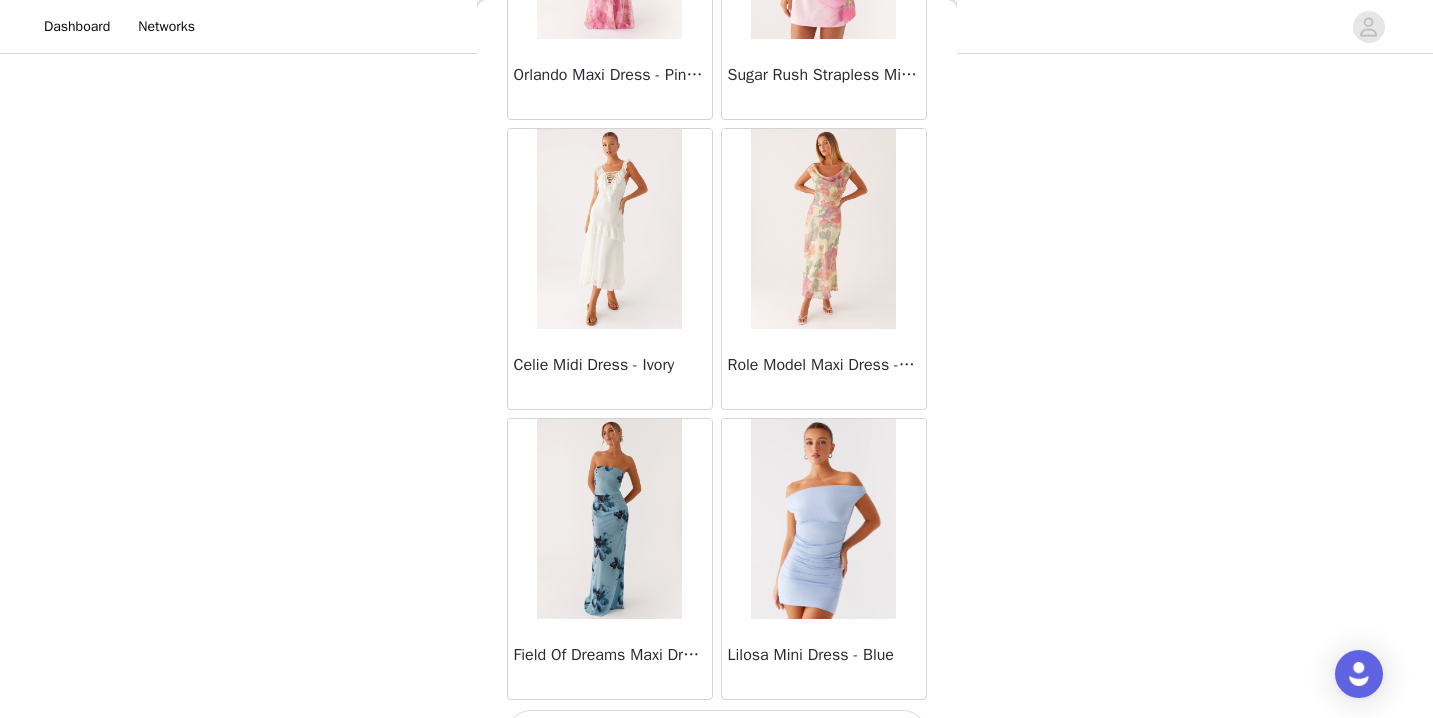 scroll, scrollTop: 42942, scrollLeft: 0, axis: vertical 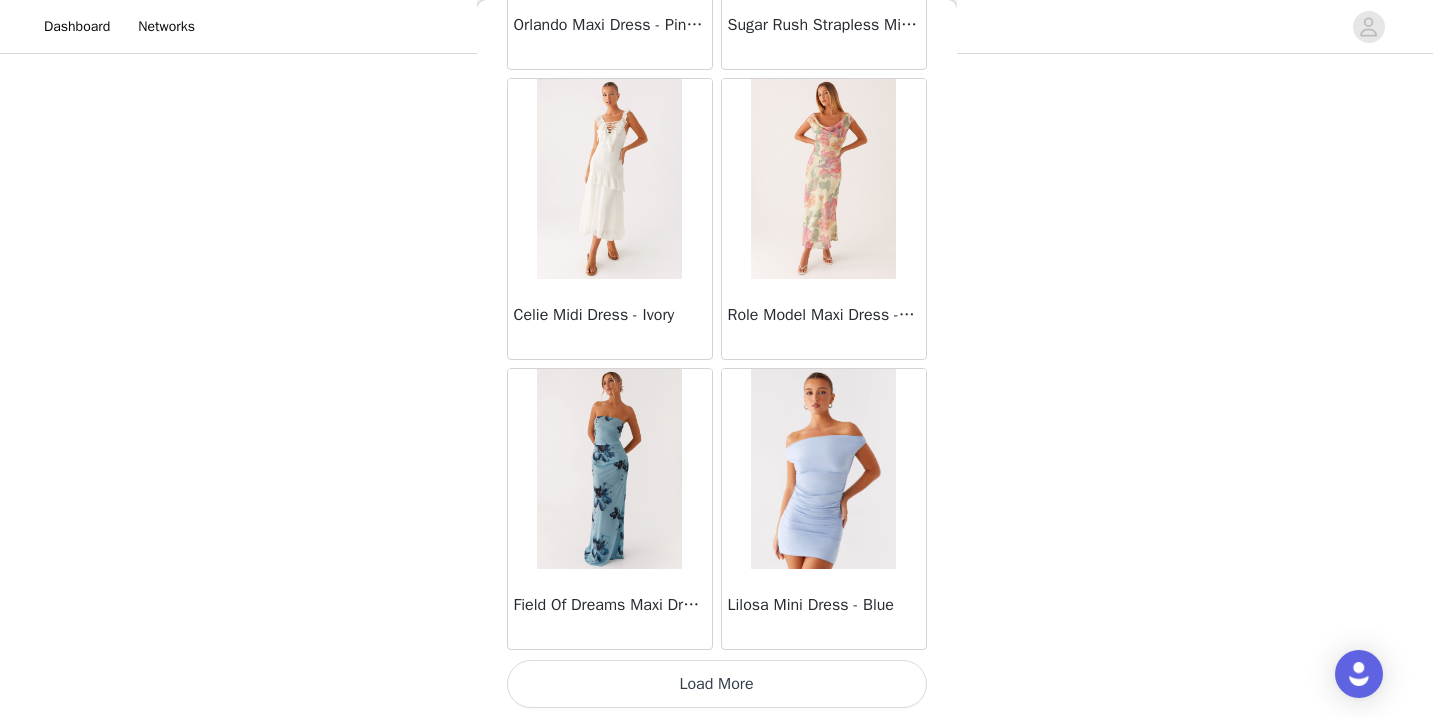 click on "Load More" at bounding box center [717, 684] 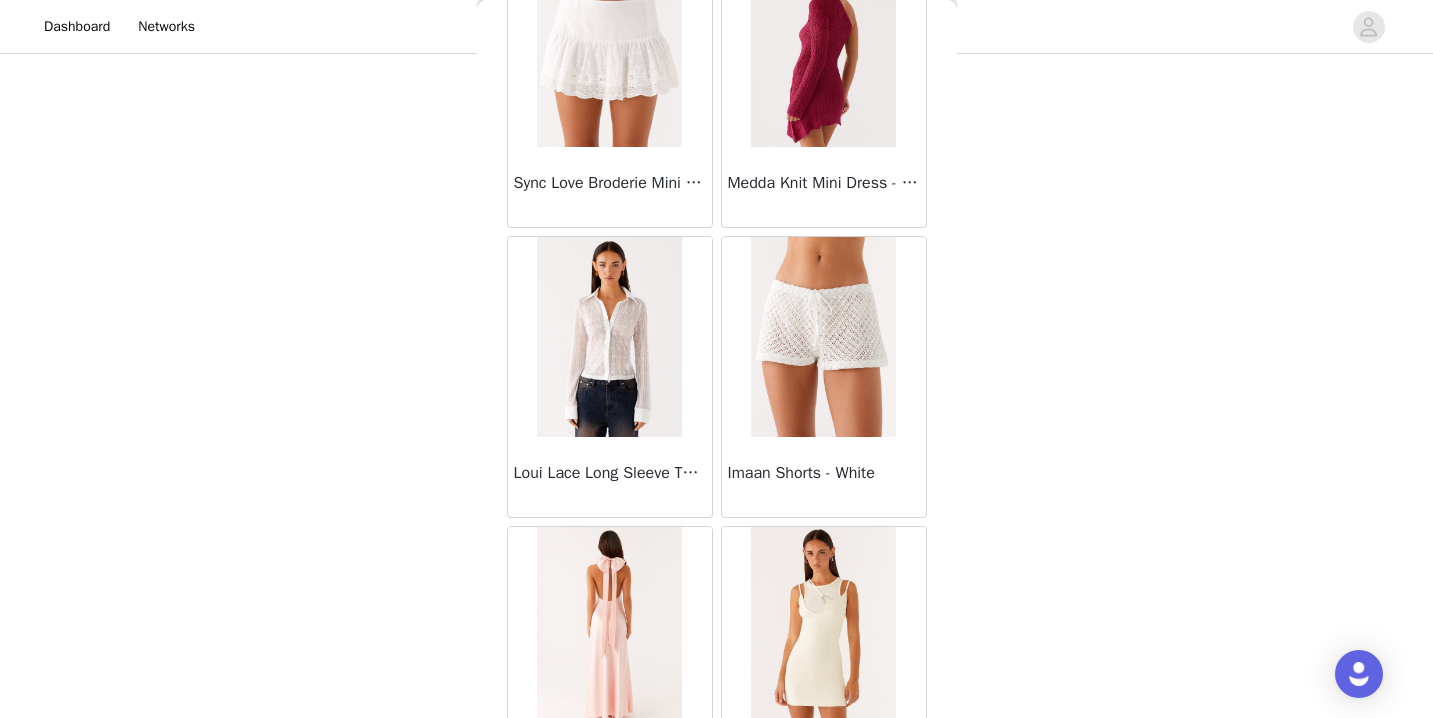 scroll, scrollTop: 45842, scrollLeft: 0, axis: vertical 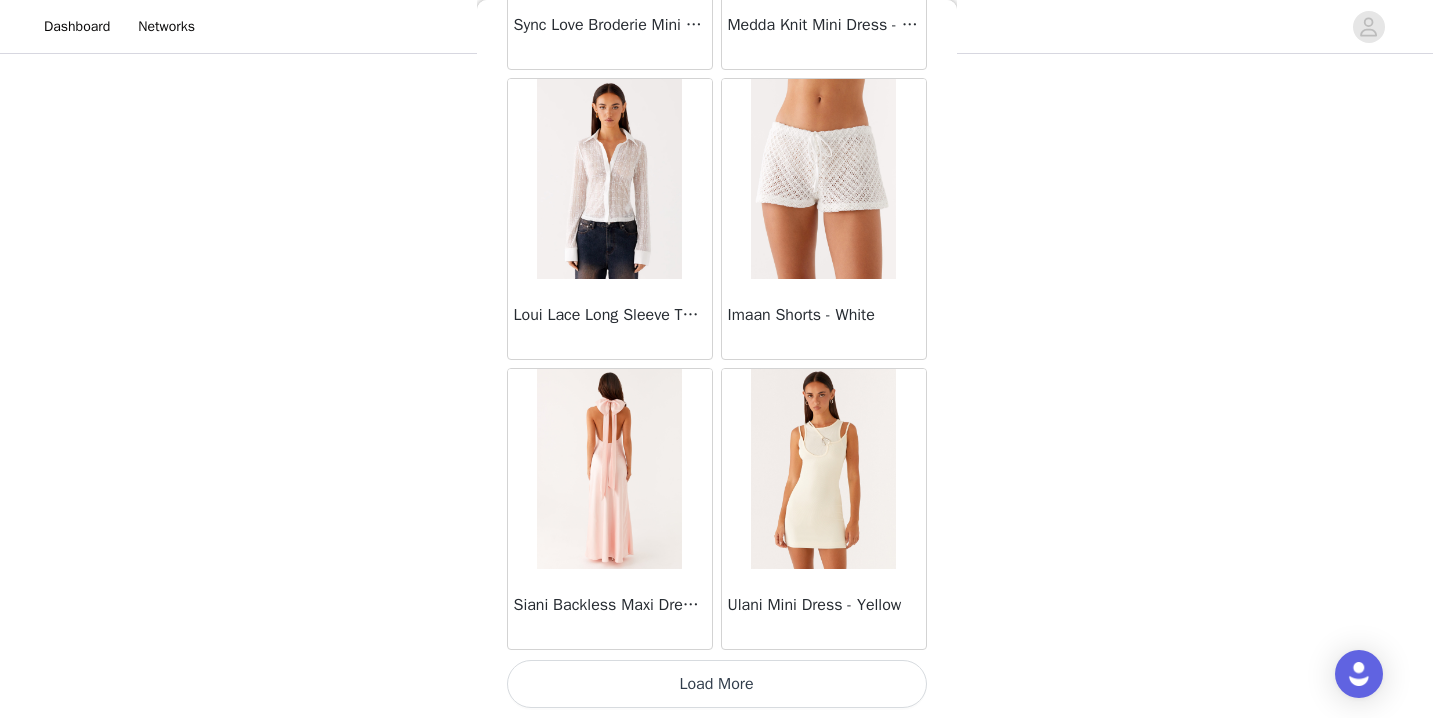 click on "Load More" at bounding box center (717, 684) 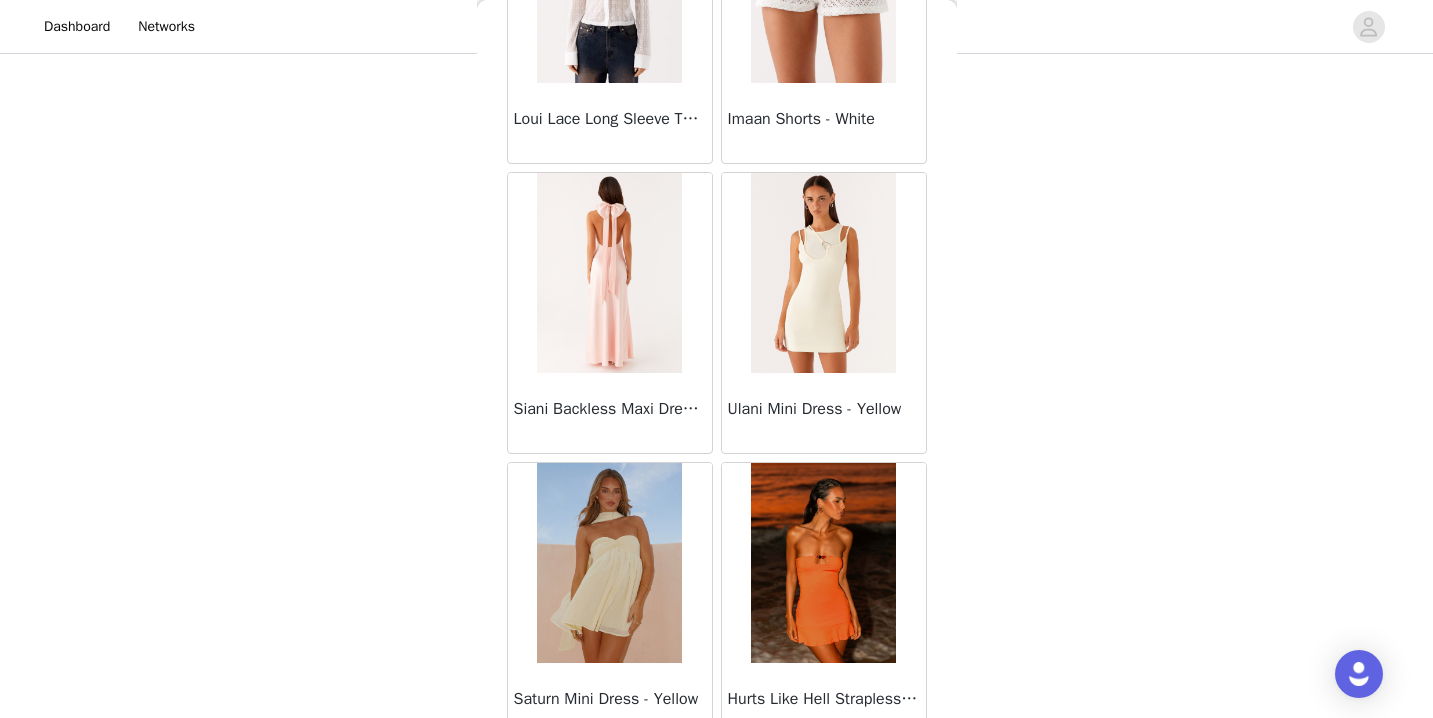 scroll, scrollTop: 46043, scrollLeft: 0, axis: vertical 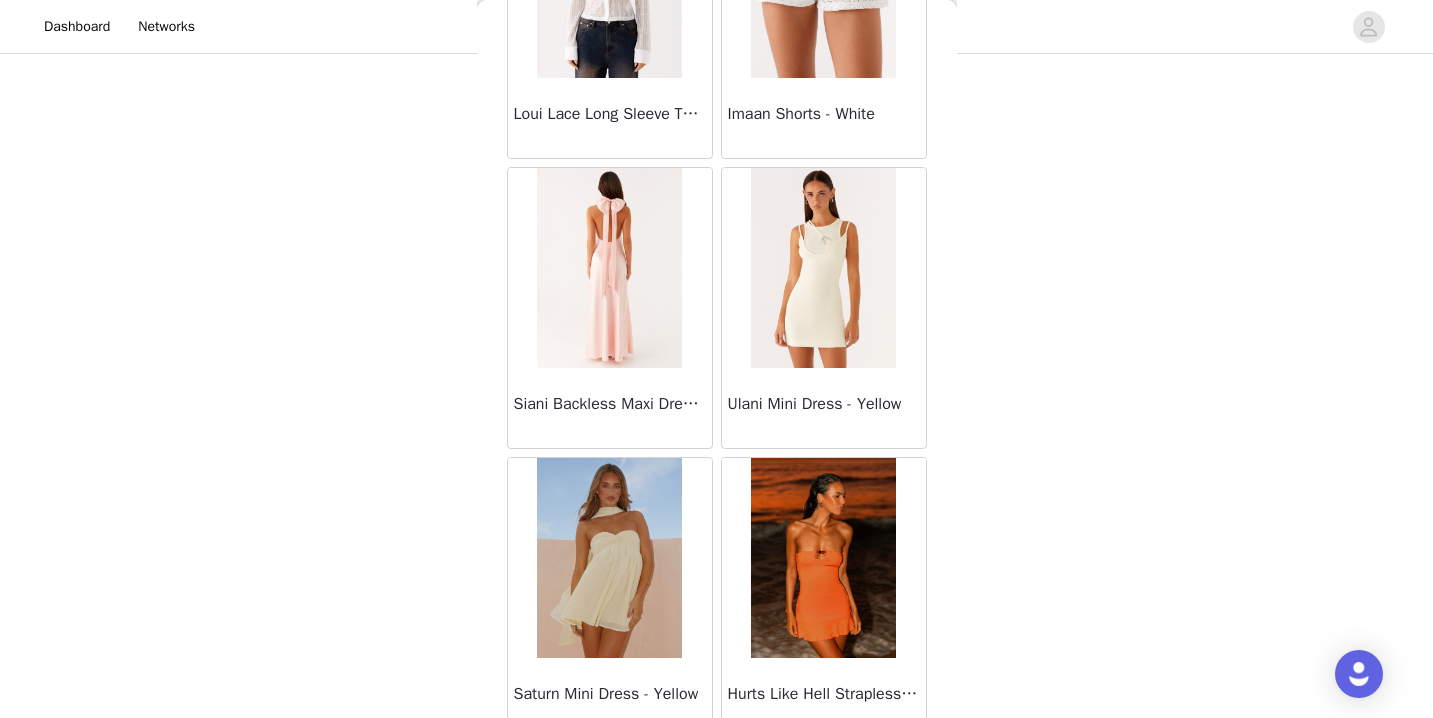click at bounding box center [823, 558] 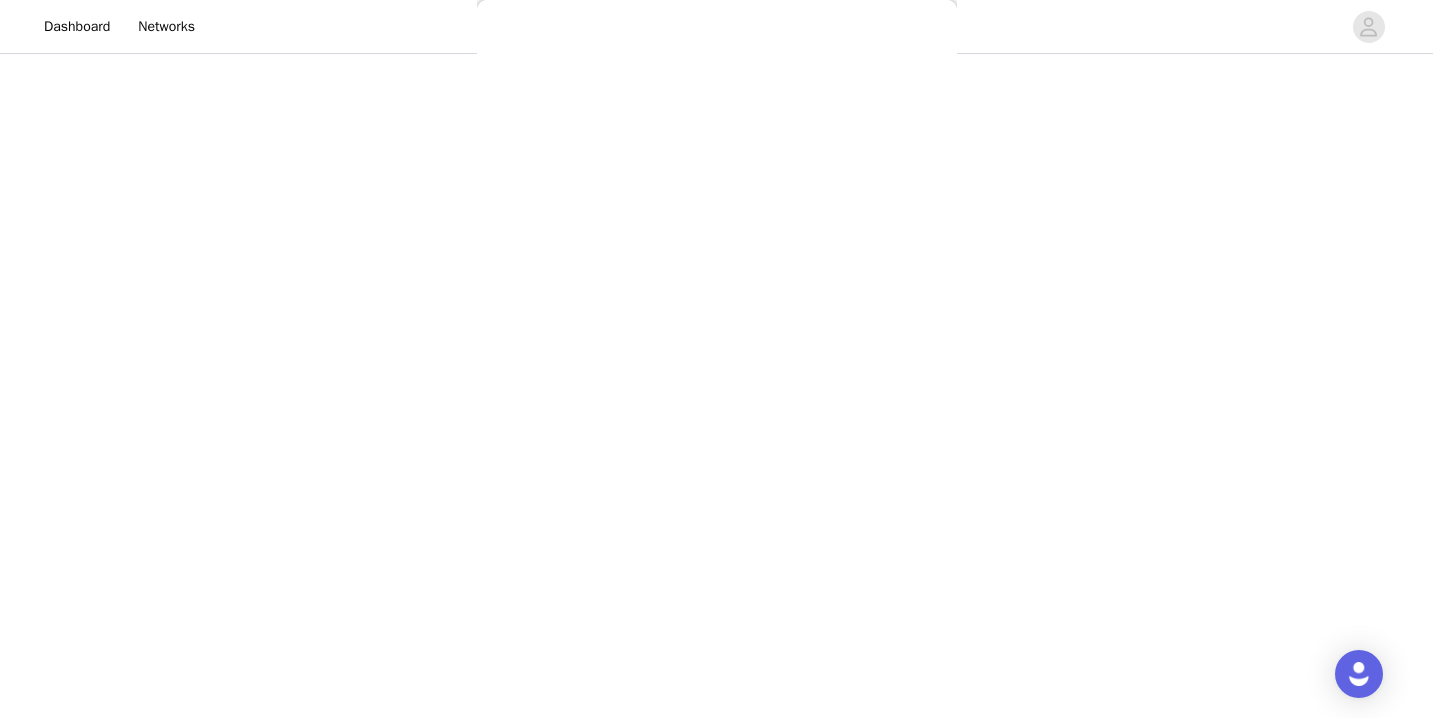 scroll, scrollTop: 363, scrollLeft: 0, axis: vertical 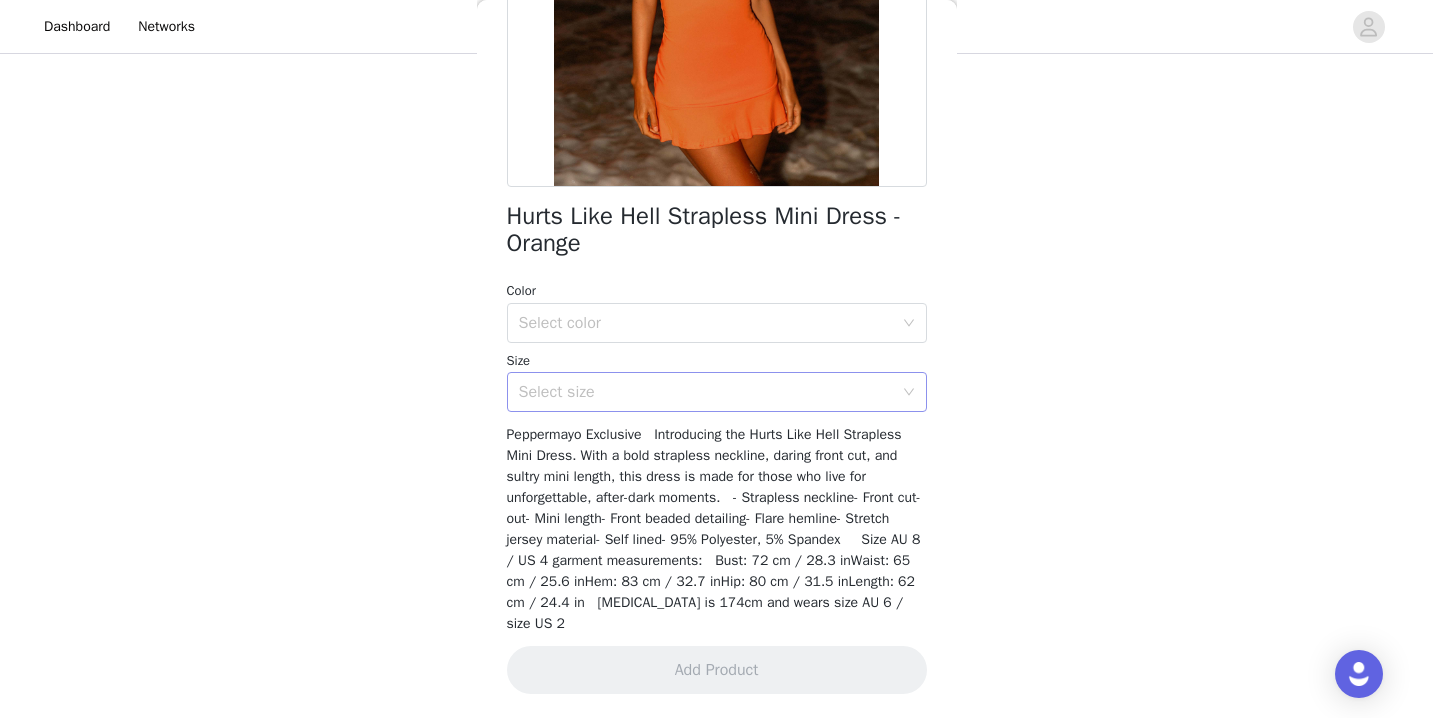 click on "Select size" at bounding box center [717, 392] 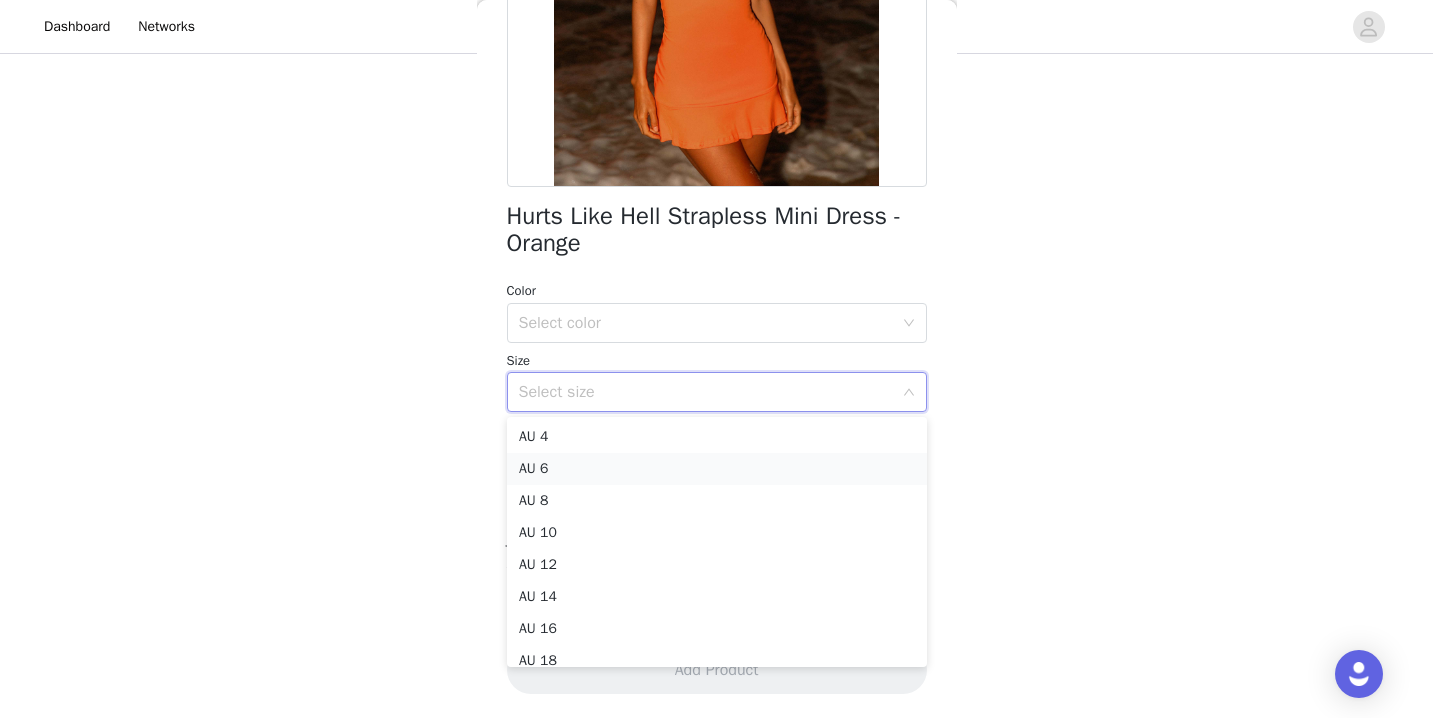 click on "AU 6" at bounding box center (717, 469) 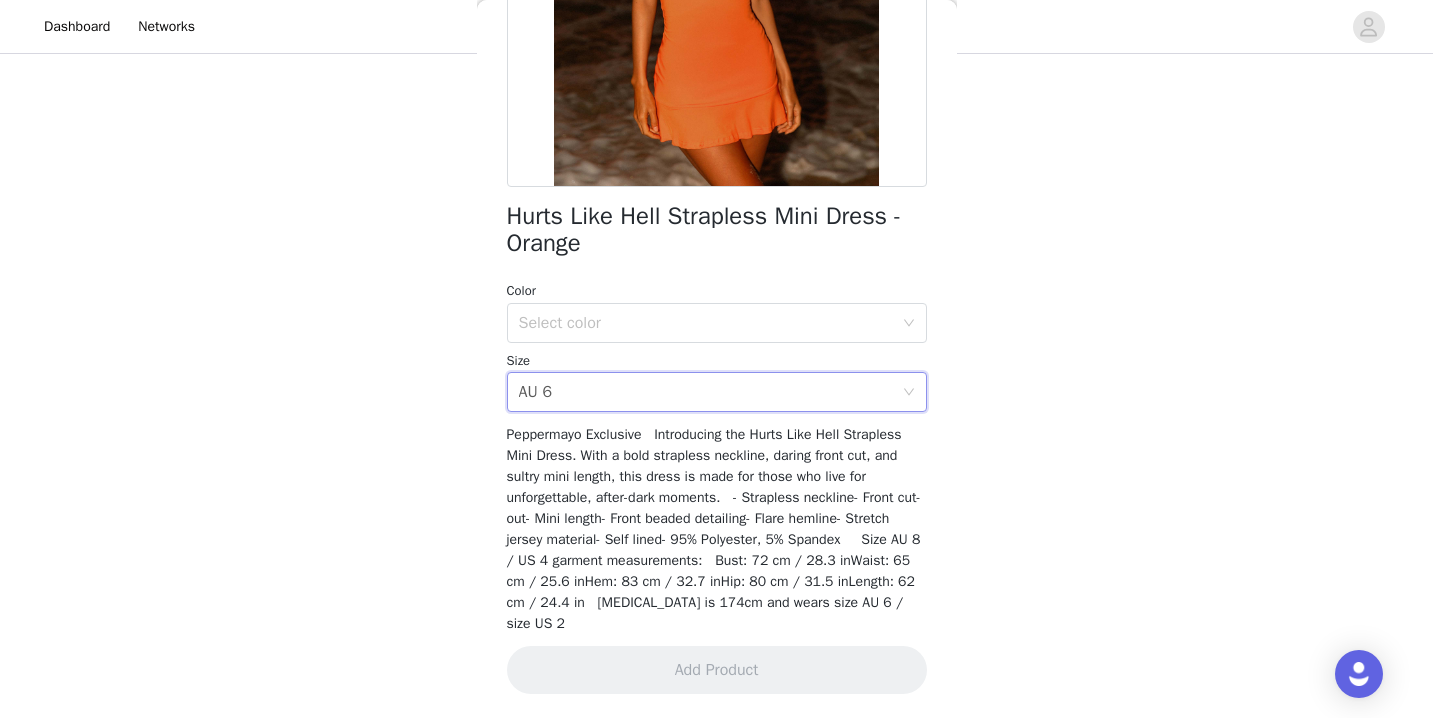 click on "Color   Select color Size   Select size AU 6" at bounding box center [717, 346] 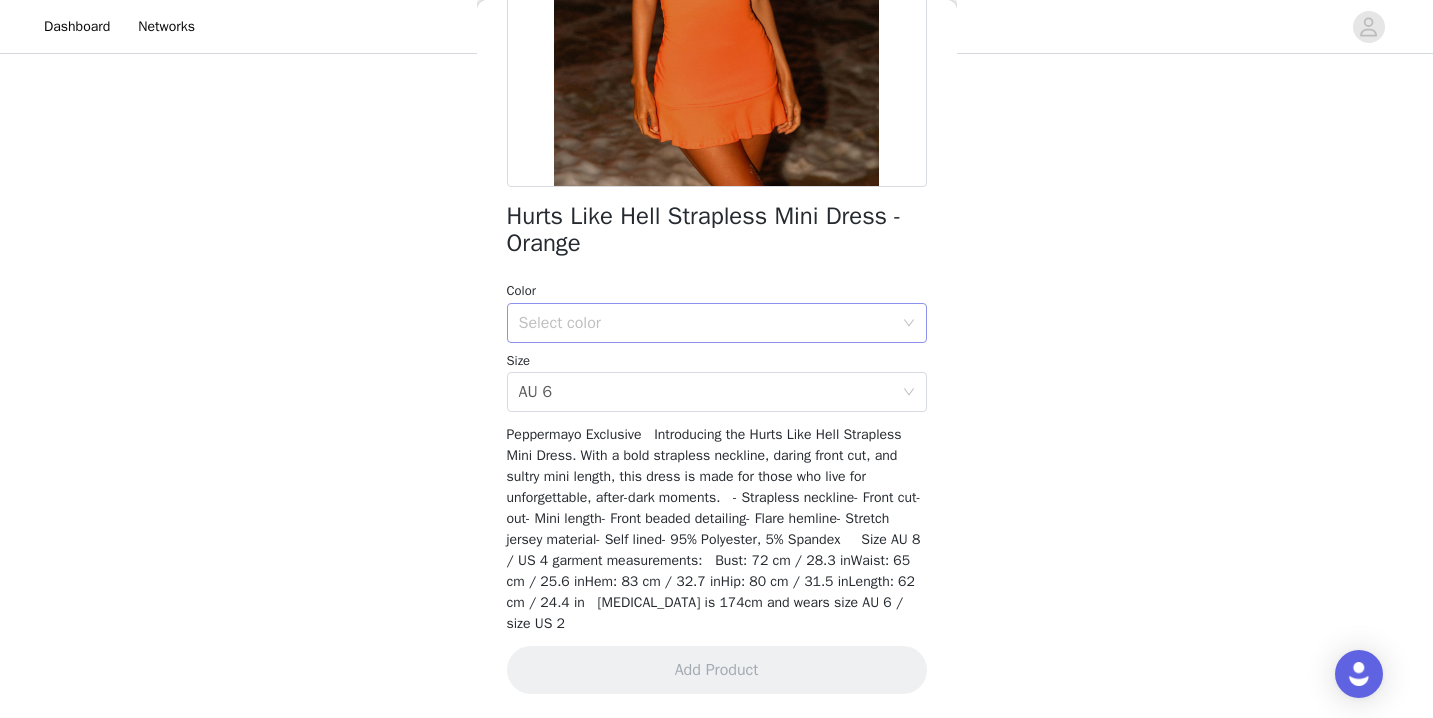 click on "Select color" at bounding box center (706, 323) 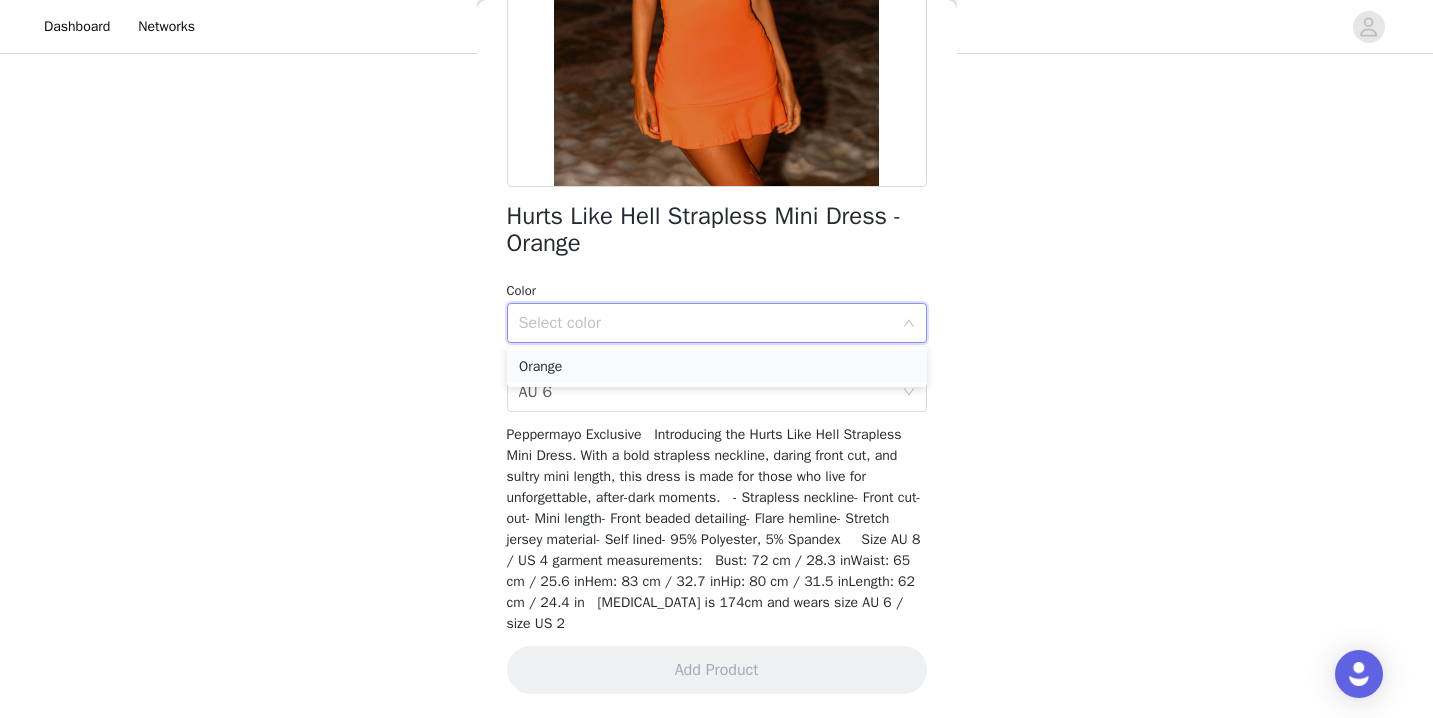 click on "Orange" at bounding box center [717, 367] 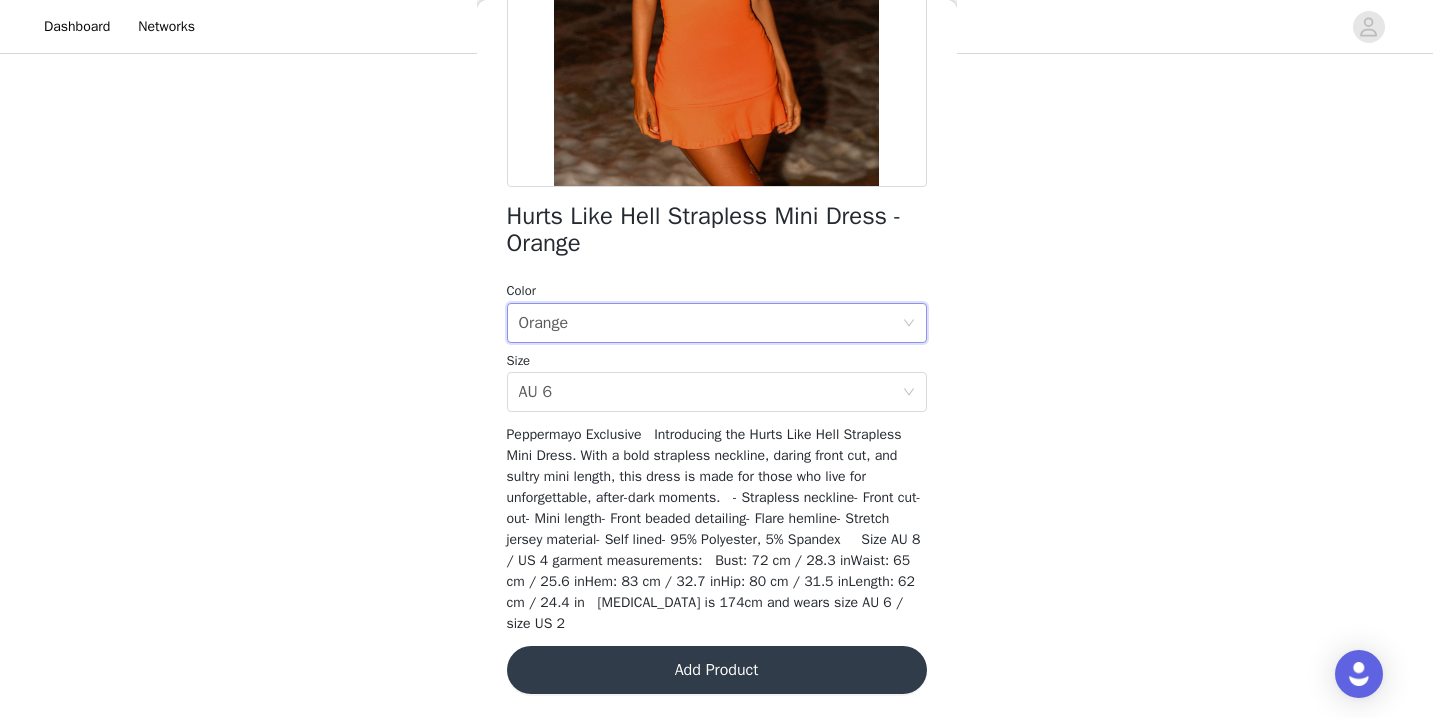 click on "Add Product" at bounding box center (717, 670) 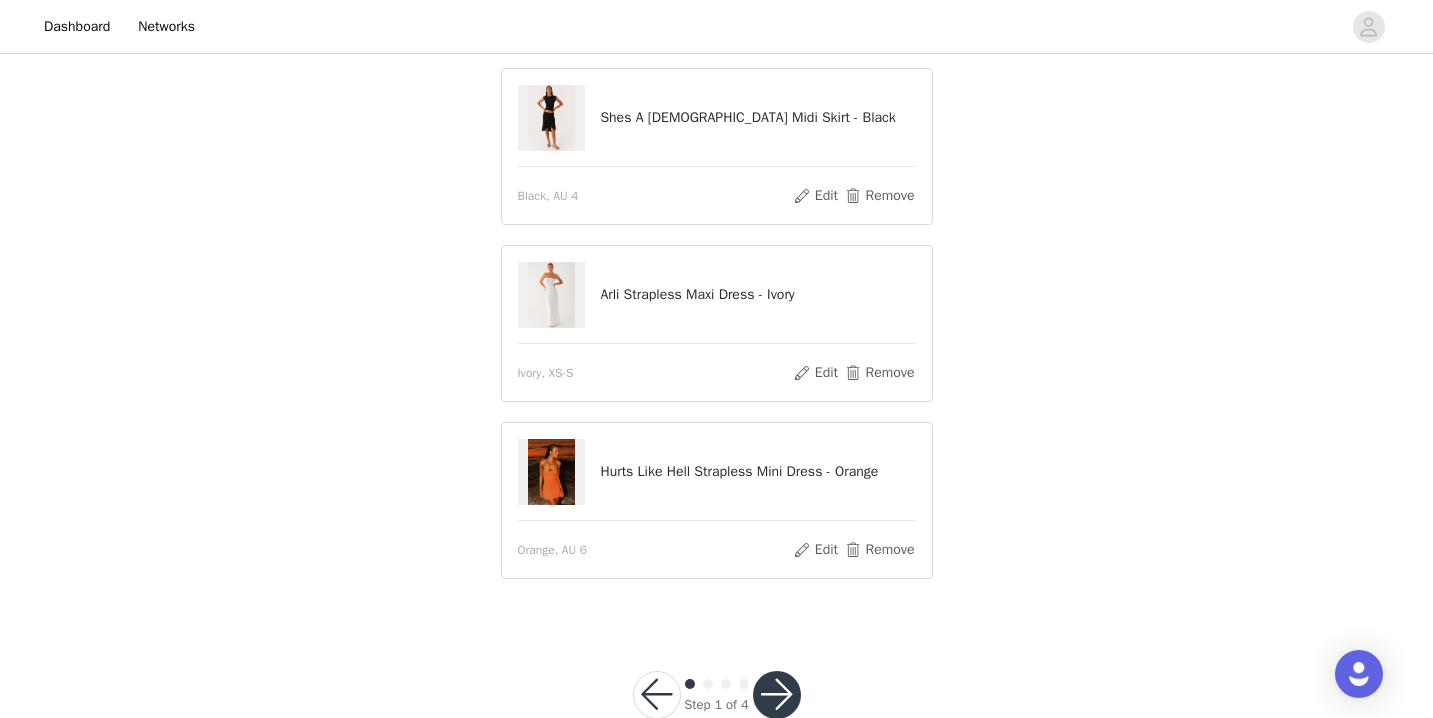 click at bounding box center [777, 695] 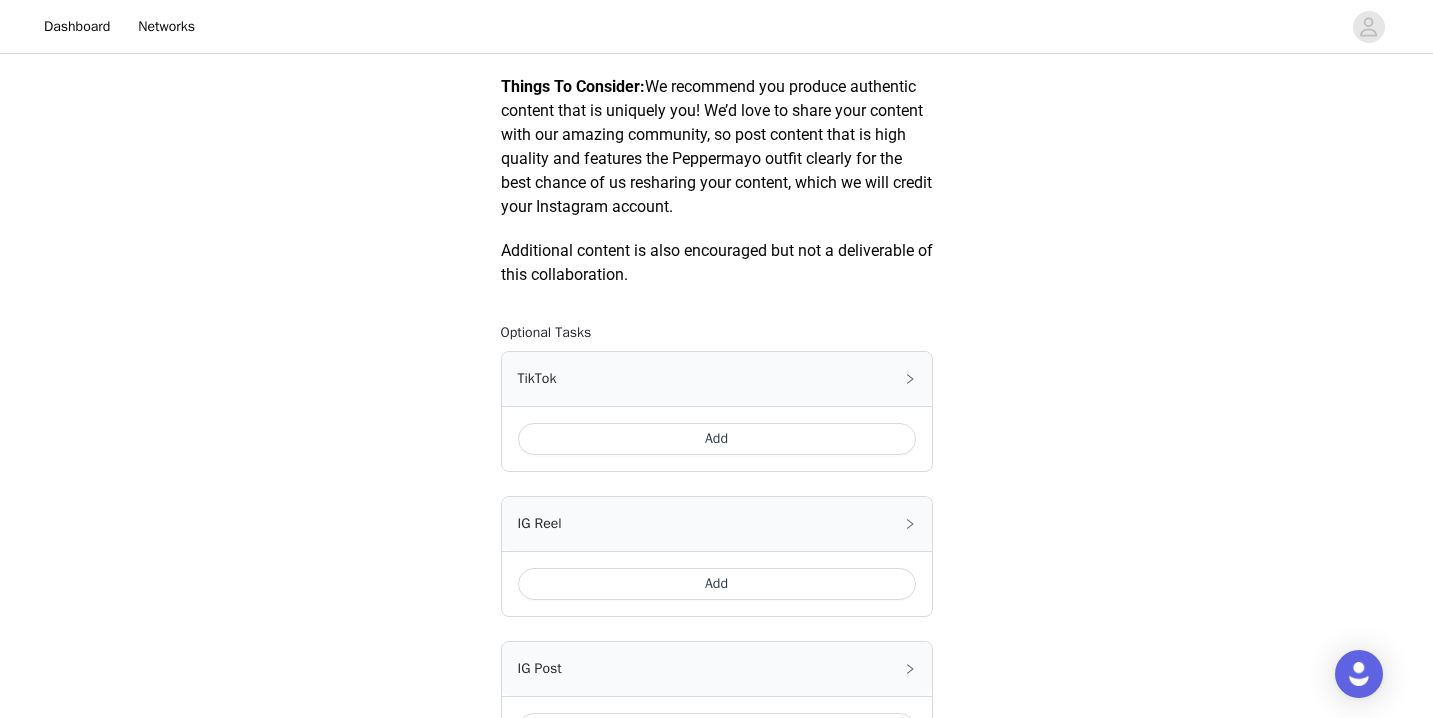 scroll, scrollTop: 1162, scrollLeft: 0, axis: vertical 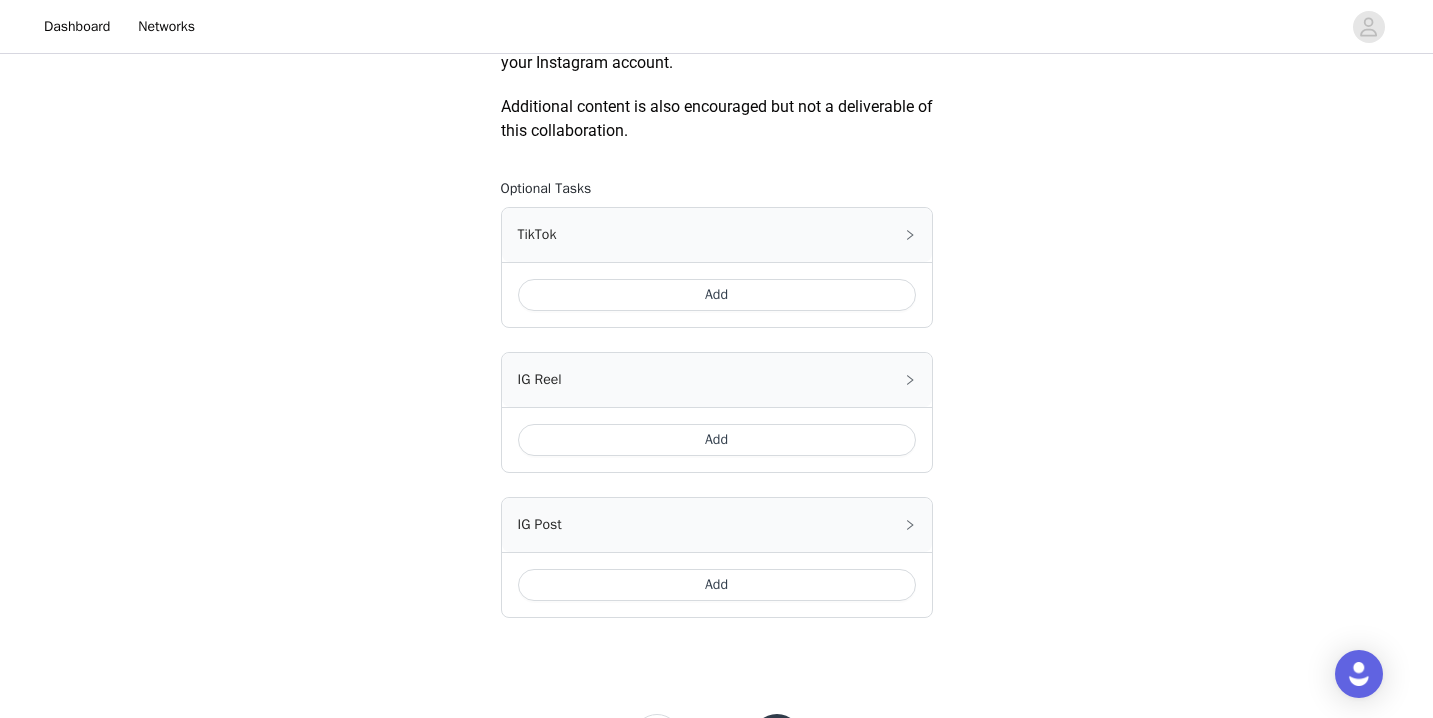 click on "Add" at bounding box center [717, 585] 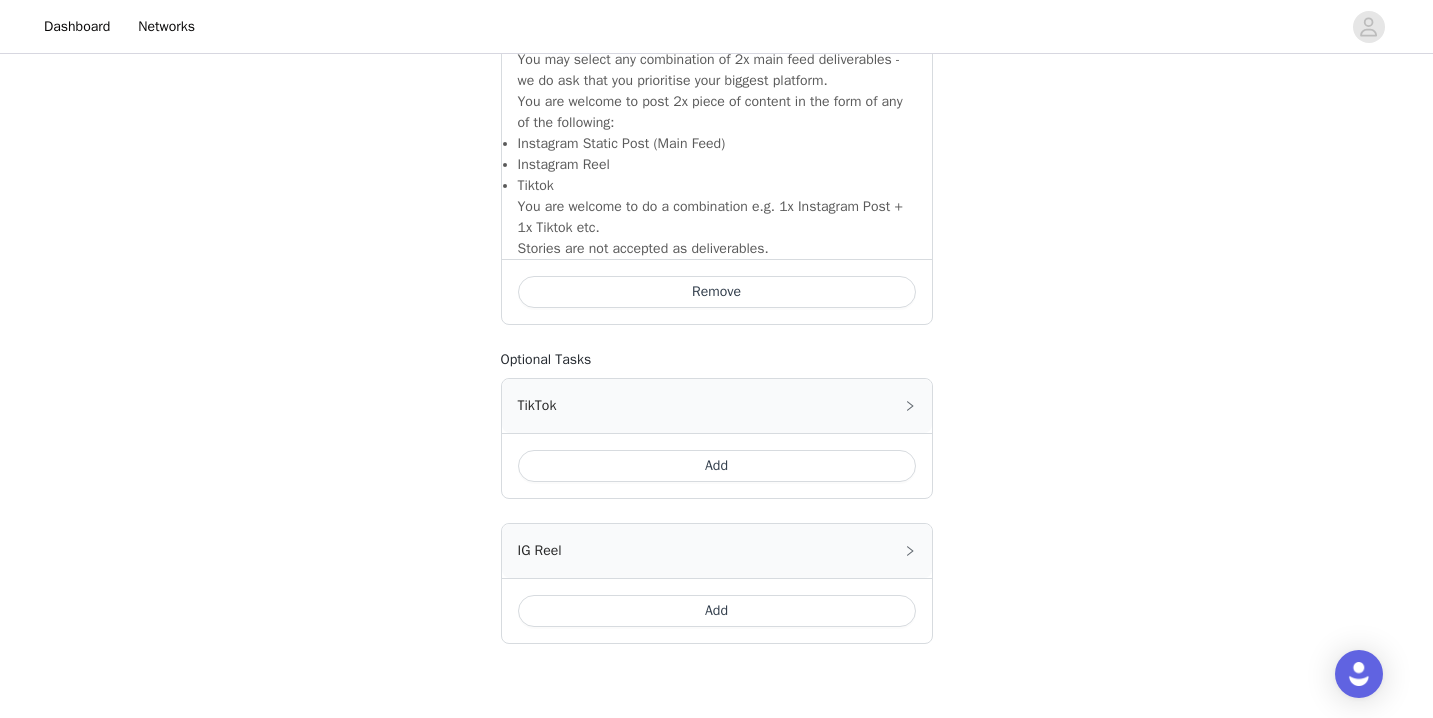 scroll, scrollTop: 1451, scrollLeft: 0, axis: vertical 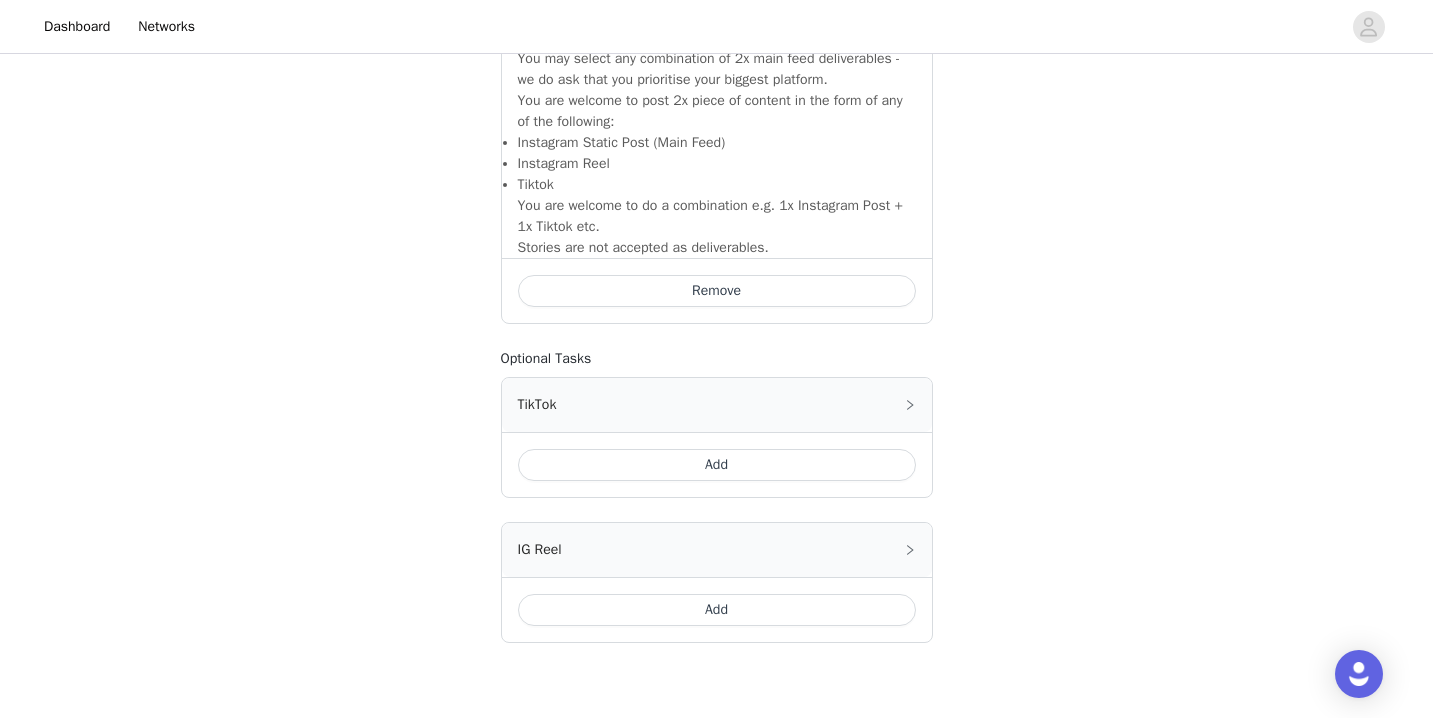 click on "Add" at bounding box center [717, 465] 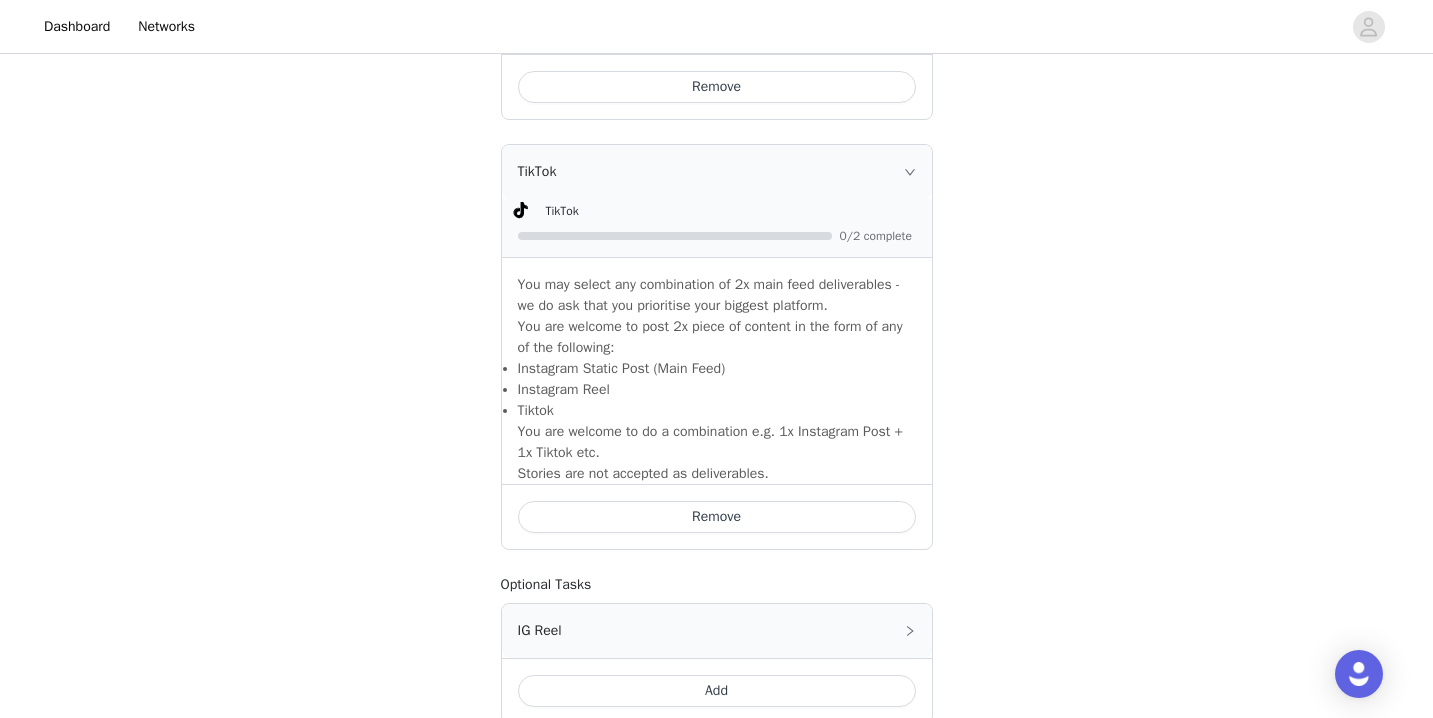 scroll, scrollTop: 1853, scrollLeft: 0, axis: vertical 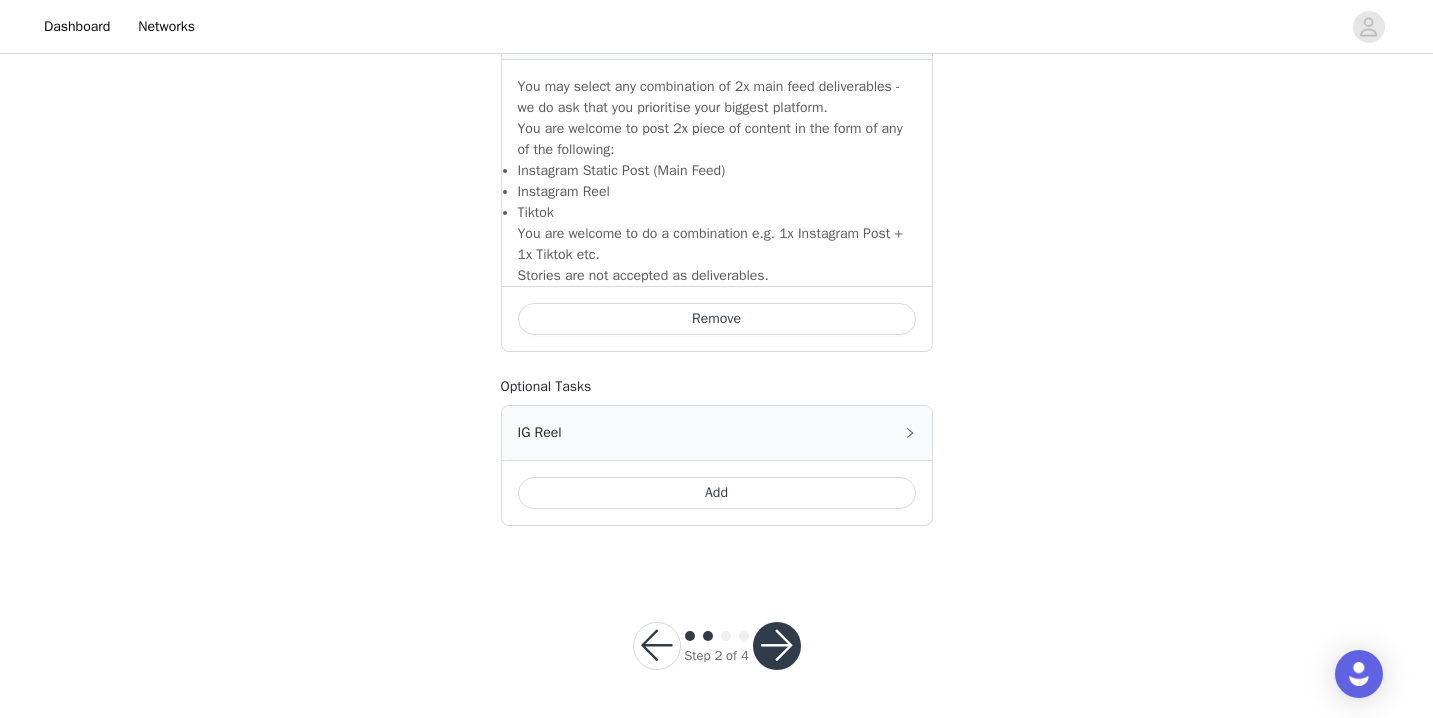 click at bounding box center (777, 646) 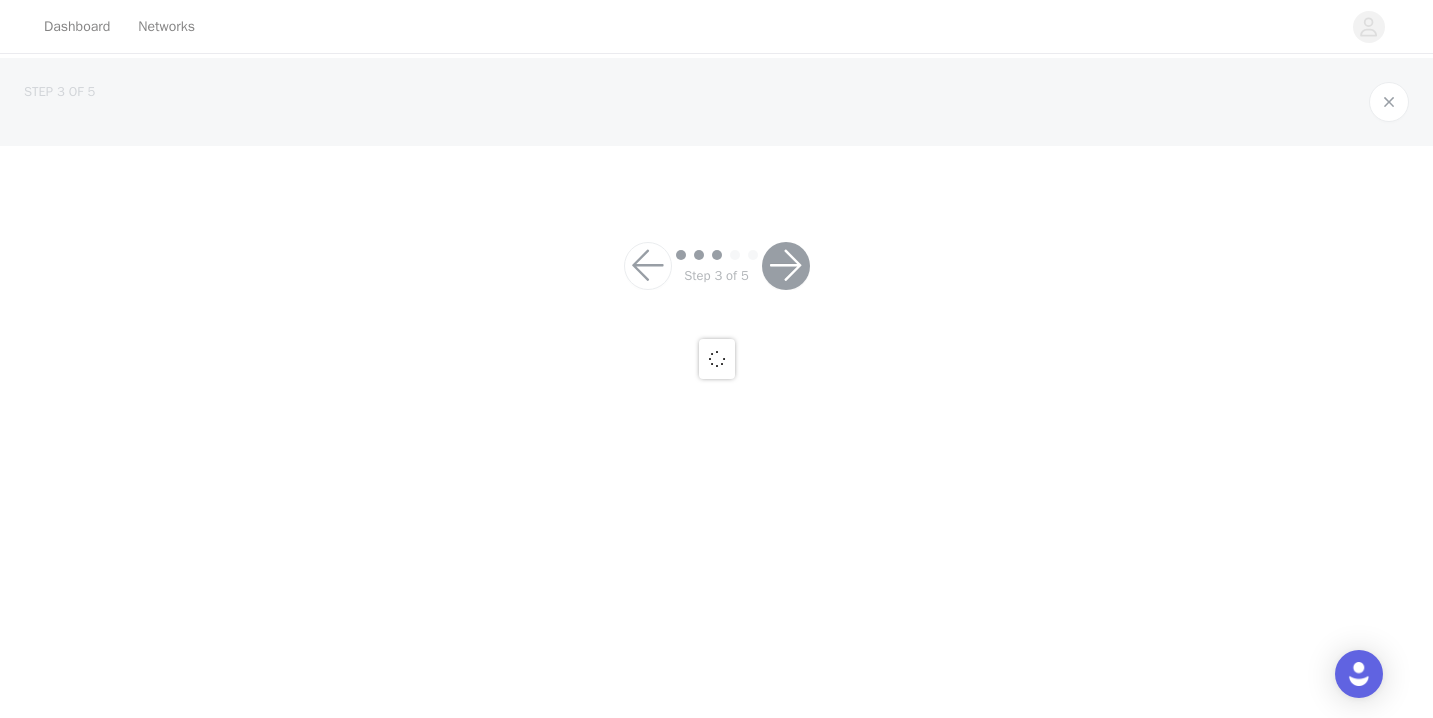 scroll, scrollTop: 0, scrollLeft: 0, axis: both 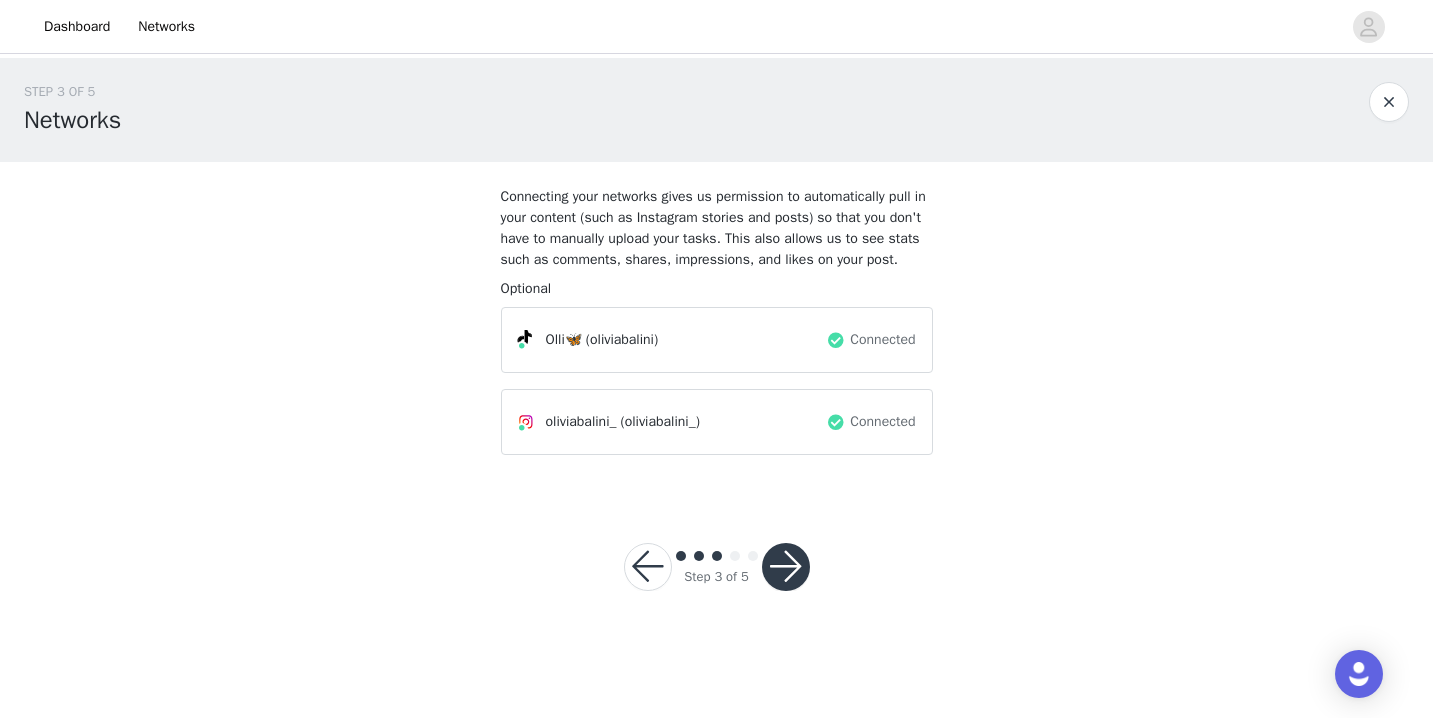 click at bounding box center [786, 567] 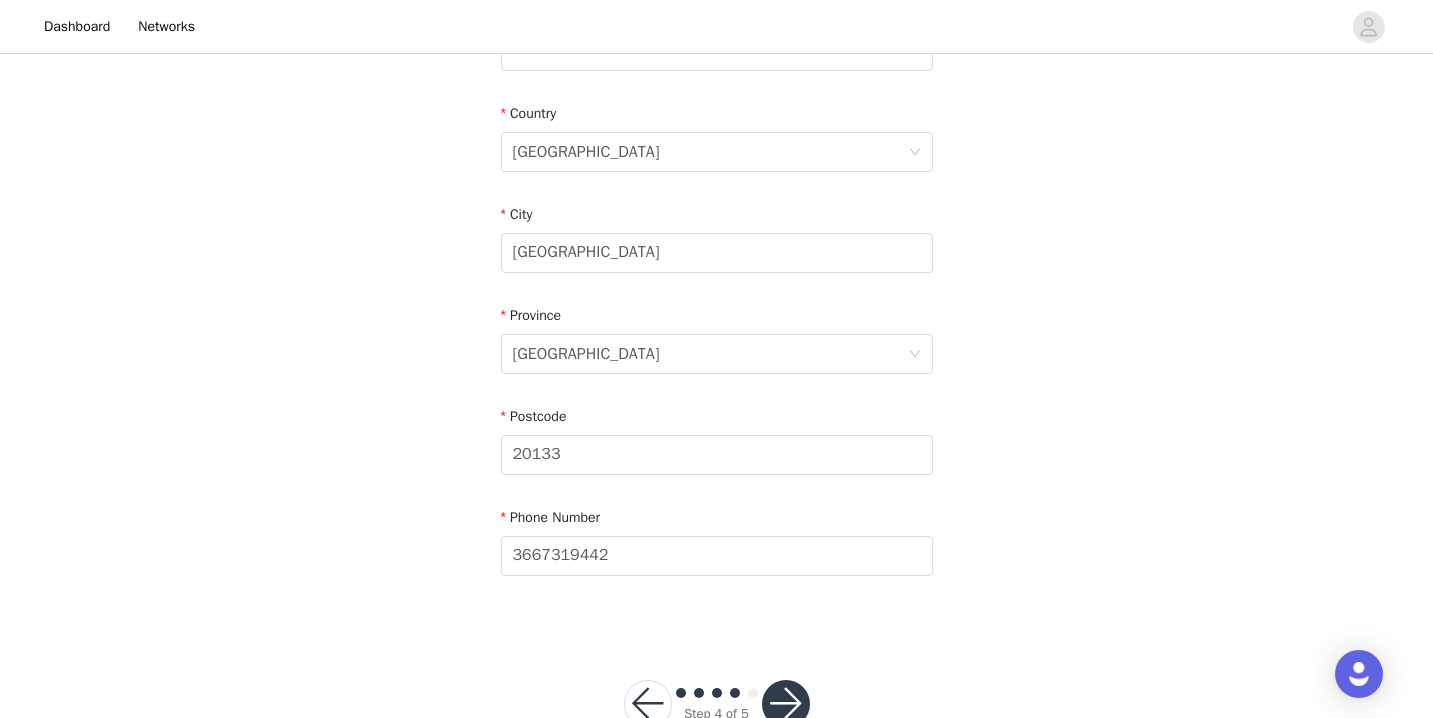 scroll, scrollTop: 687, scrollLeft: 0, axis: vertical 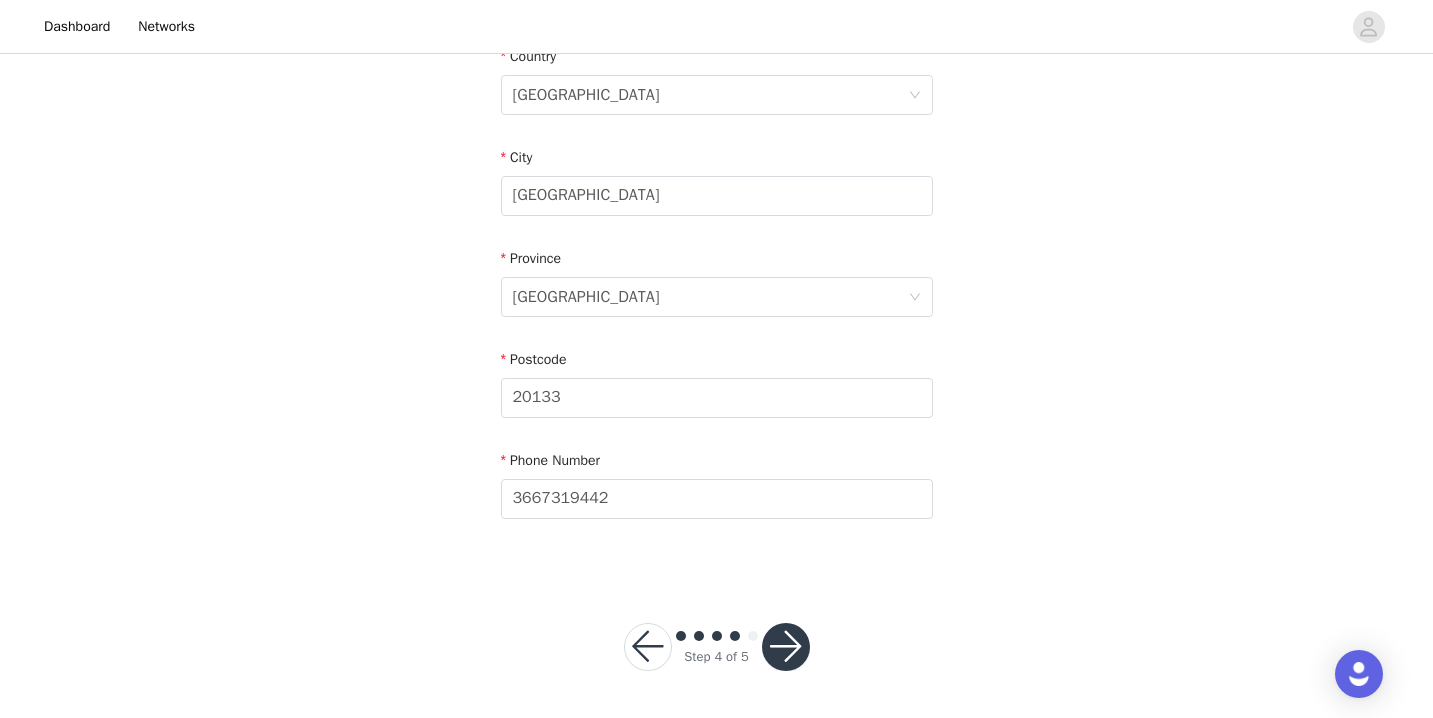 click at bounding box center (786, 647) 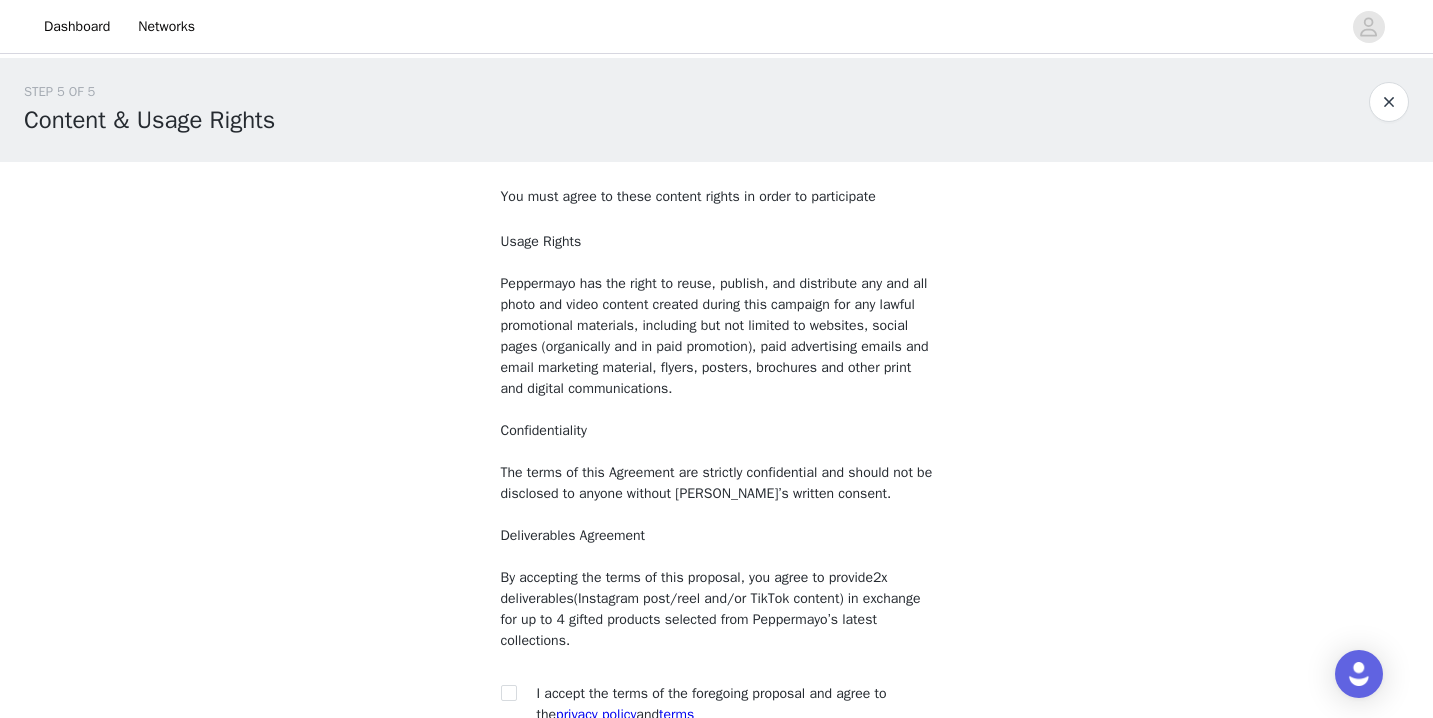 scroll, scrollTop: 206, scrollLeft: 0, axis: vertical 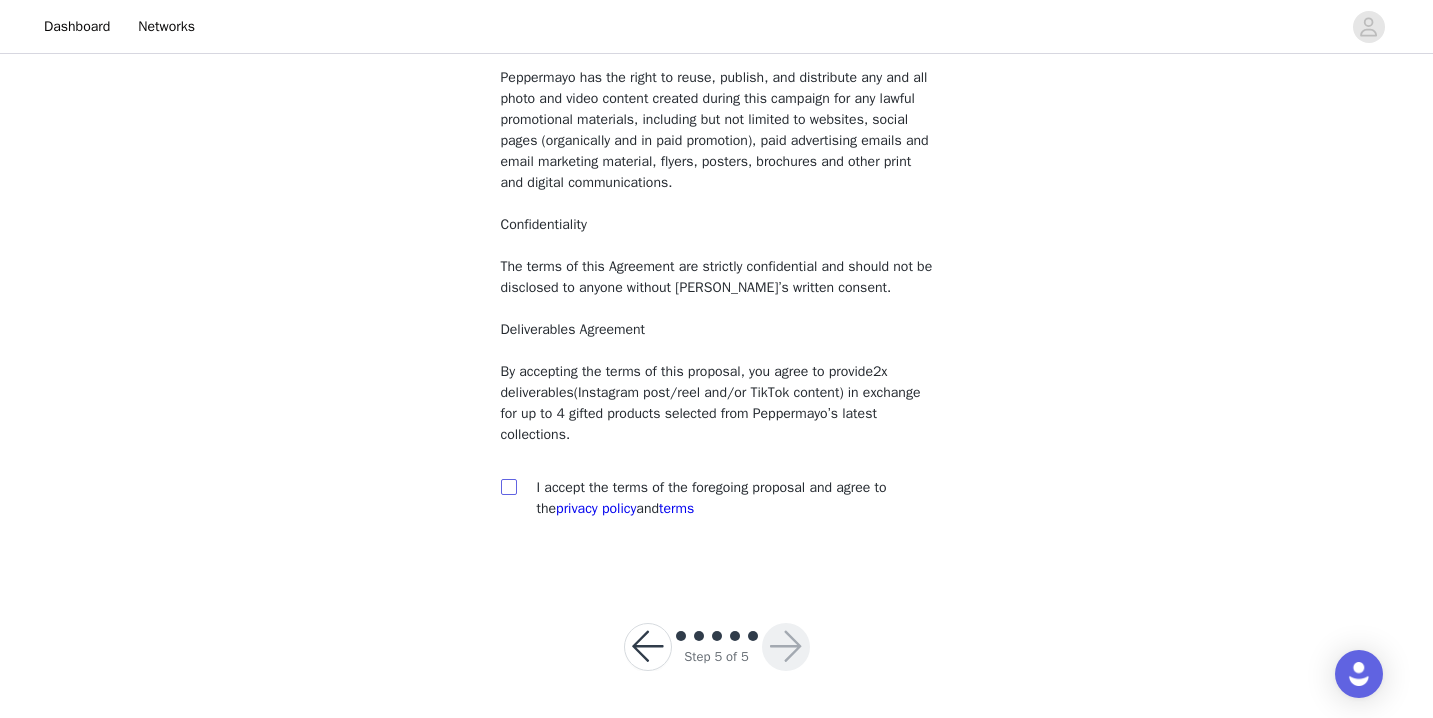 click at bounding box center [508, 486] 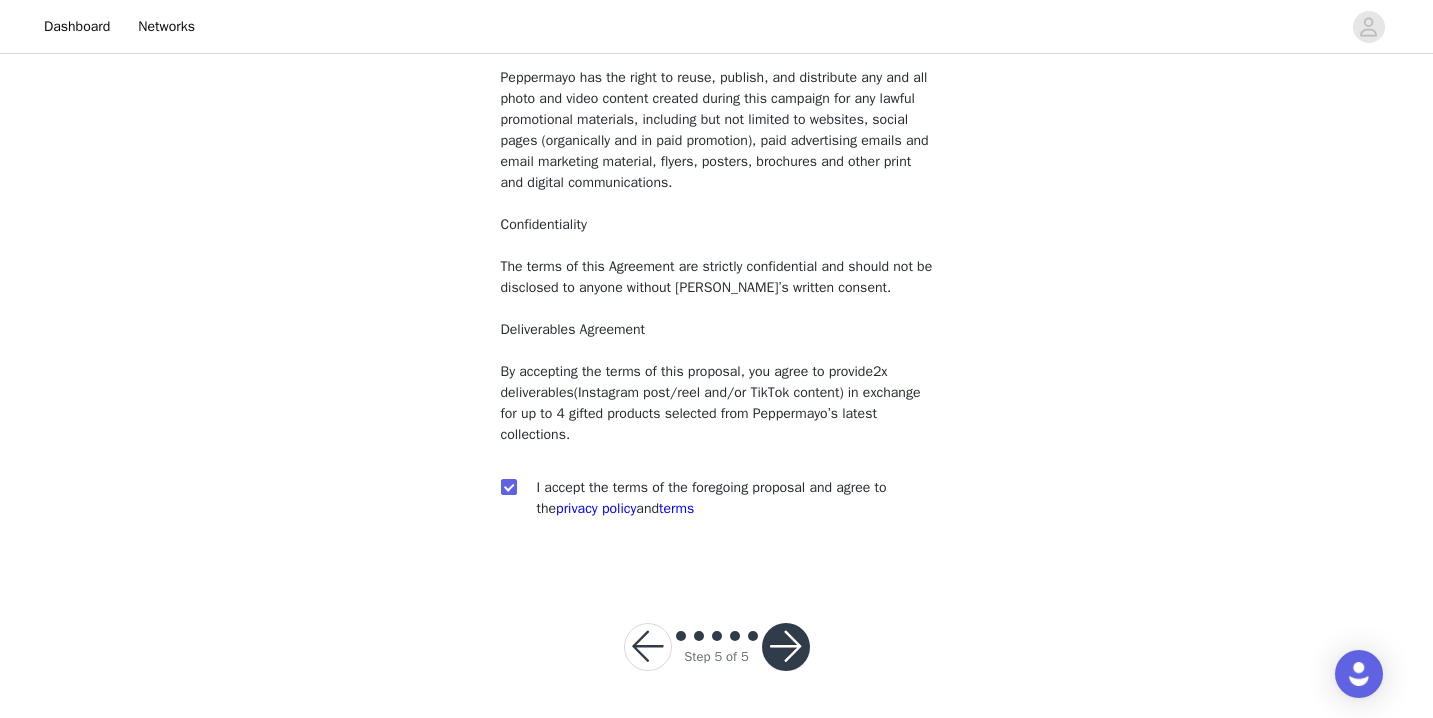 click at bounding box center (786, 647) 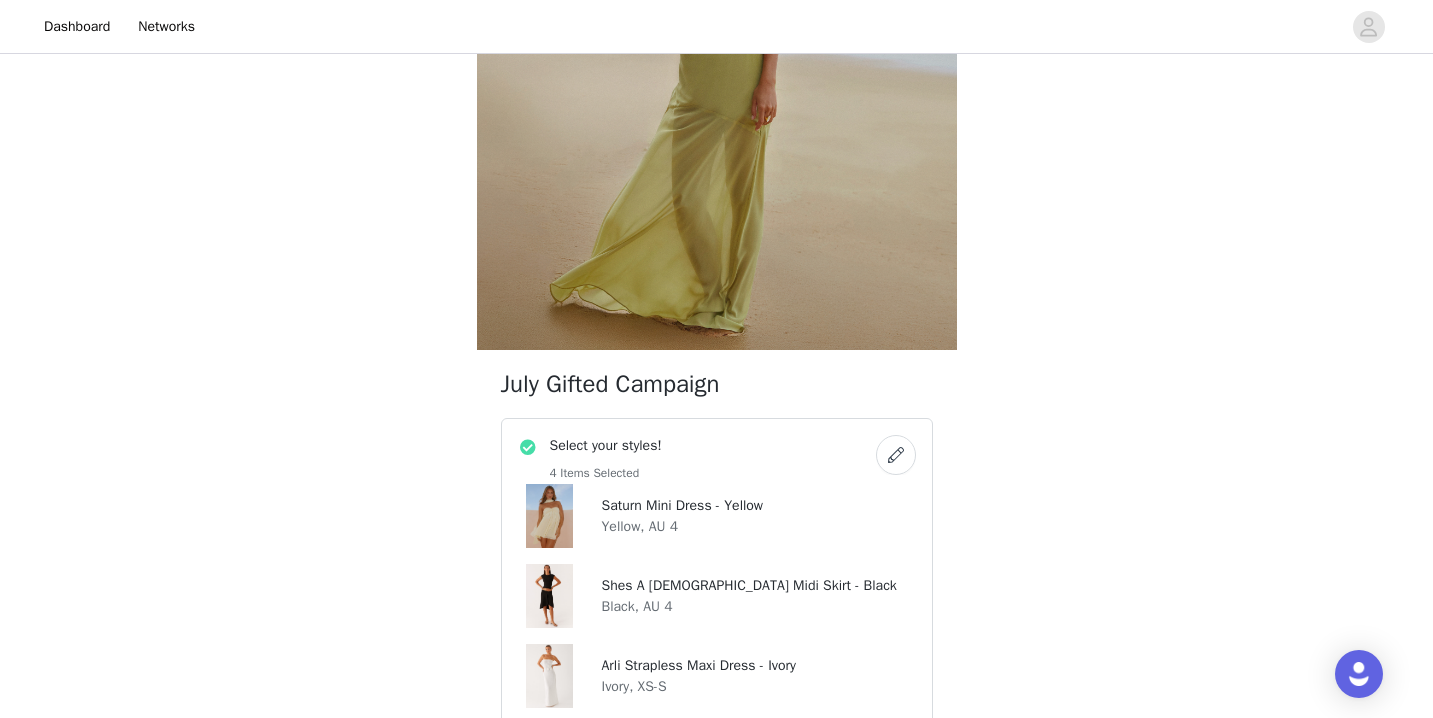 scroll, scrollTop: 433, scrollLeft: 0, axis: vertical 